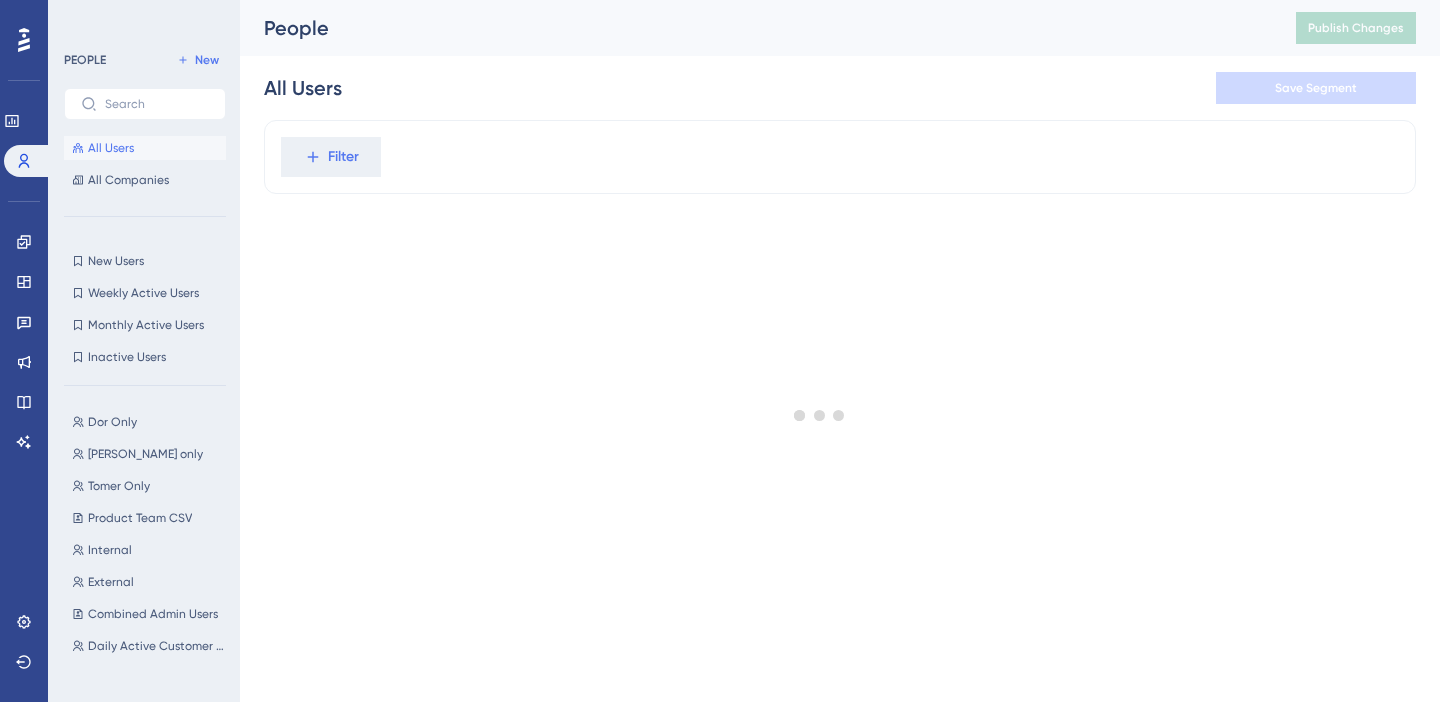 scroll, scrollTop: 665, scrollLeft: 0, axis: vertical 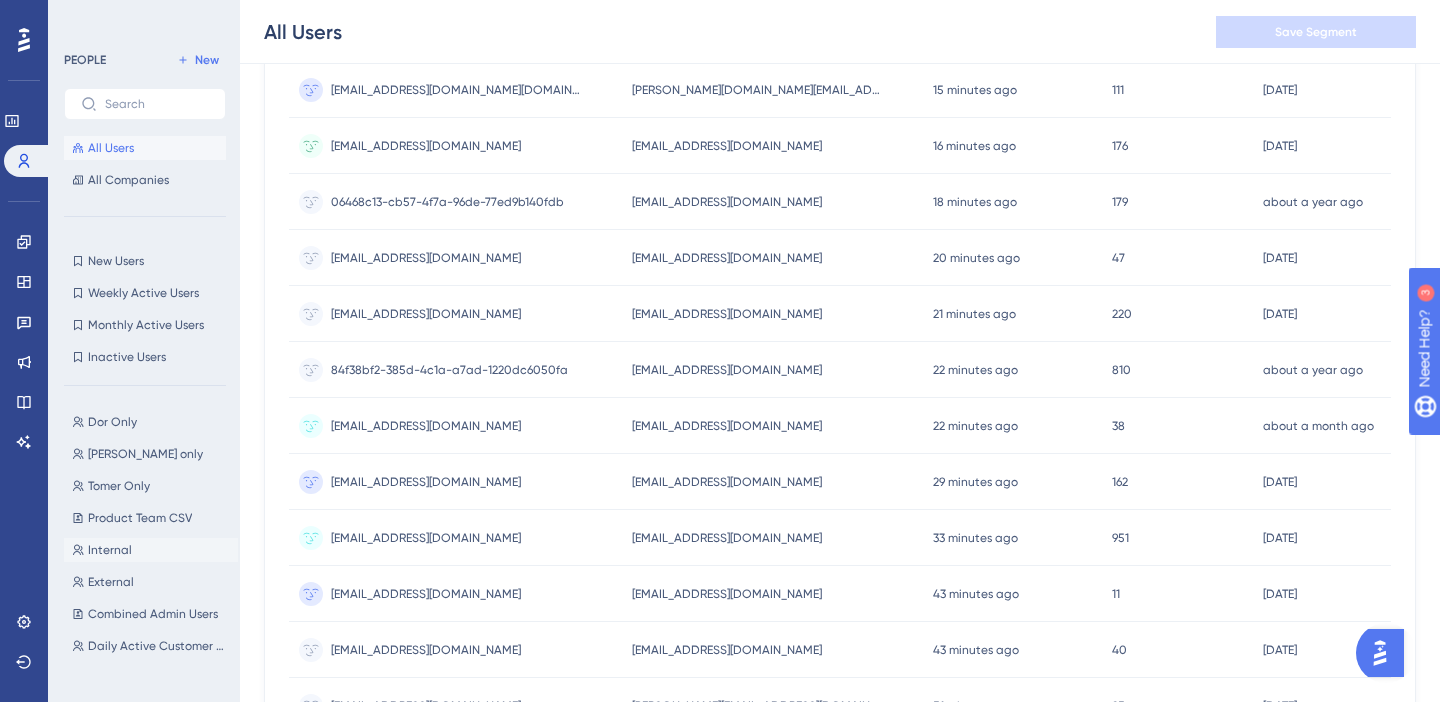 click on "Internal Internal" at bounding box center (151, 550) 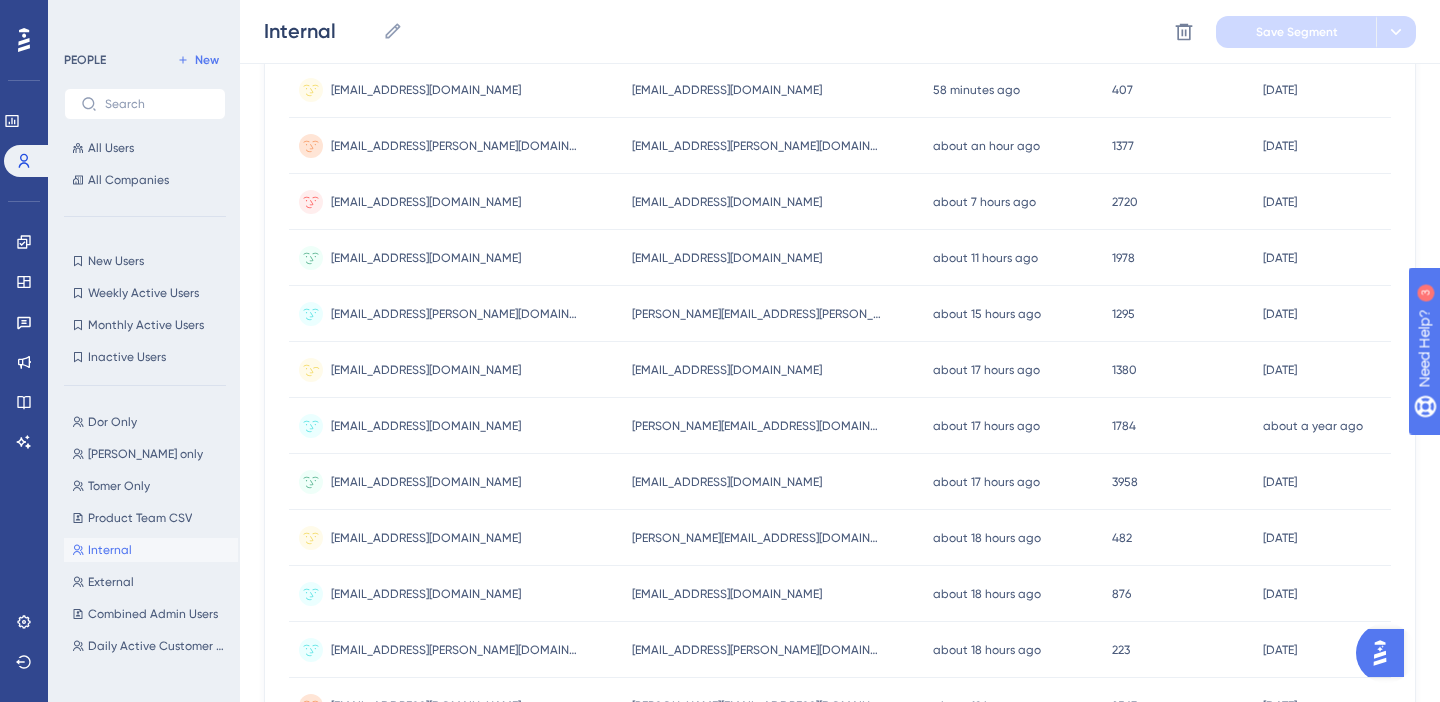click on "about 17 hours ago 27 Jul 2025, 18:24" at bounding box center (1013, 370) 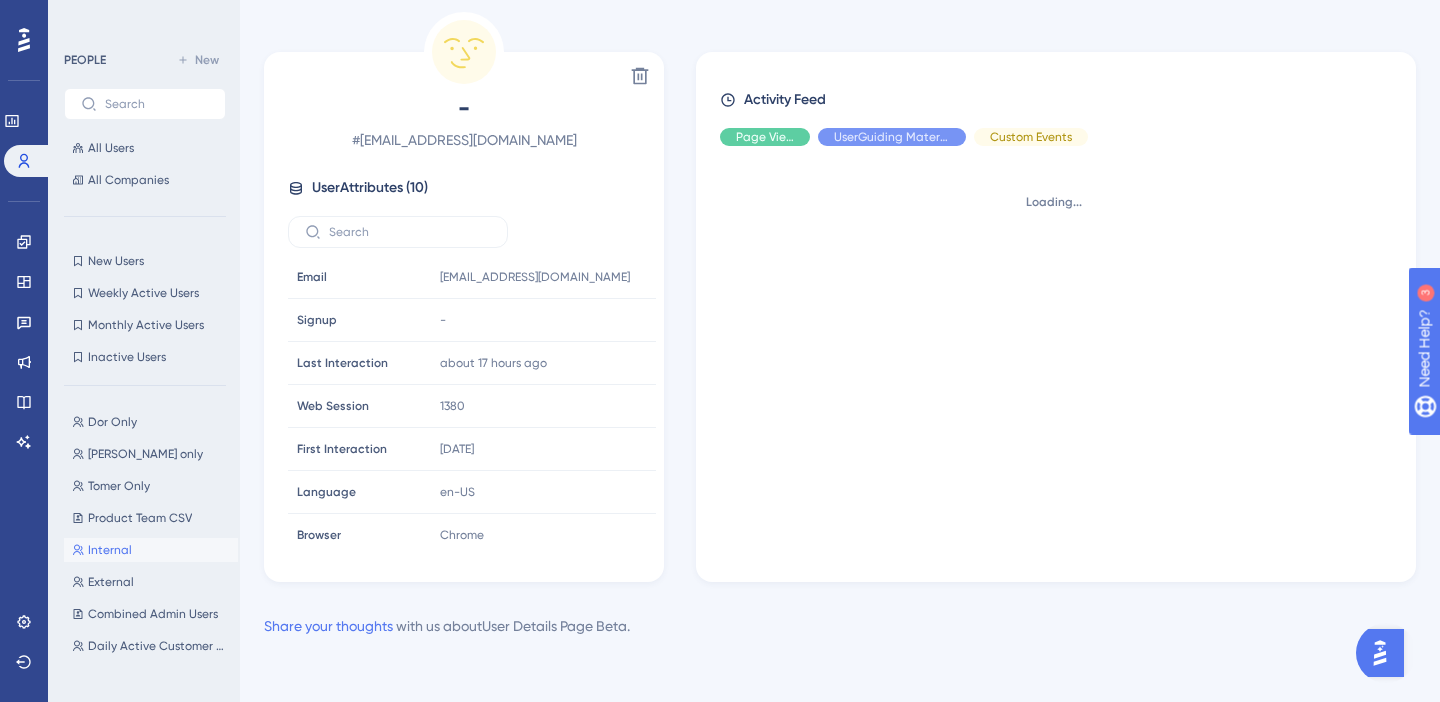 scroll, scrollTop: 0, scrollLeft: 0, axis: both 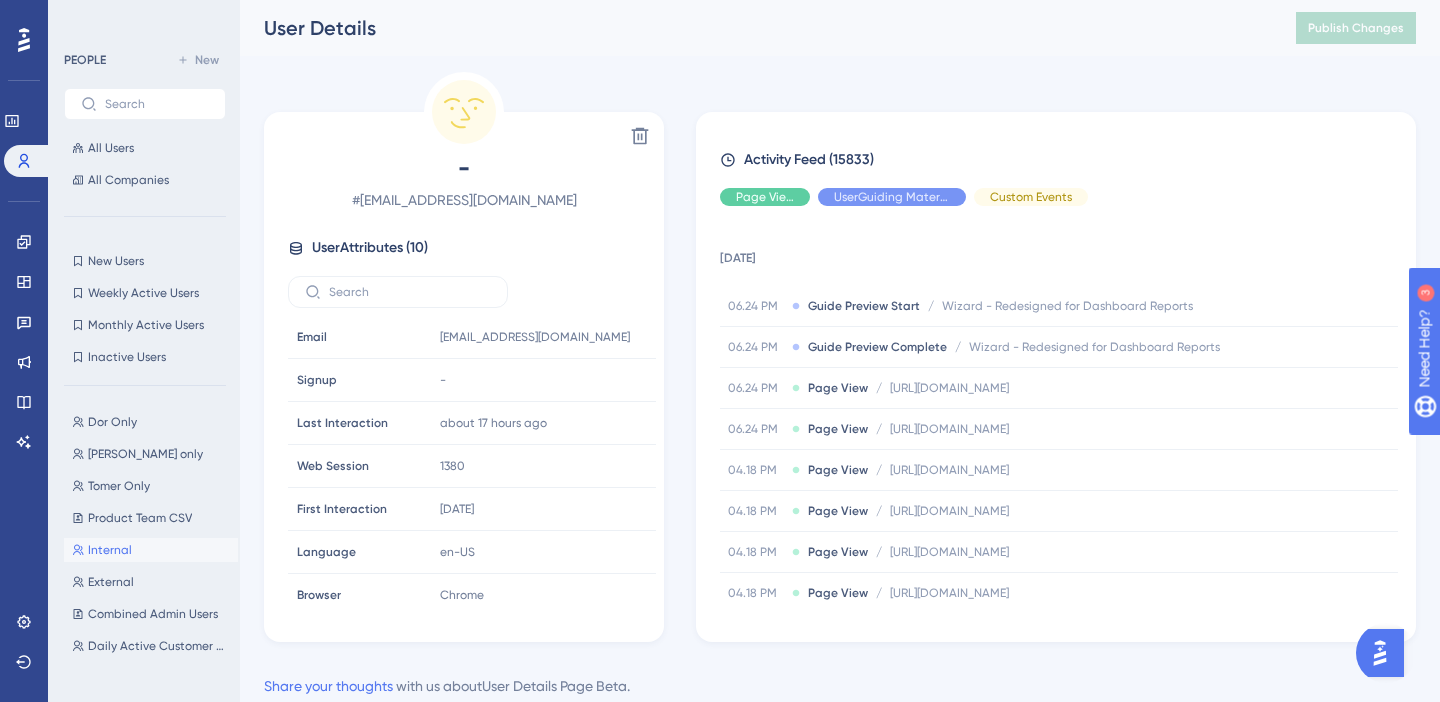 click on "Internal" at bounding box center (110, 550) 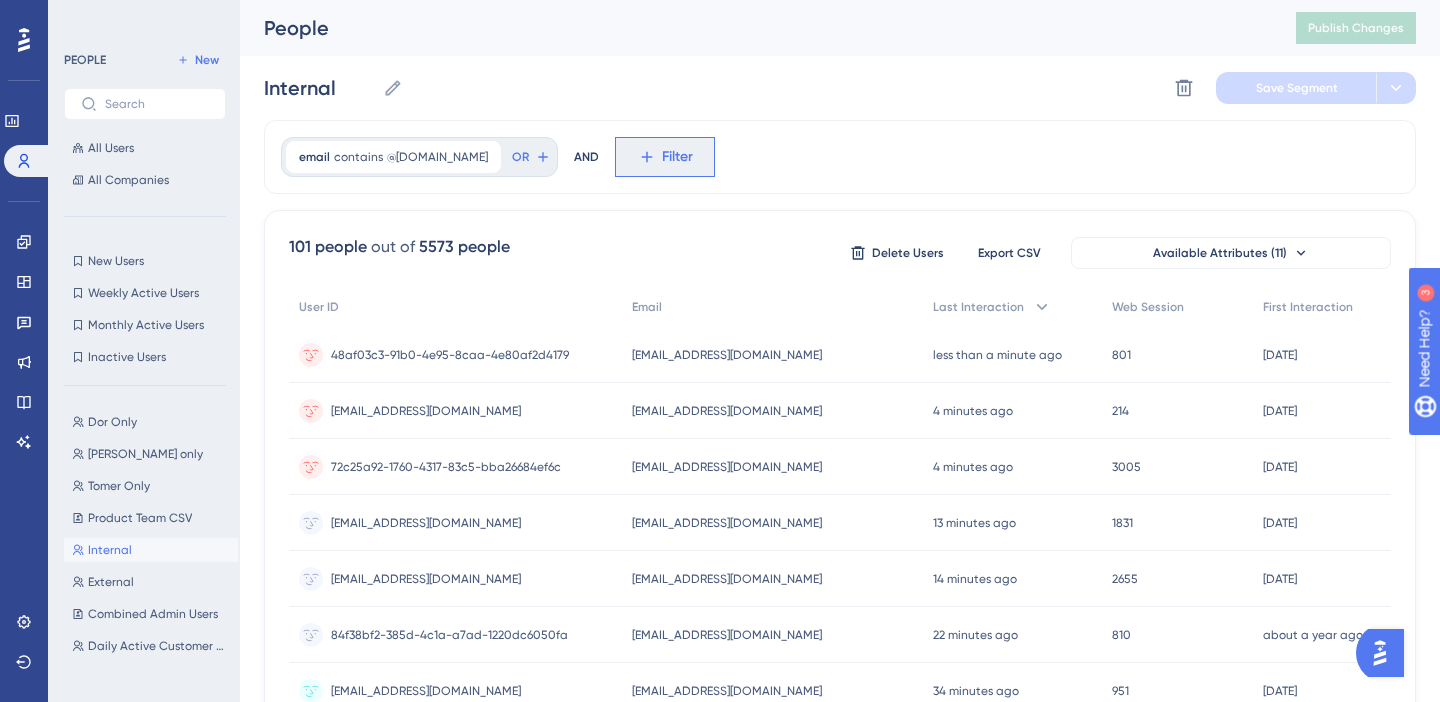 click 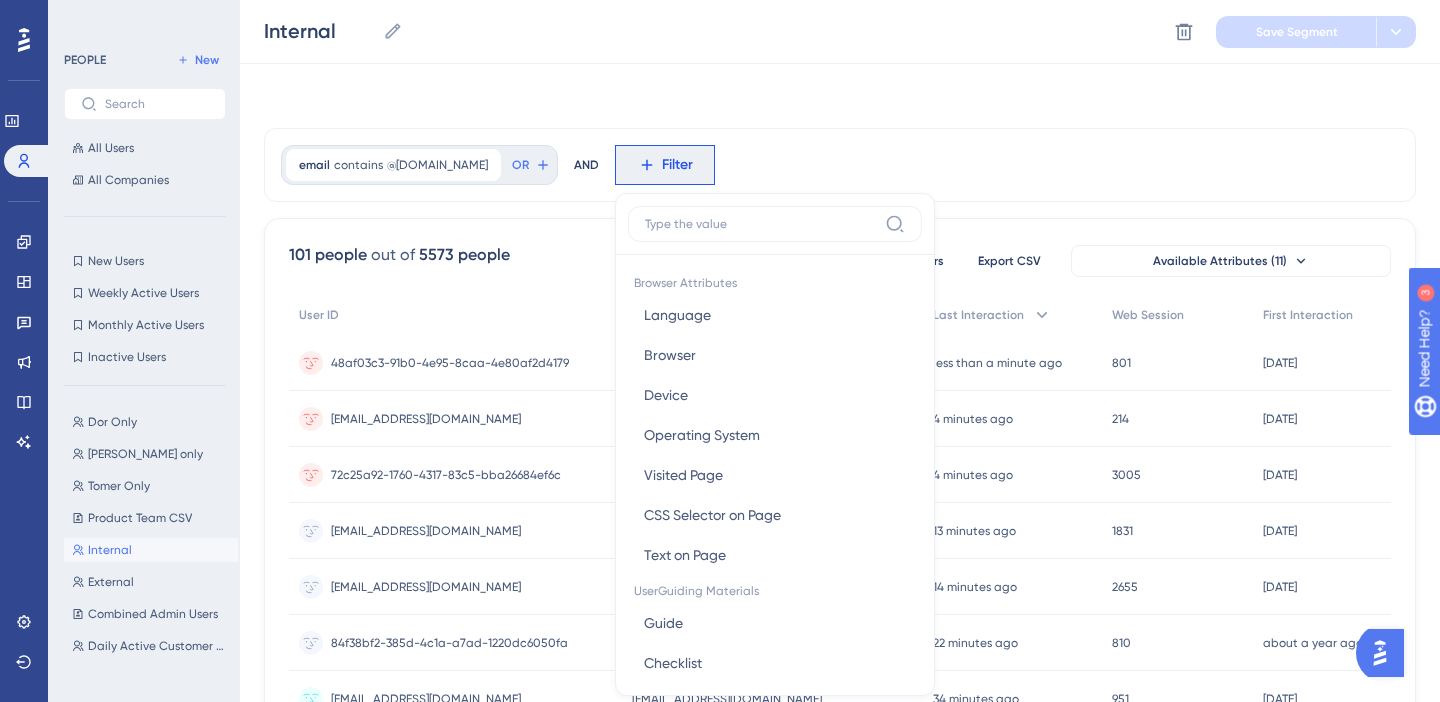 scroll, scrollTop: 85, scrollLeft: 0, axis: vertical 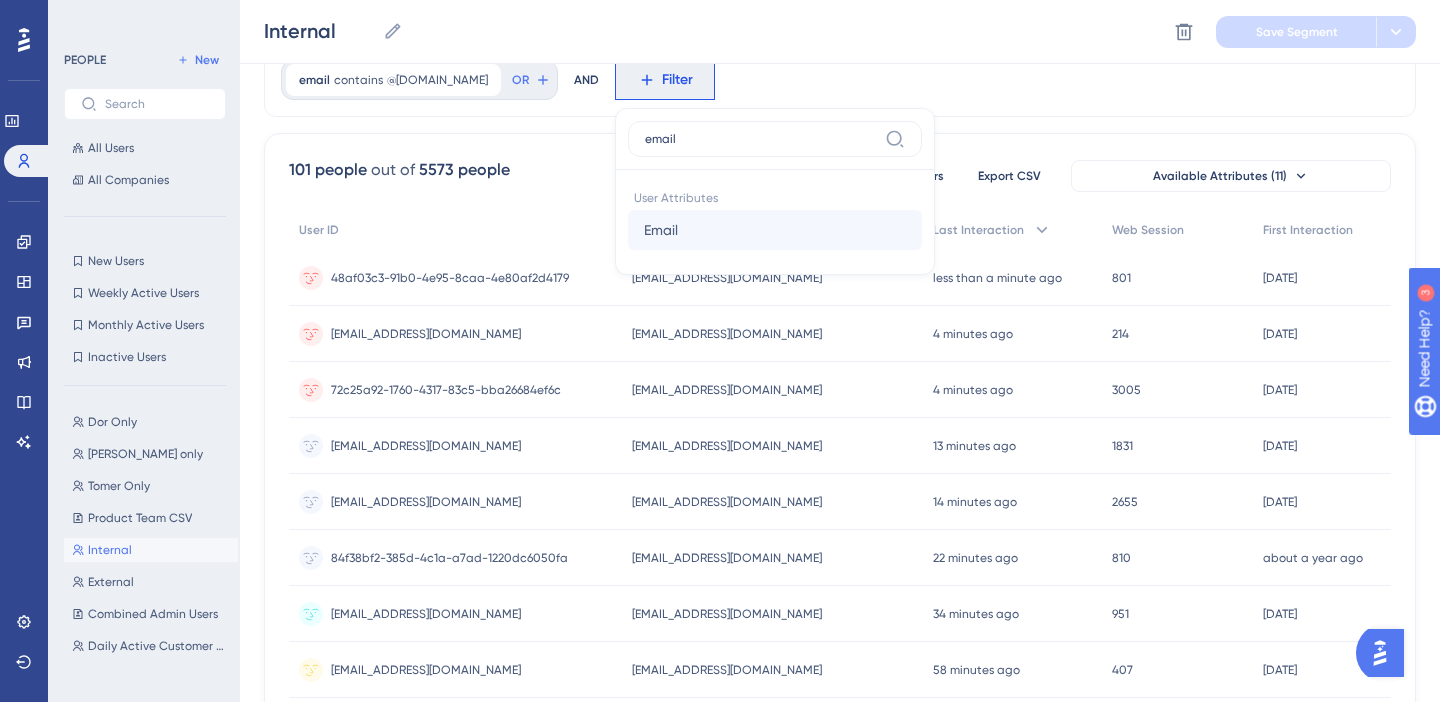 type on "email" 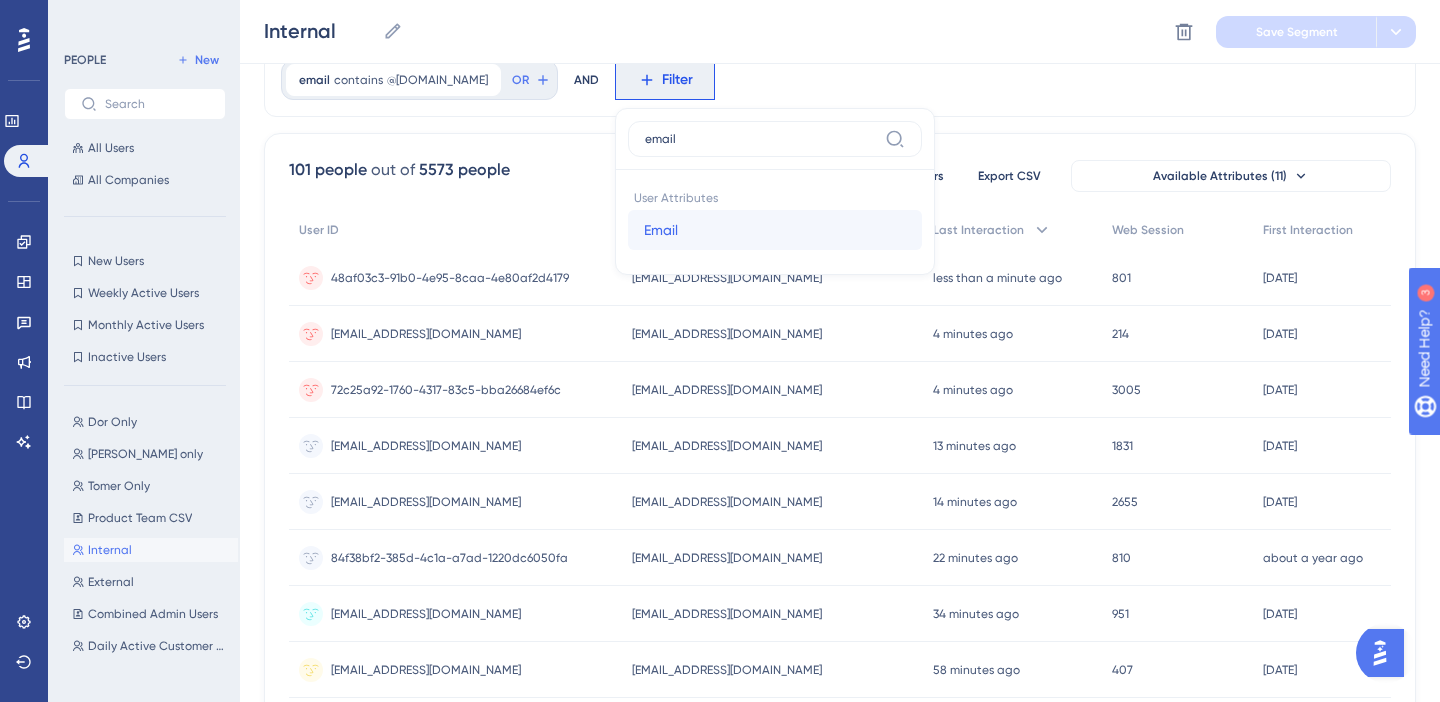 click on "Email" at bounding box center [661, 230] 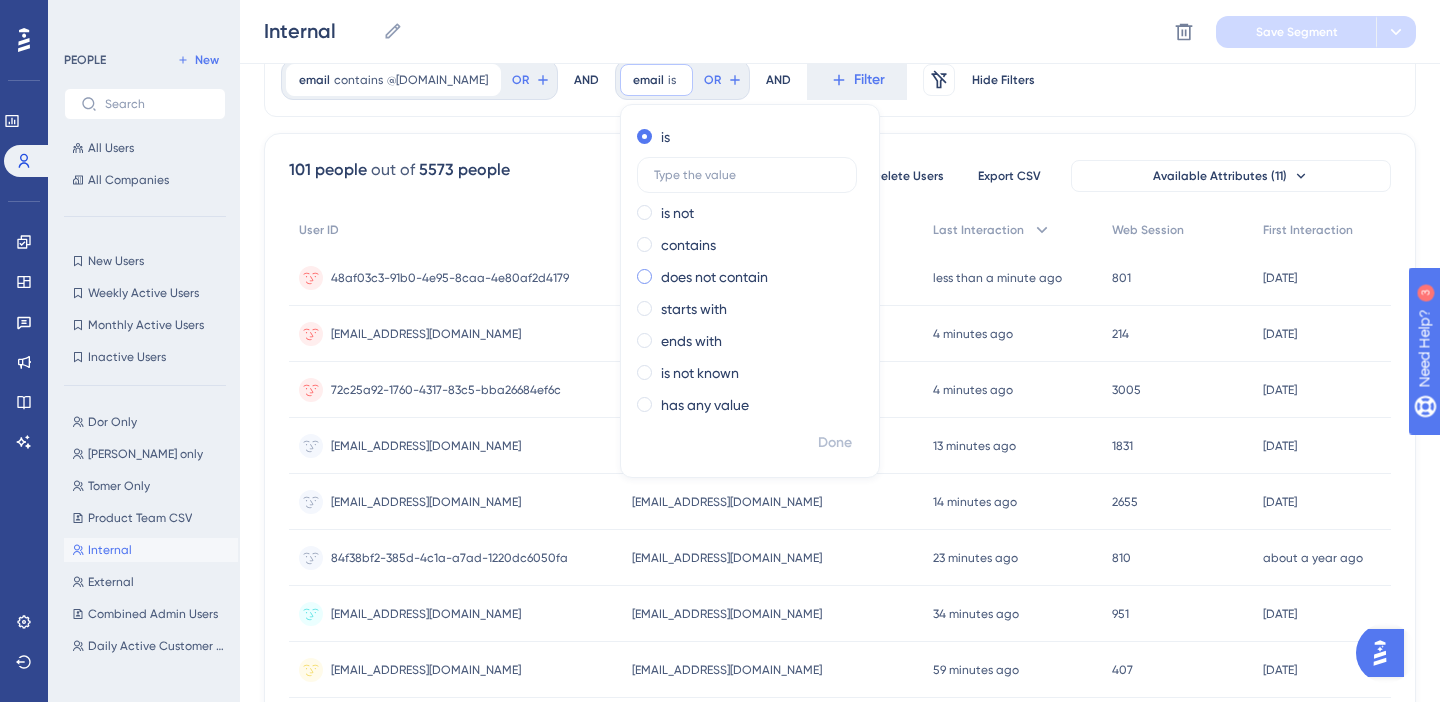 click at bounding box center [644, 276] 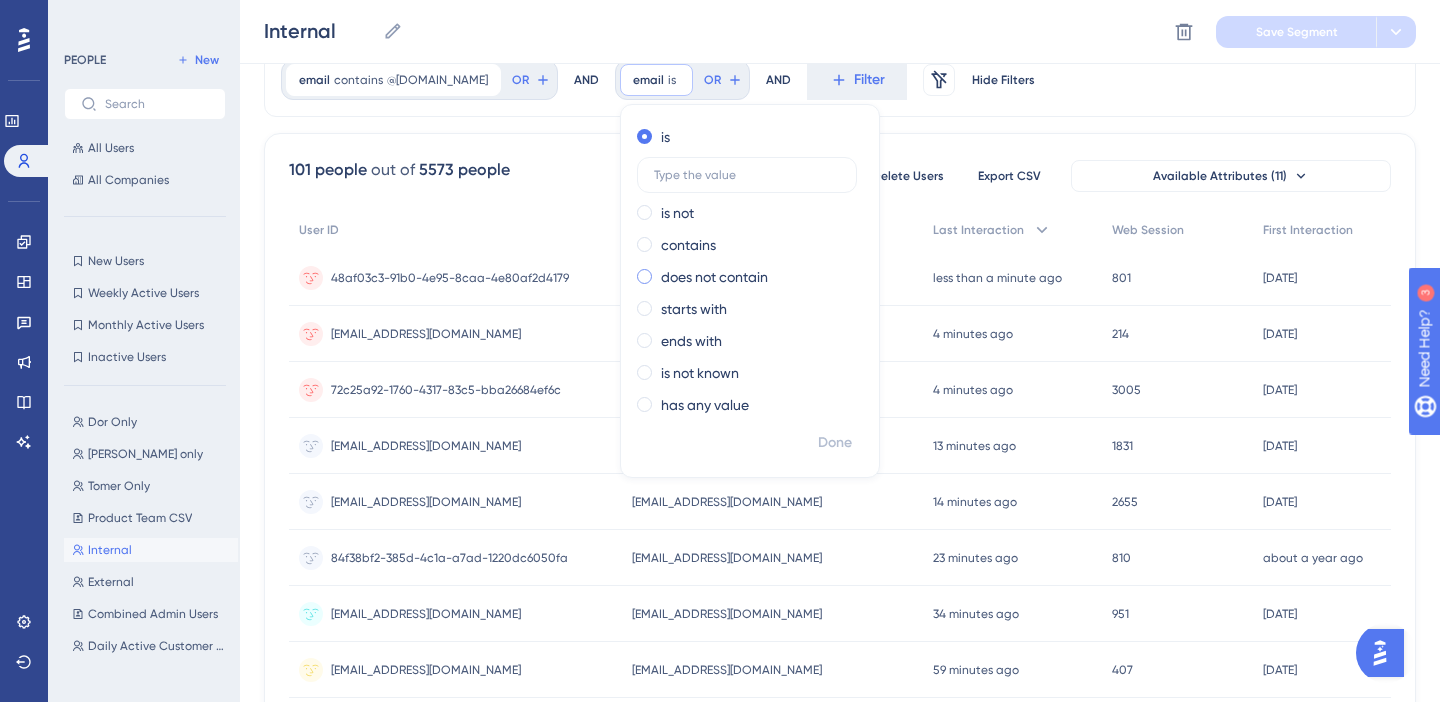 click at bounding box center [658, 272] 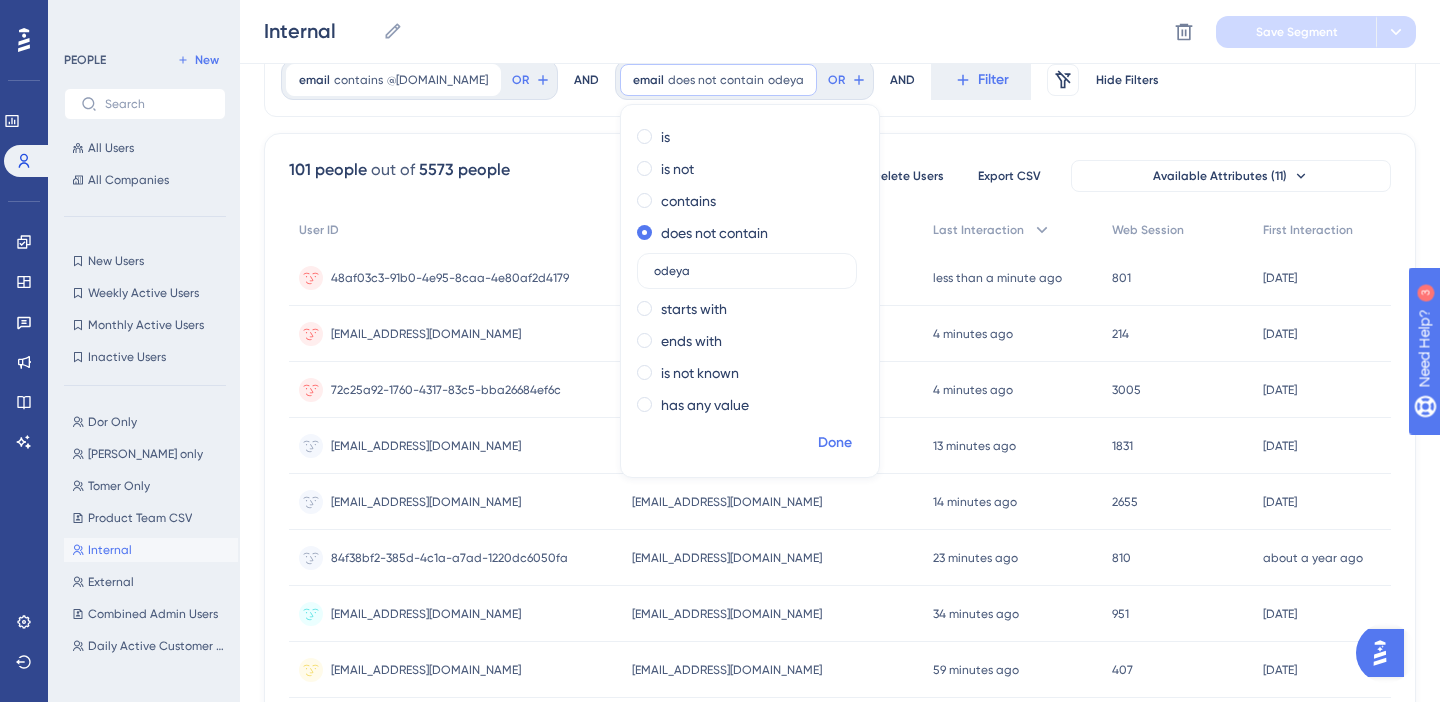 type on "odeya" 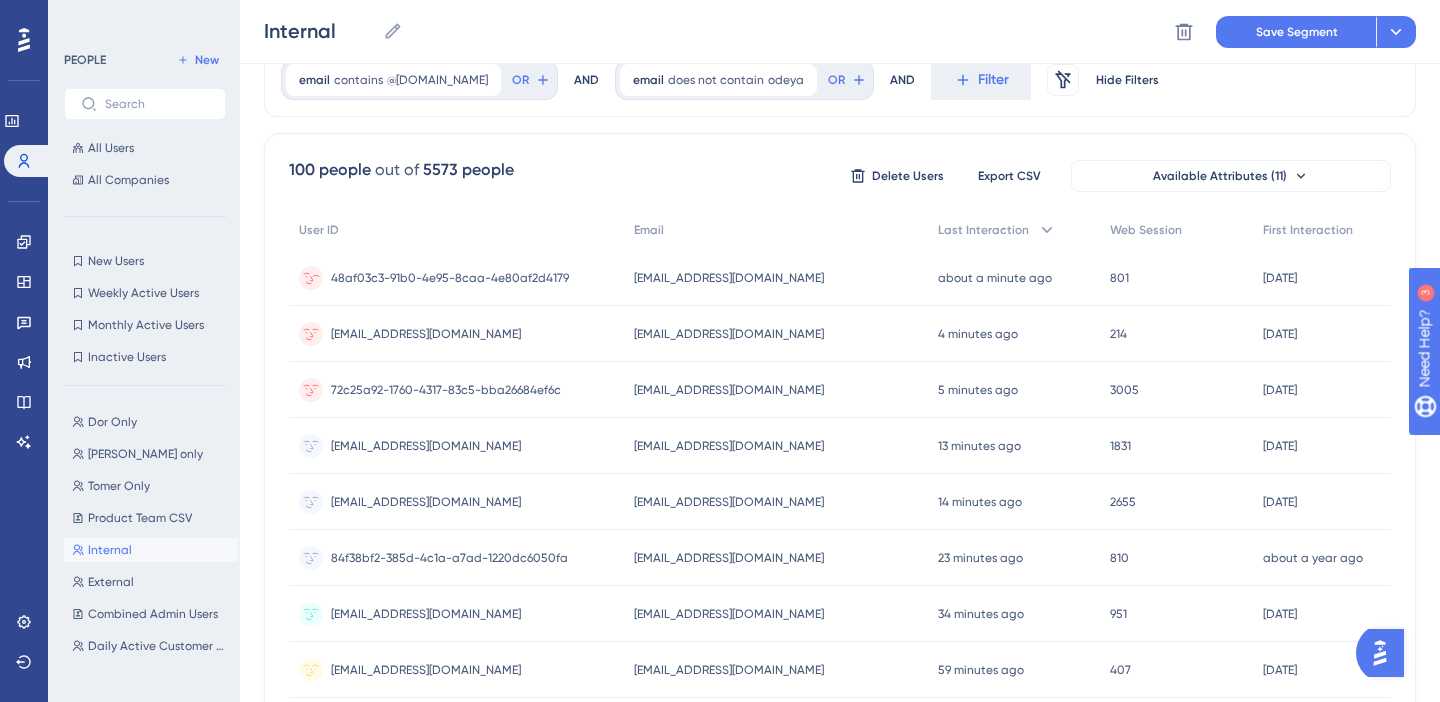 scroll, scrollTop: 80, scrollLeft: 0, axis: vertical 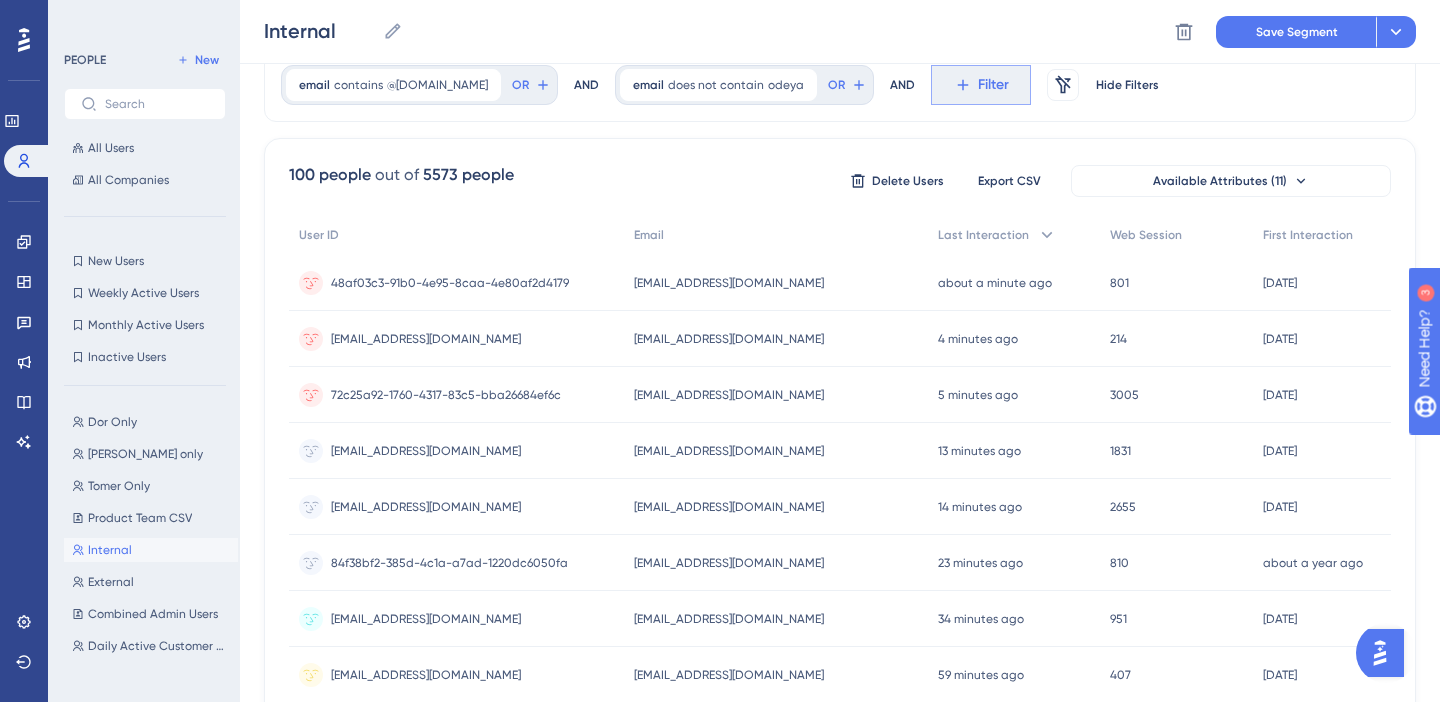click on "Filter" at bounding box center [981, 85] 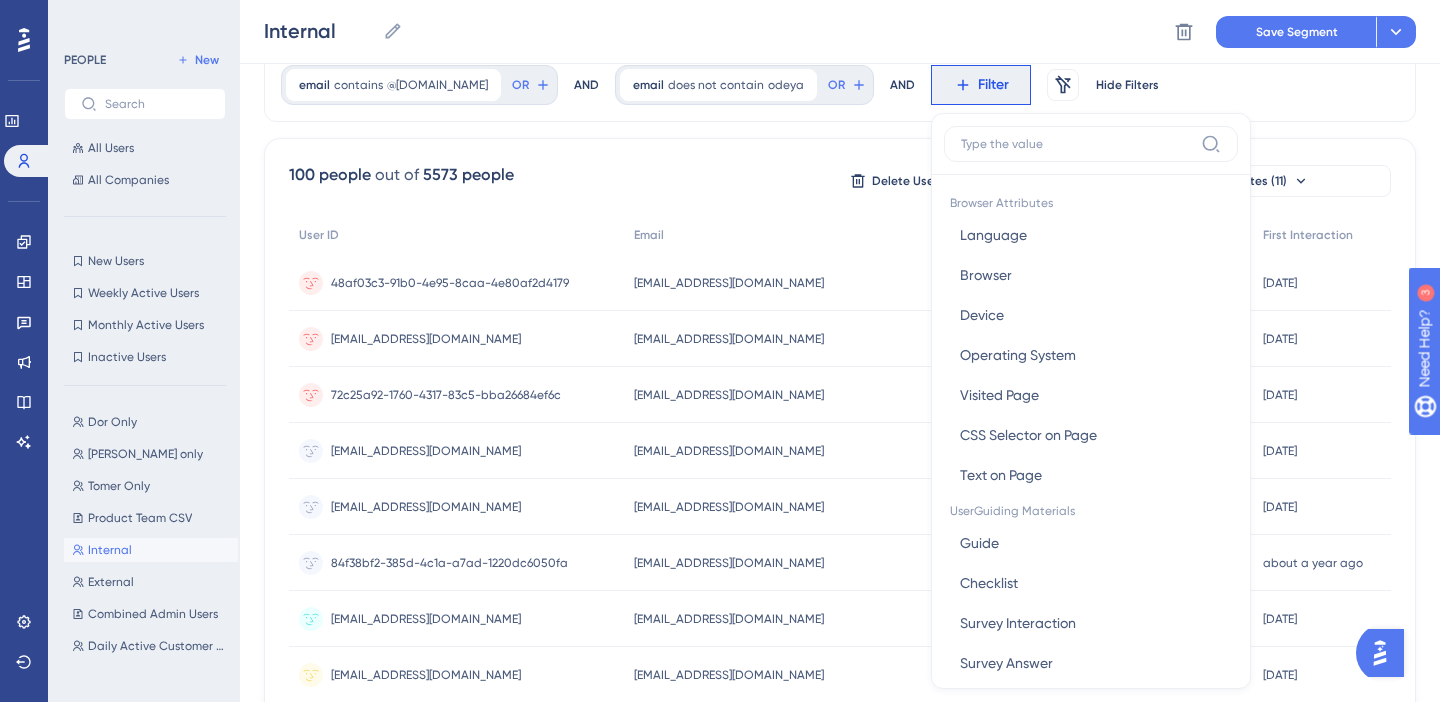 scroll, scrollTop: 130, scrollLeft: 0, axis: vertical 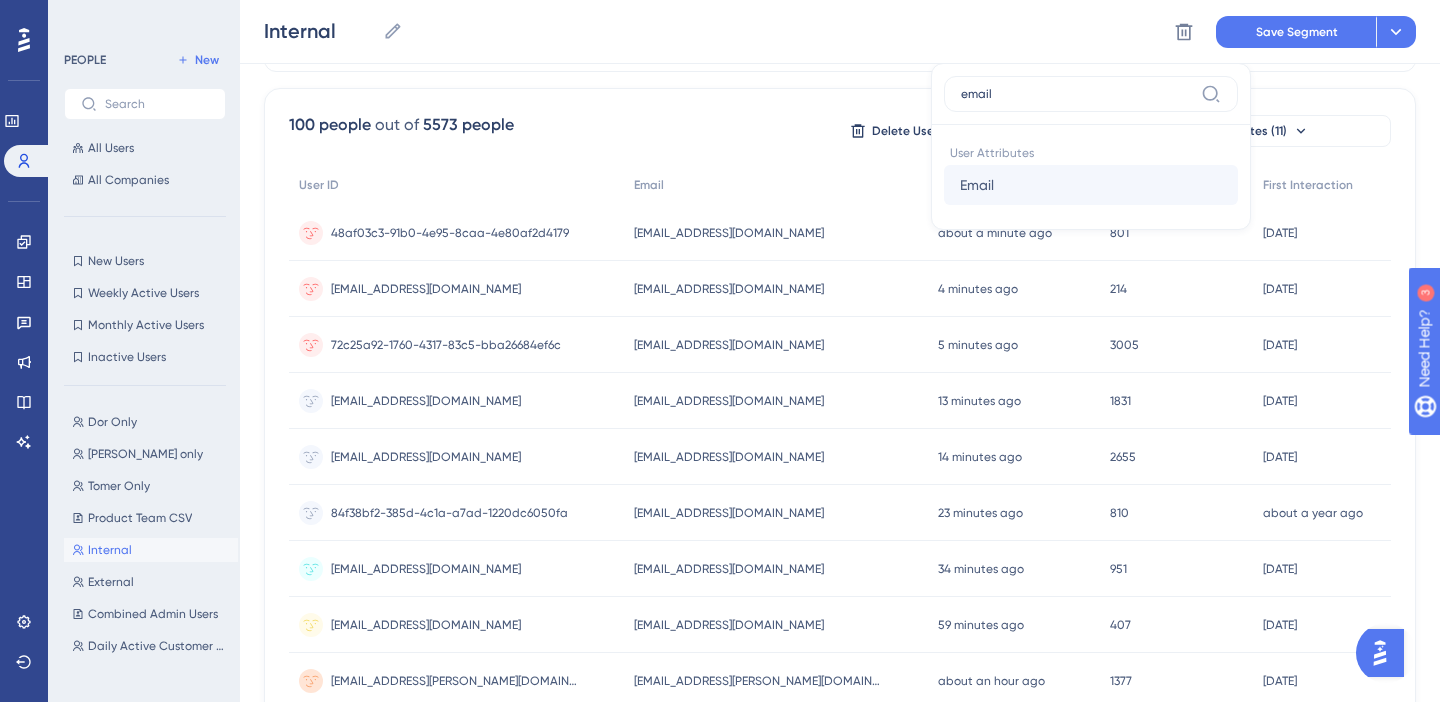 type on "email" 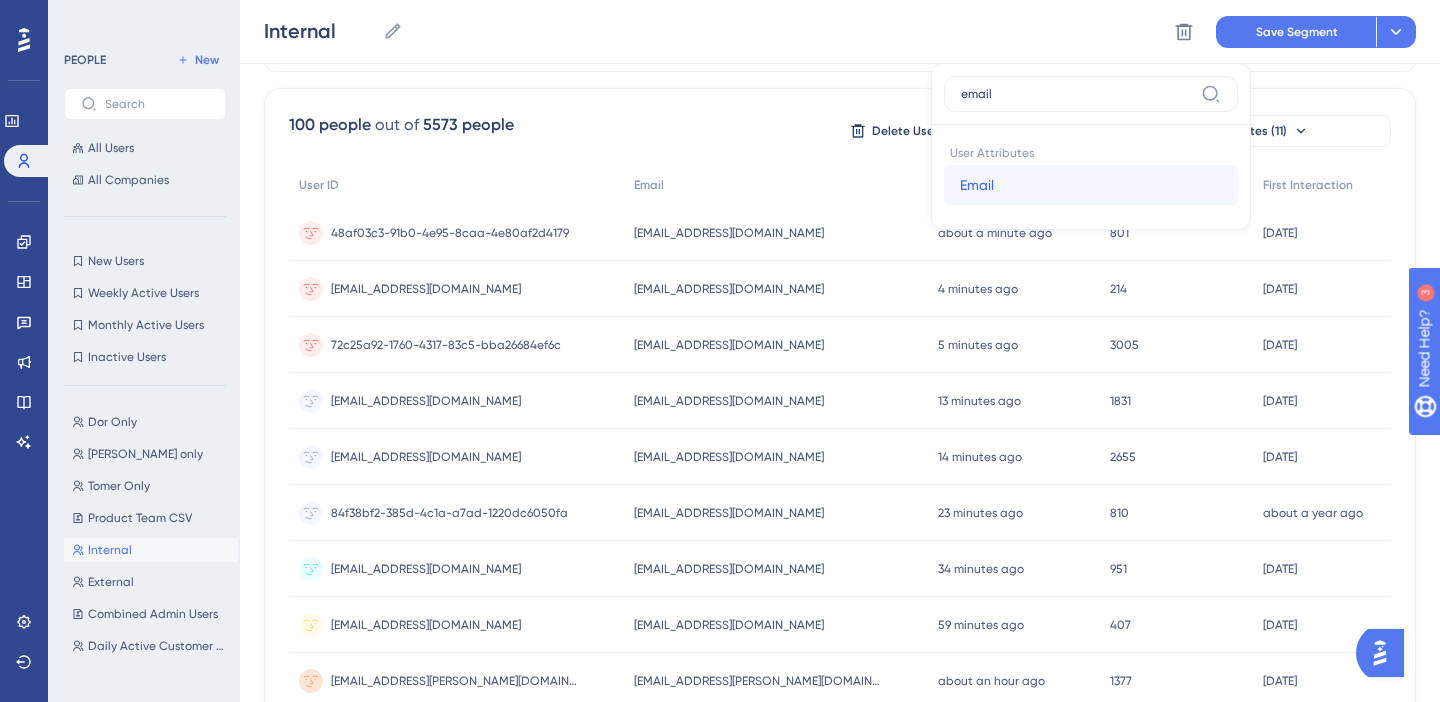 click on "Email" at bounding box center [977, 185] 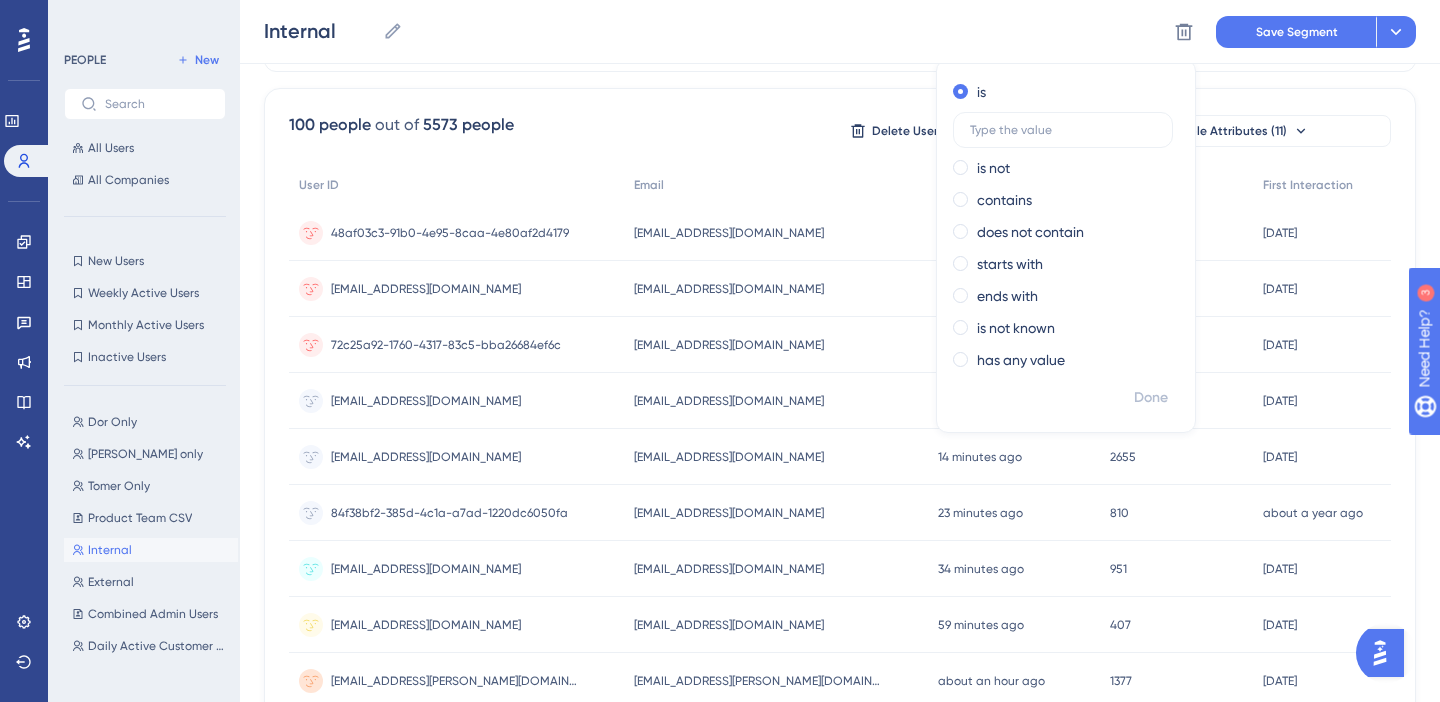 scroll, scrollTop: 132, scrollLeft: 0, axis: vertical 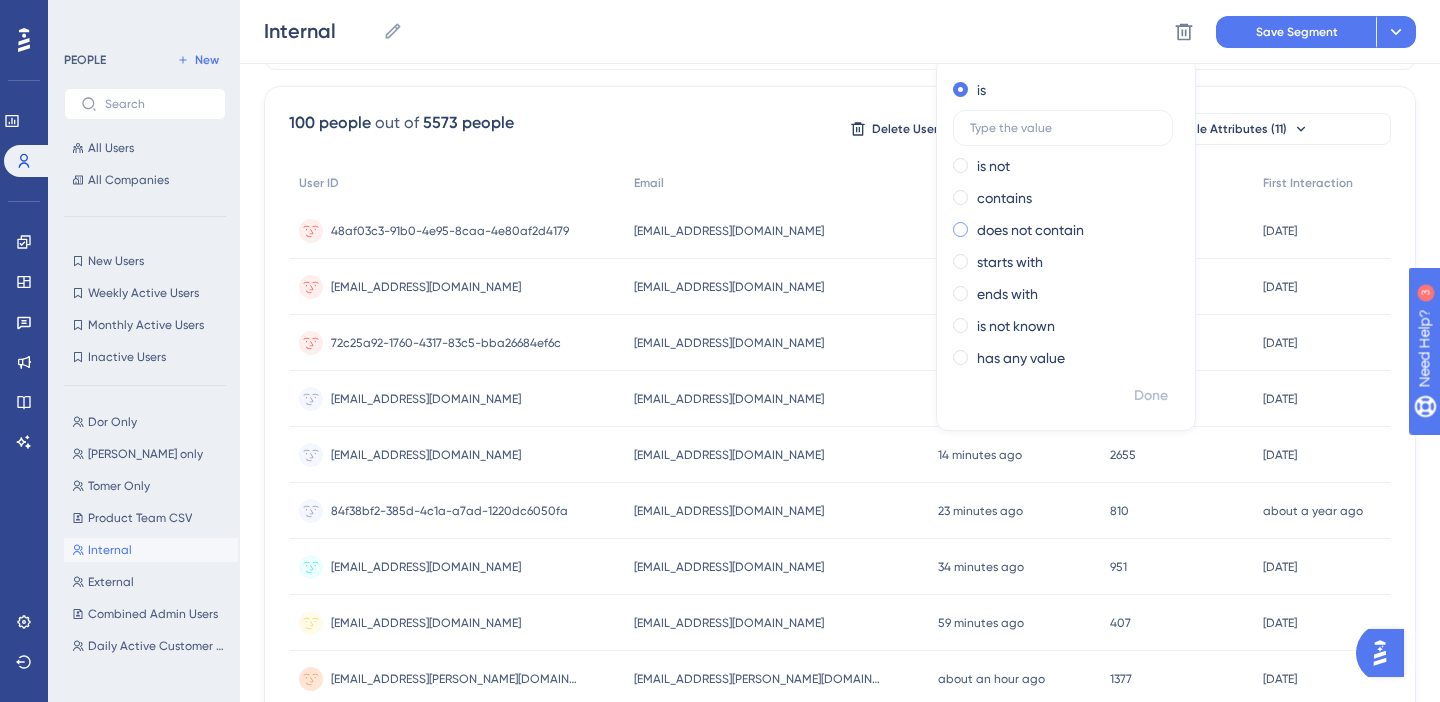 click at bounding box center [960, 229] 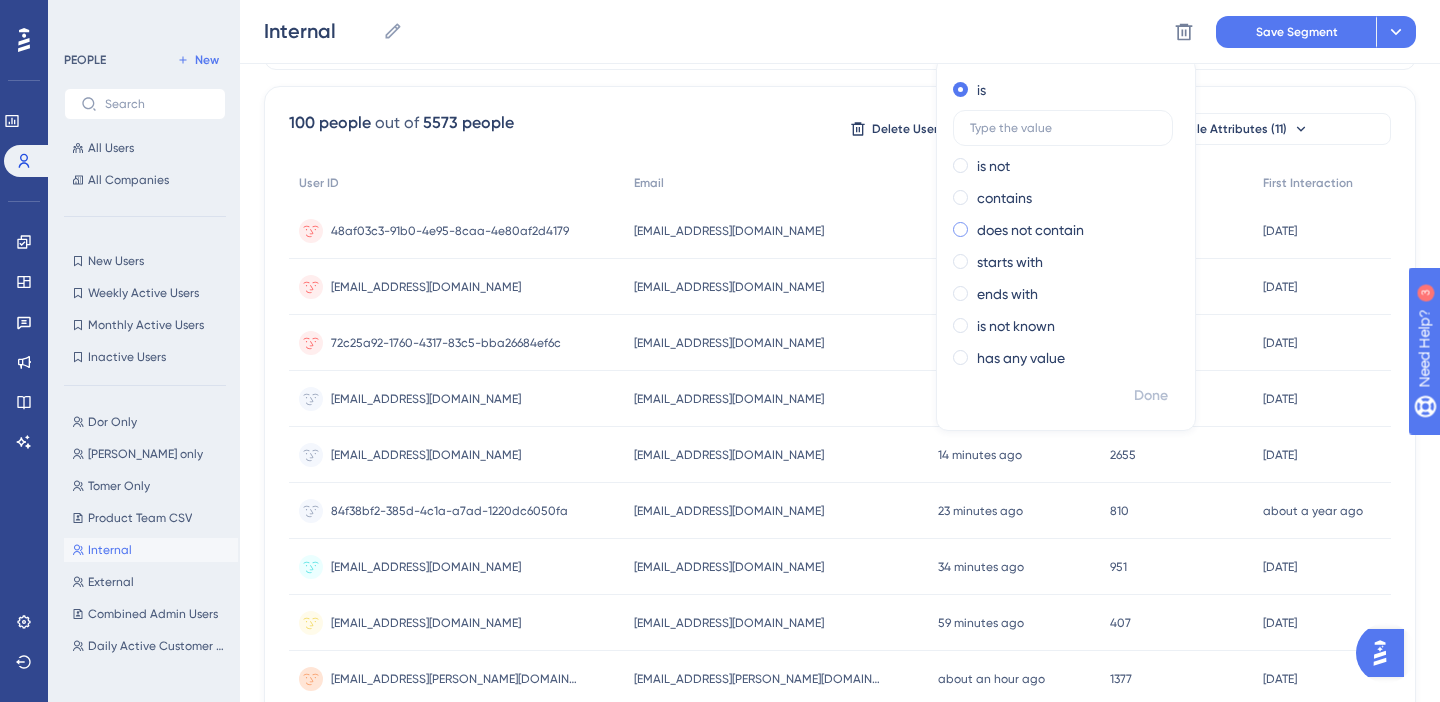 click at bounding box center [974, 225] 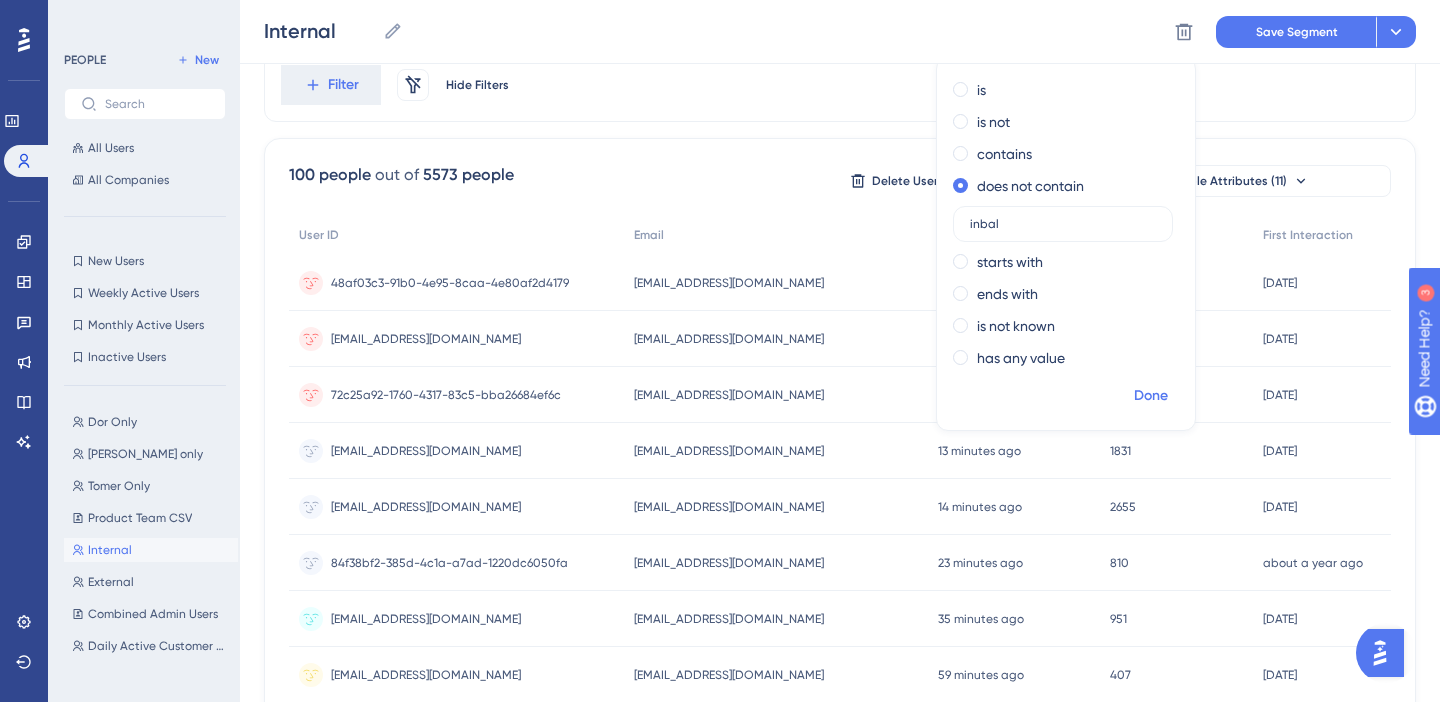 type on "inbal" 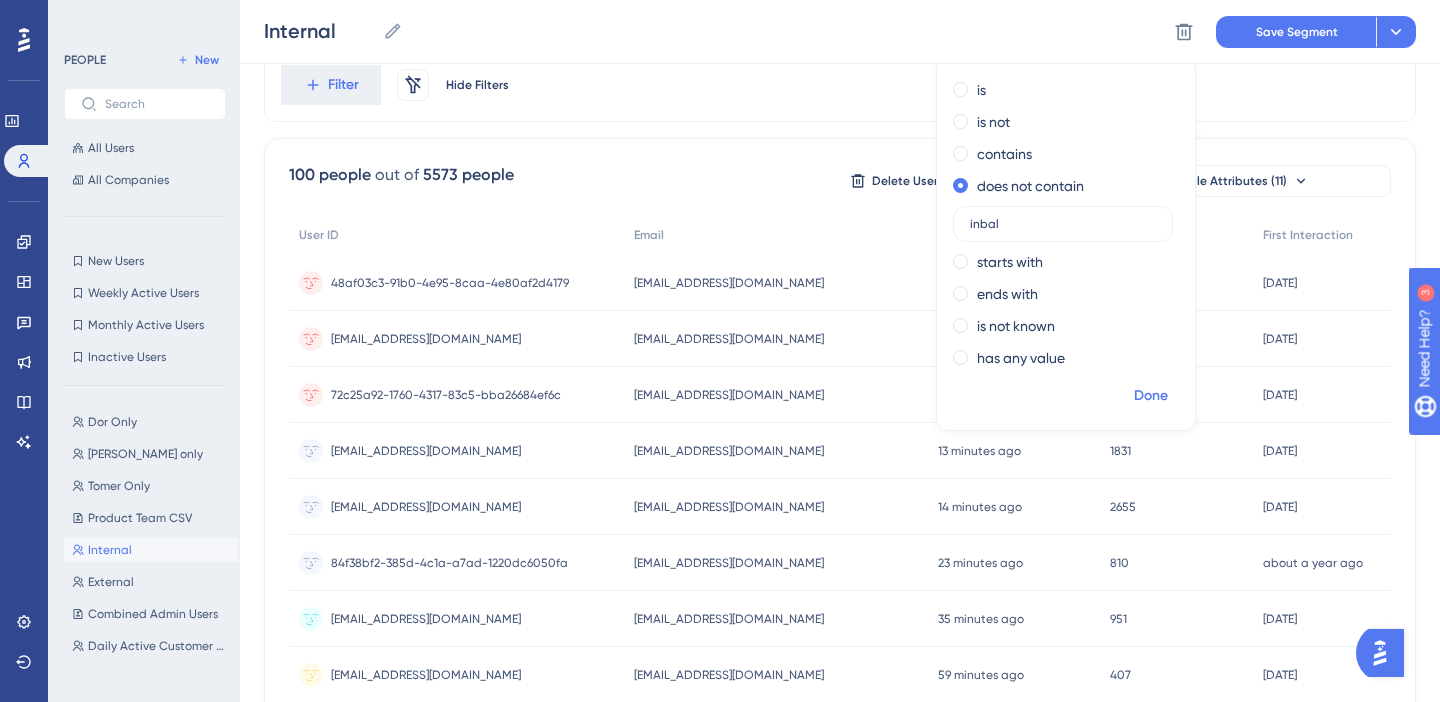 click on "Done" at bounding box center [1151, 396] 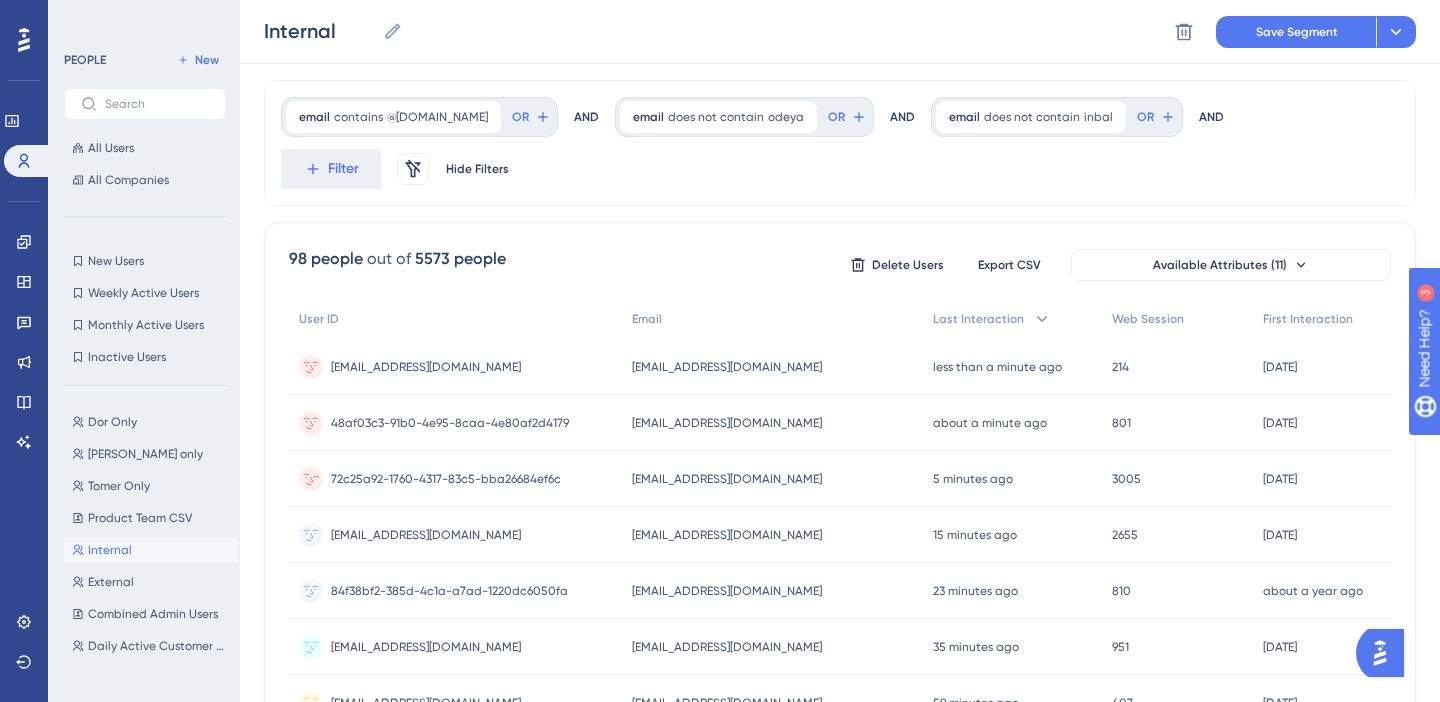 scroll, scrollTop: 0, scrollLeft: 0, axis: both 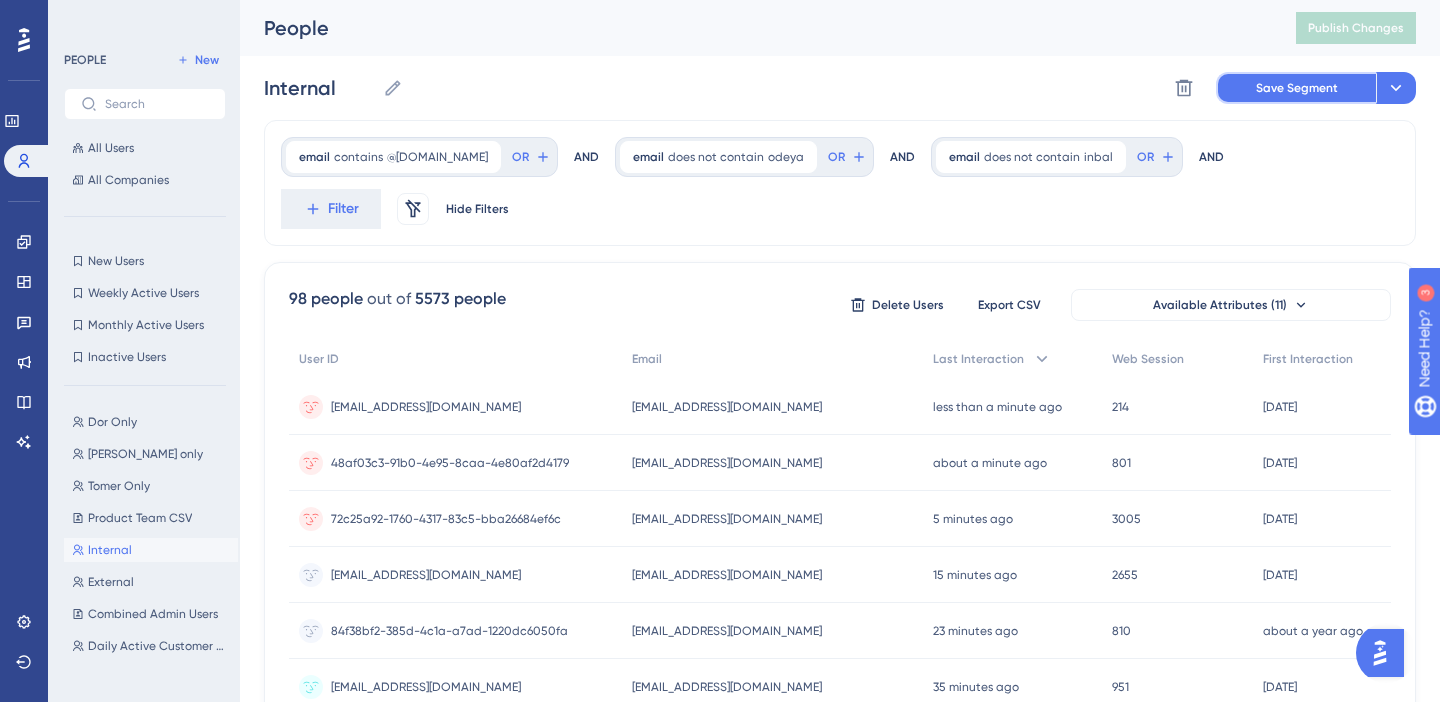 click on "Save Segment" at bounding box center (1296, 88) 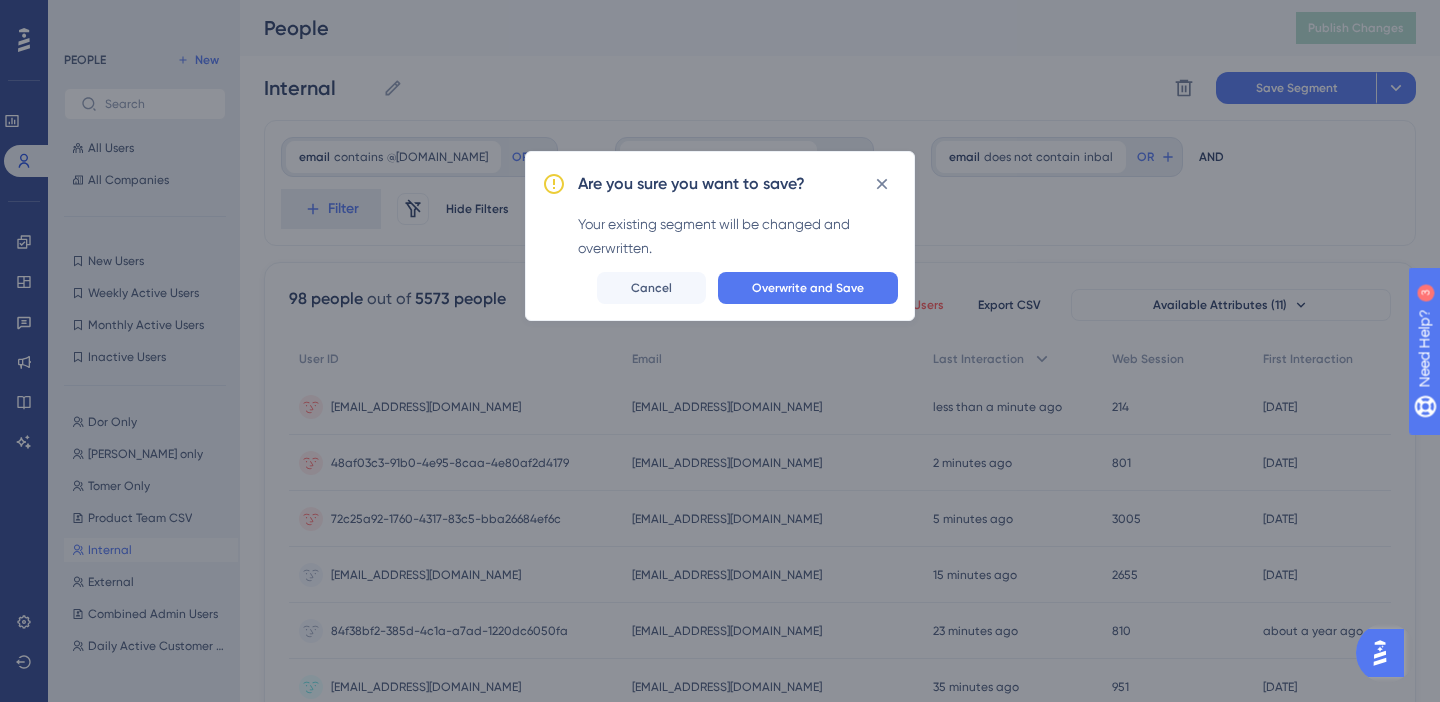 click on "Overwrite and Save" at bounding box center (808, 288) 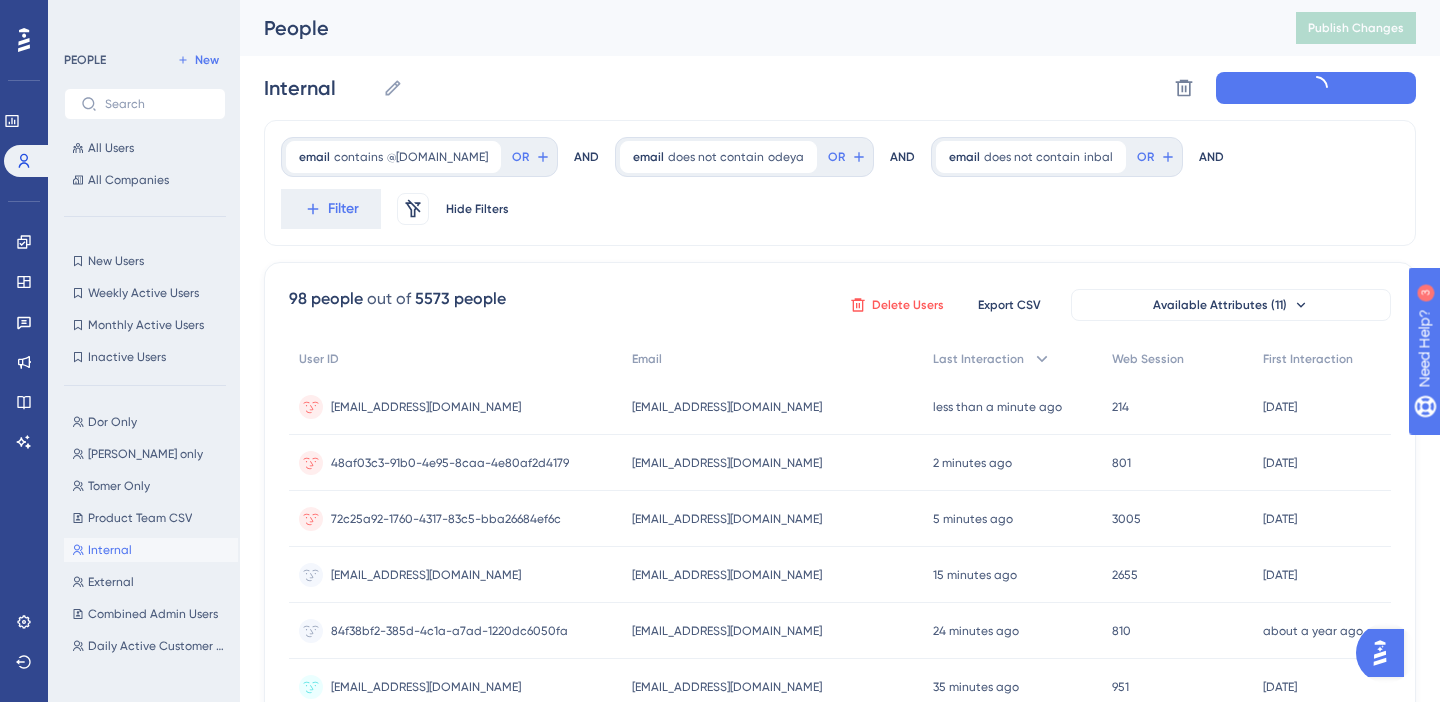 scroll, scrollTop: 1, scrollLeft: 0, axis: vertical 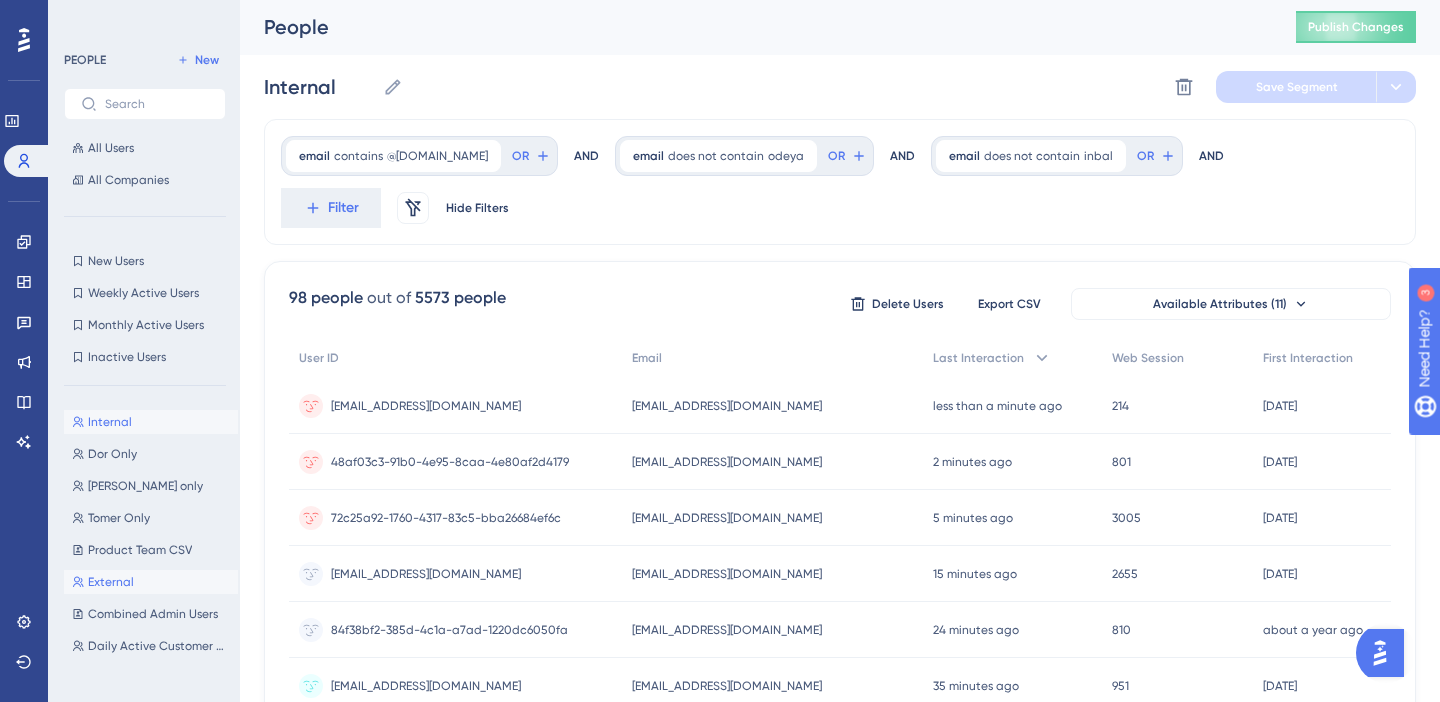 click on "External" at bounding box center [111, 582] 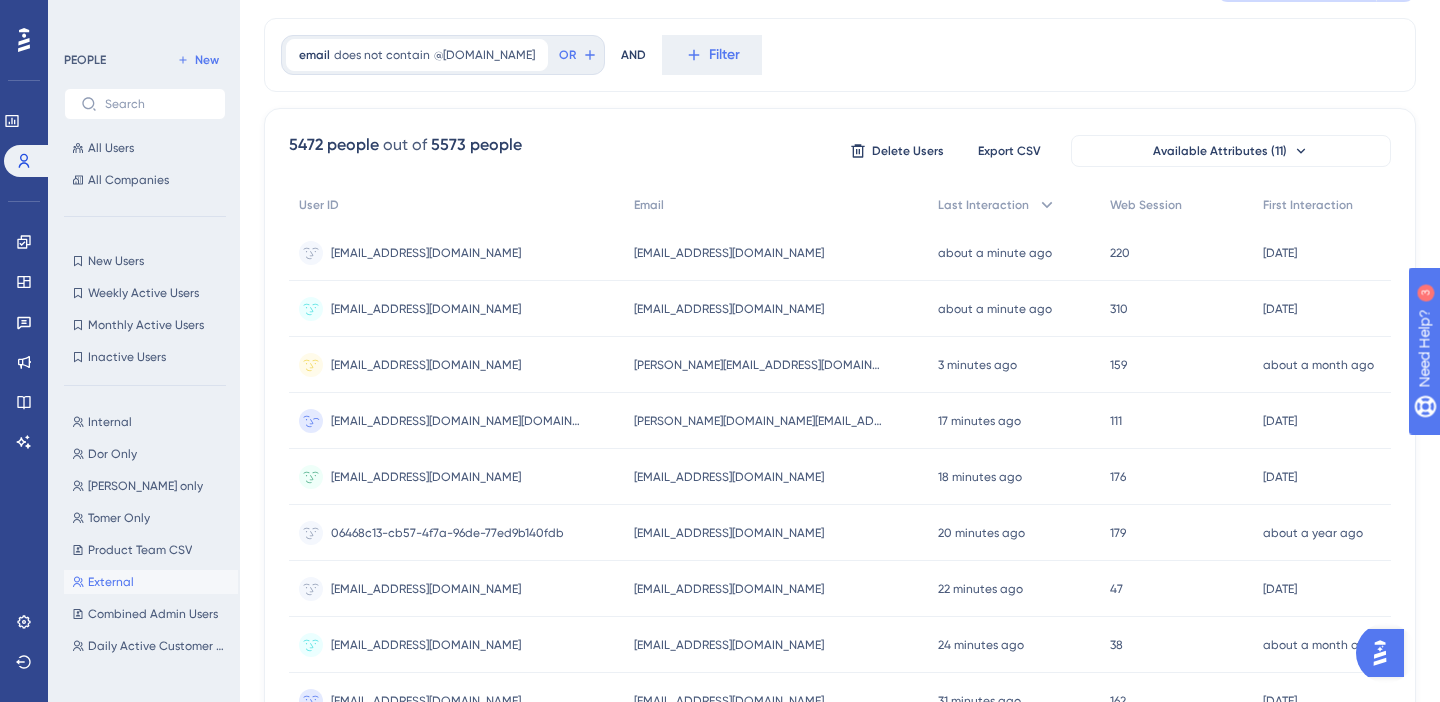 scroll, scrollTop: 0, scrollLeft: 0, axis: both 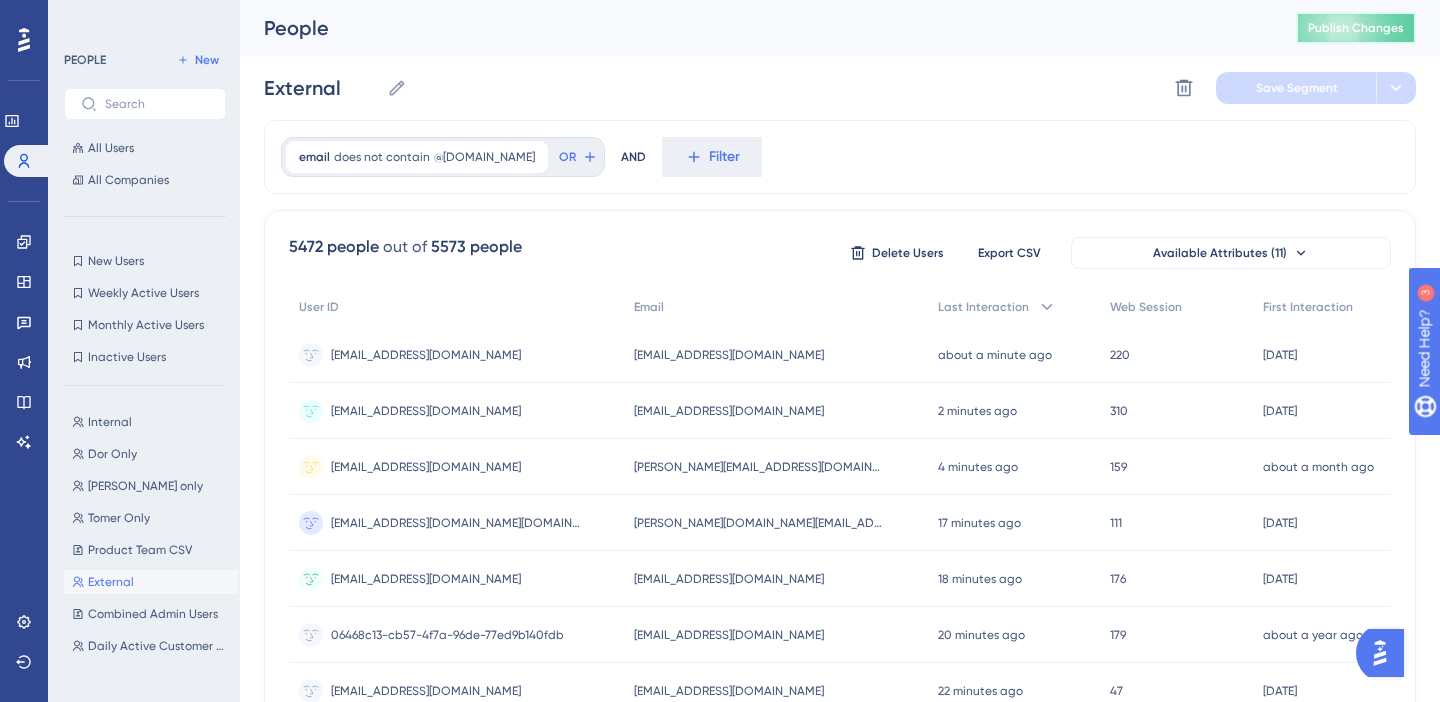 click on "Publish Changes" at bounding box center [1356, 28] 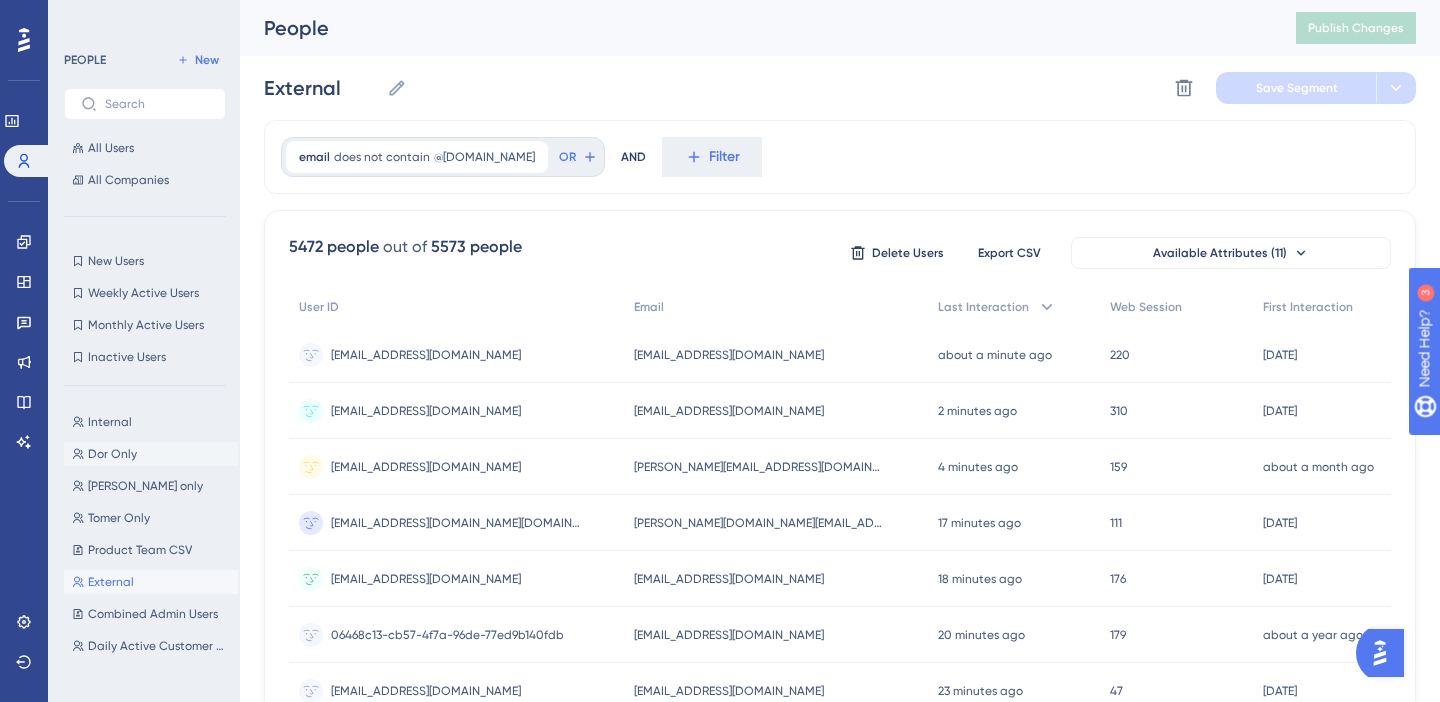 click on "Dor Only" at bounding box center [112, 454] 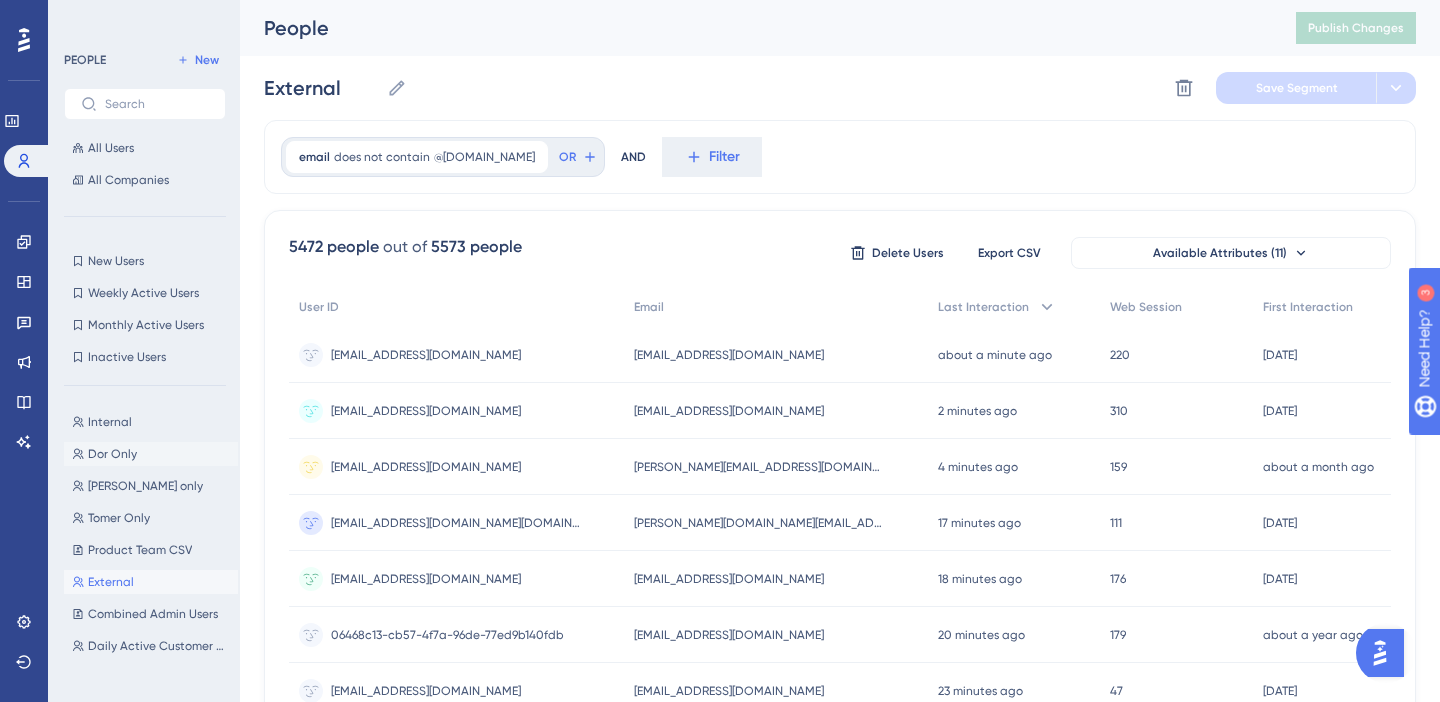 type on "Dor Only" 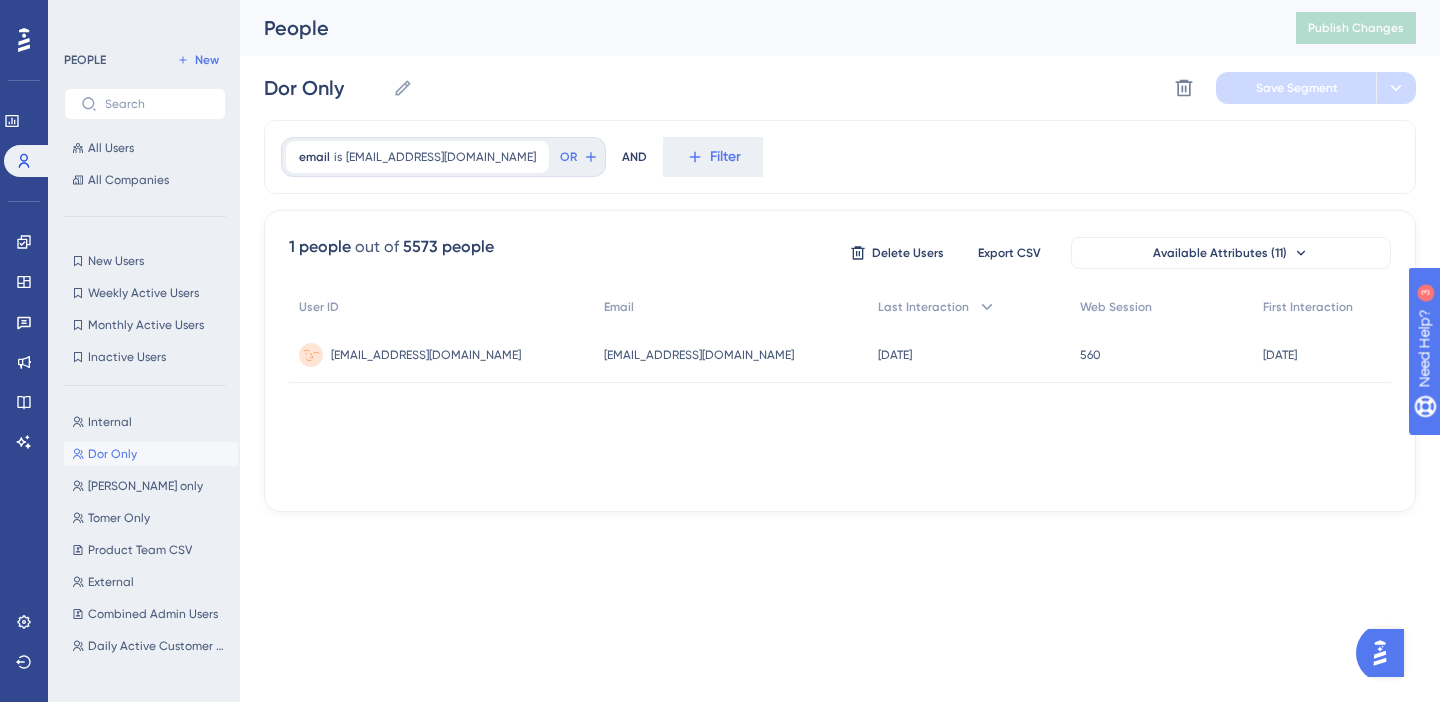 click on "seemplicitydemo_dor@seemplicity.io" at bounding box center [426, 355] 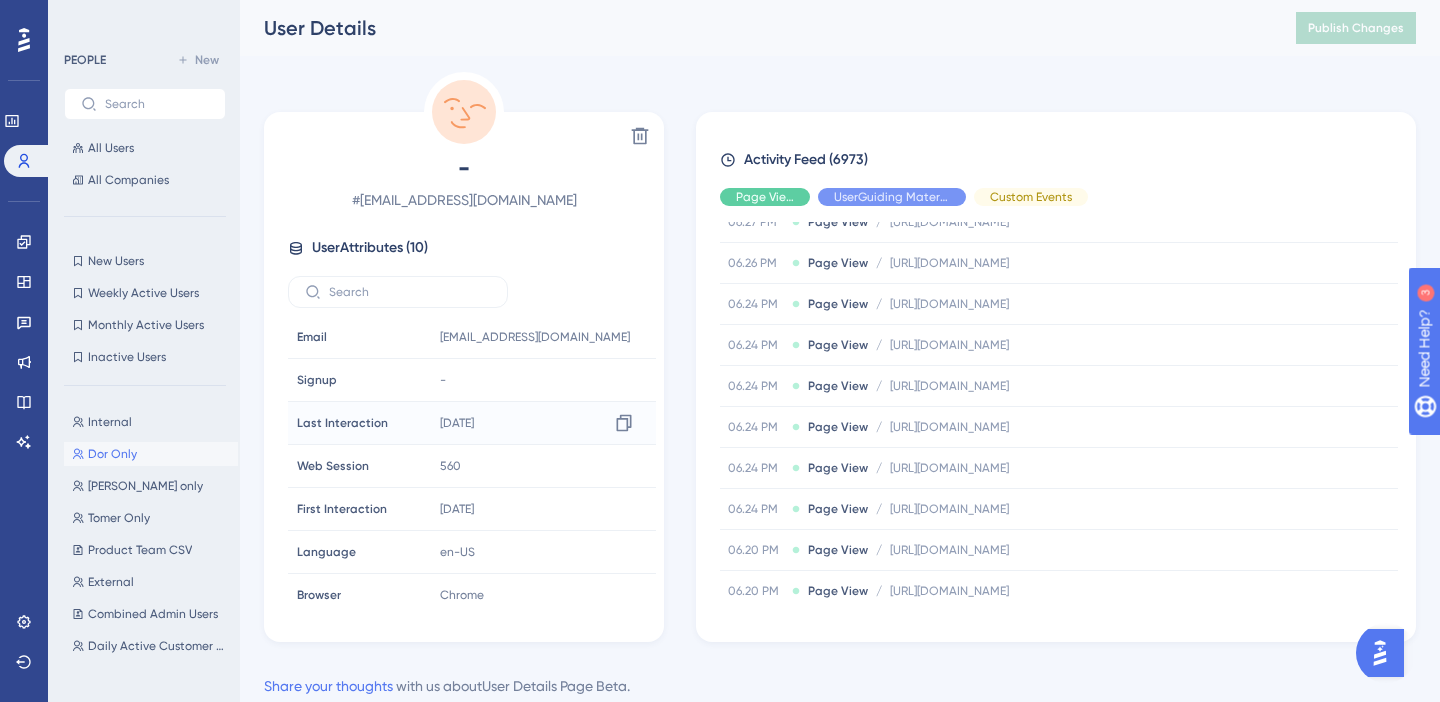 scroll, scrollTop: 2528, scrollLeft: 0, axis: vertical 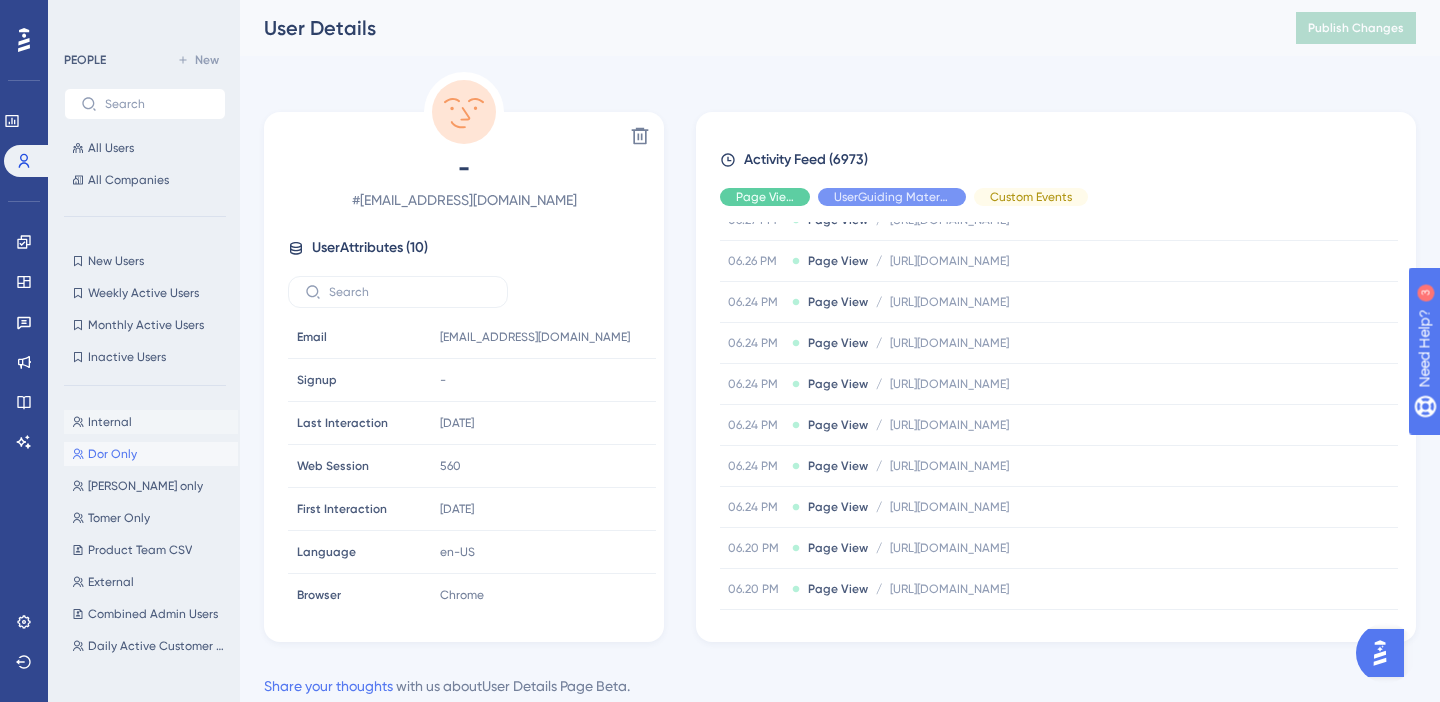 click on "Internal" at bounding box center [110, 422] 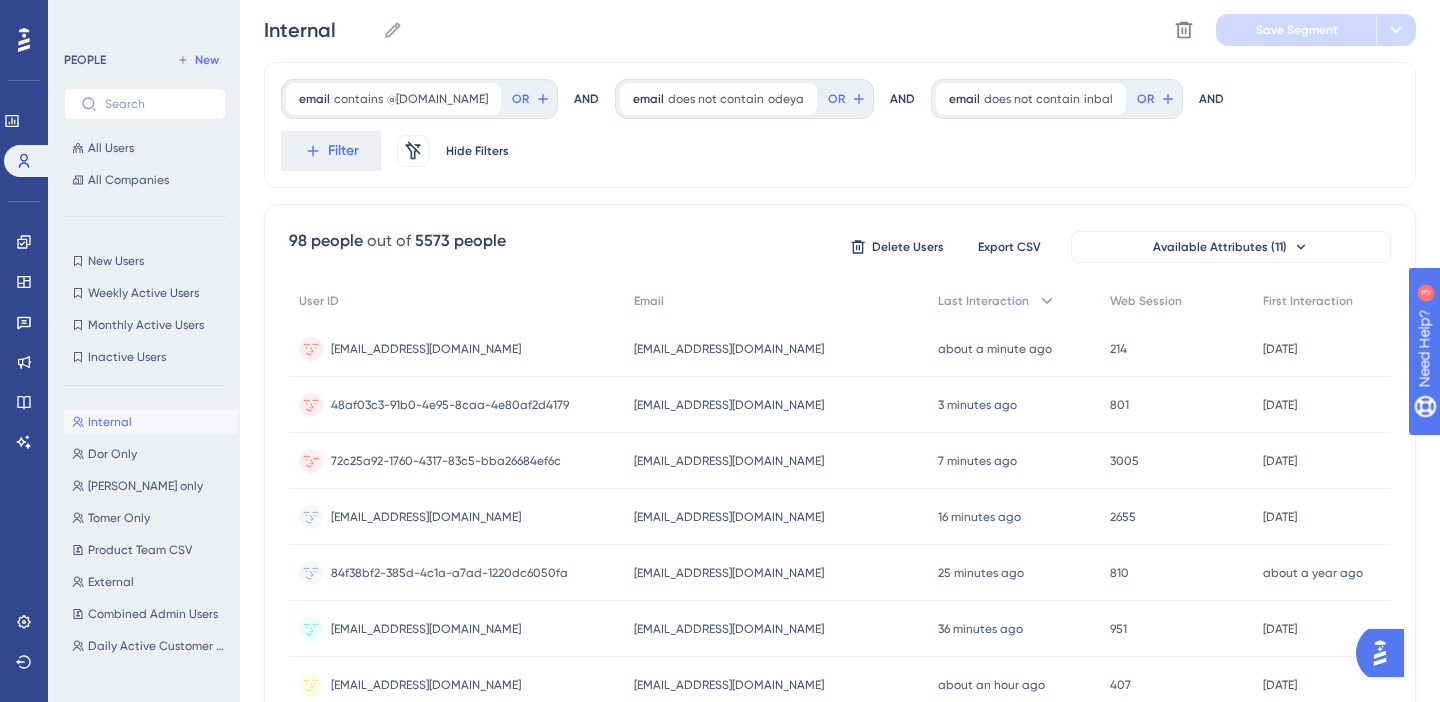 scroll, scrollTop: 0, scrollLeft: 0, axis: both 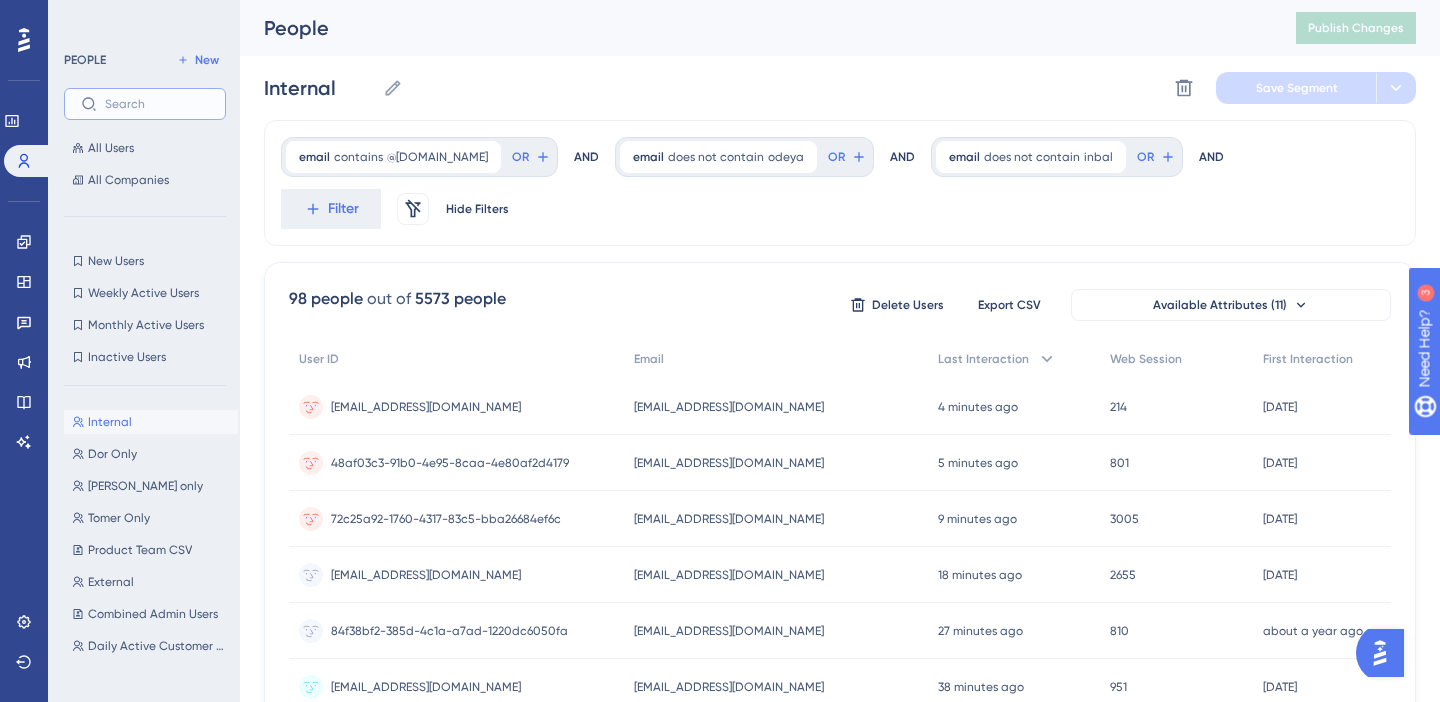 click at bounding box center (157, 104) 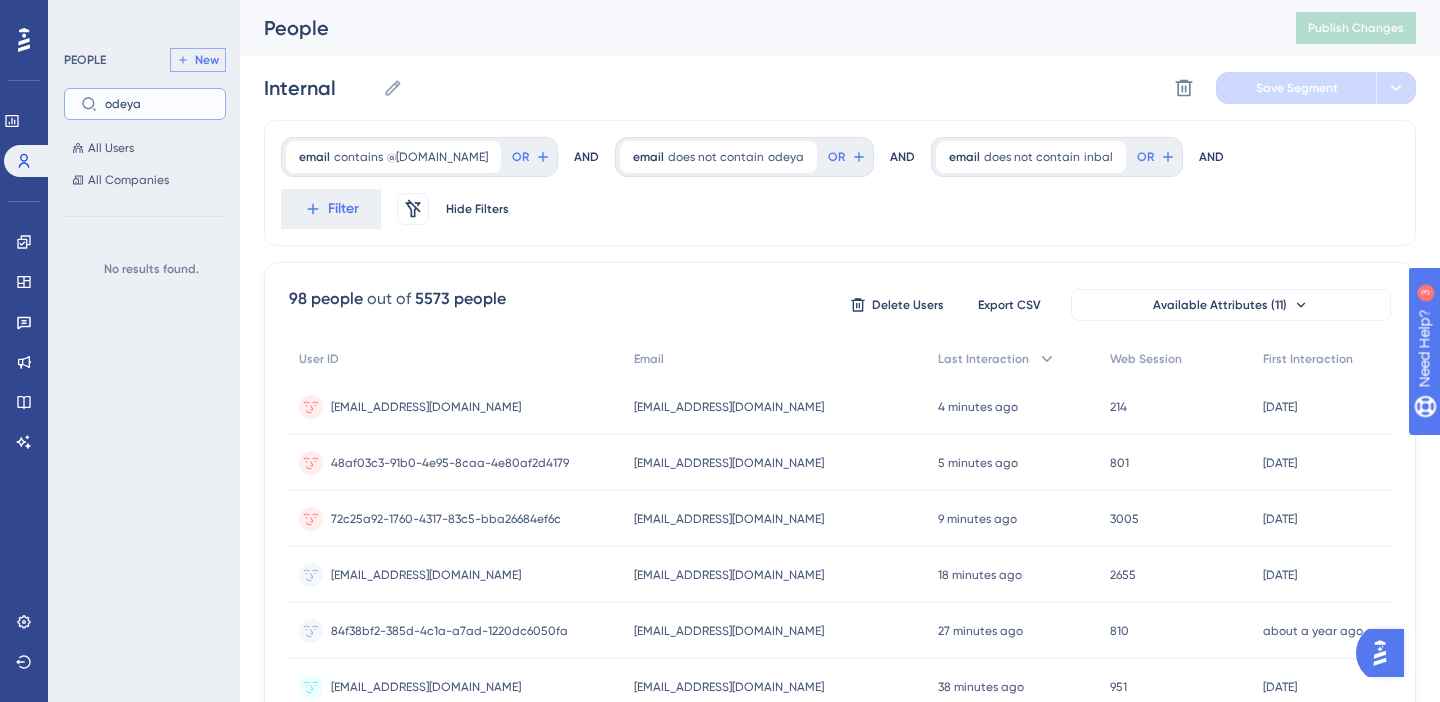 type on "odeya" 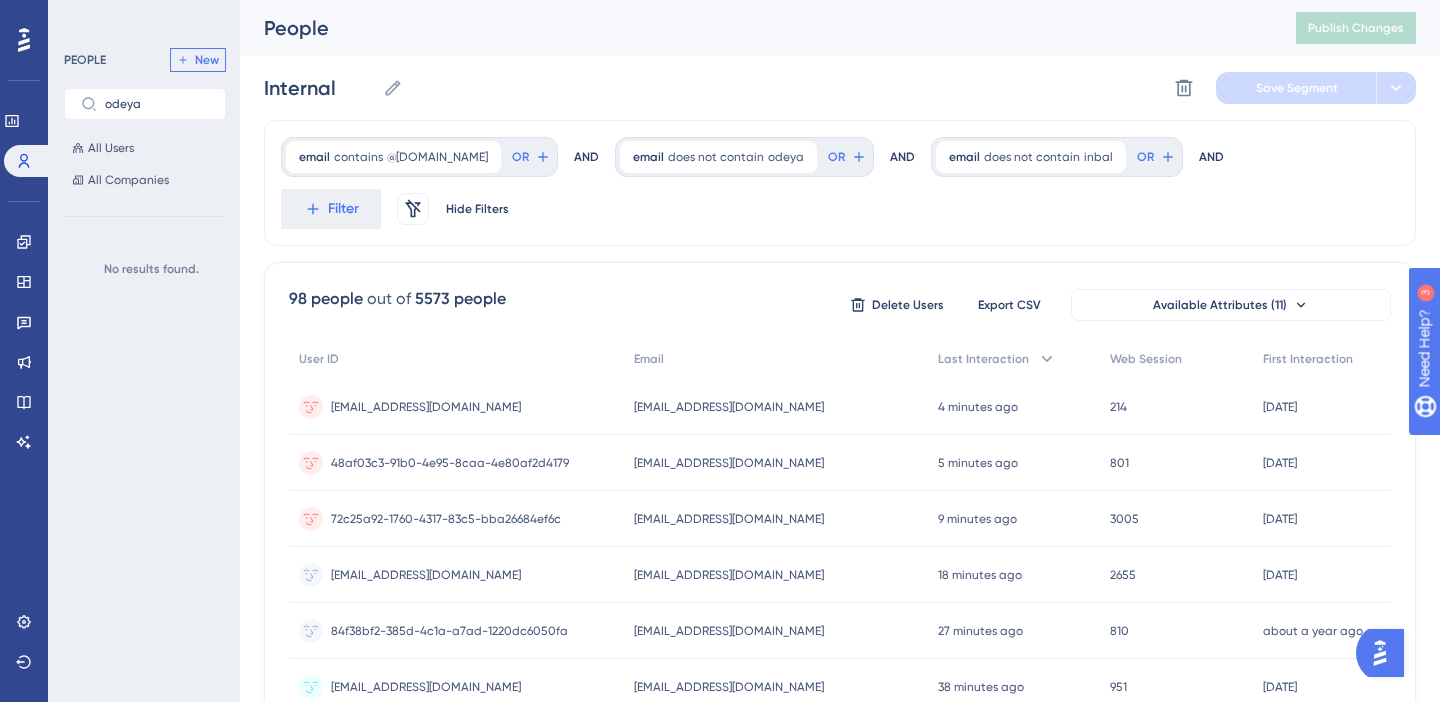 click on "New" at bounding box center (207, 60) 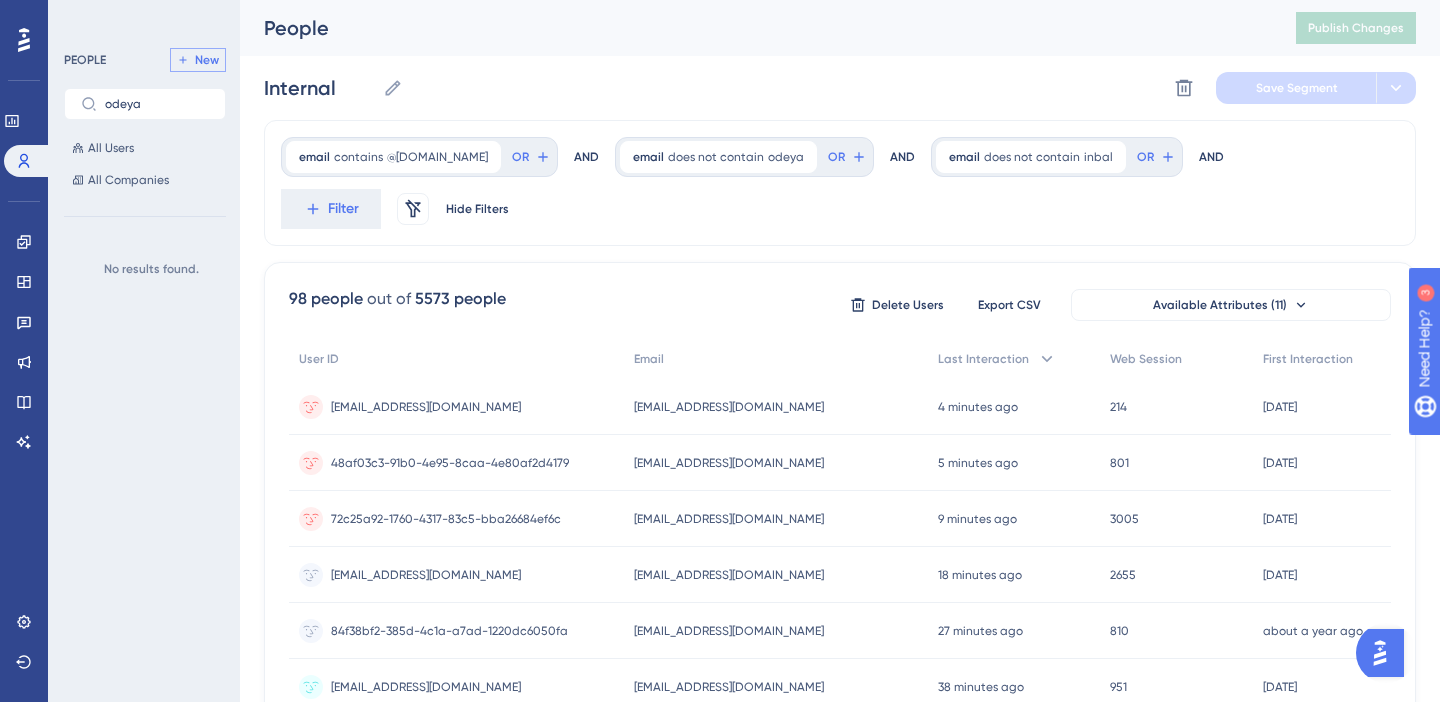 type on "New Segment" 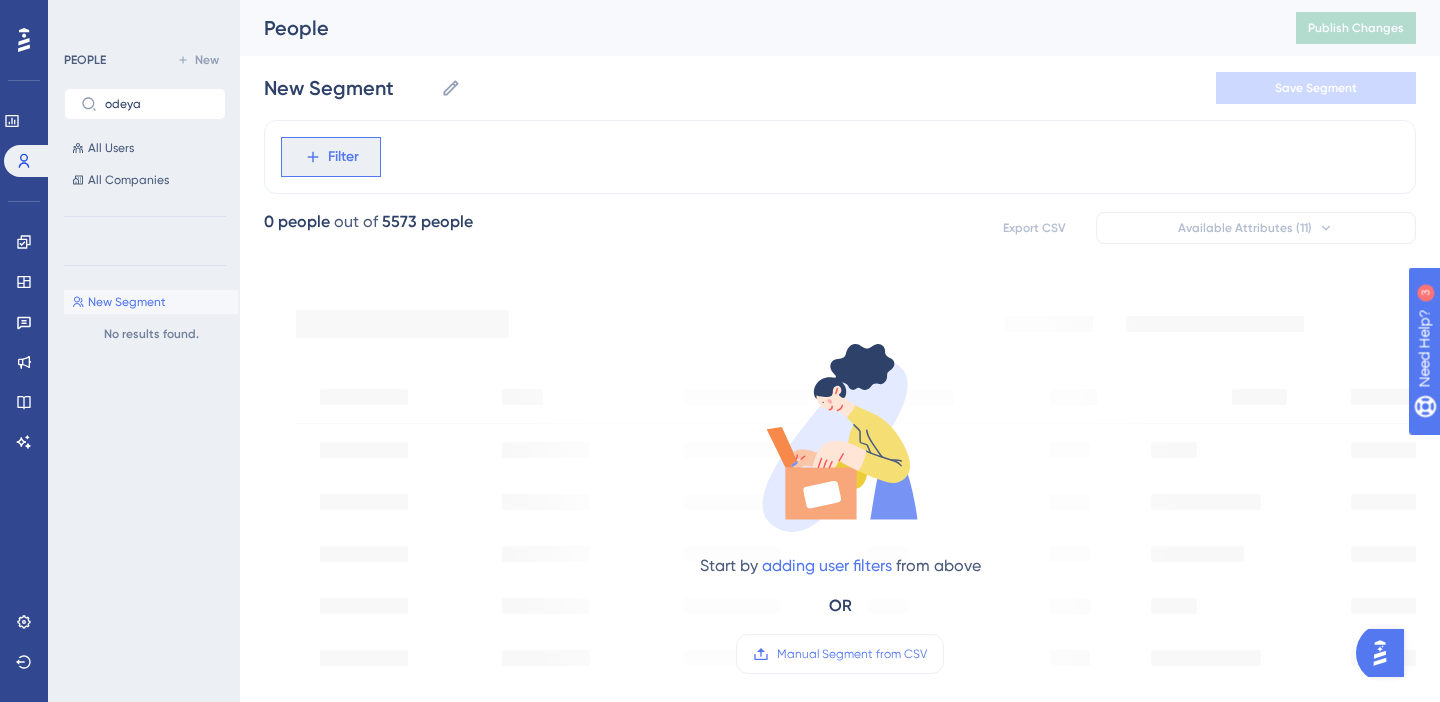 click 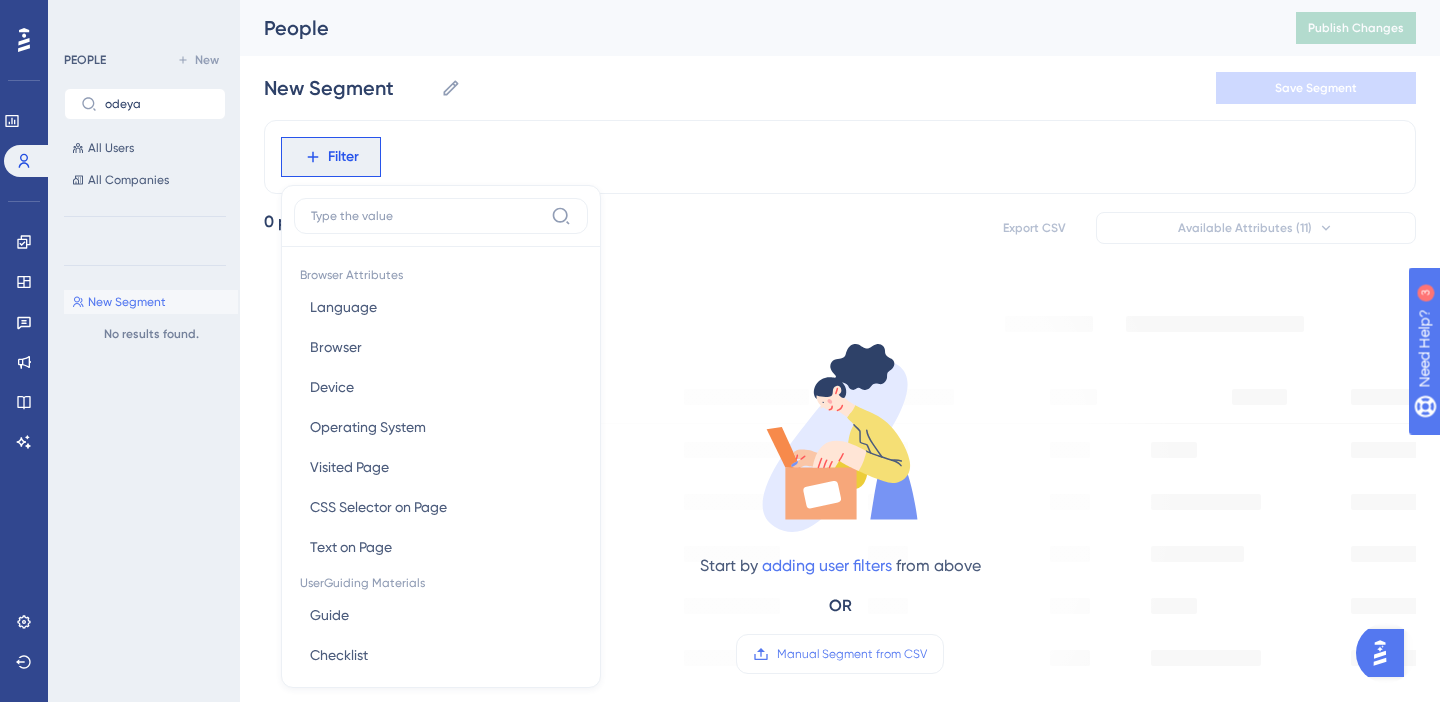 scroll, scrollTop: 81, scrollLeft: 0, axis: vertical 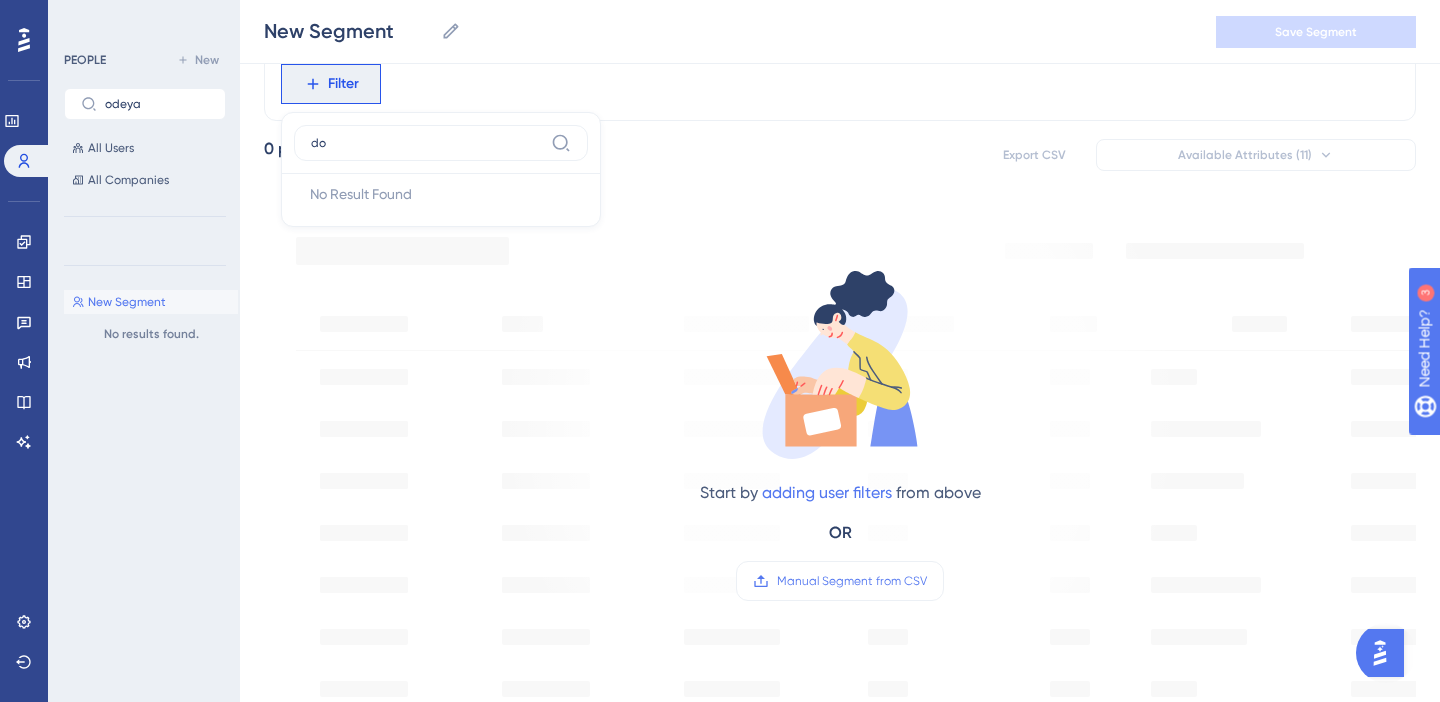 type on "d" 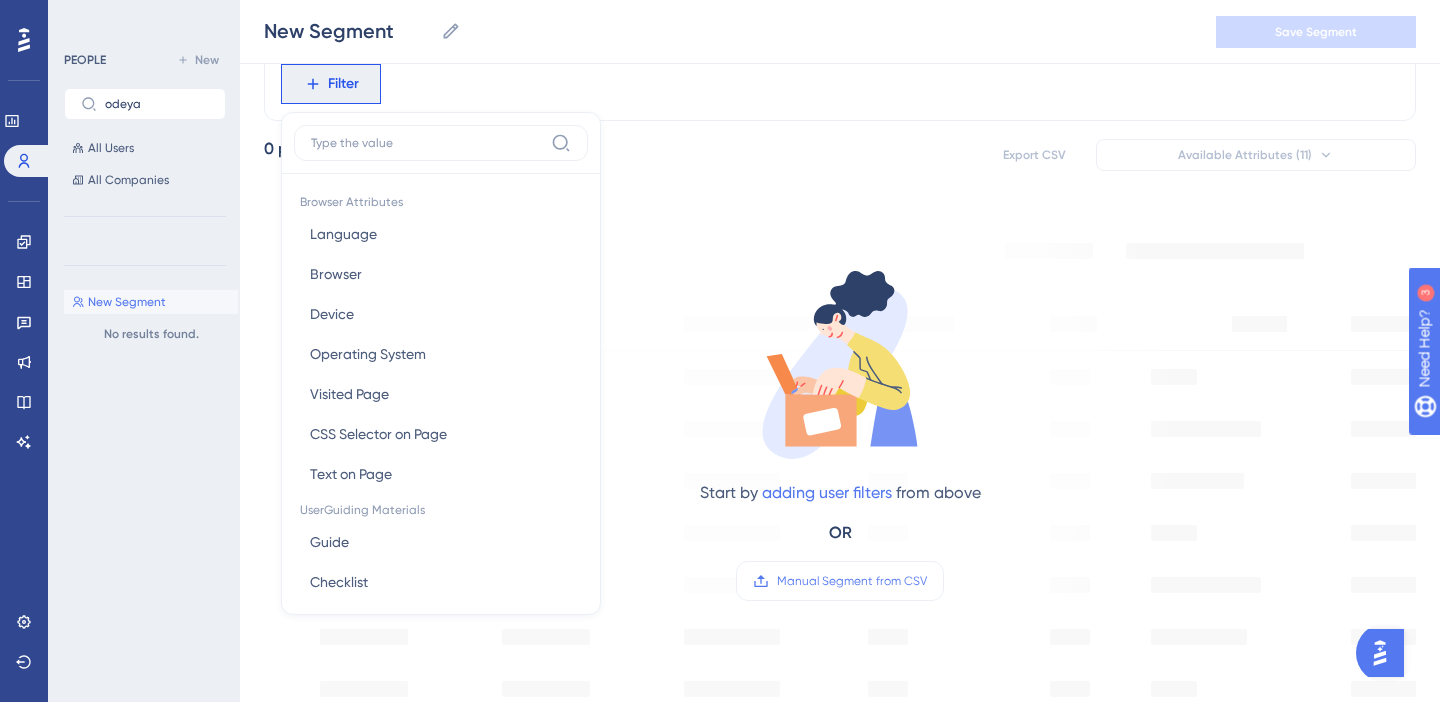 scroll, scrollTop: 0, scrollLeft: 0, axis: both 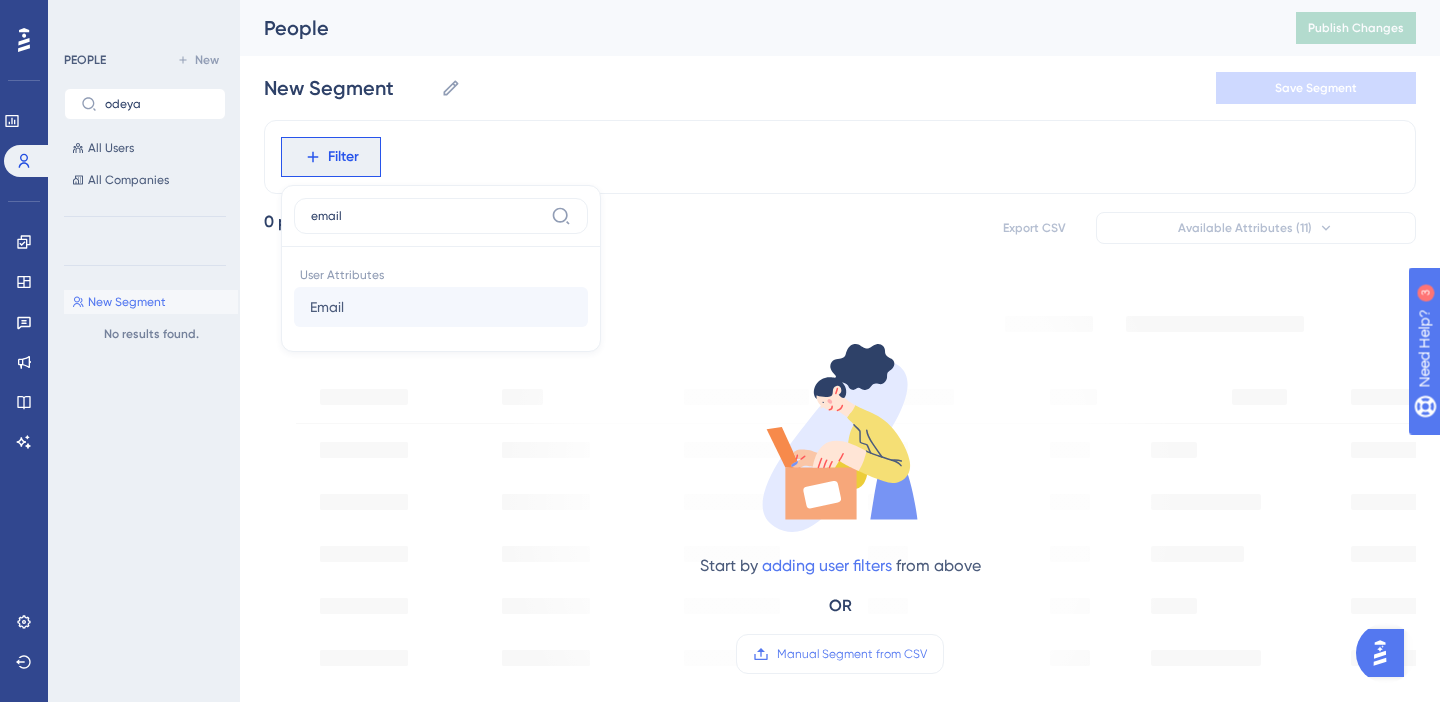 type on "email" 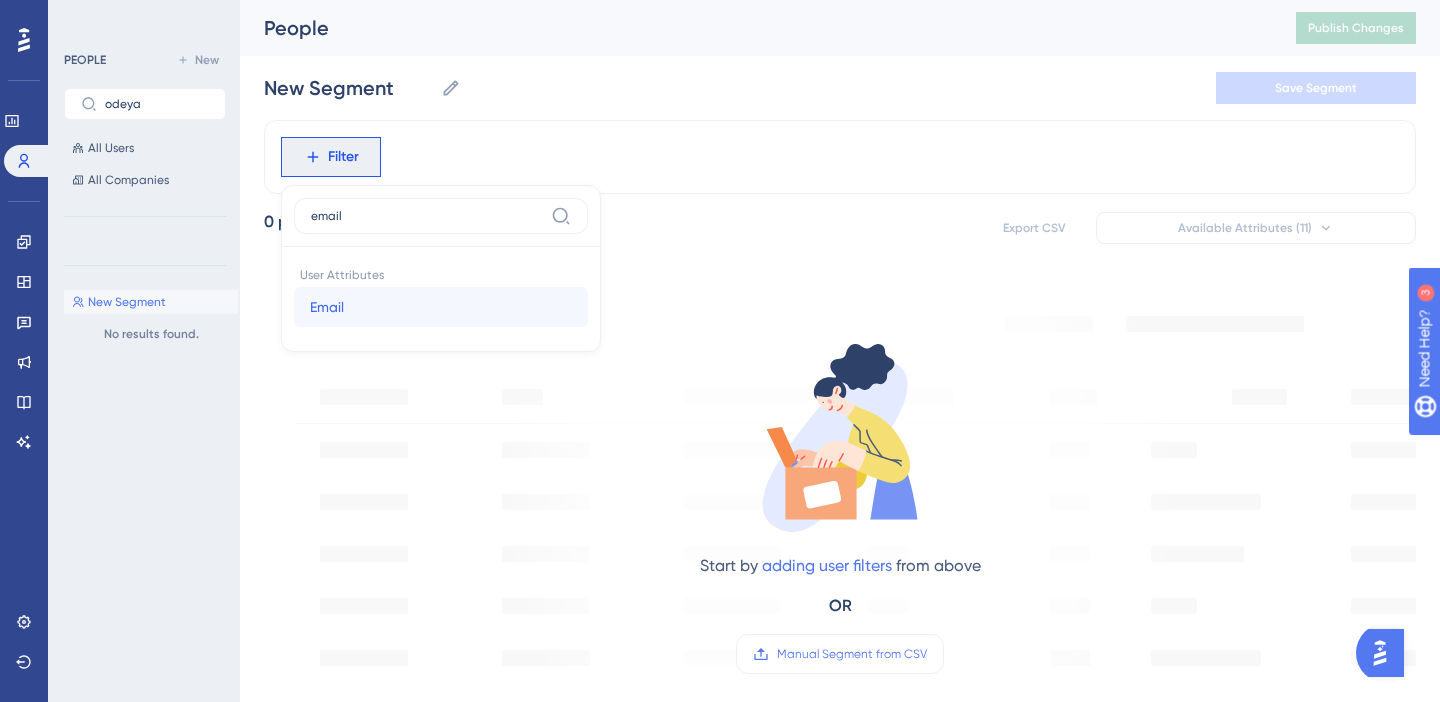 click on "Email" at bounding box center [327, 307] 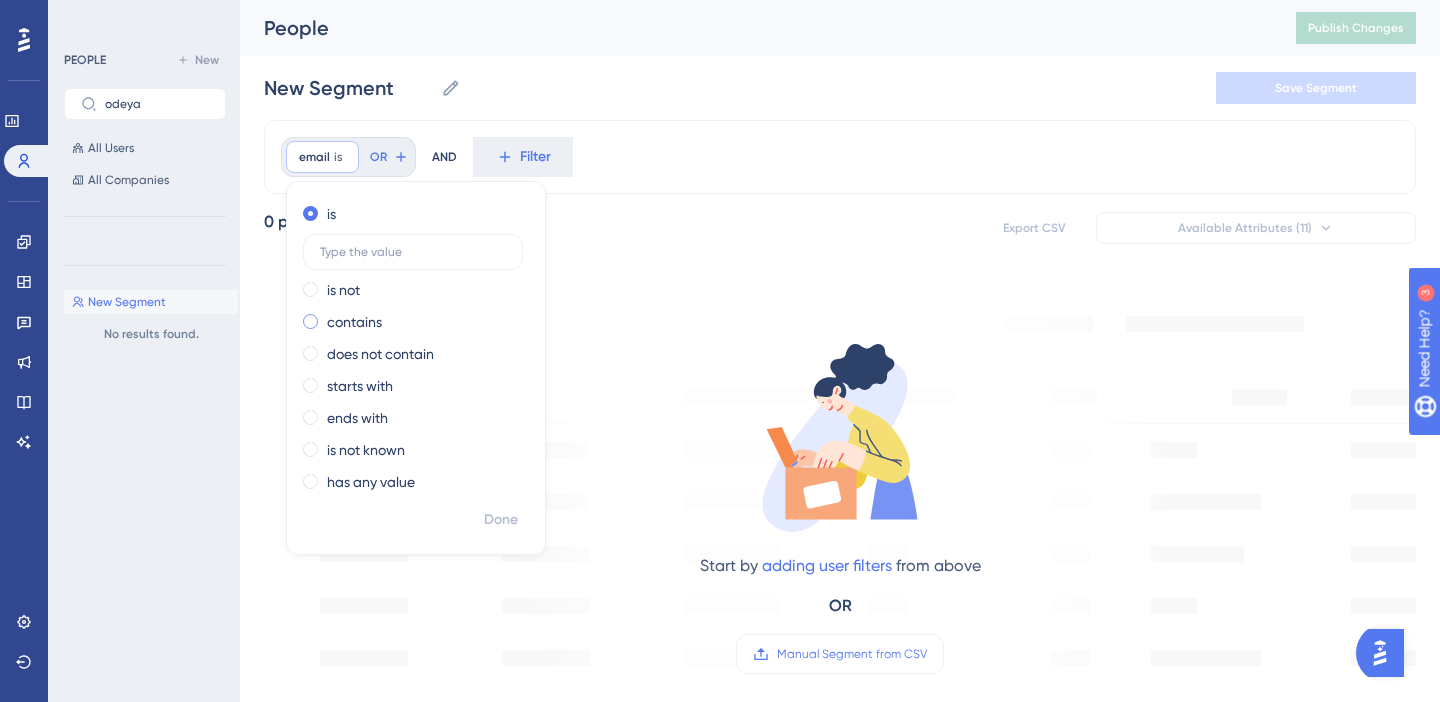 click at bounding box center [310, 321] 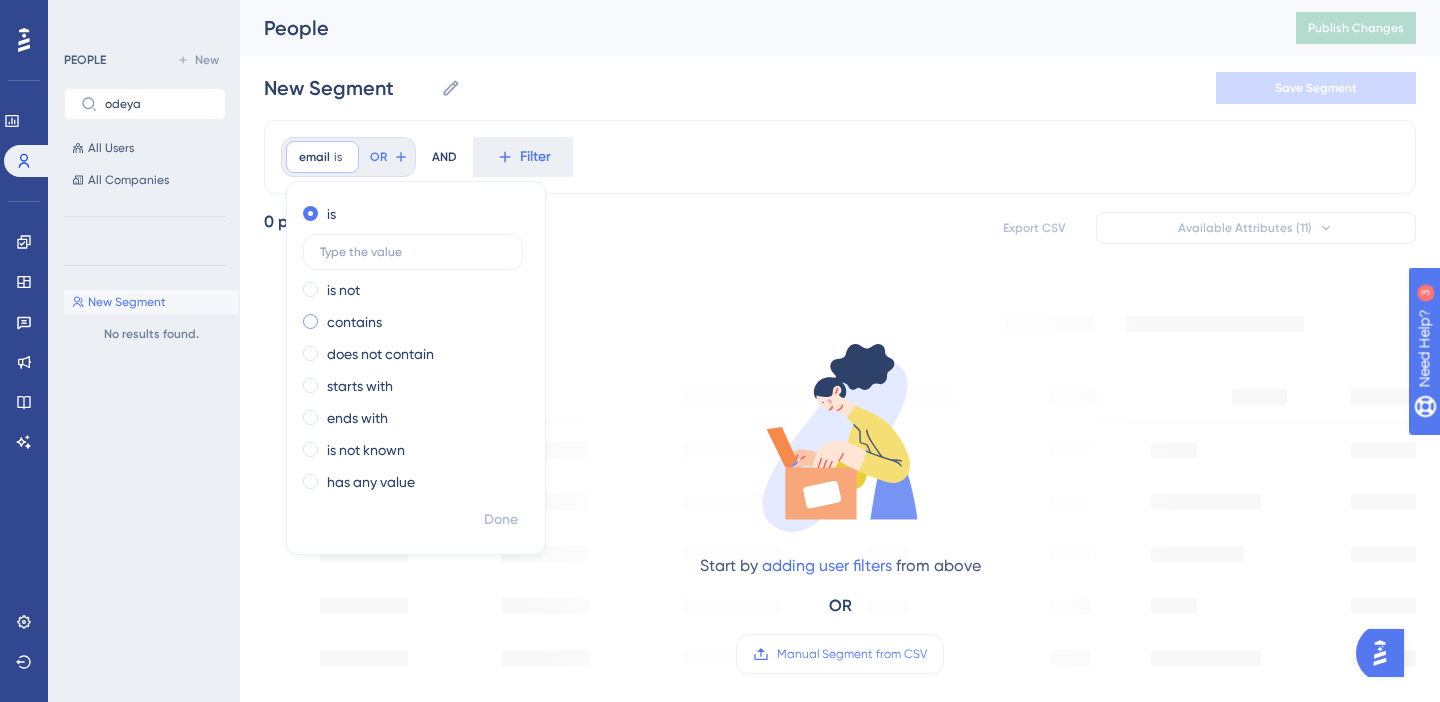 click at bounding box center [324, 317] 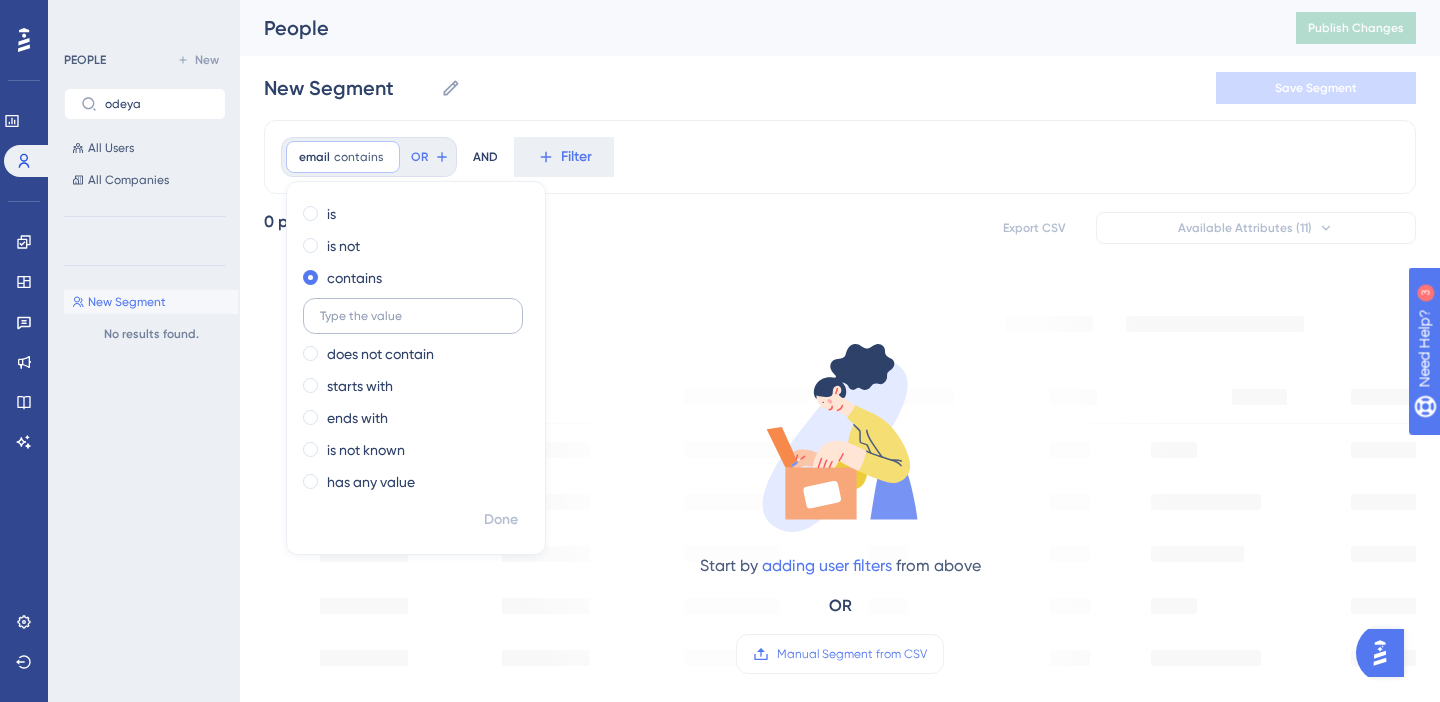 click at bounding box center [413, 316] 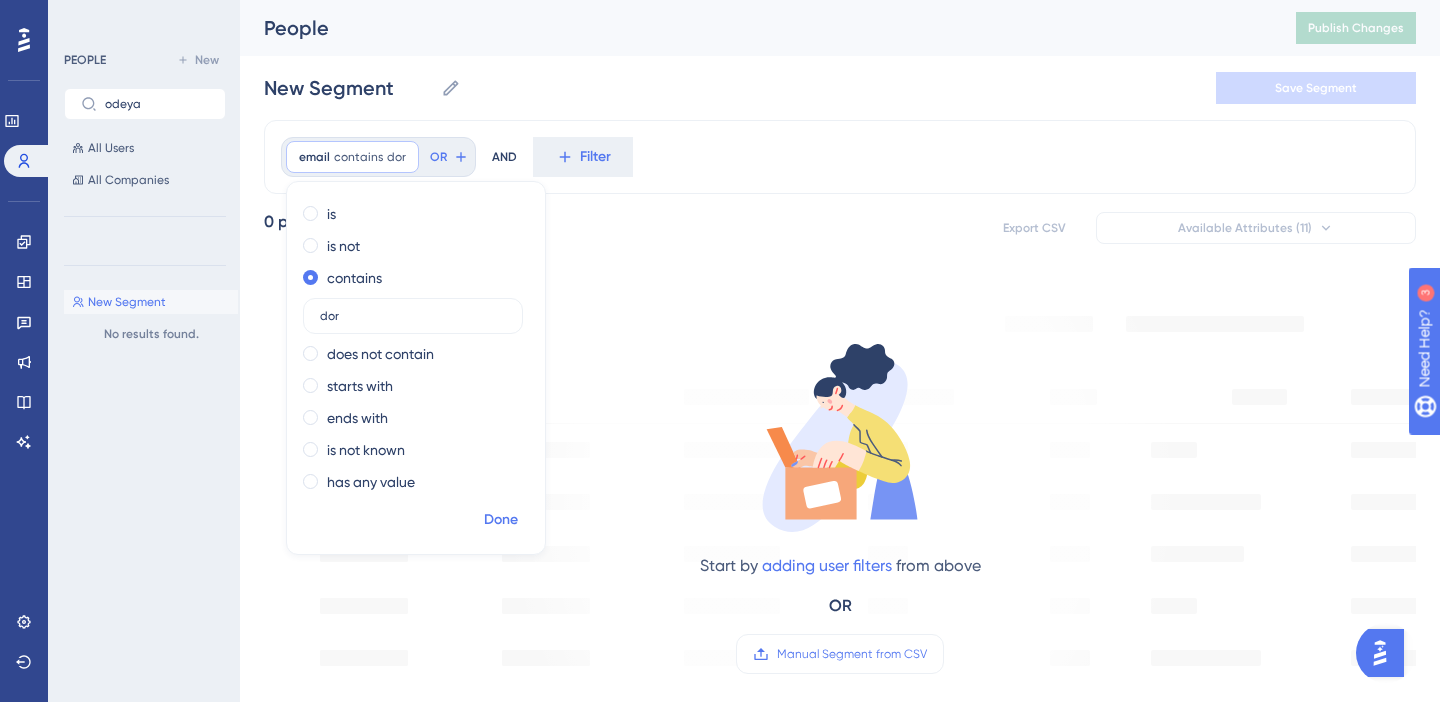 type on "dor" 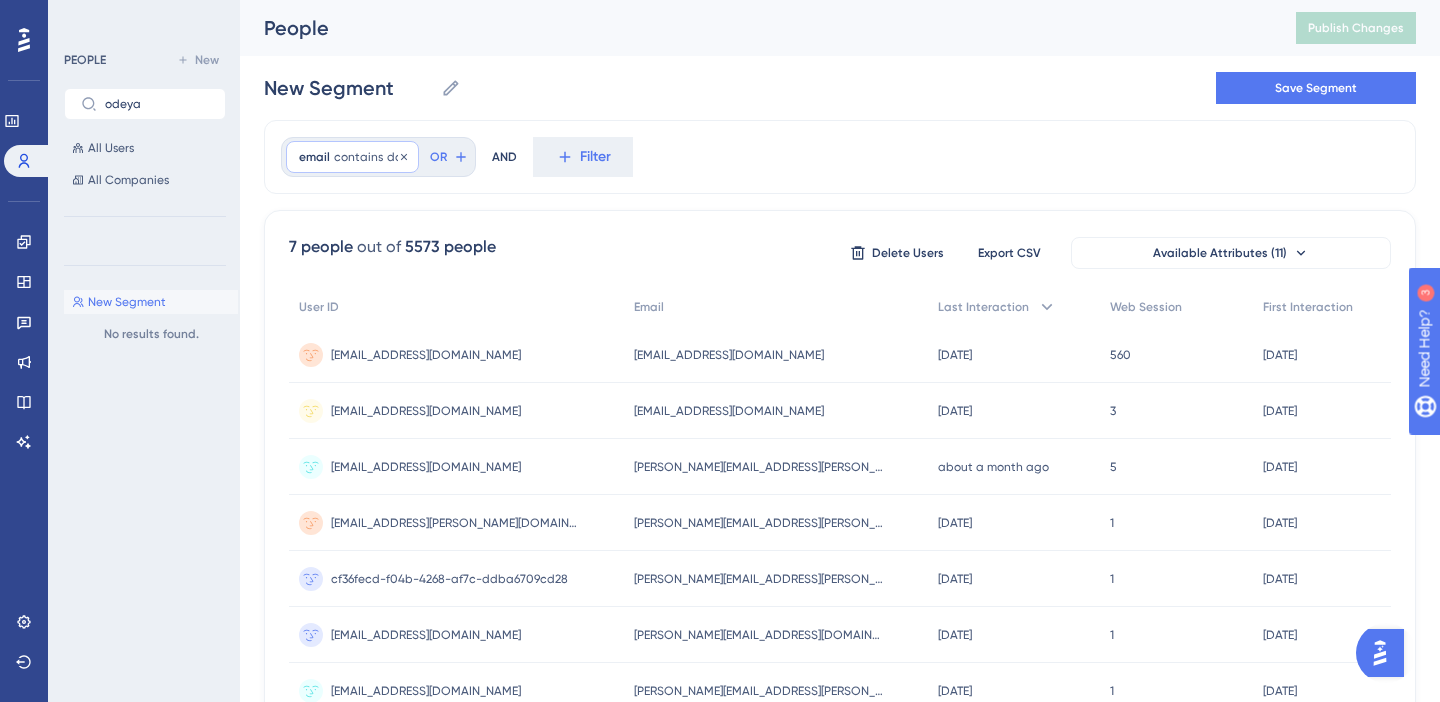 click on "contains" at bounding box center (358, 157) 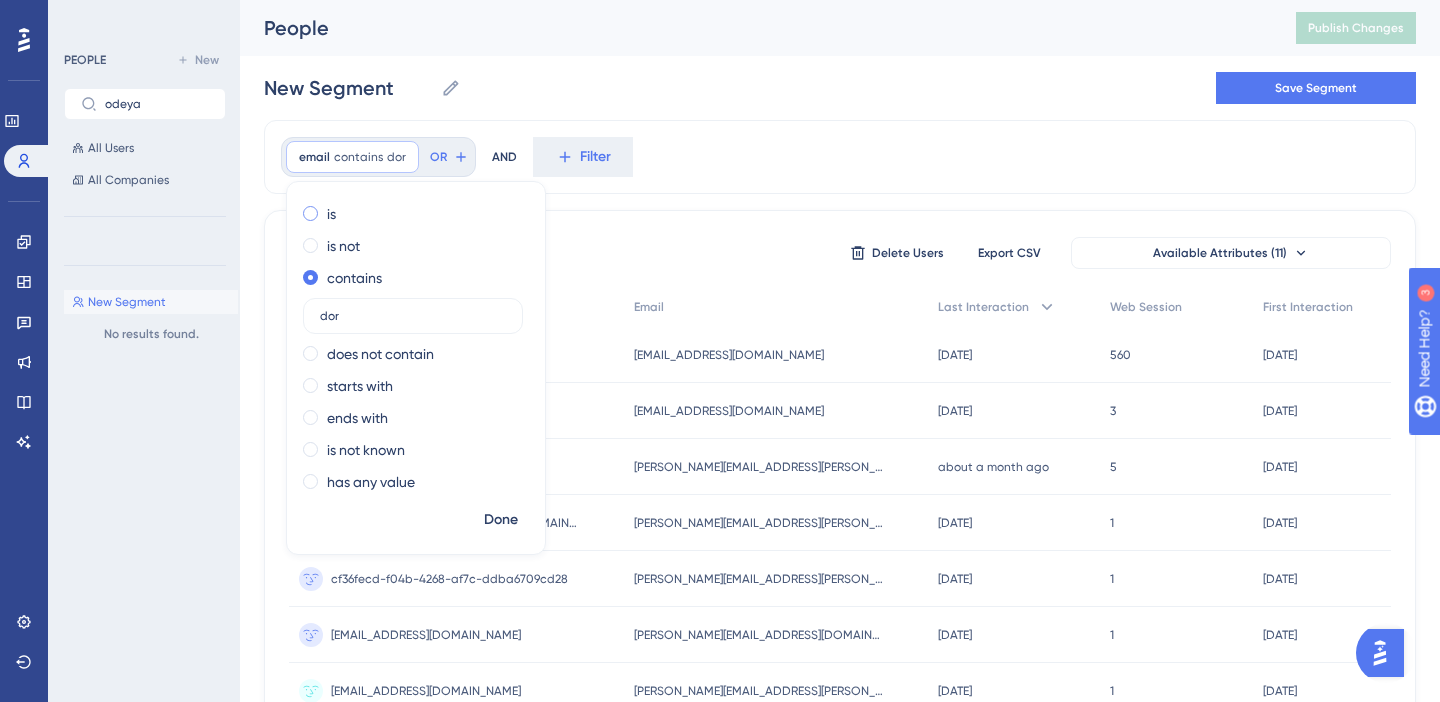 click at bounding box center (310, 213) 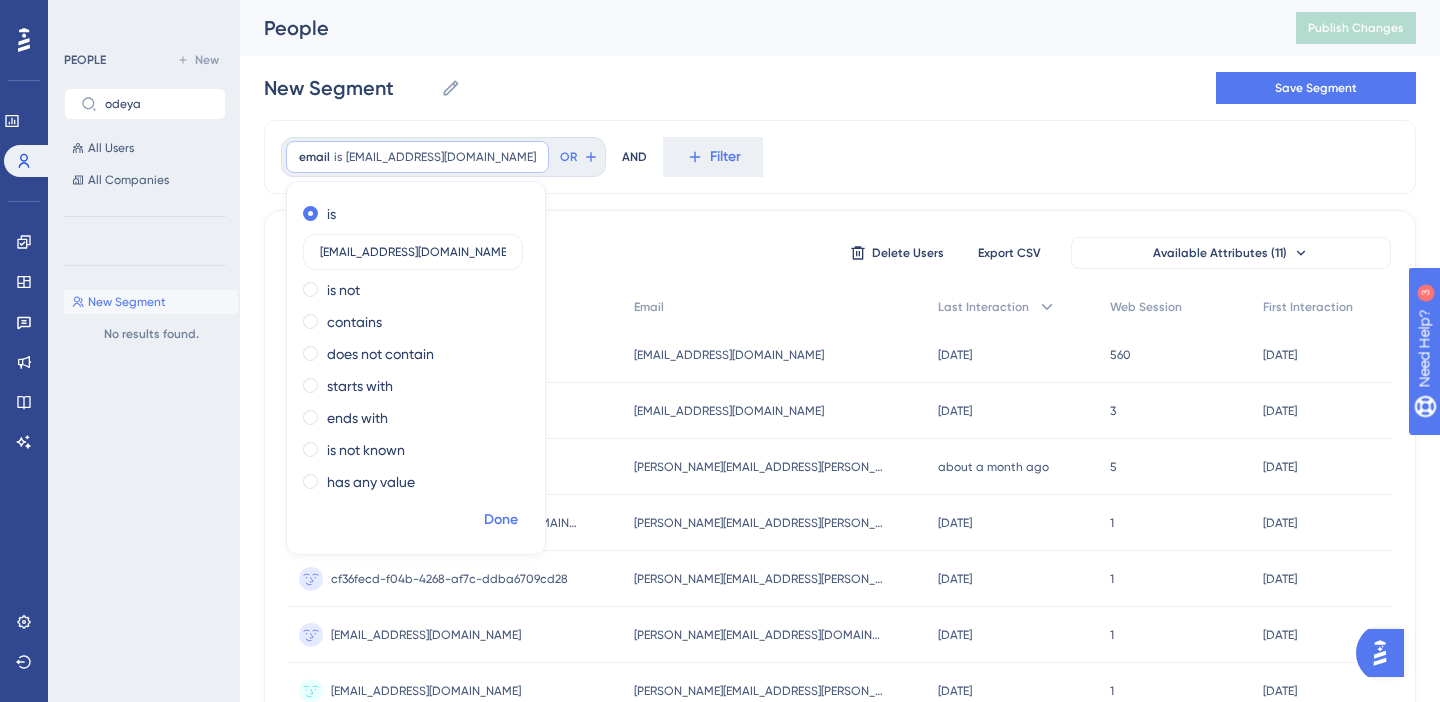 type on "dor@seemplicity.io" 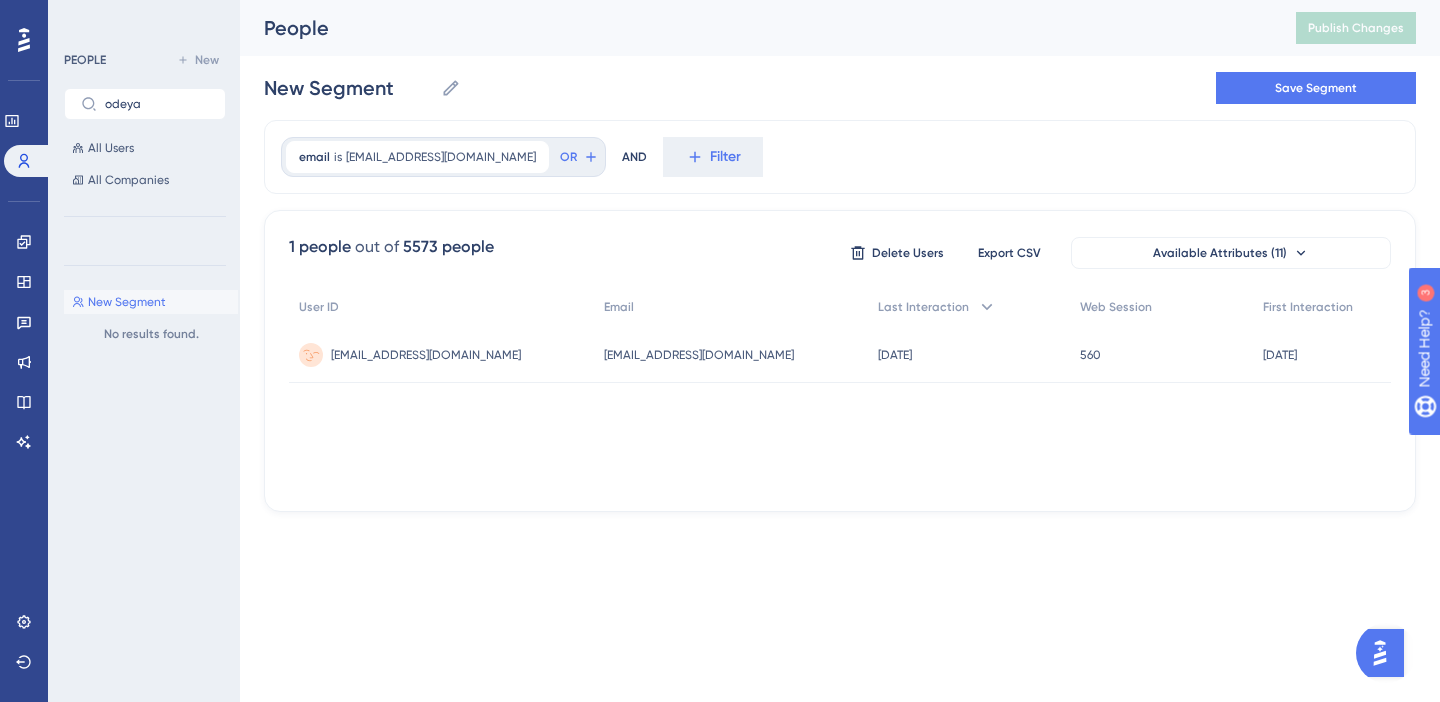 click on "seemplicitydemo_dor@seemplicity.io" at bounding box center [426, 355] 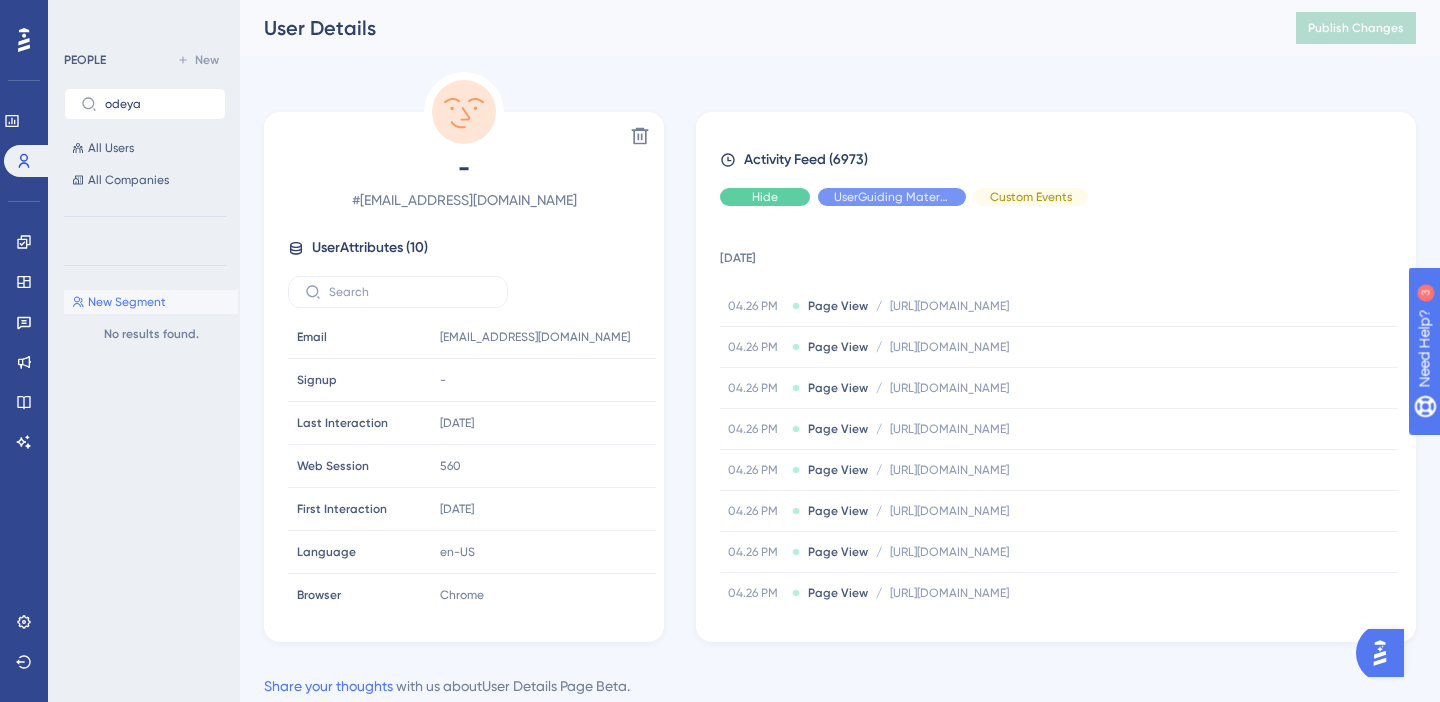 click on "Hide" at bounding box center (765, 197) 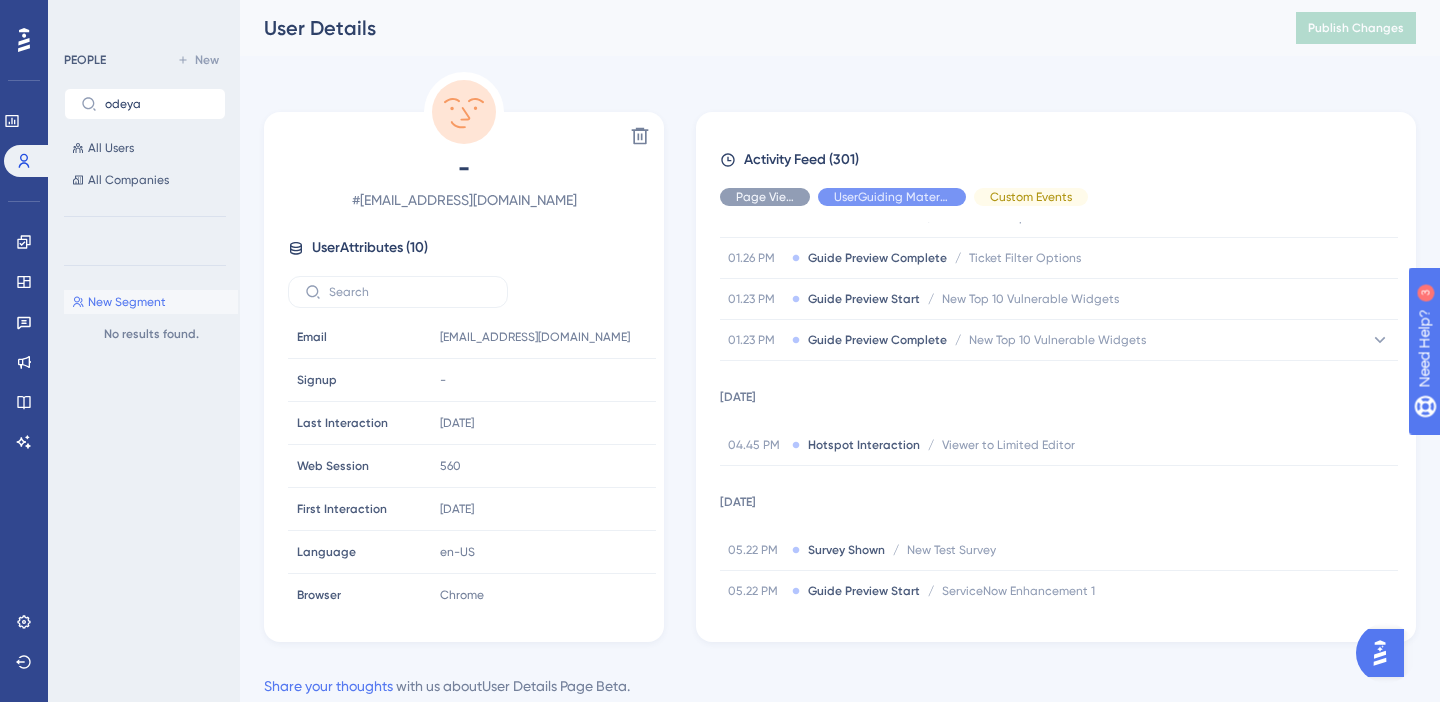 scroll, scrollTop: 131, scrollLeft: 0, axis: vertical 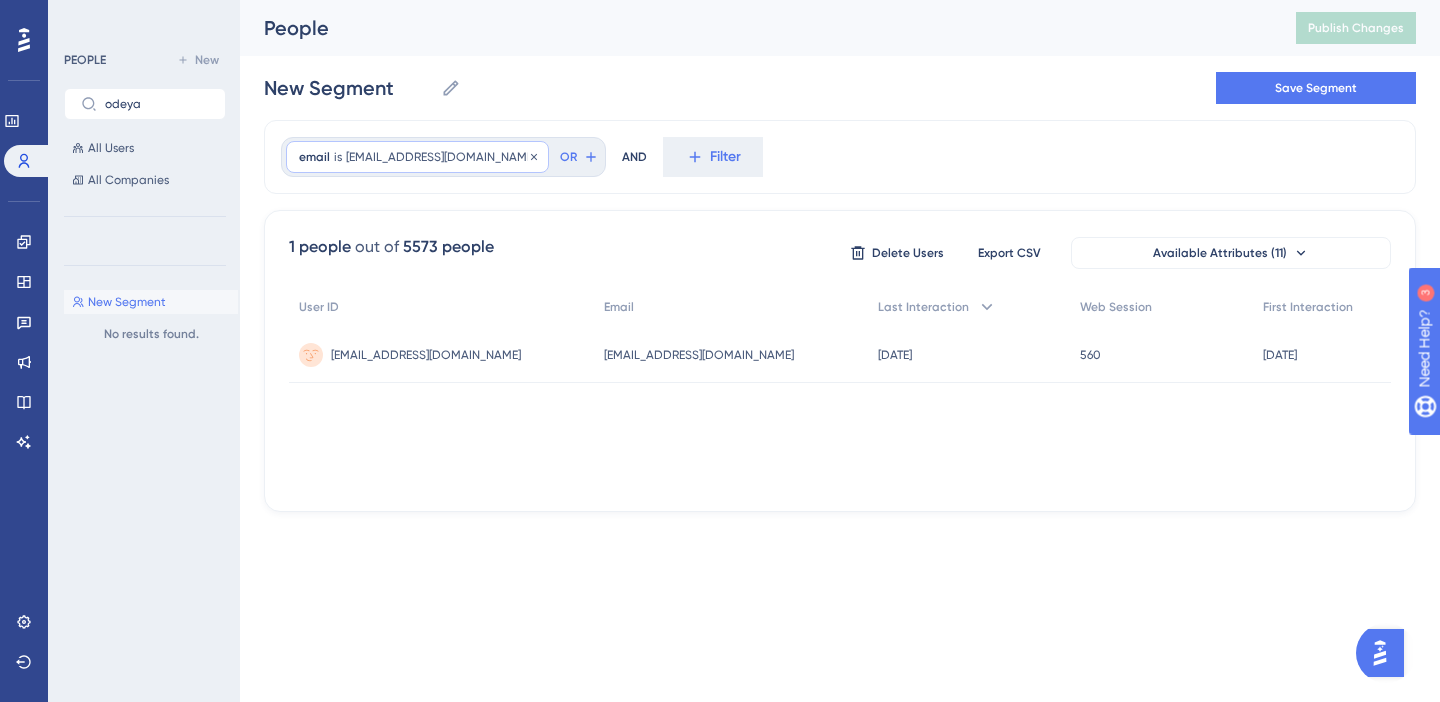 click on "dor@seemplicity.io" at bounding box center [441, 157] 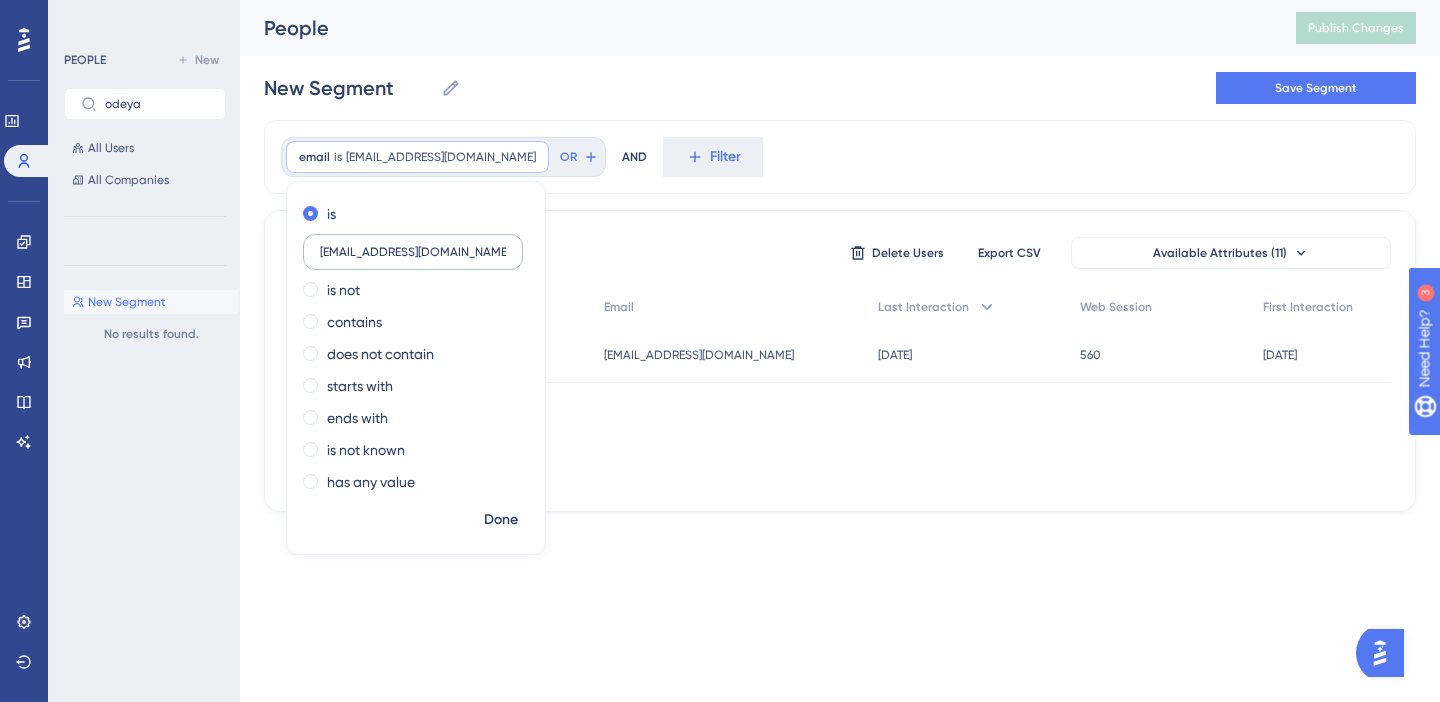 drag, startPoint x: 338, startPoint y: 257, endPoint x: 303, endPoint y: 254, distance: 35.128338 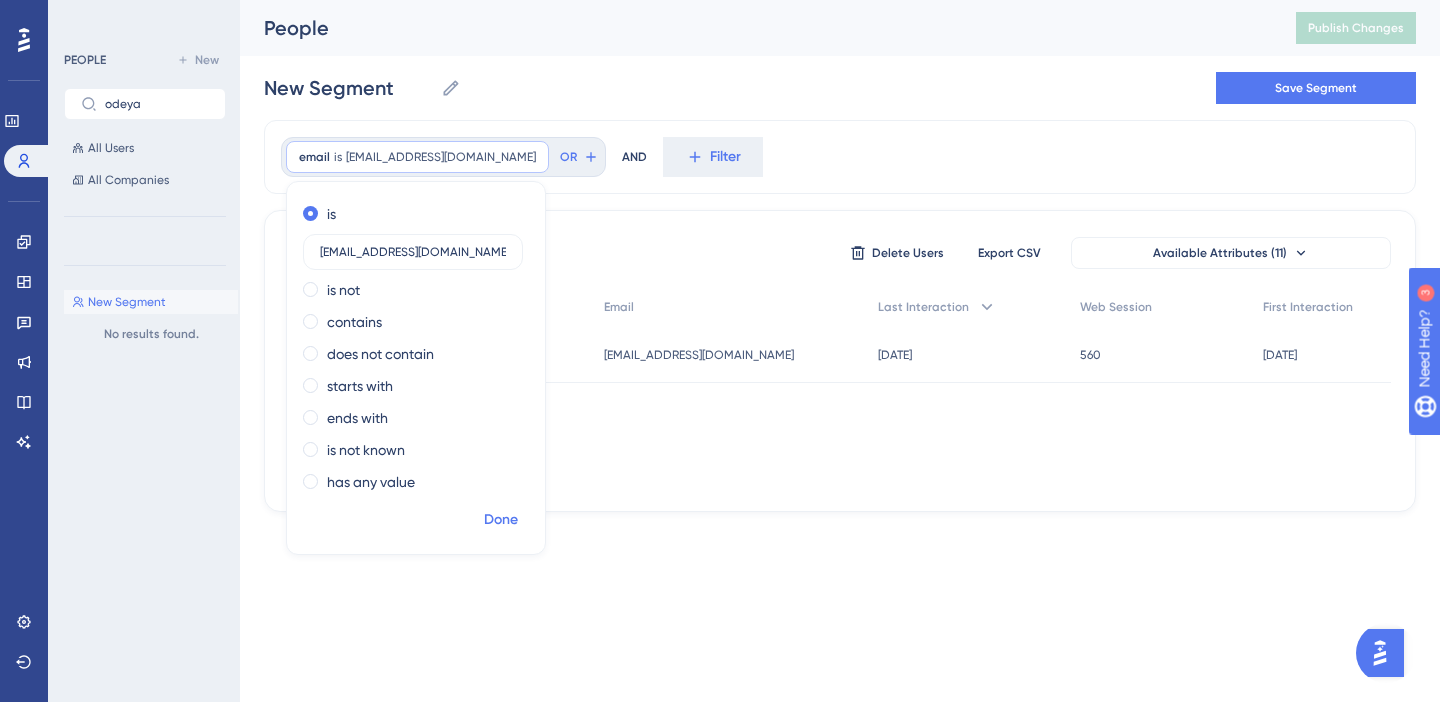 type on "tomer.y@seemplicity.io" 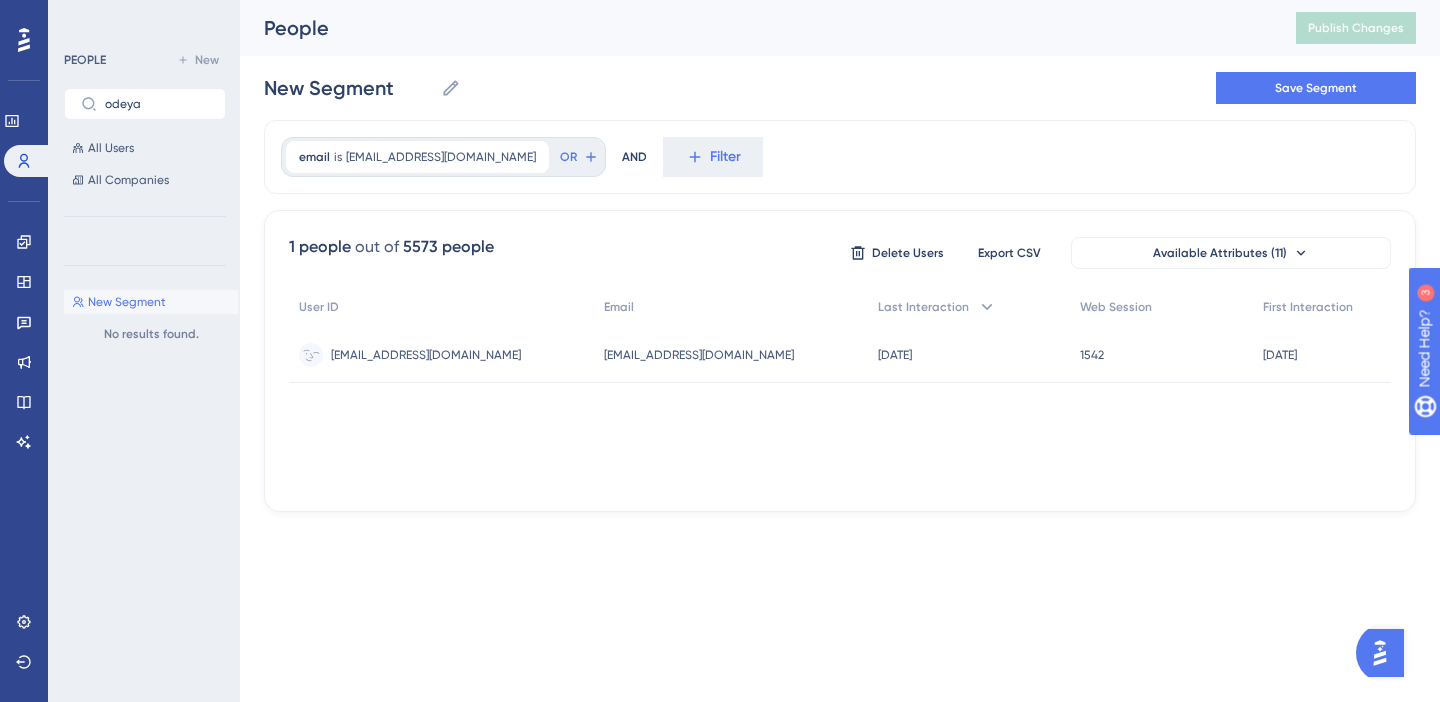 click on "seemplicitydemo_tomer.y@seemplicity.io" at bounding box center (426, 355) 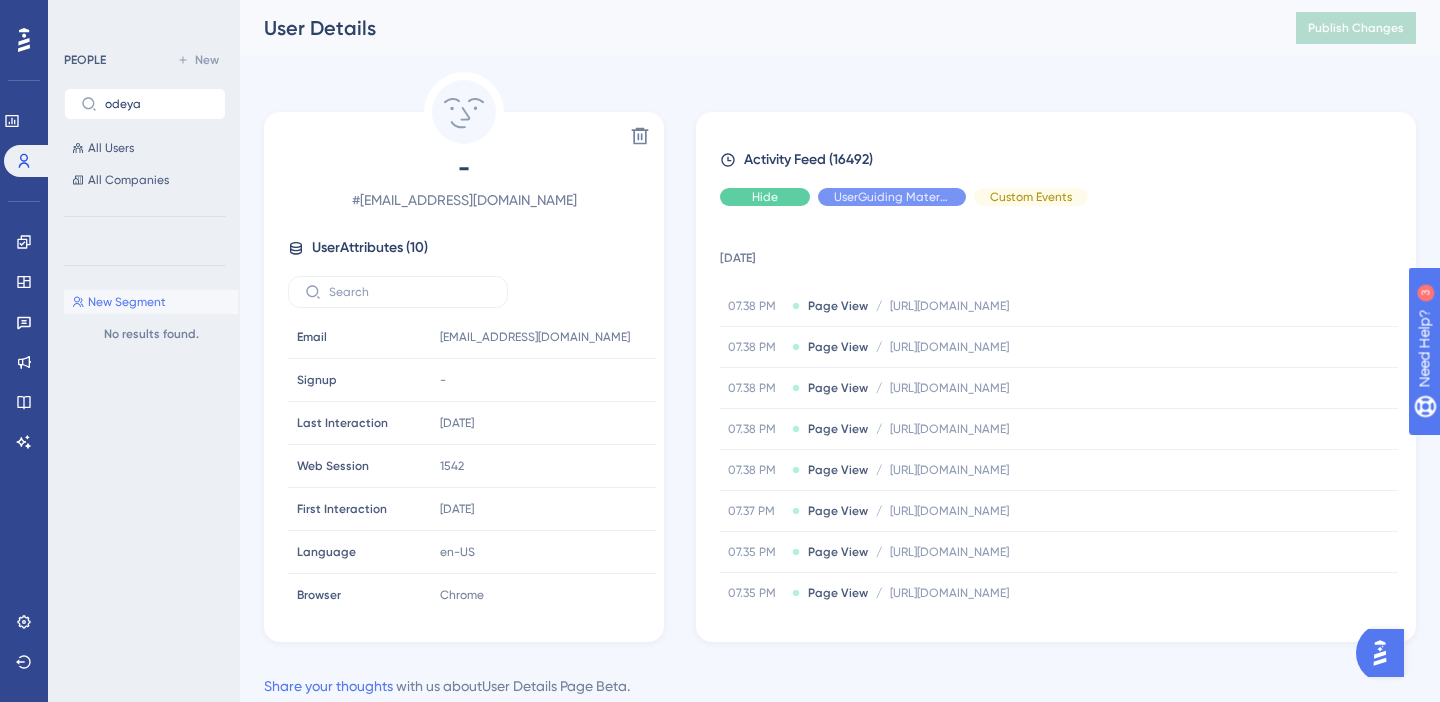 click on "Hide" at bounding box center [765, 197] 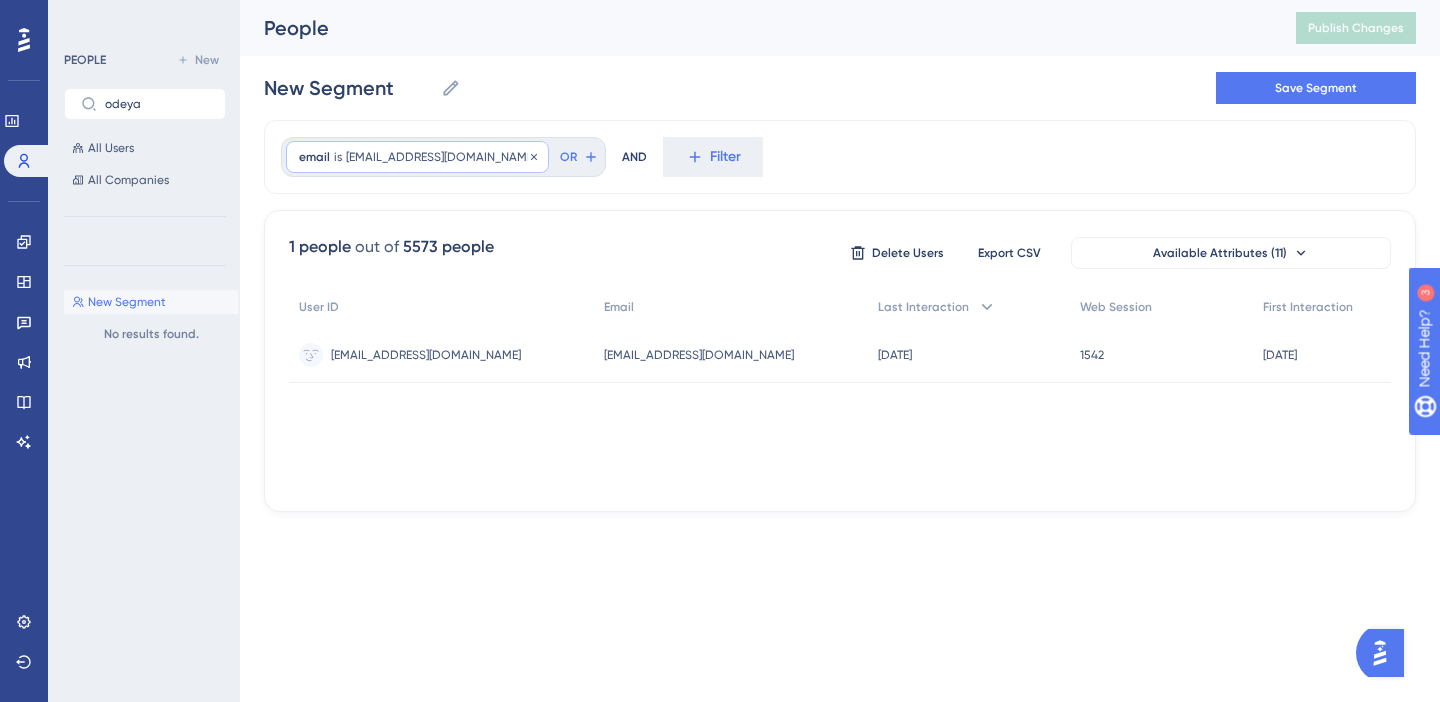 click on "tomer.y@seemplicity.io" at bounding box center [441, 157] 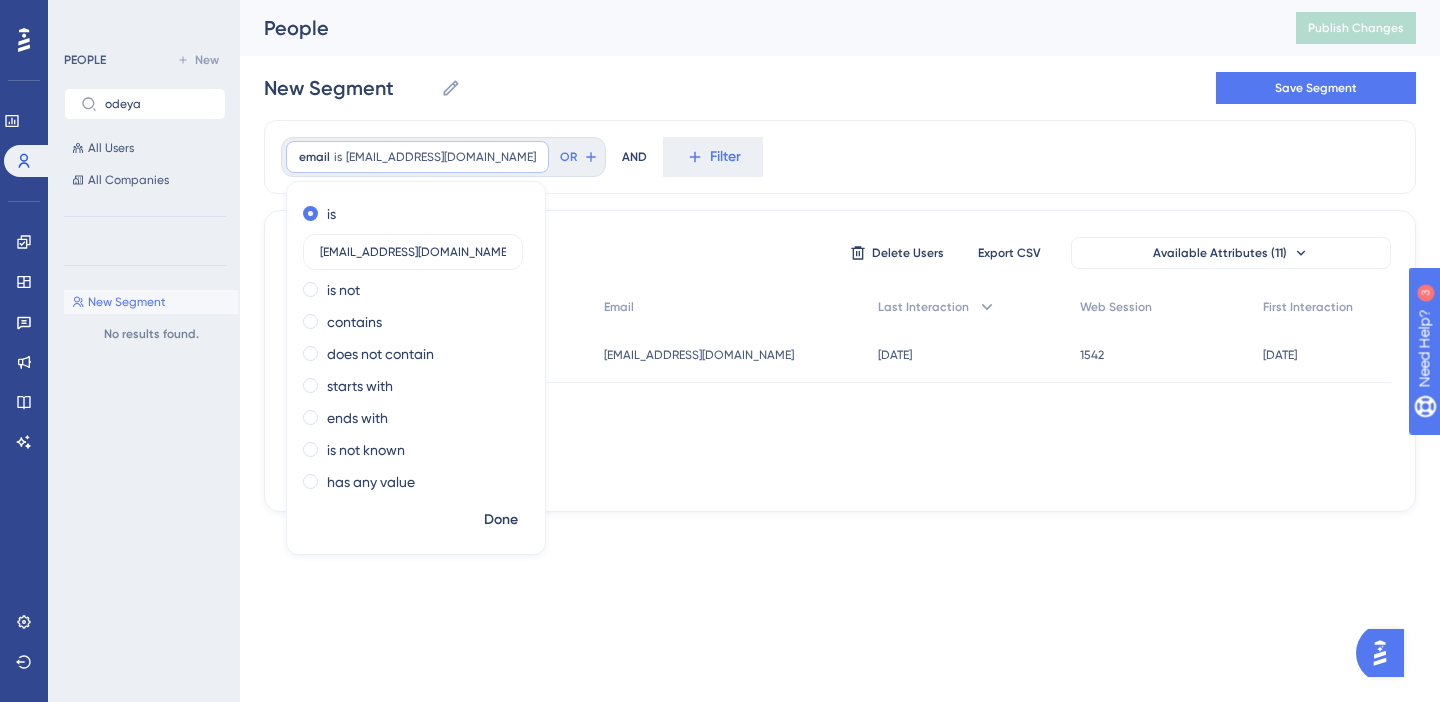 drag, startPoint x: 359, startPoint y: 257, endPoint x: 298, endPoint y: 252, distance: 61.204575 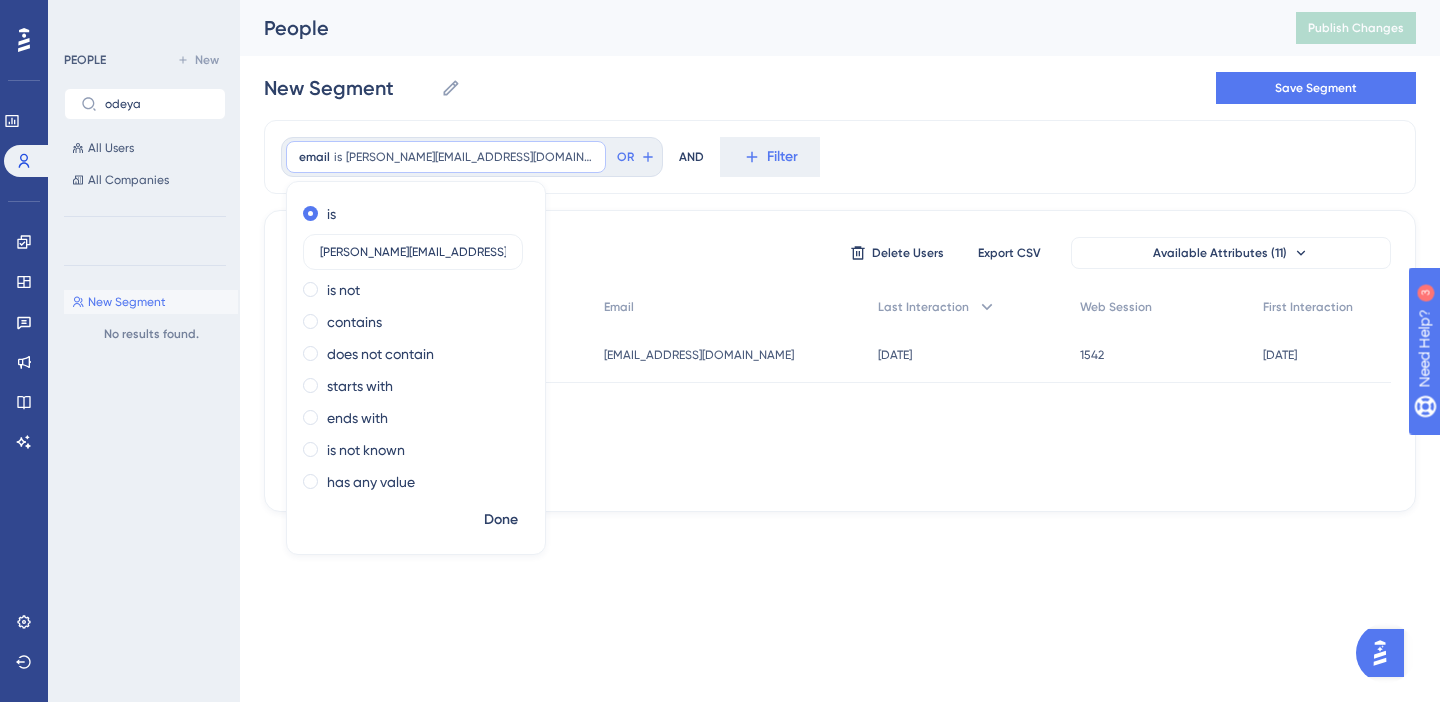 type on "ana@seemplicity.io" 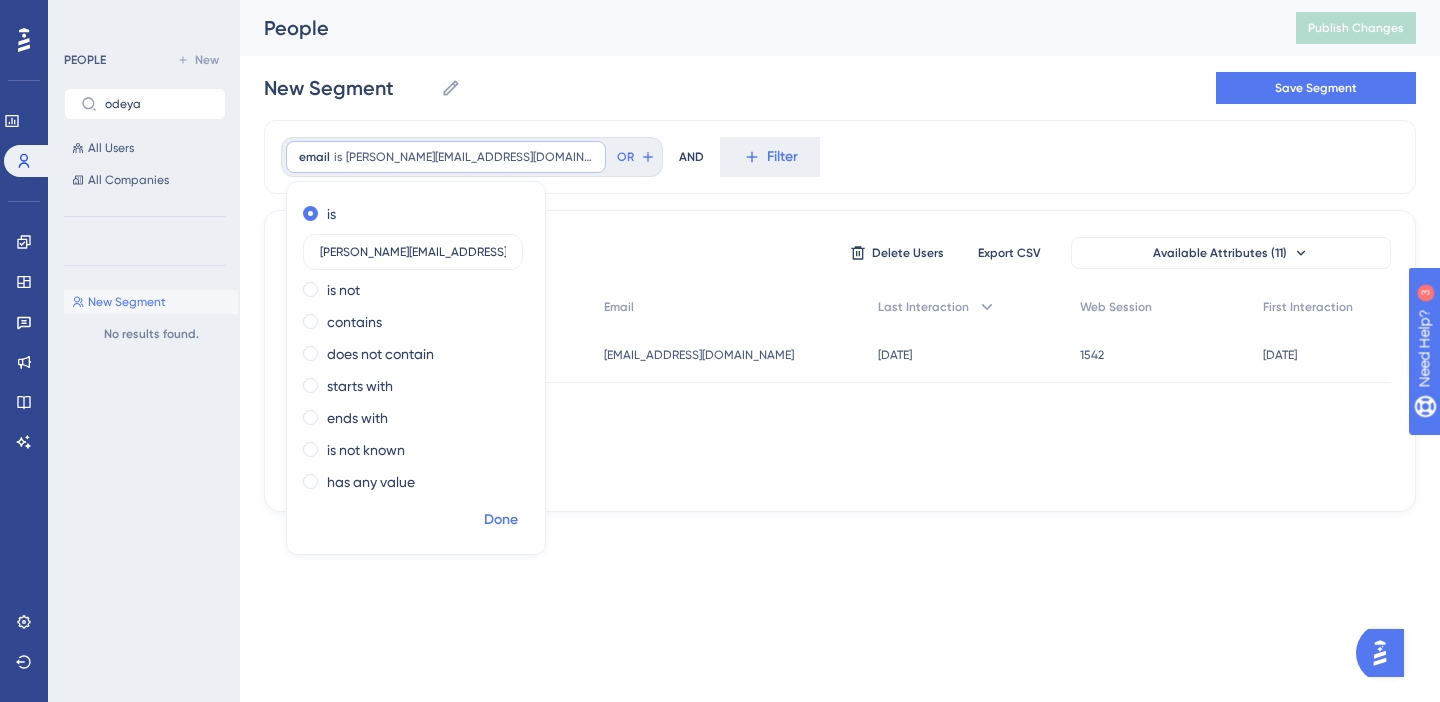 click on "Done" at bounding box center [501, 520] 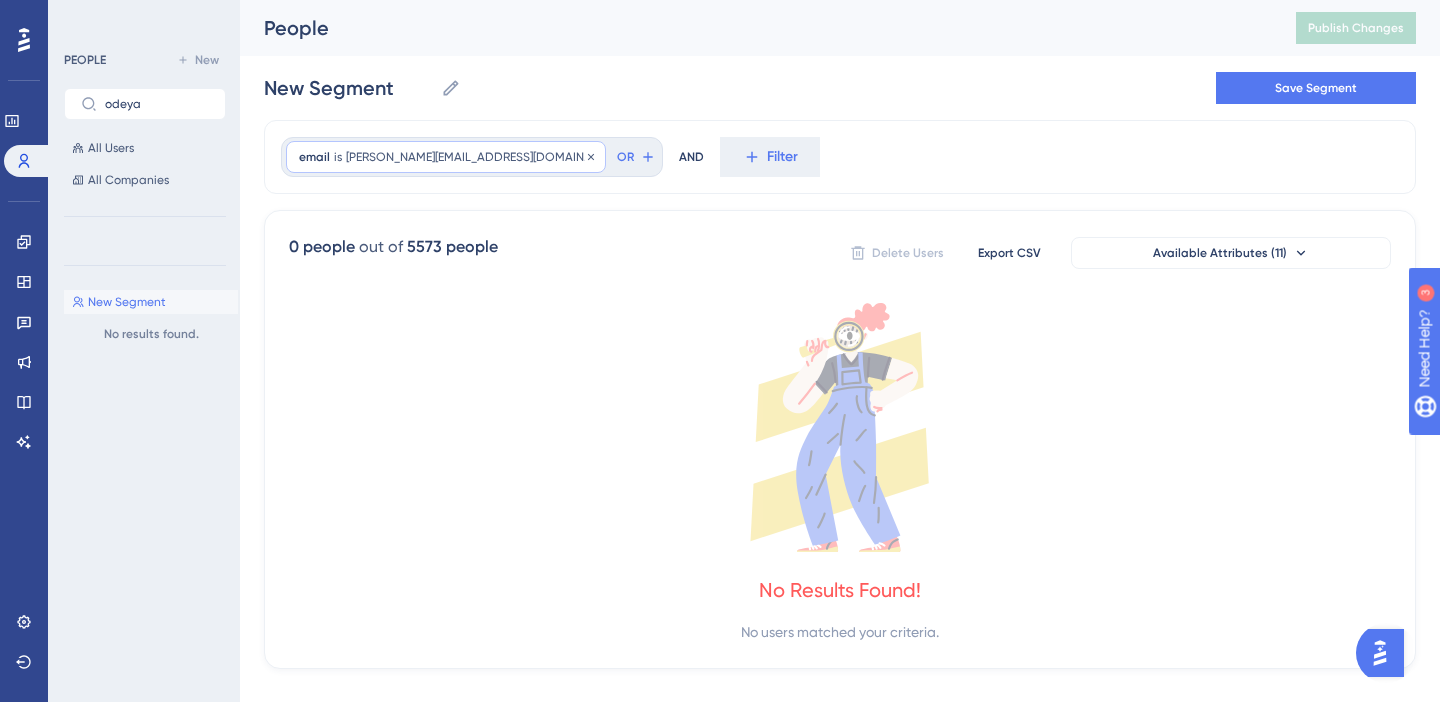 click on "ana@seemplicity.io" at bounding box center (469, 157) 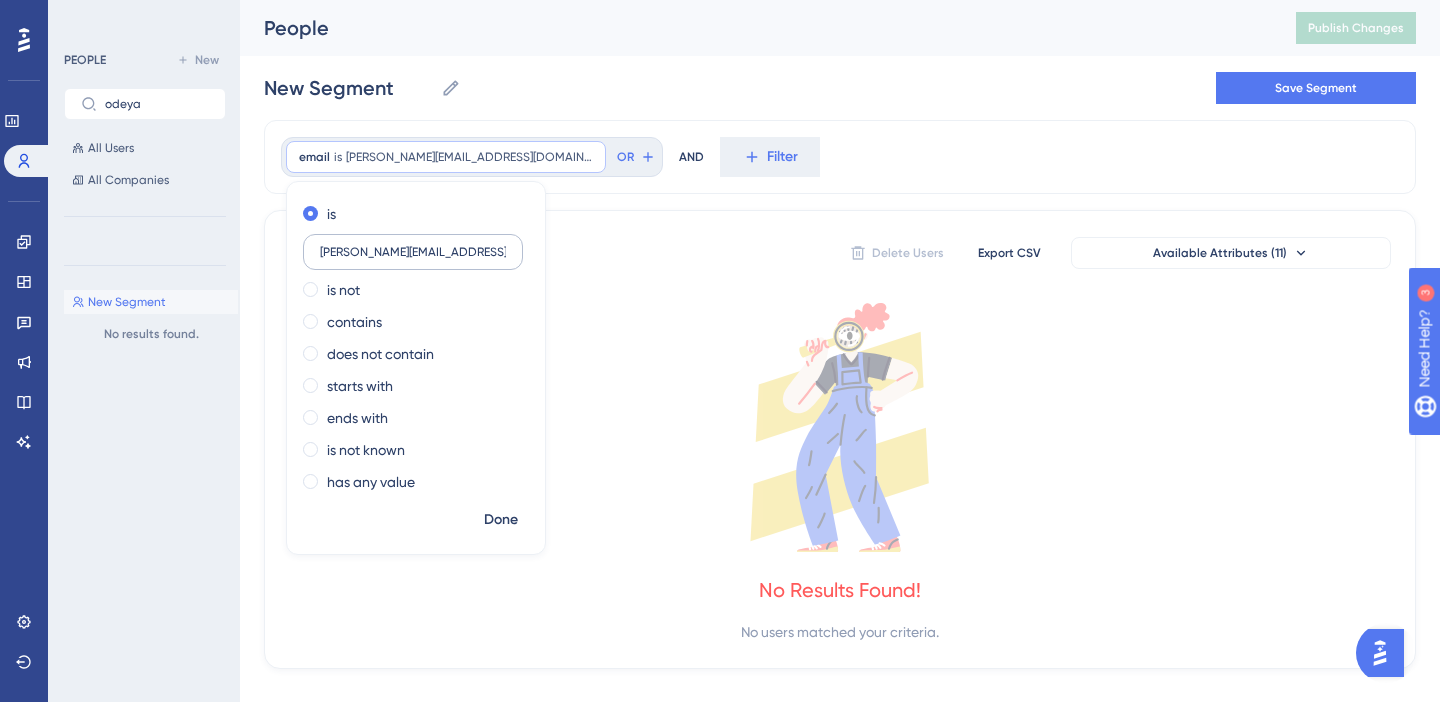 click on "ana@seemplicity.io" at bounding box center [413, 252] 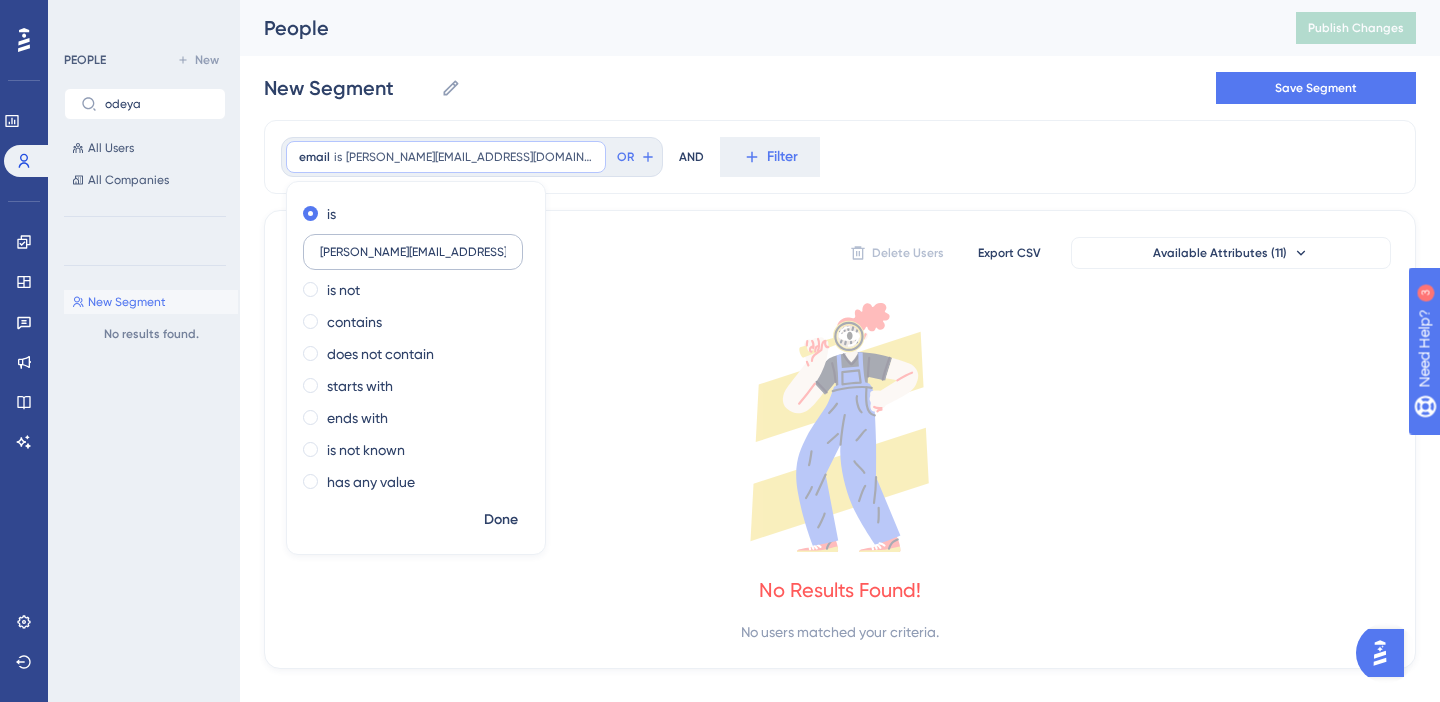 type on "ana.bunina@seemplicity.io" 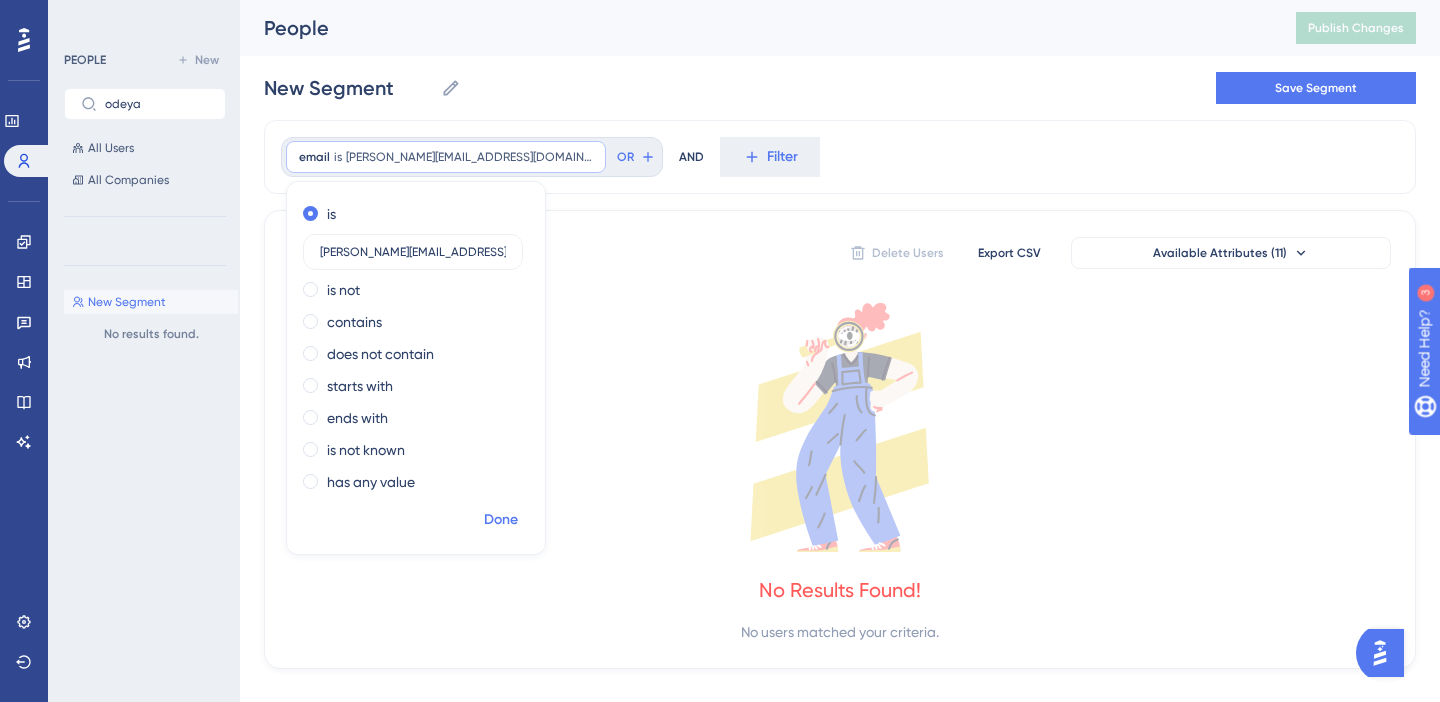 click on "Done" at bounding box center (501, 520) 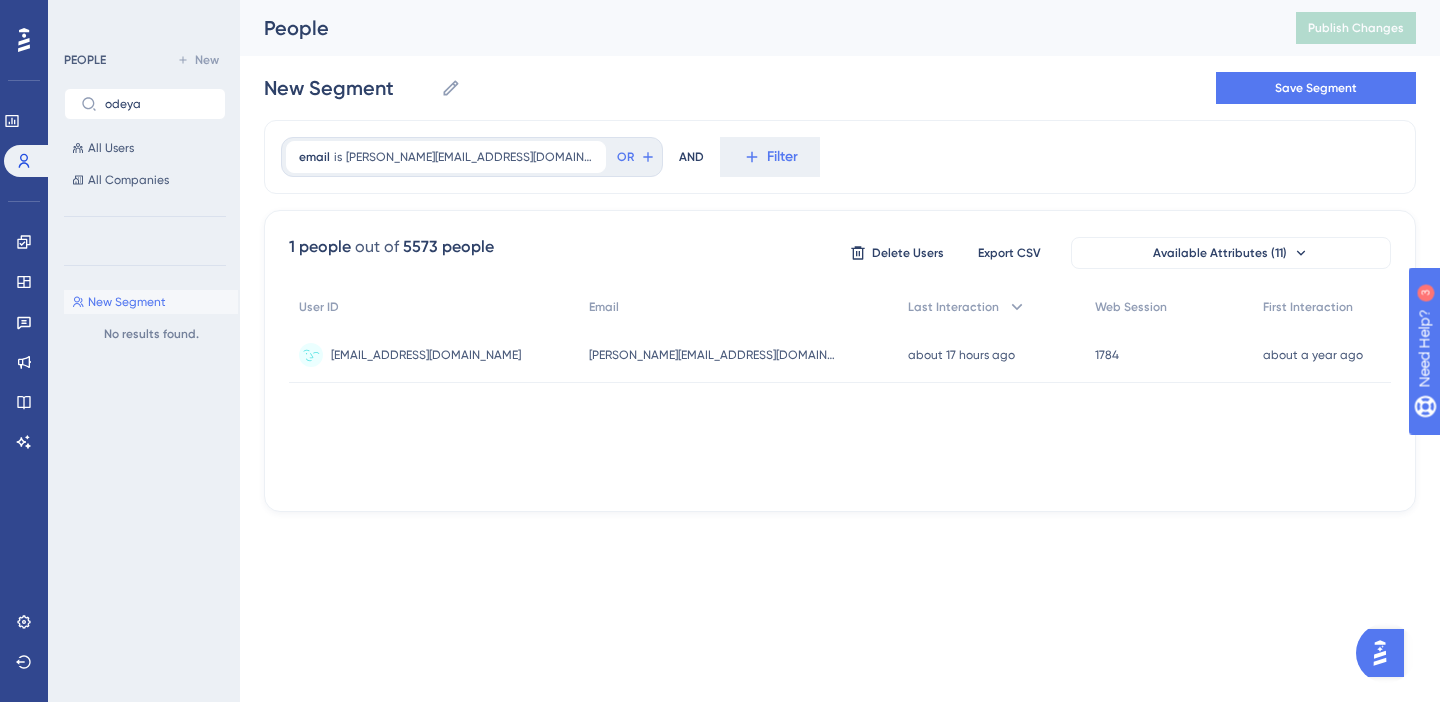 click on "seemplicitydemo_ana.bunina@seemplicity.io seemplicitydemo_ana.bunina@seemplicity.io" at bounding box center [434, 355] 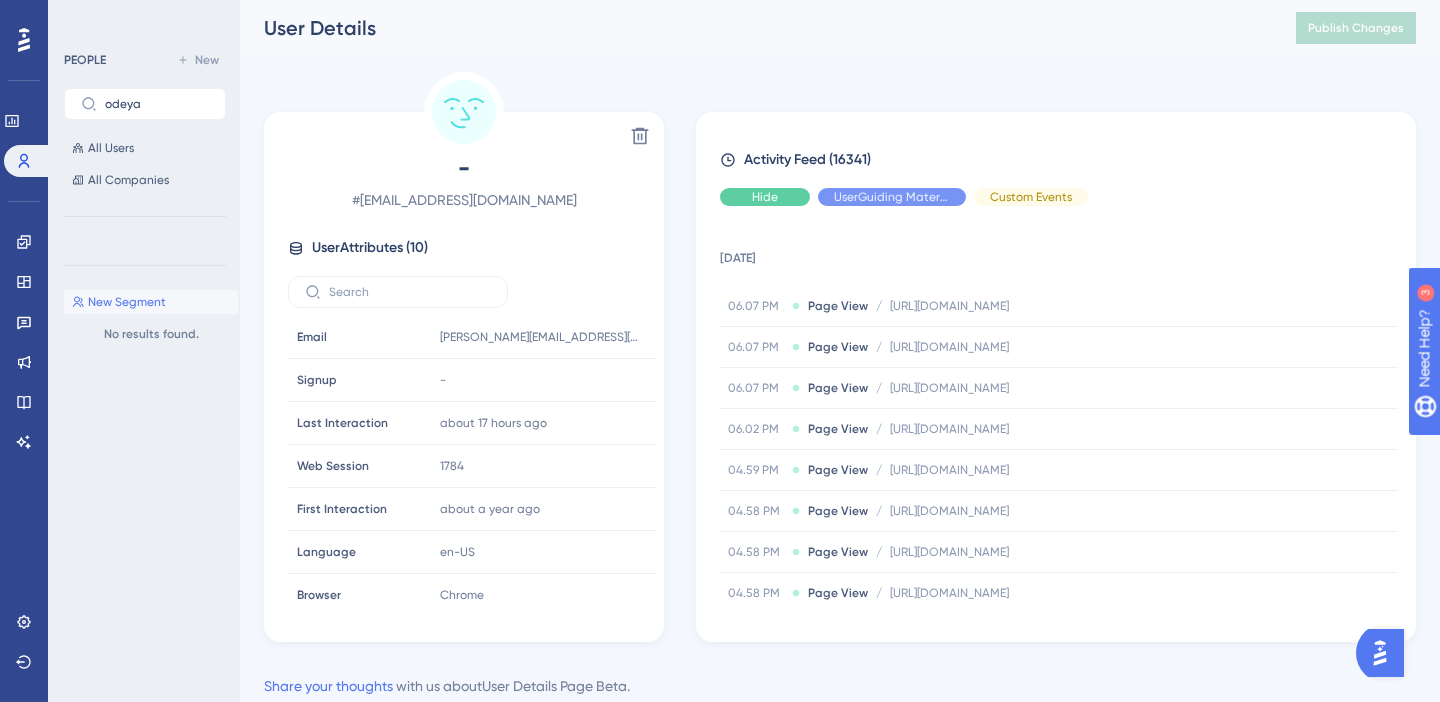 click on "Hide" at bounding box center [765, 197] 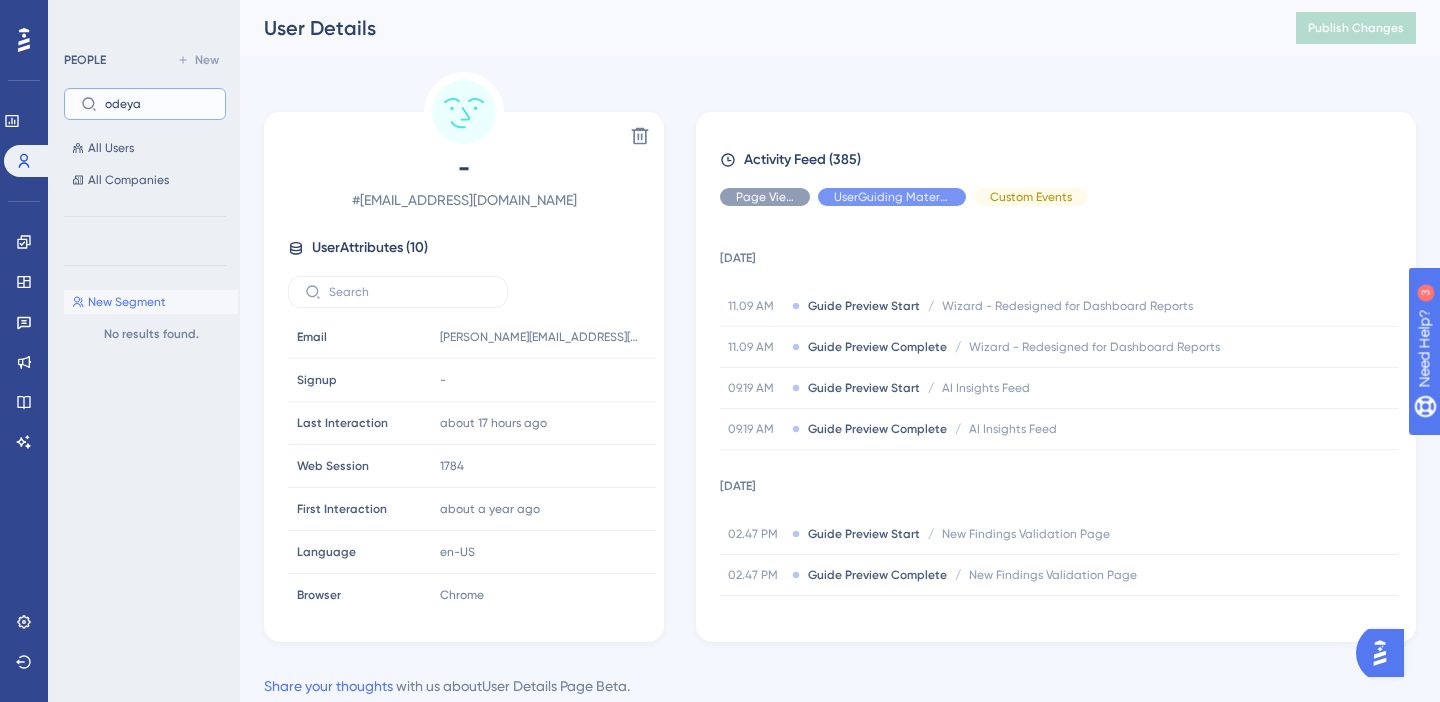 click on "odeya" at bounding box center [157, 104] 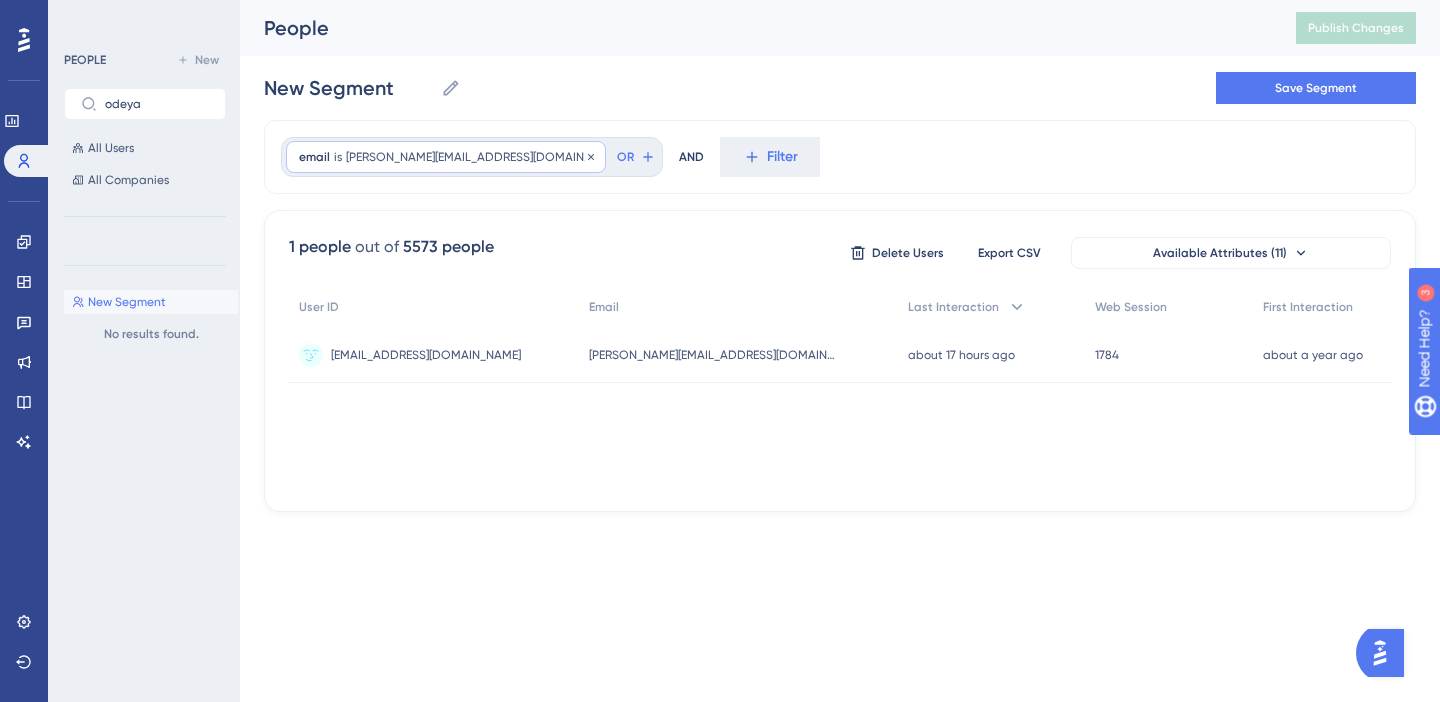 click on "ana.bunina@seemplicity.io" at bounding box center (469, 157) 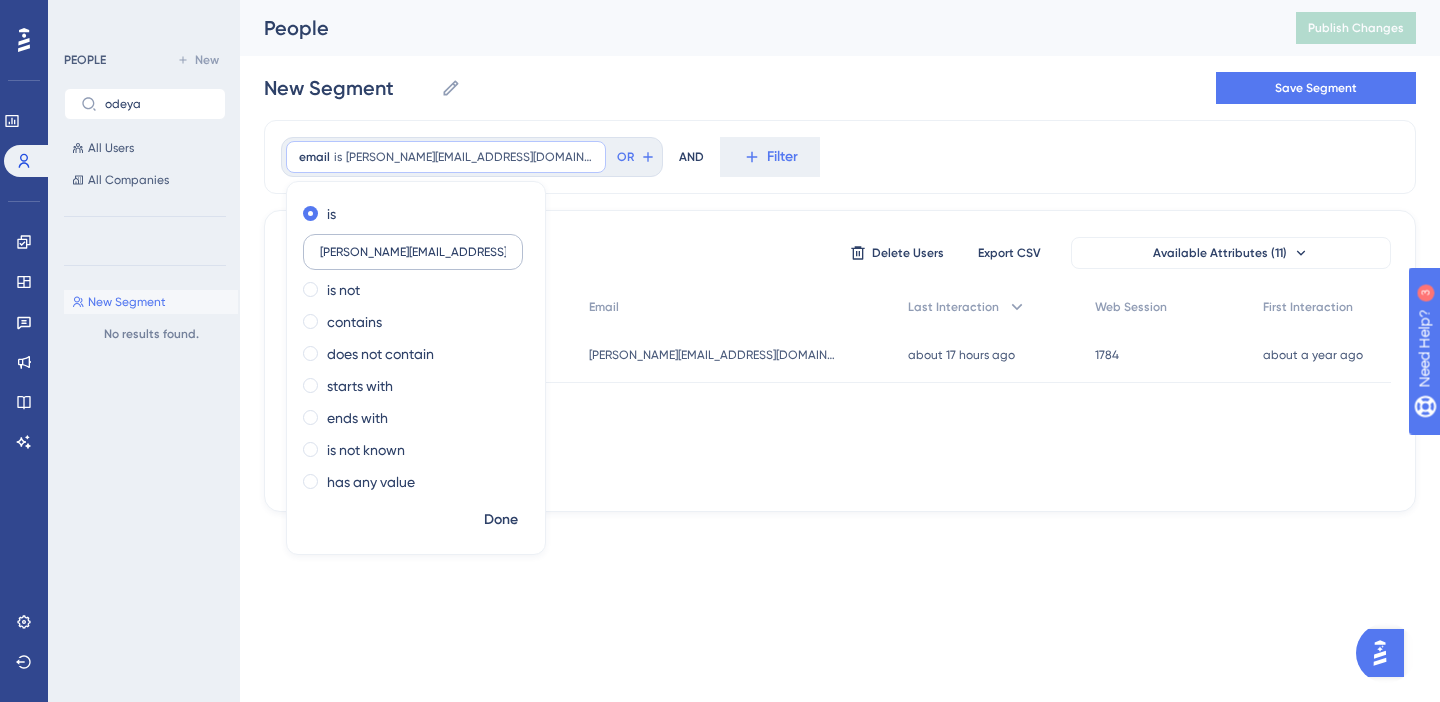 drag, startPoint x: 380, startPoint y: 253, endPoint x: 312, endPoint y: 251, distance: 68.0294 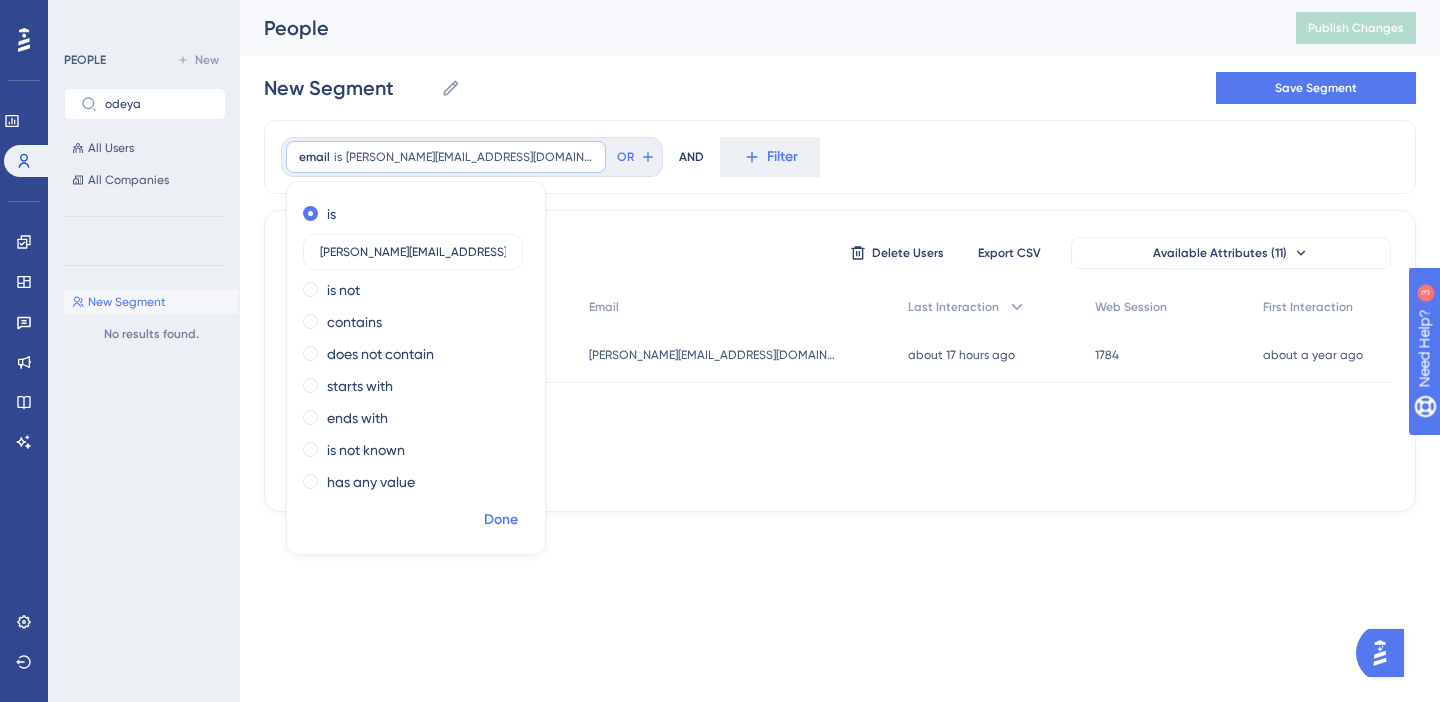 click on "Done" at bounding box center [501, 520] 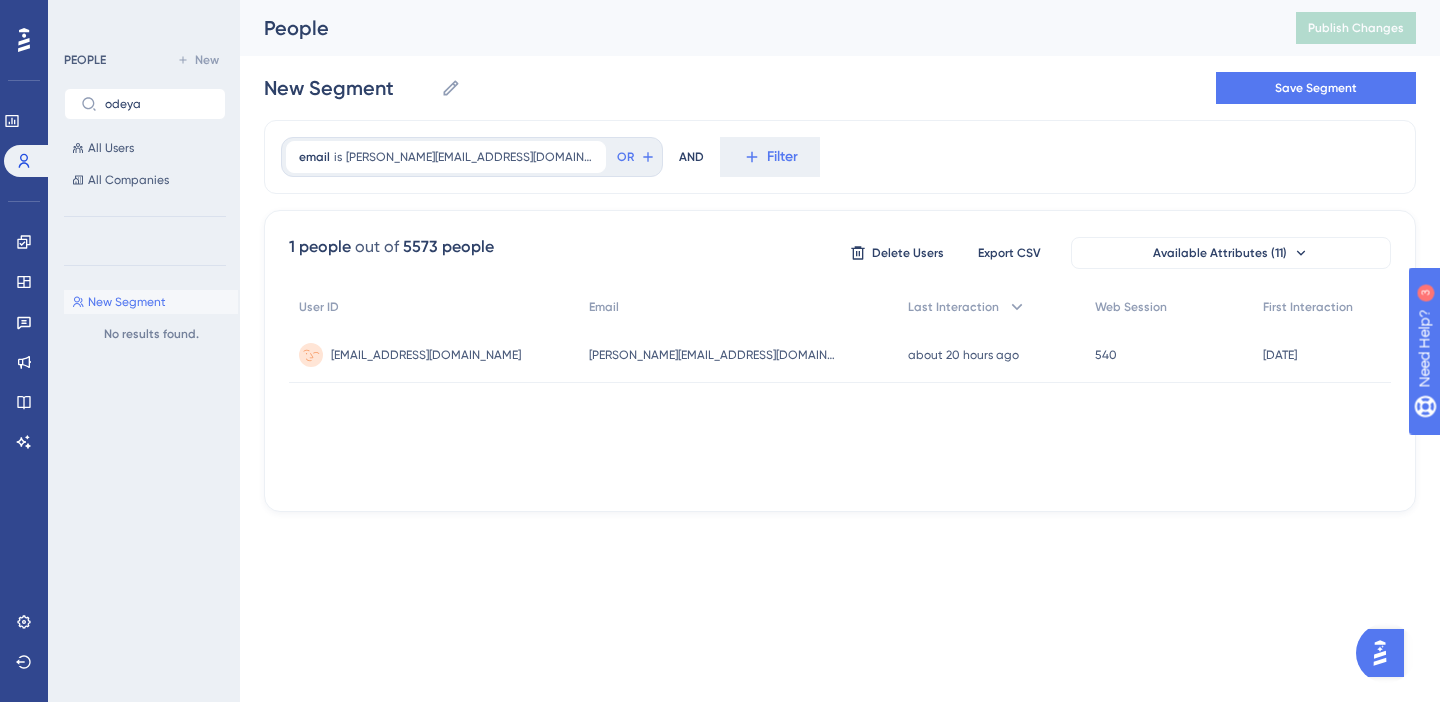 click on "seemplicitydemo_racheli@seemplicity.io" at bounding box center [426, 355] 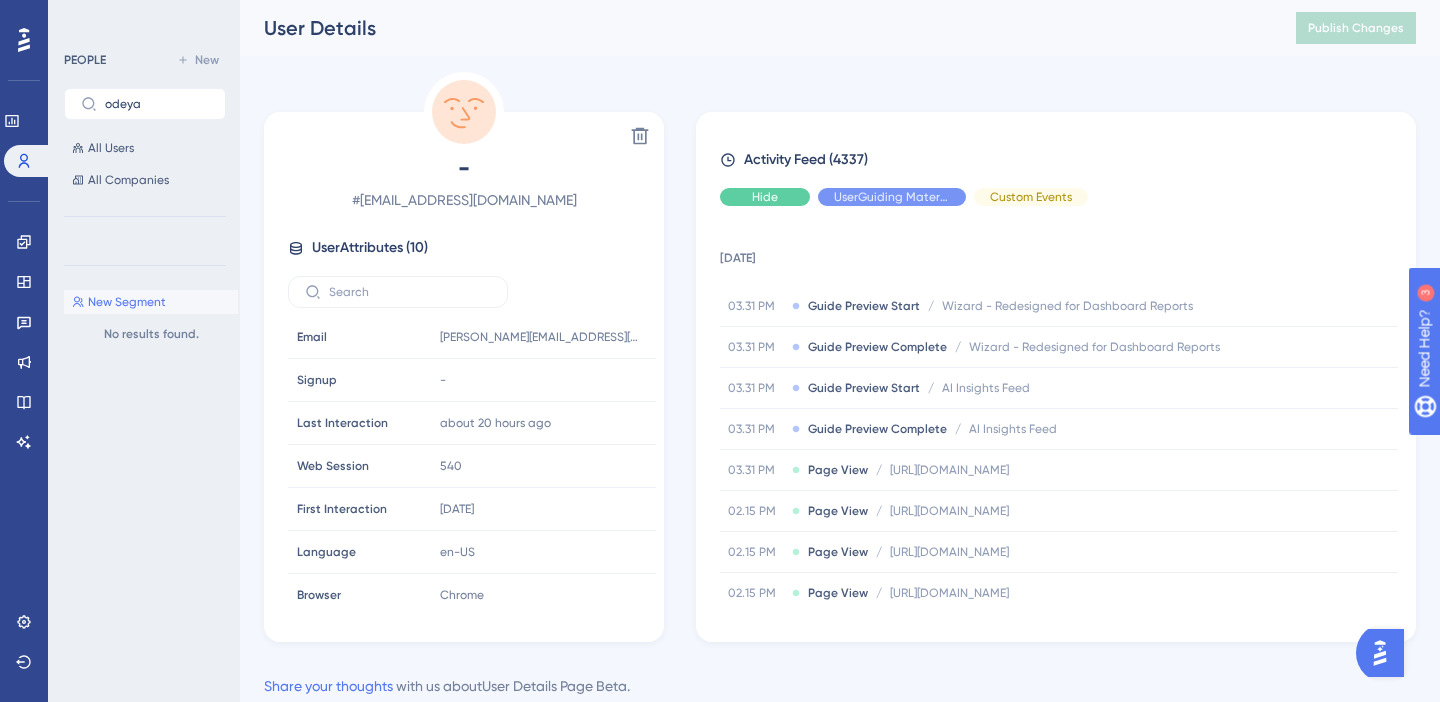 click on "Hide" at bounding box center (765, 197) 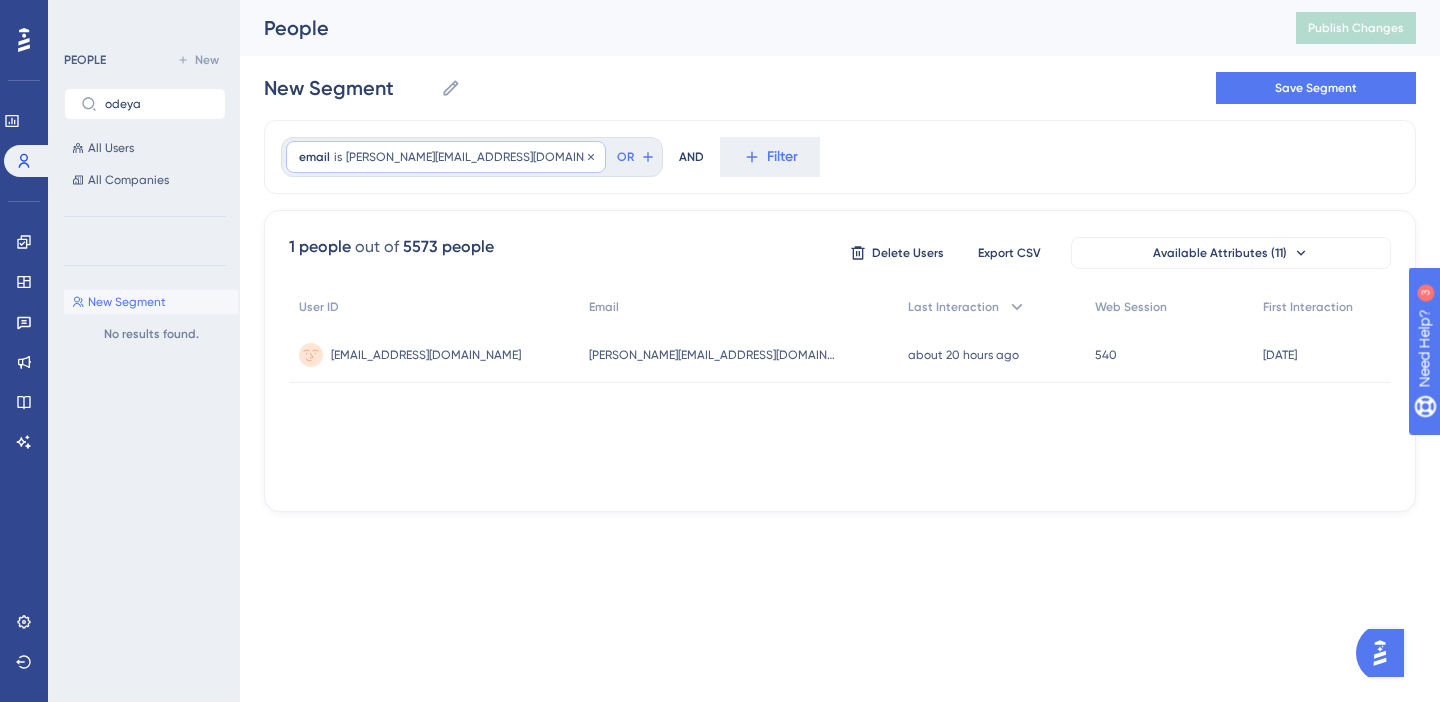 click on "email is racheli@seemplicity.io racheli@seemplicity.io Remove" at bounding box center [446, 157] 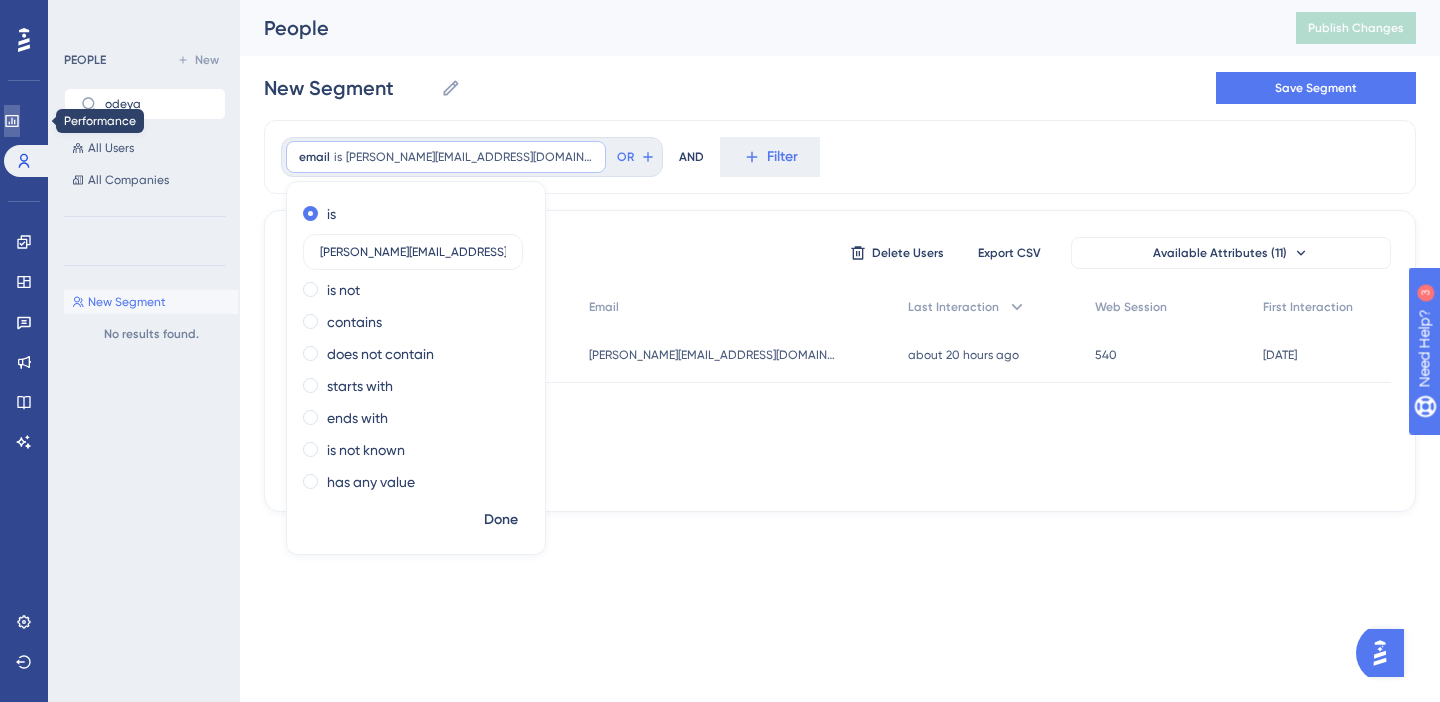 click at bounding box center (12, 121) 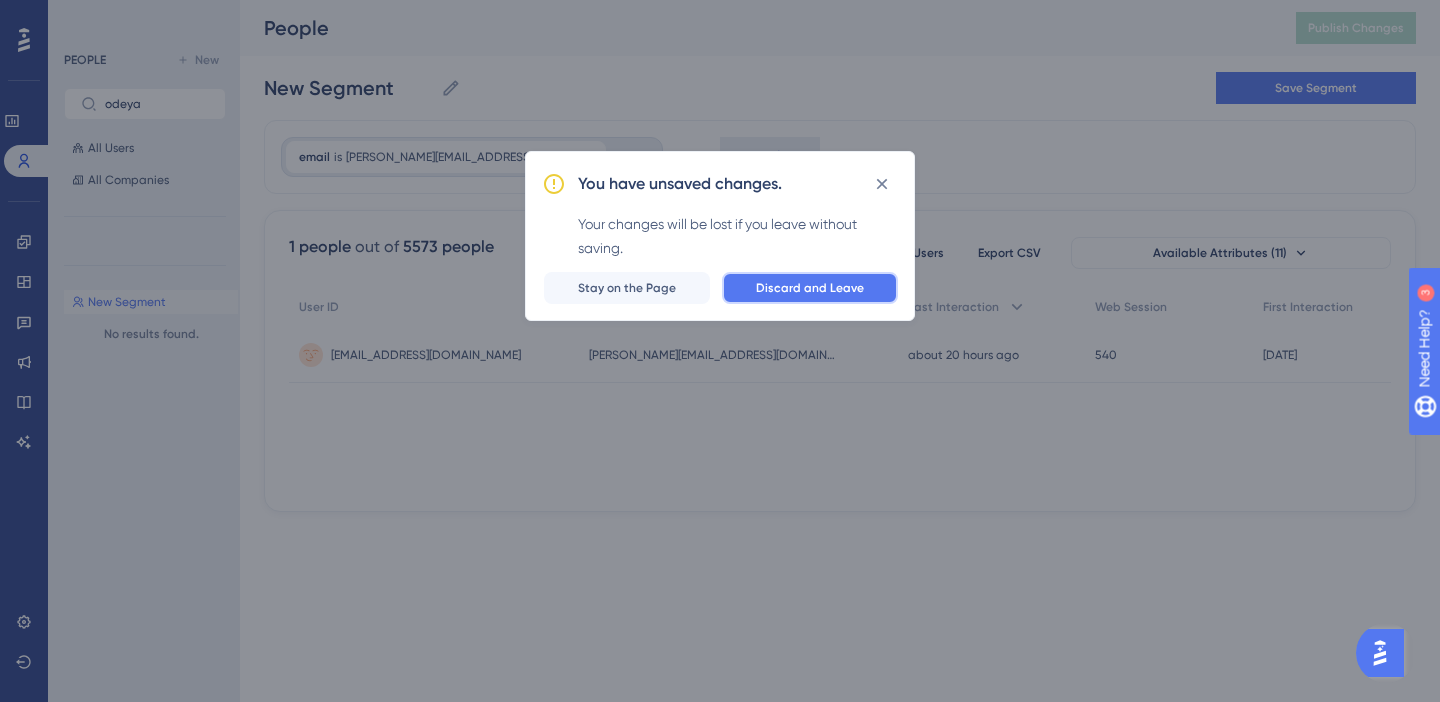 click on "Discard and Leave" at bounding box center [810, 288] 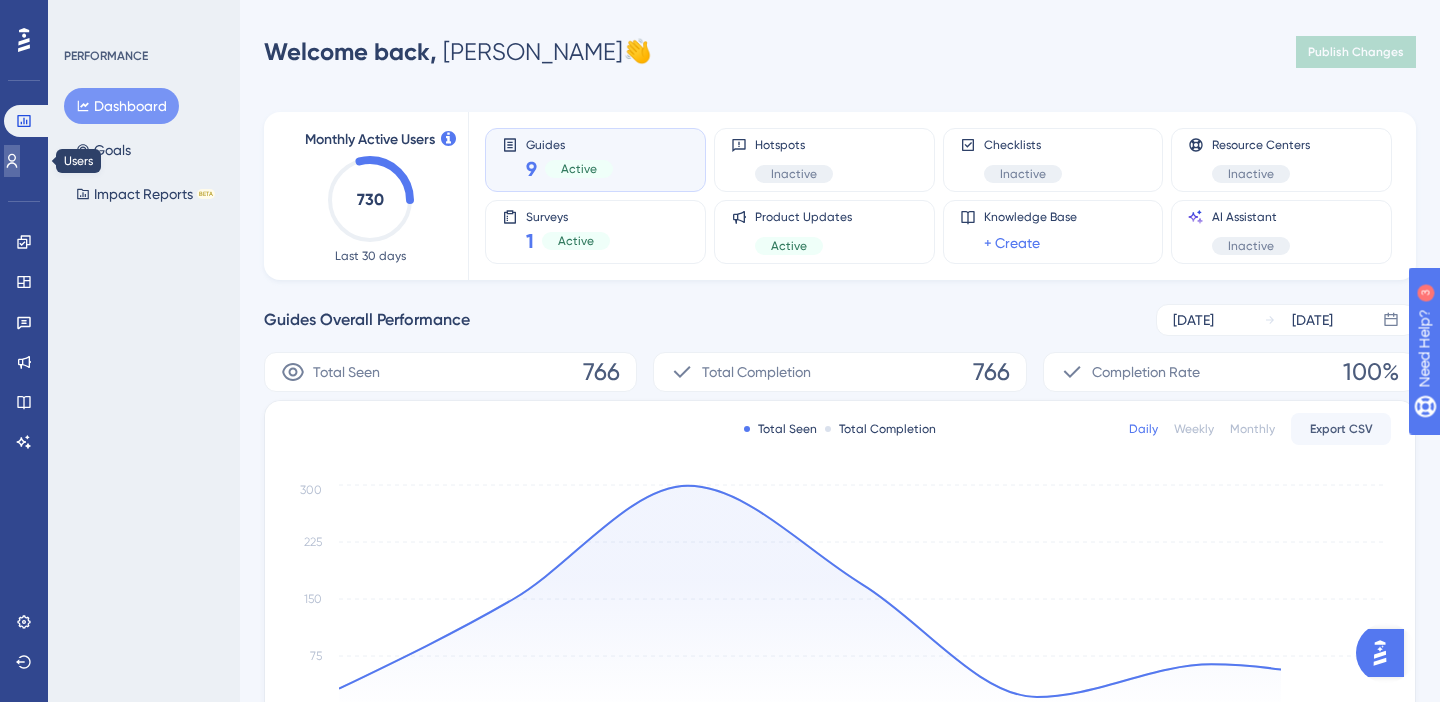 click 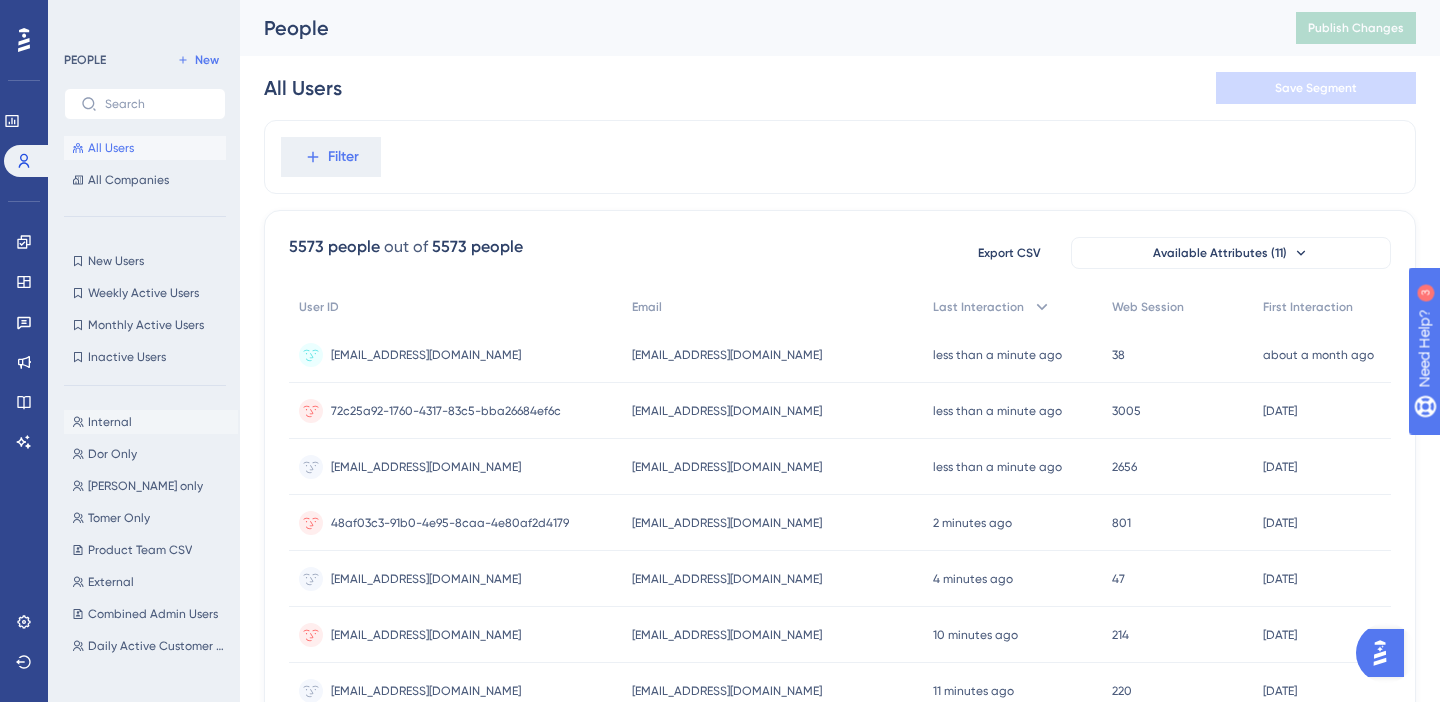 click on "Internal" at bounding box center (110, 422) 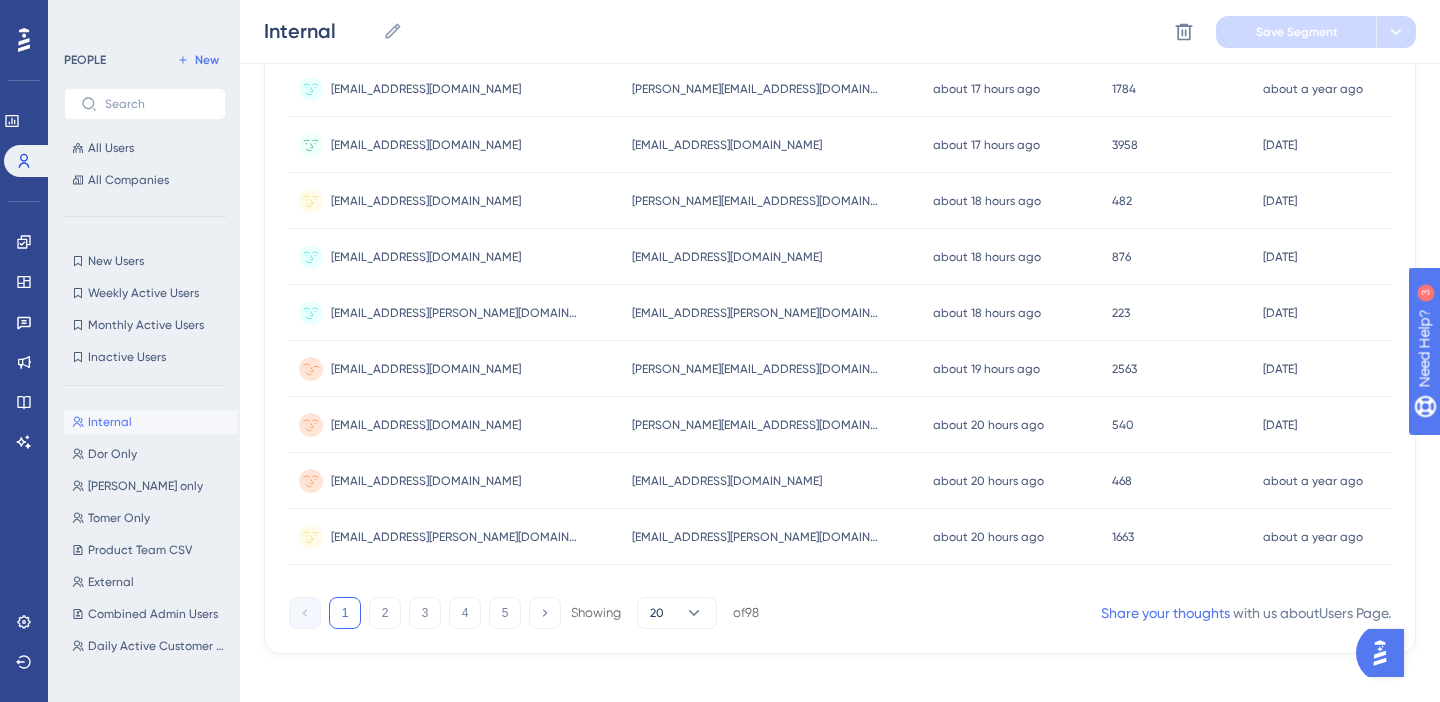scroll, scrollTop: 948, scrollLeft: 0, axis: vertical 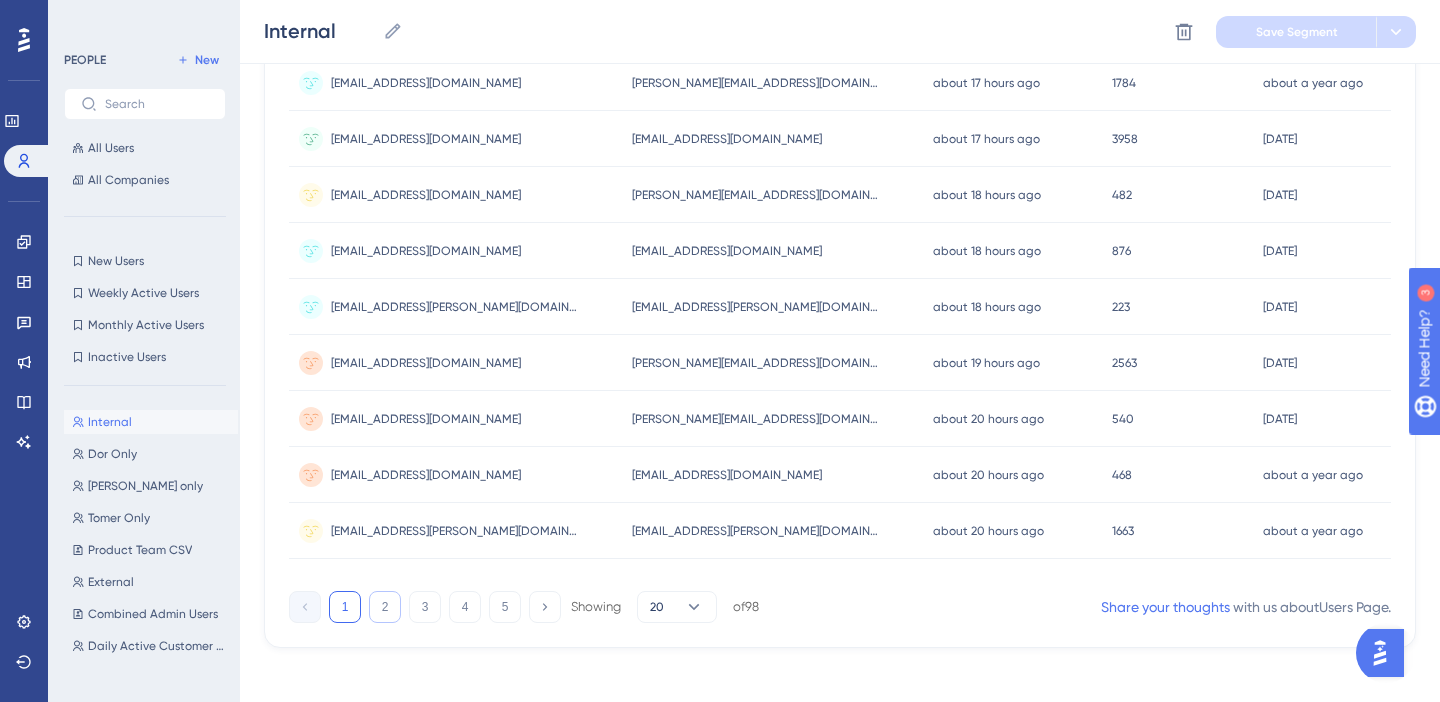 click on "2" at bounding box center (385, 607) 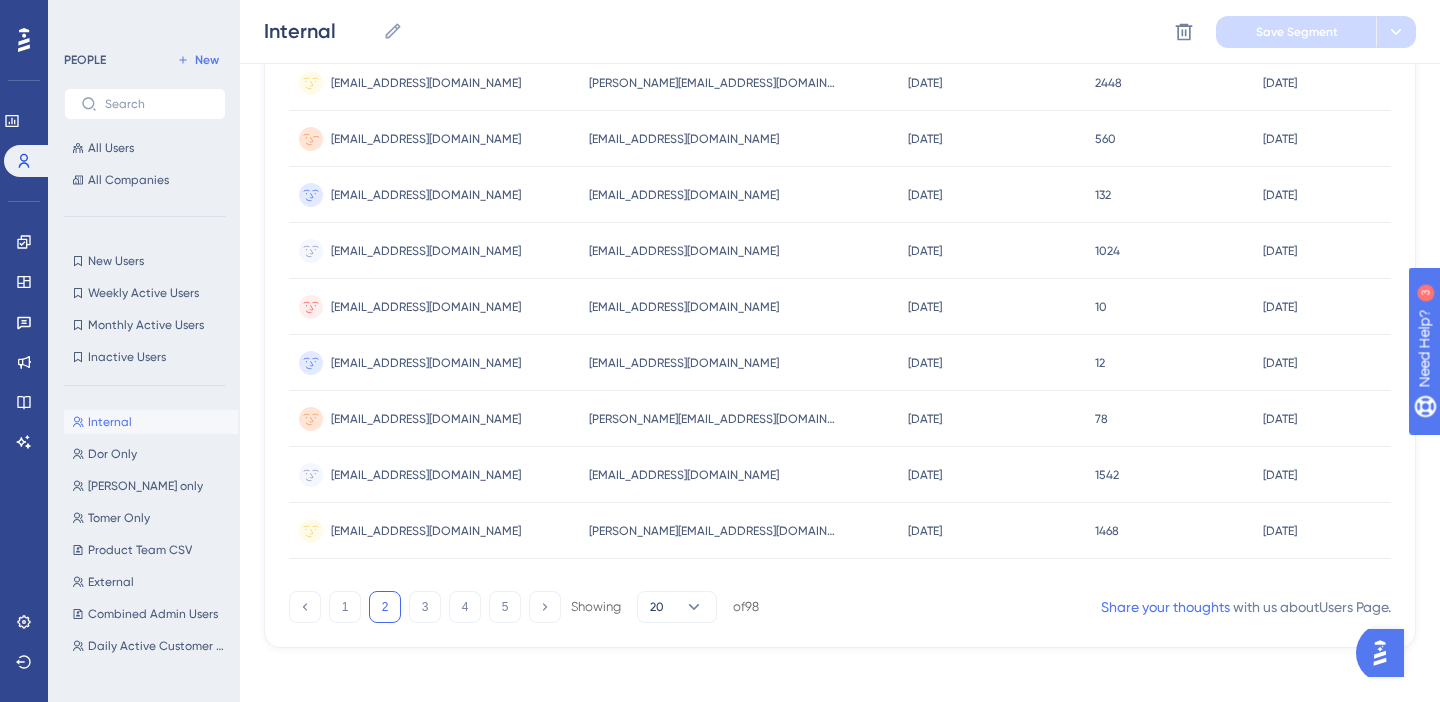 click on "seemplicitydemo_dor@seemplicity.io" at bounding box center [426, 139] 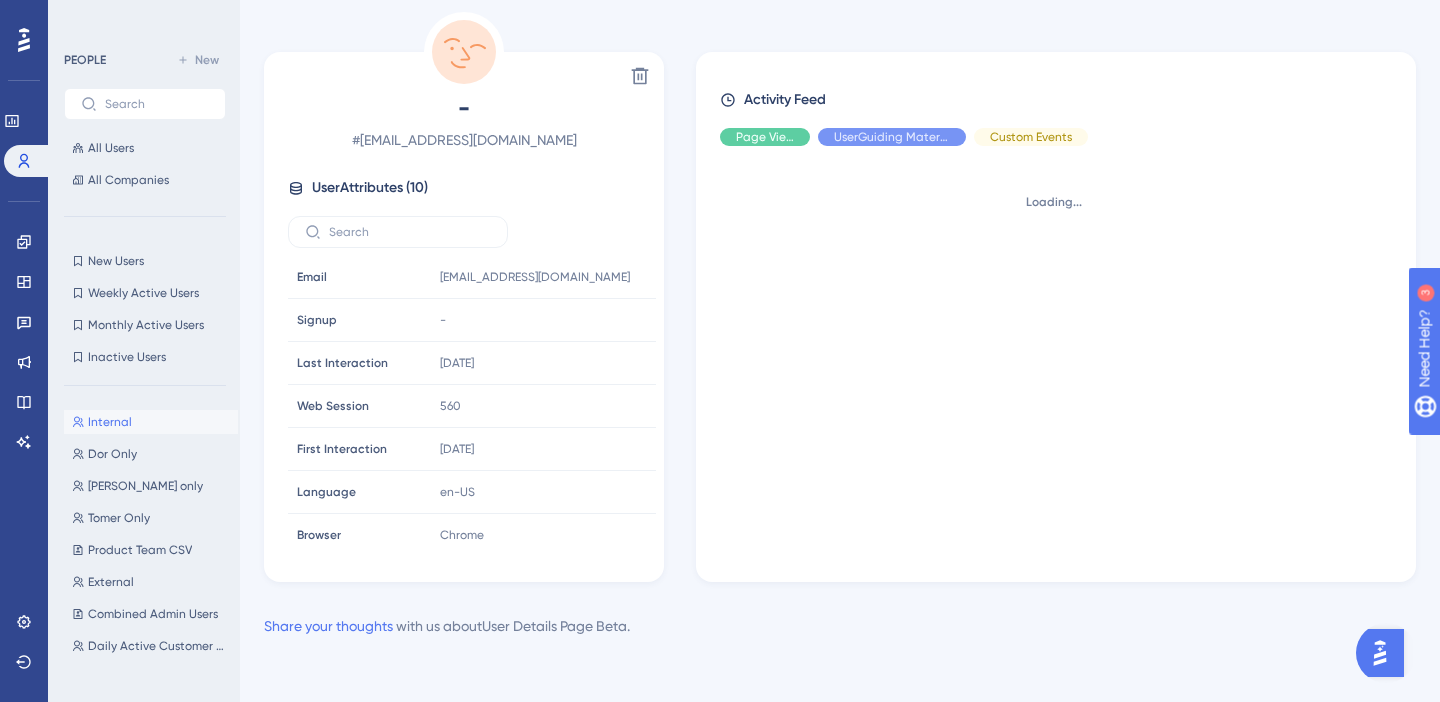 scroll, scrollTop: 0, scrollLeft: 0, axis: both 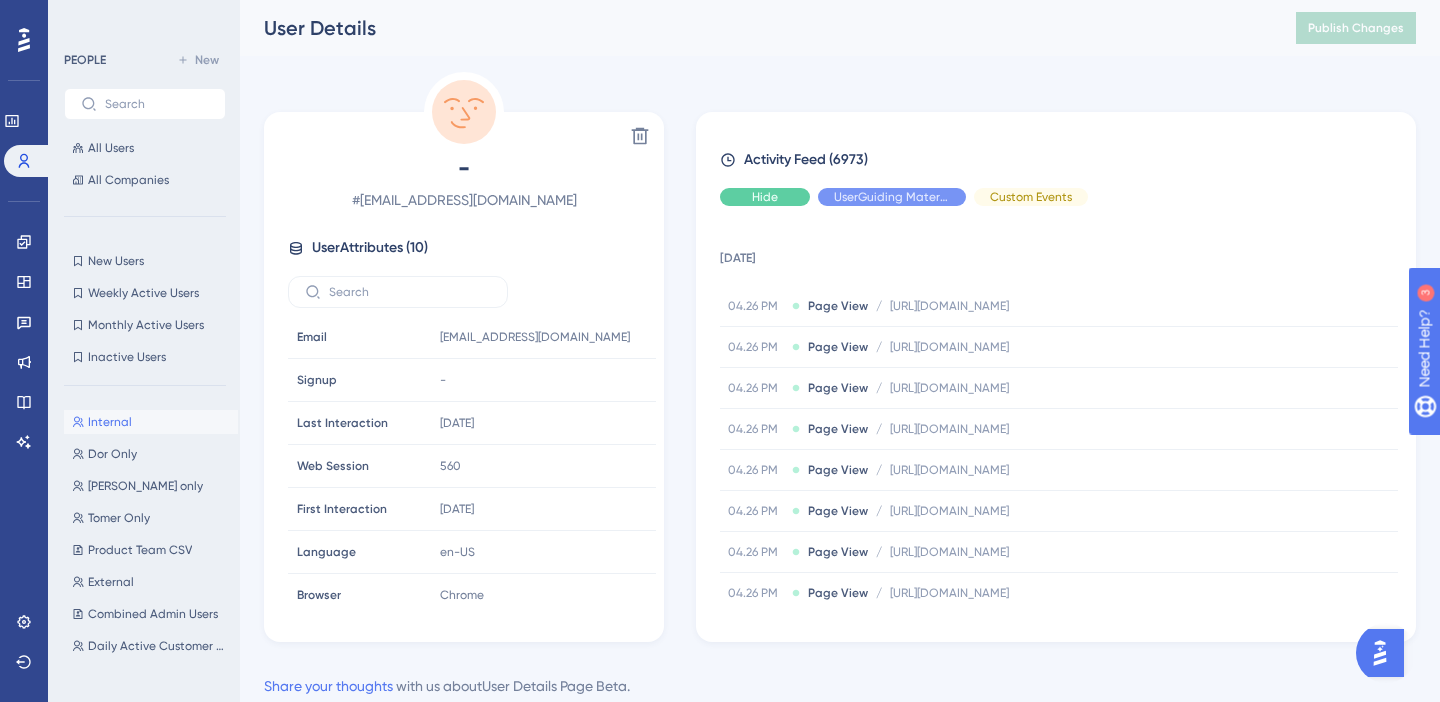 click on "Hide" at bounding box center (765, 197) 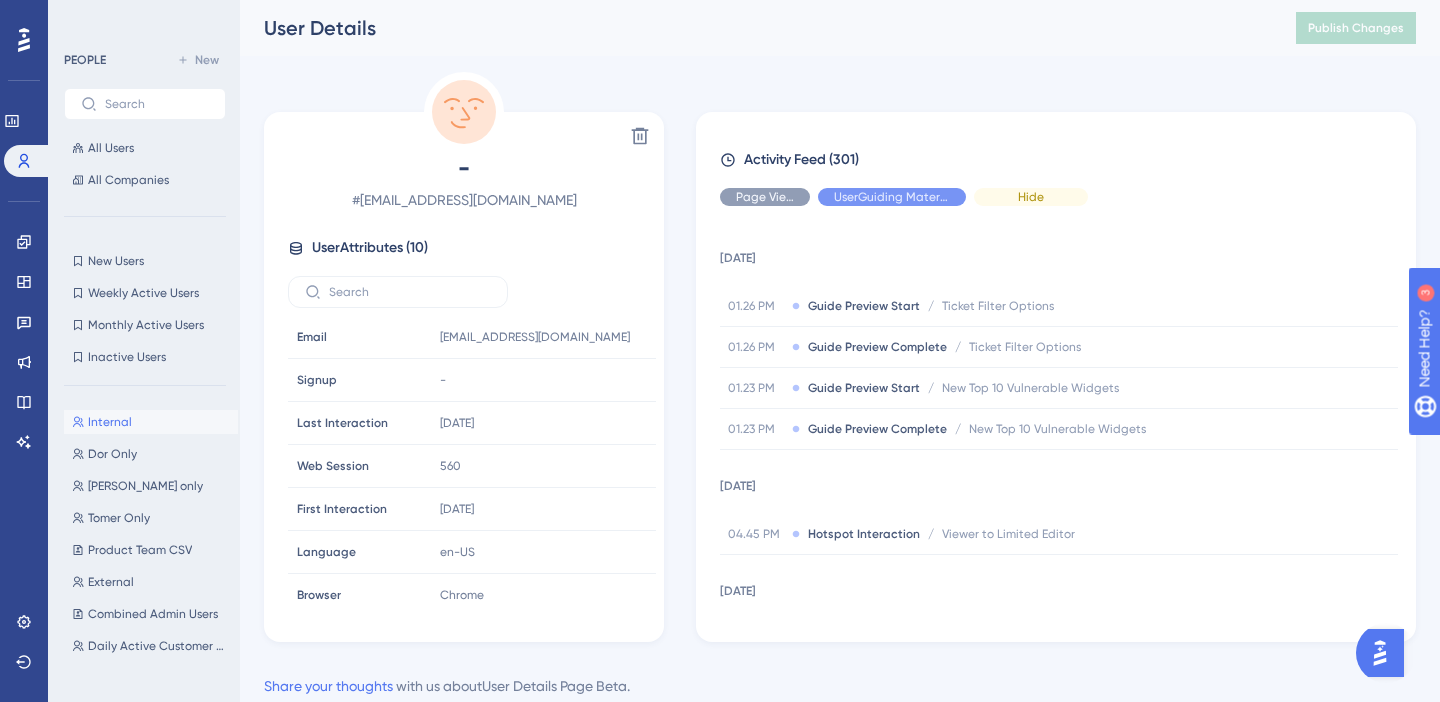 click on "Hide" at bounding box center (1031, 197) 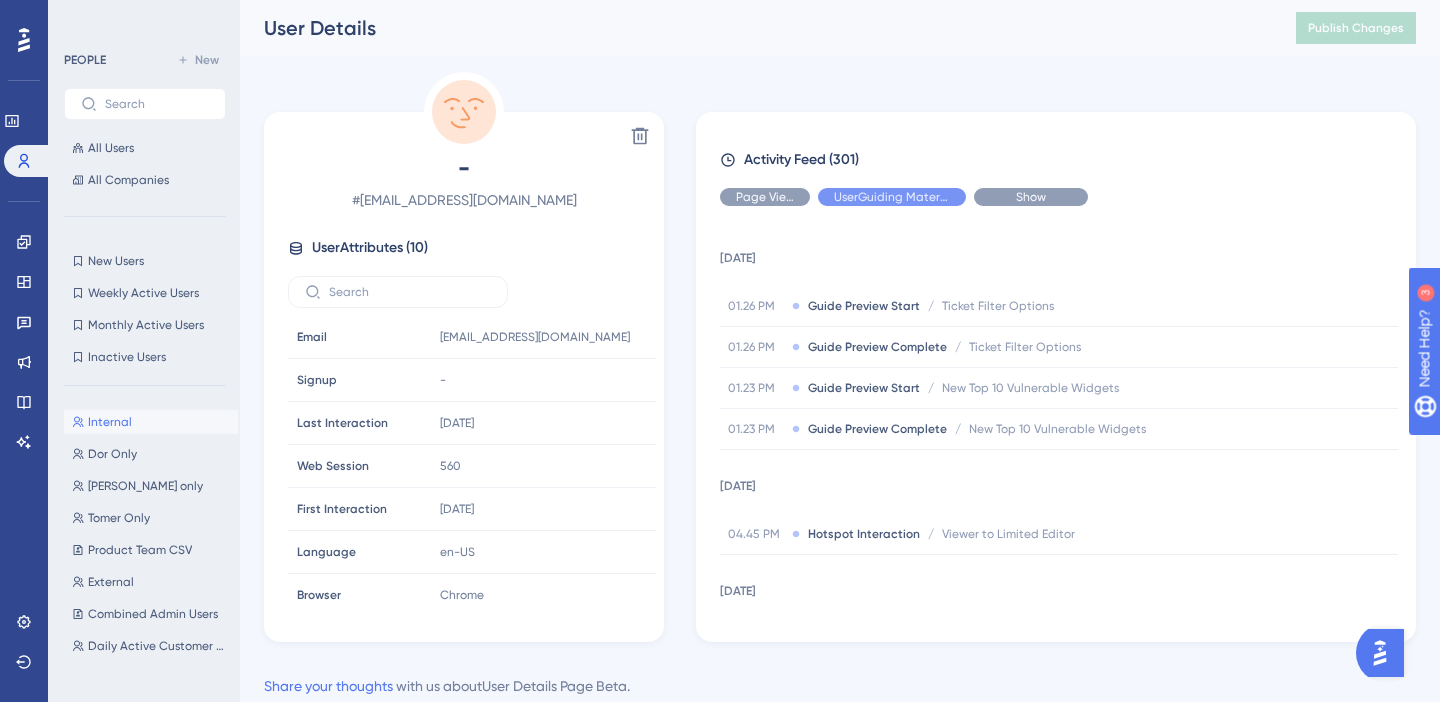 click on "Show" at bounding box center (1031, 197) 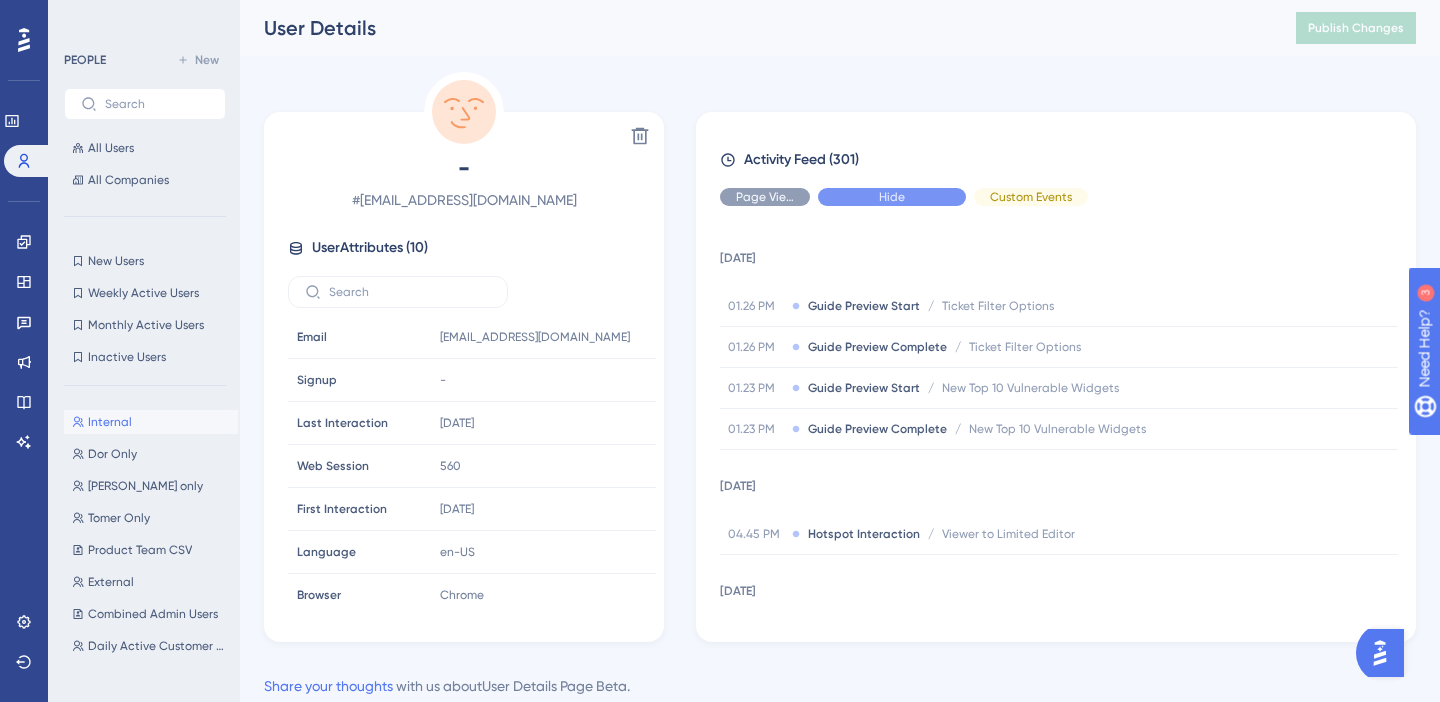 click on "Hide" at bounding box center [892, 197] 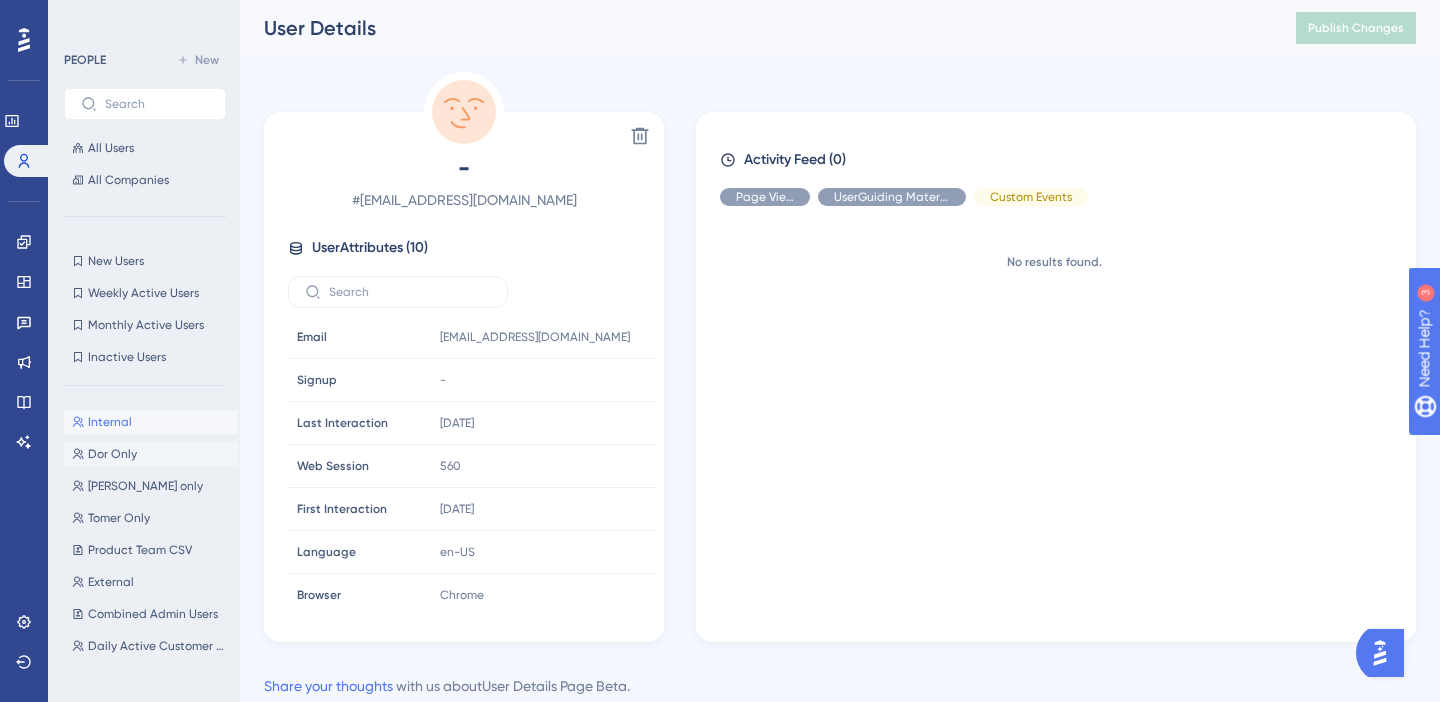 click on "Dor Only" at bounding box center (112, 454) 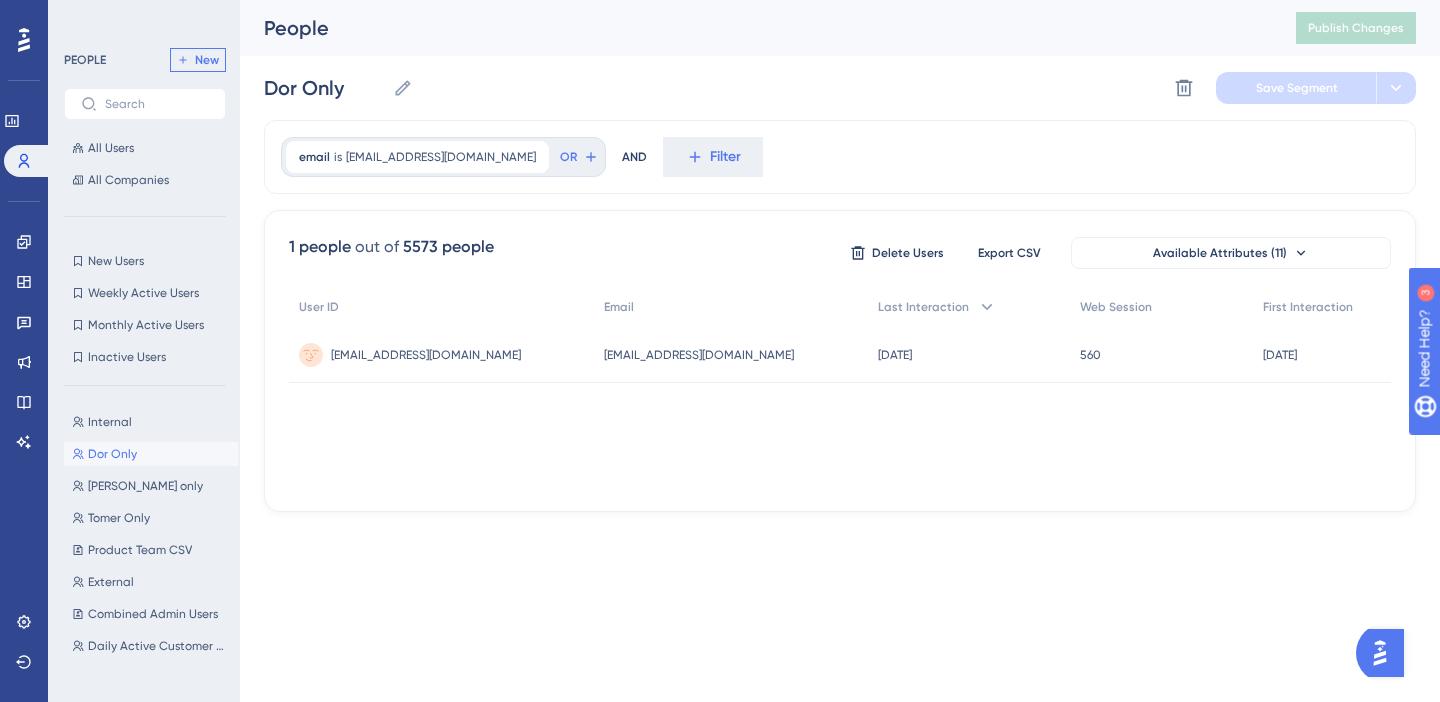 click on "New" at bounding box center (207, 60) 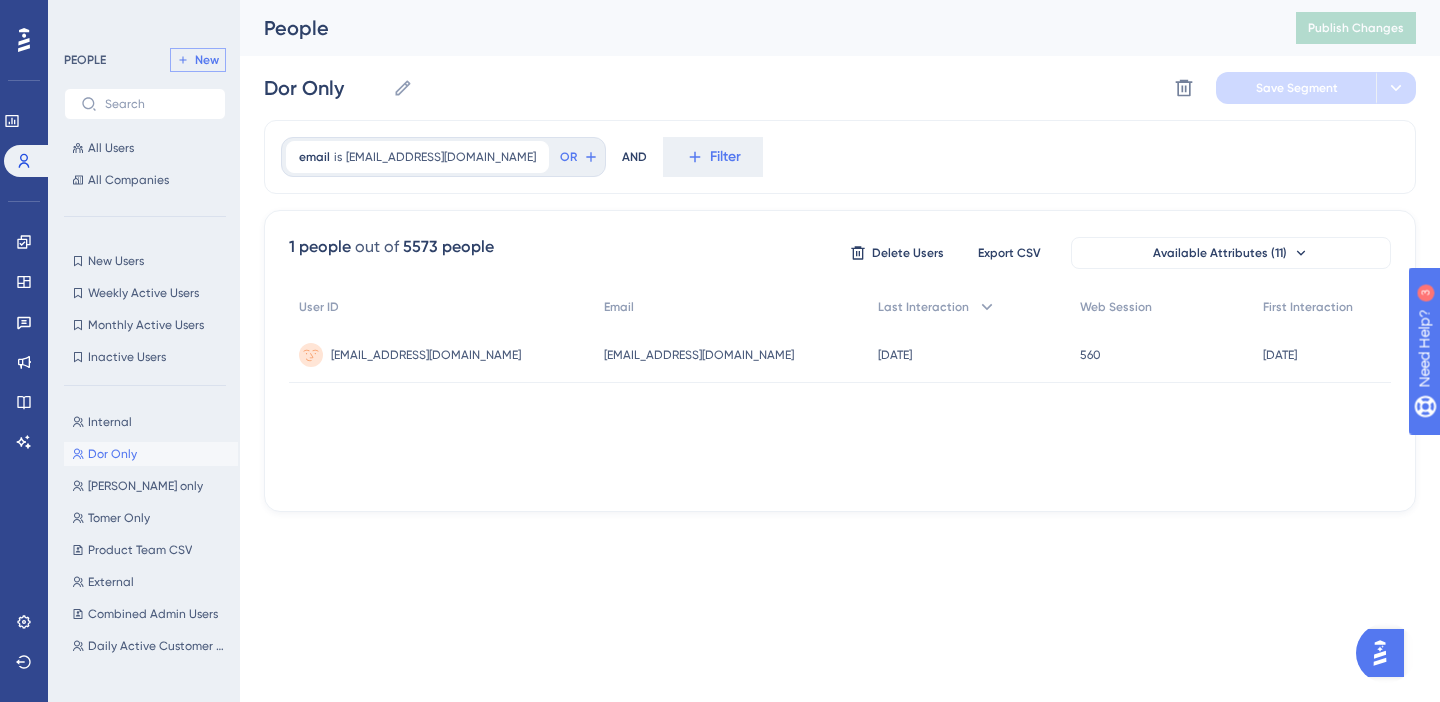 type on "New Segment" 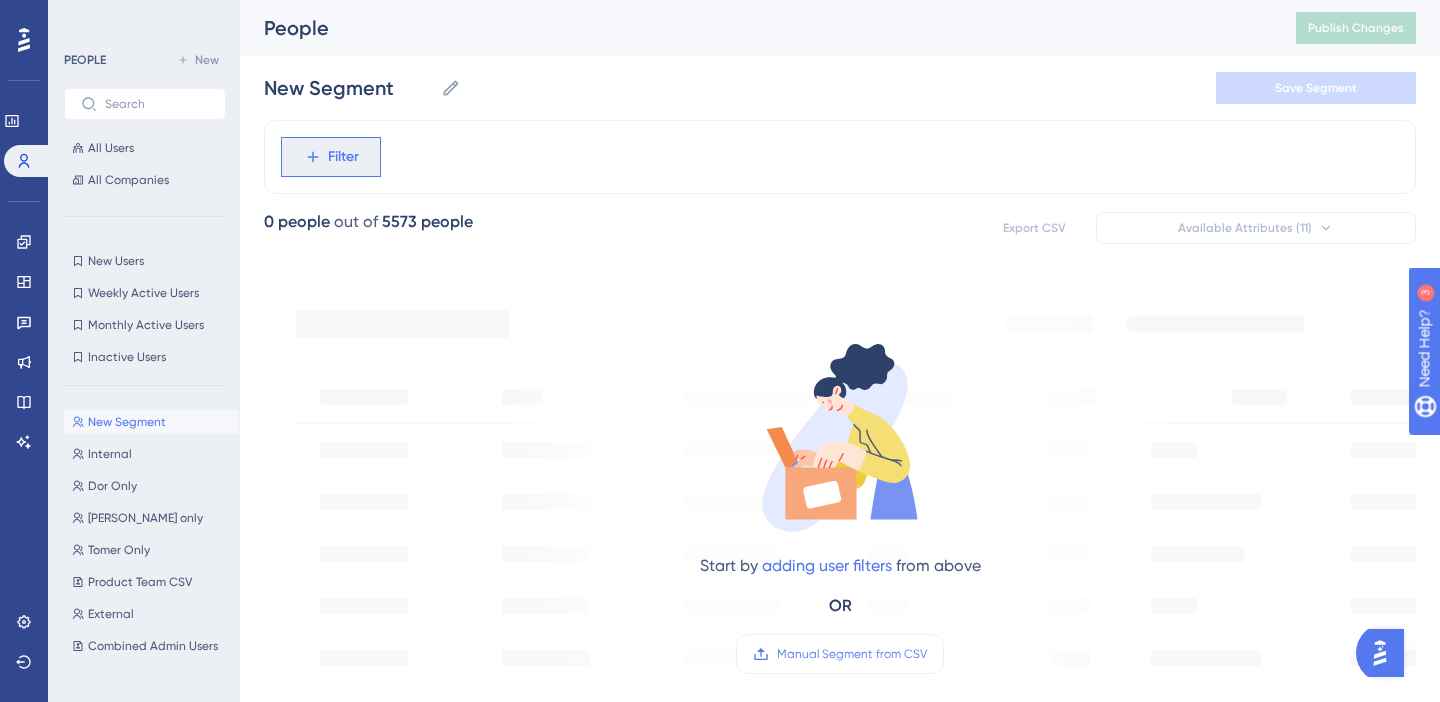 click on "Filter" at bounding box center [331, 157] 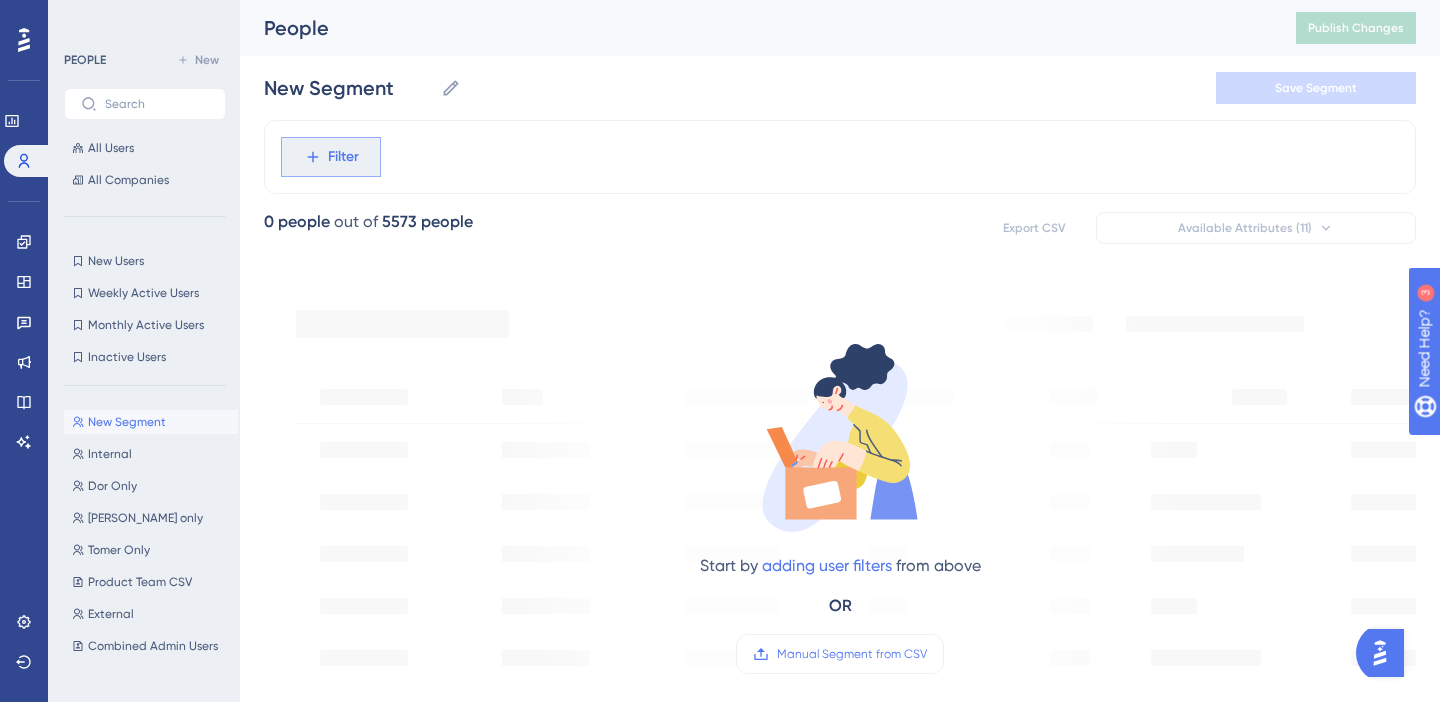 scroll, scrollTop: 85, scrollLeft: 0, axis: vertical 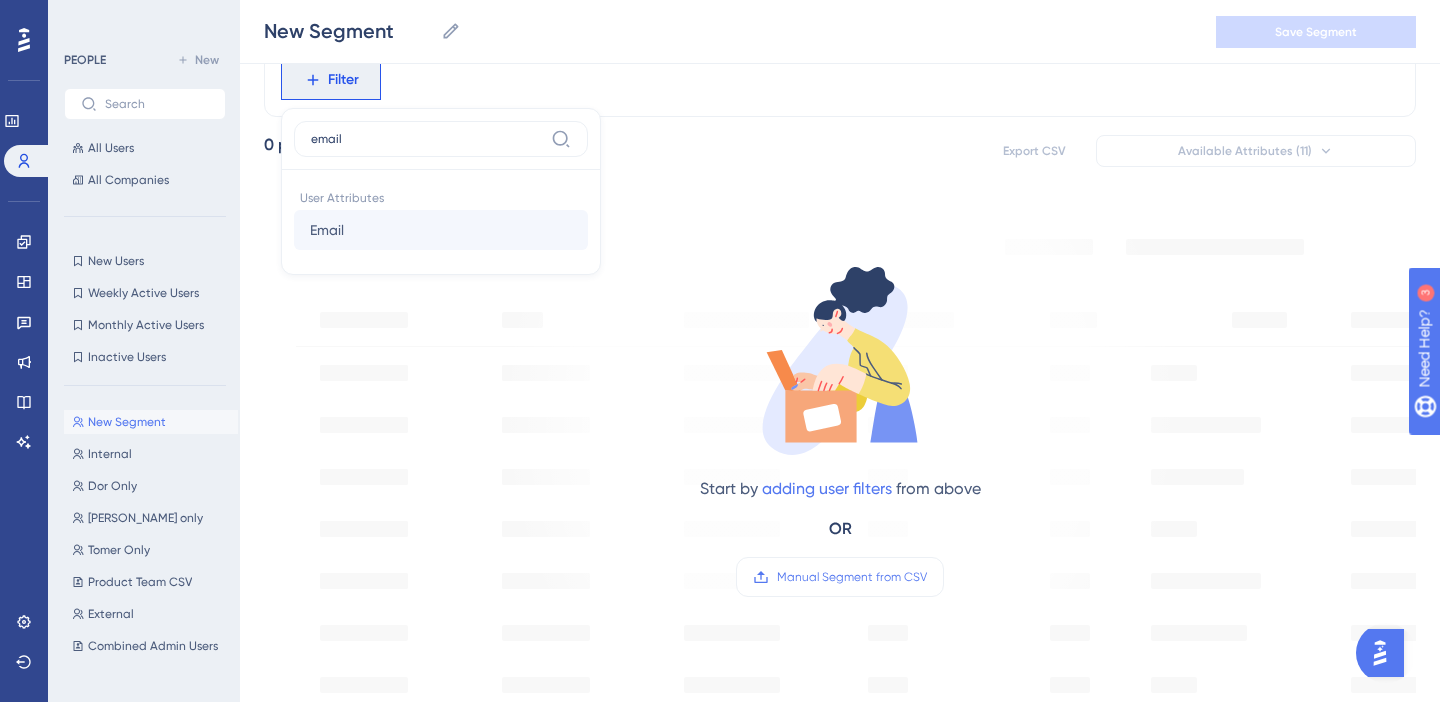 type on "email" 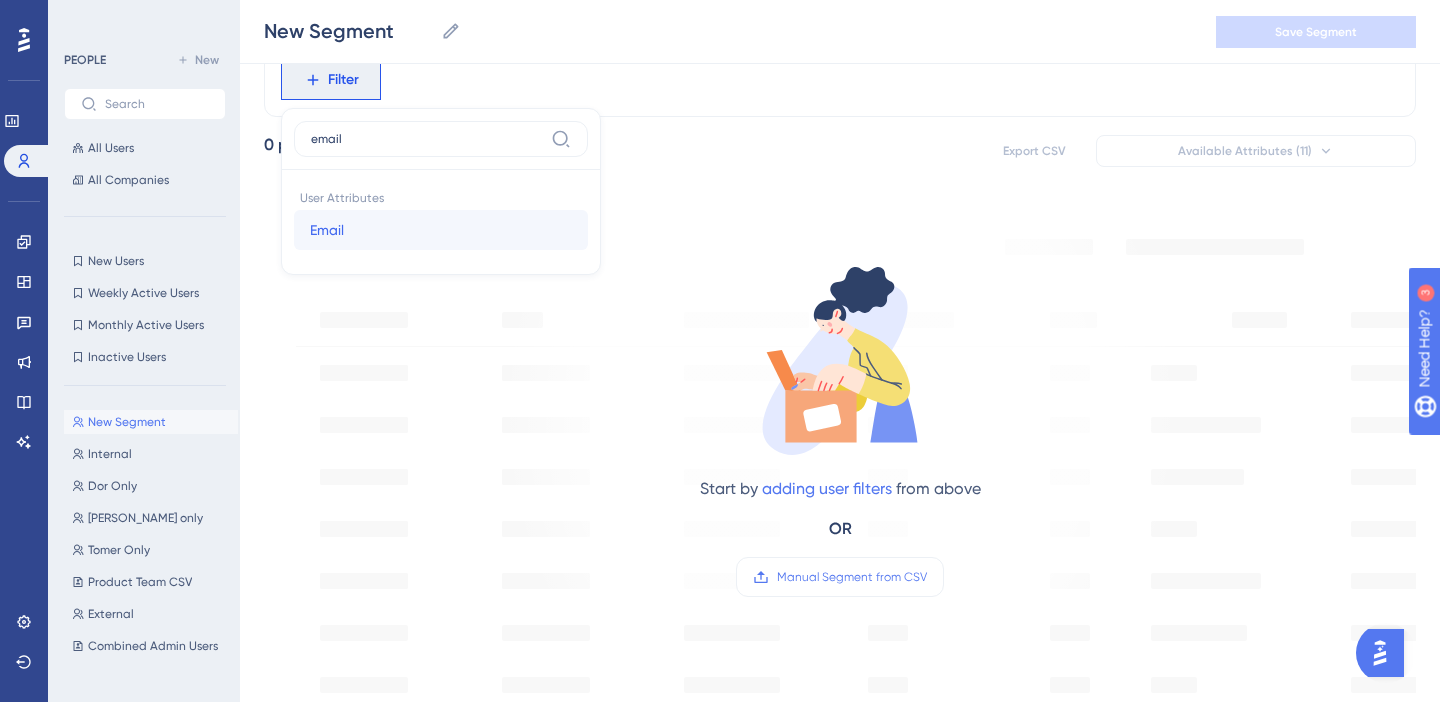 click on "Email" at bounding box center (327, 230) 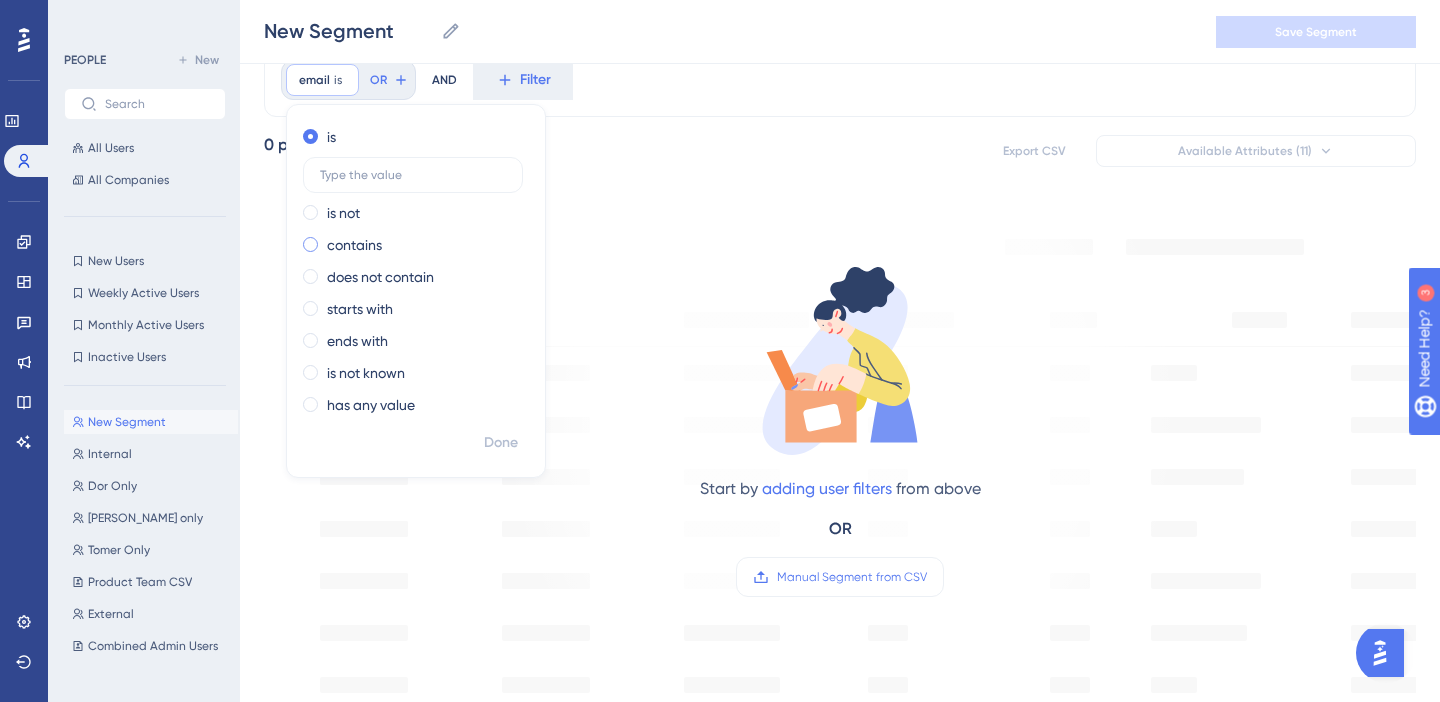 click at bounding box center [310, 244] 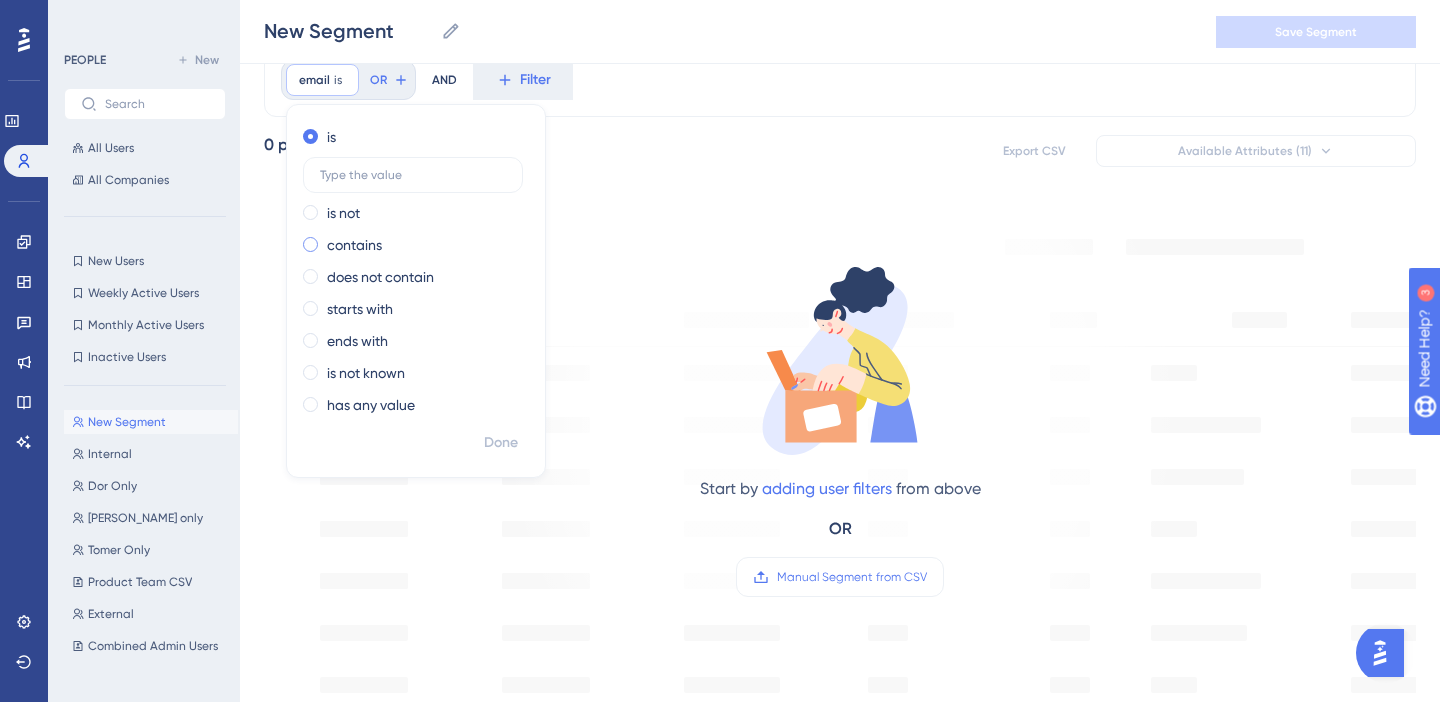 click at bounding box center (324, 240) 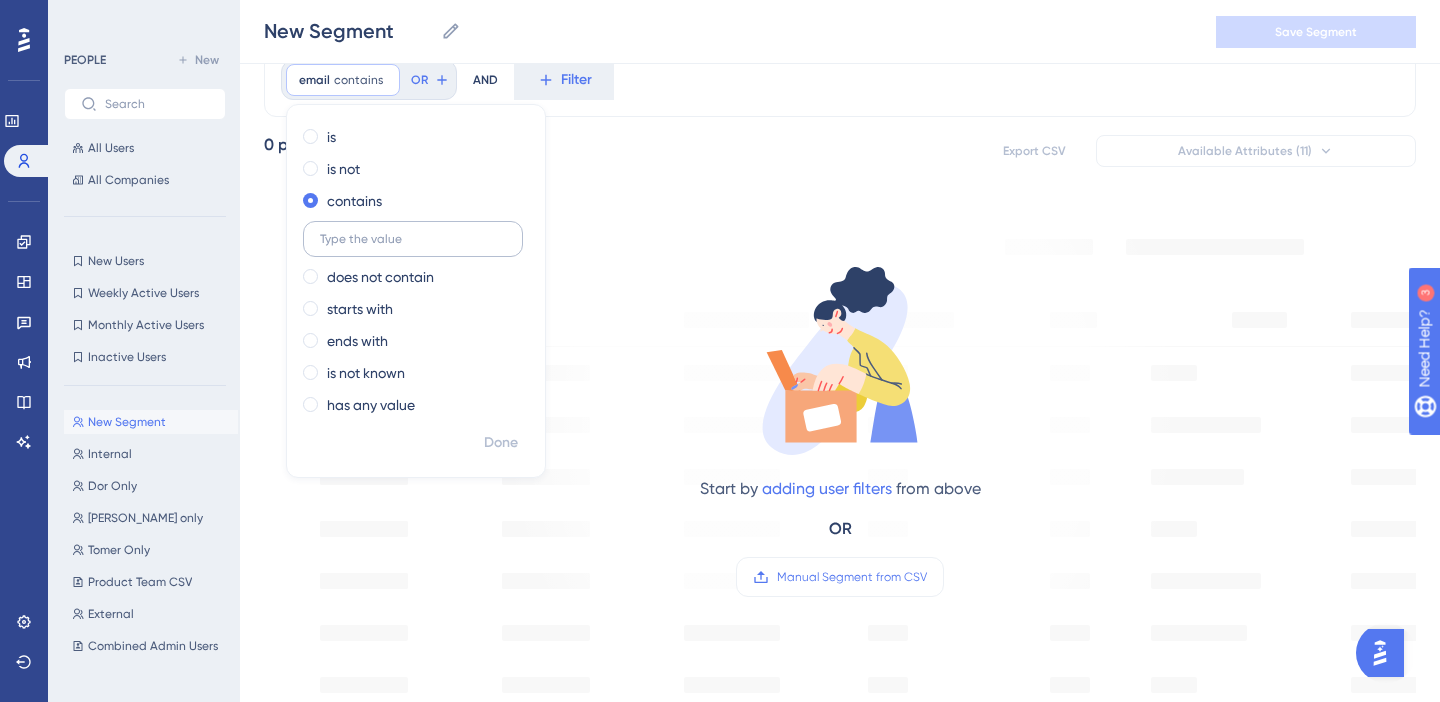 scroll, scrollTop: 83, scrollLeft: 0, axis: vertical 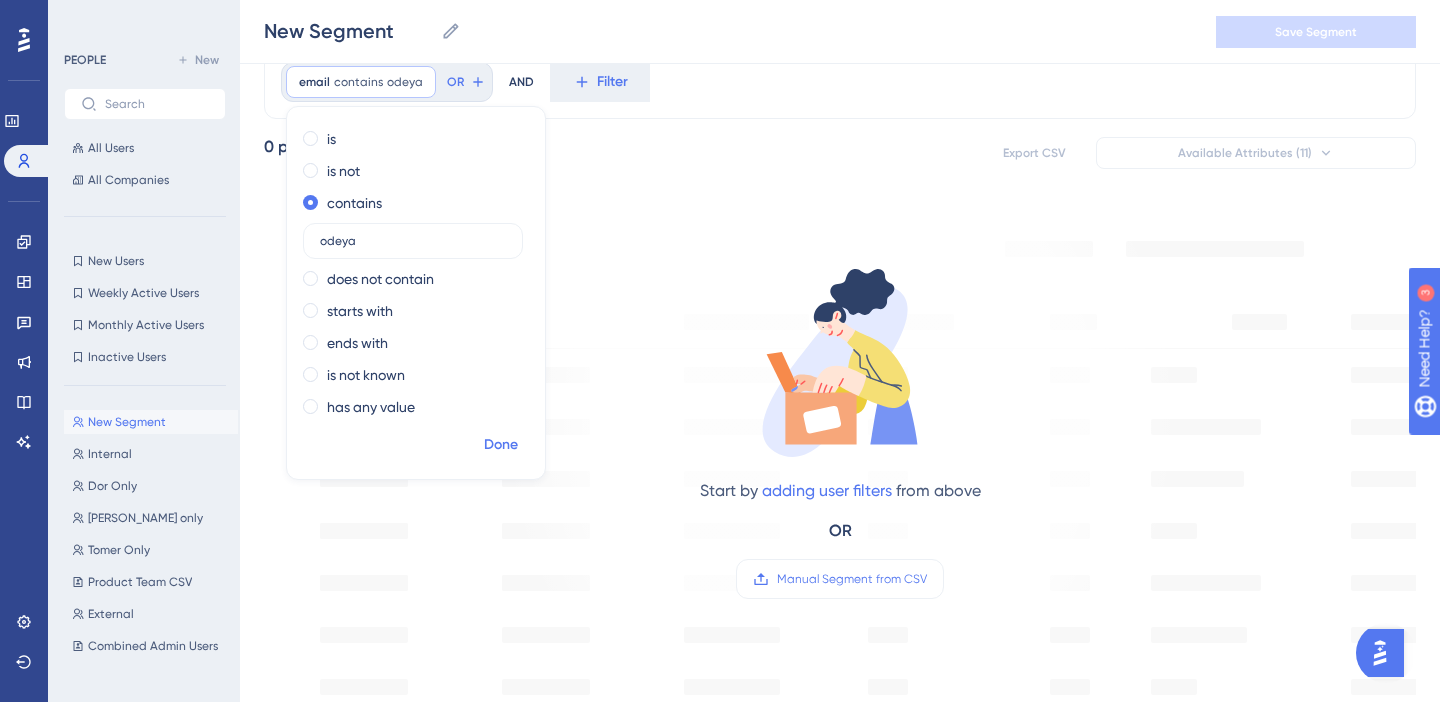 type on "odeya" 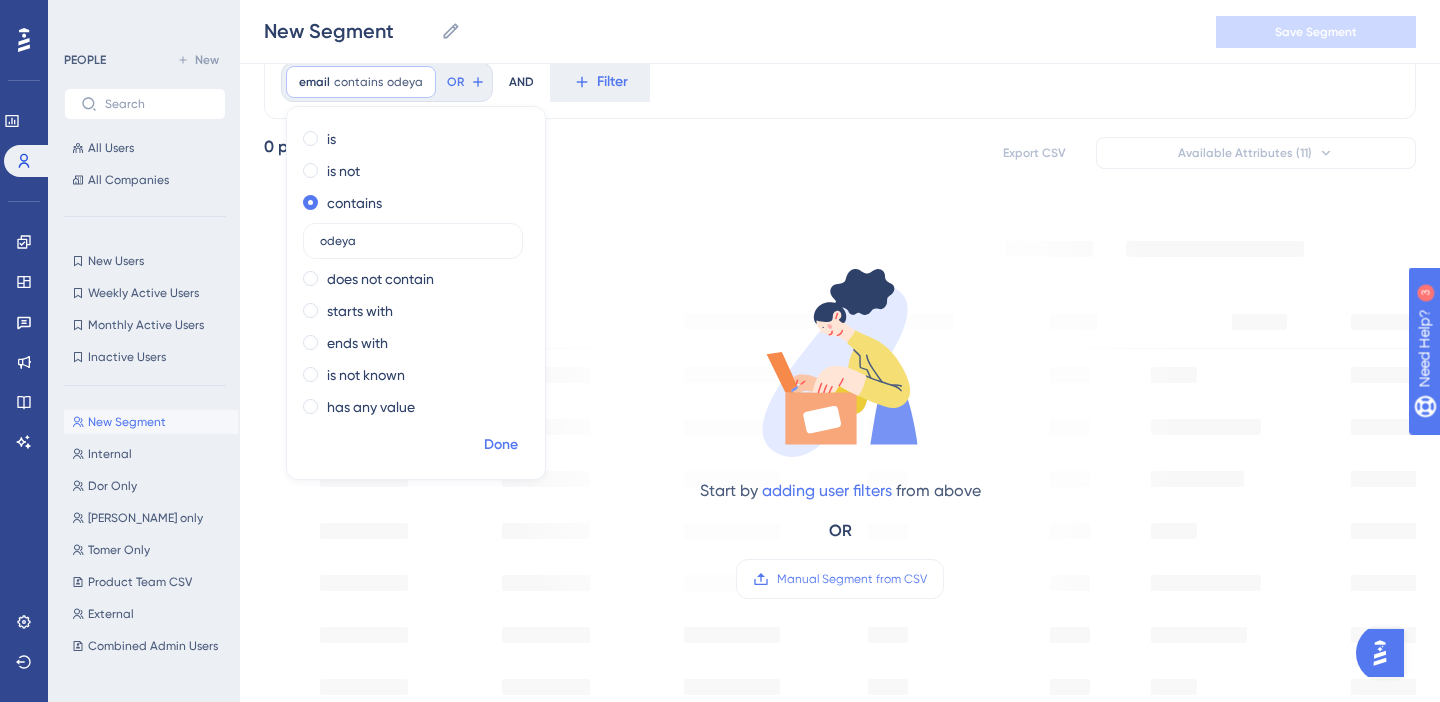 click on "Done" at bounding box center (501, 445) 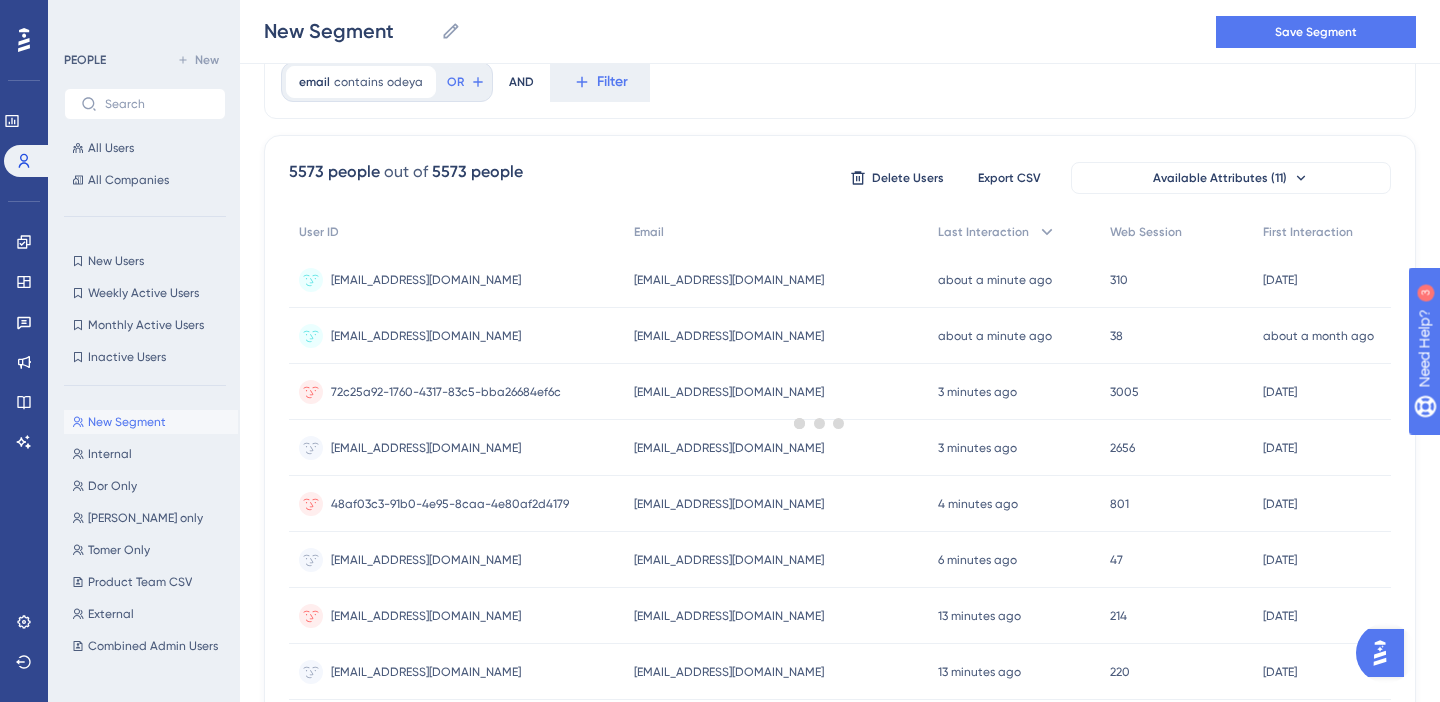 scroll, scrollTop: 0, scrollLeft: 0, axis: both 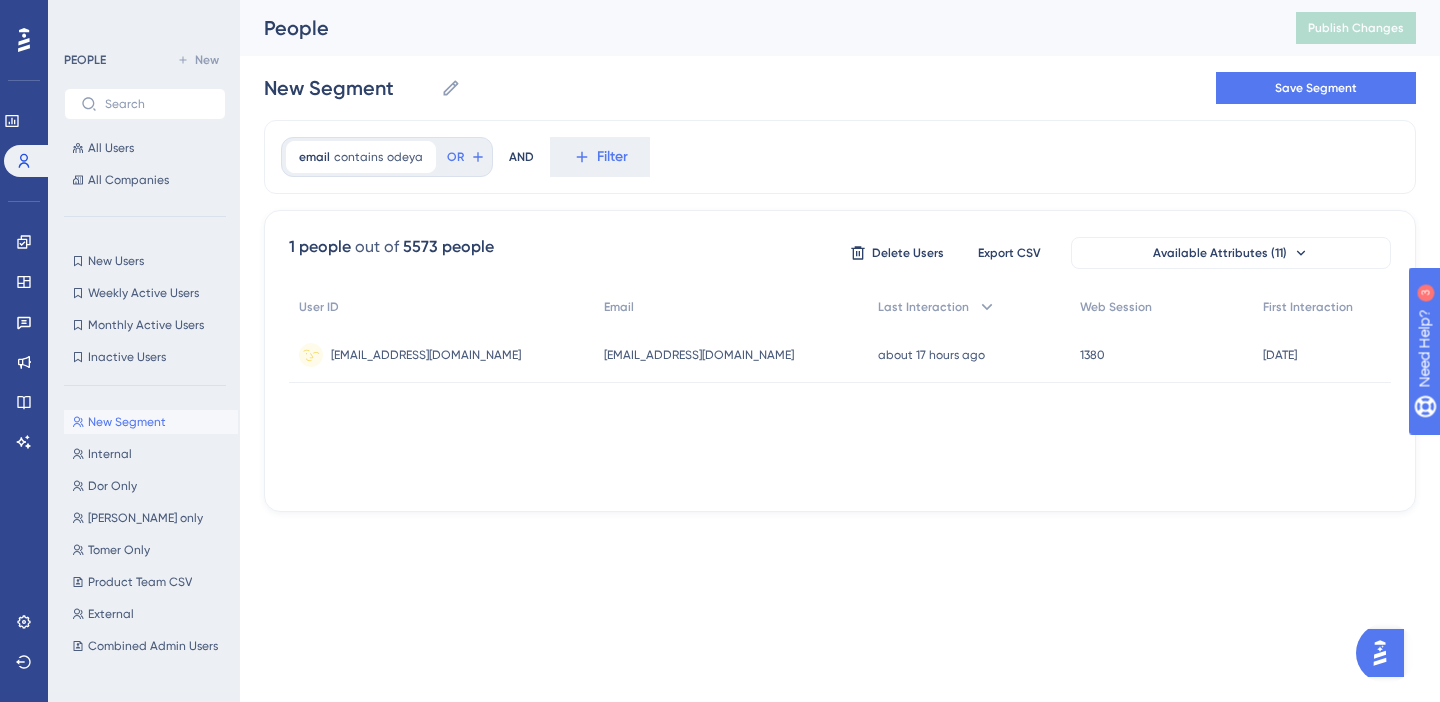 click on "seemplicitydemo_odeya@seemplicity.io" at bounding box center (426, 355) 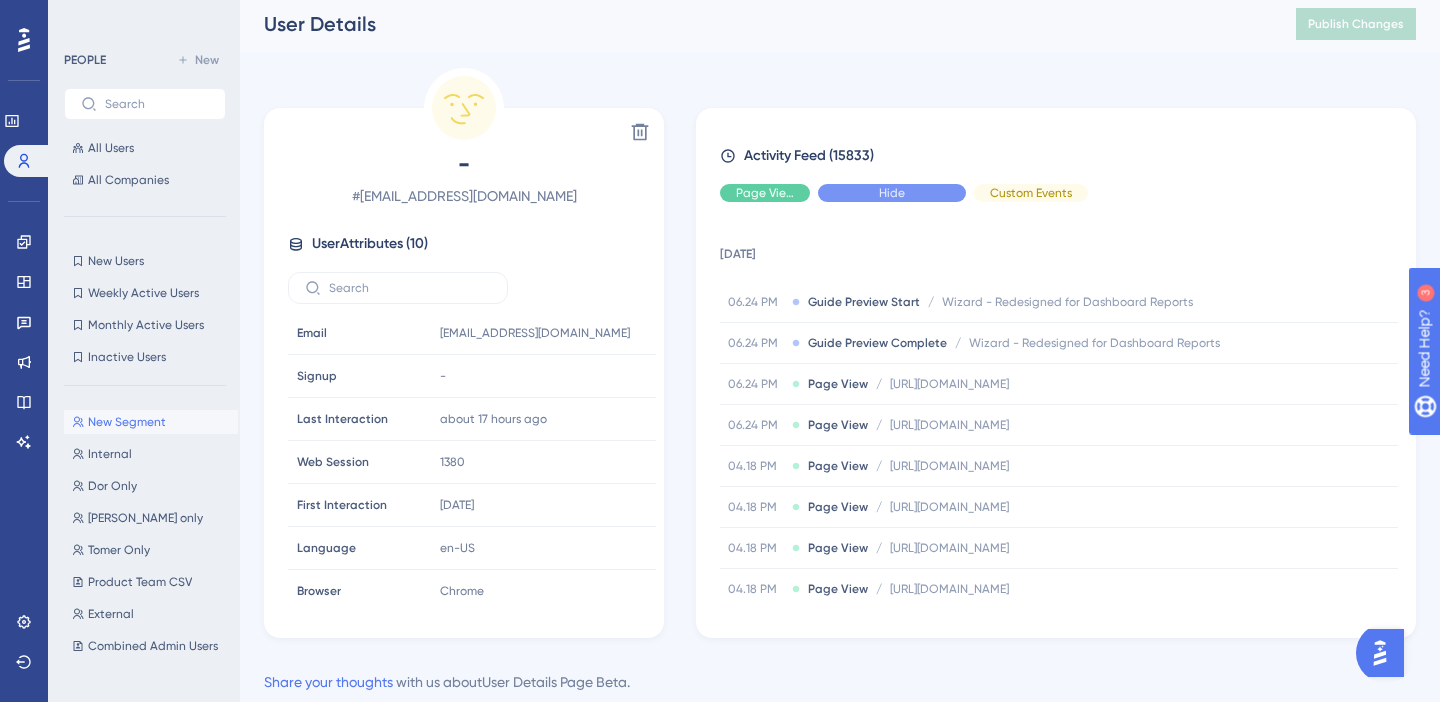 scroll, scrollTop: 6, scrollLeft: 0, axis: vertical 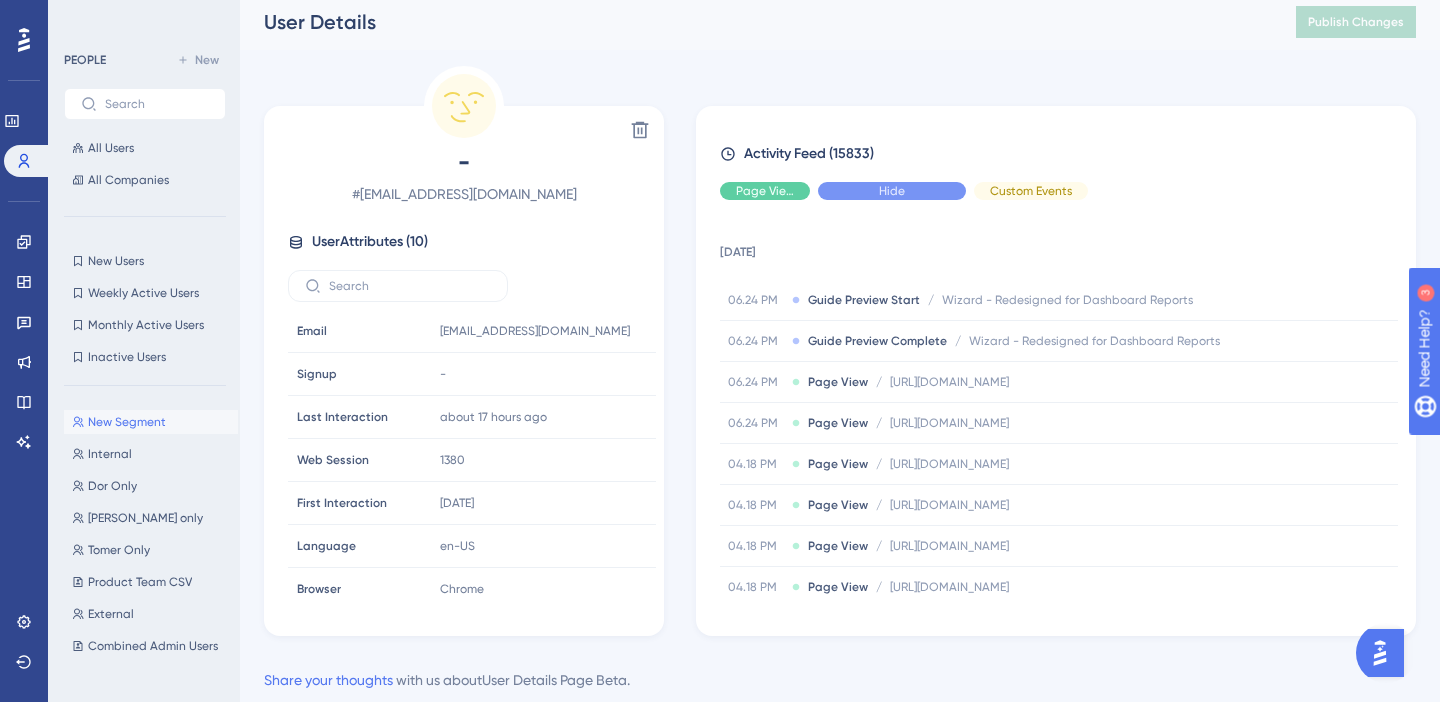 click on "Hide" at bounding box center (892, 191) 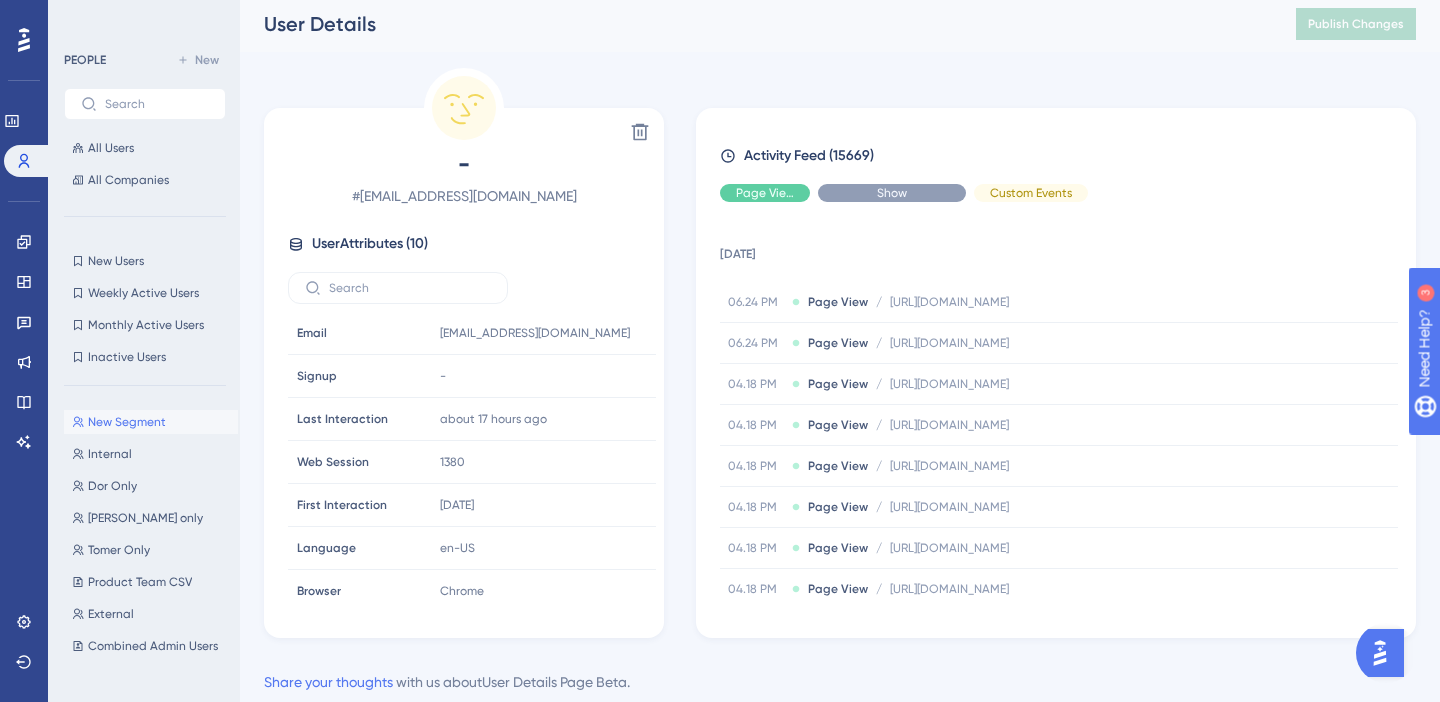 scroll, scrollTop: 0, scrollLeft: 0, axis: both 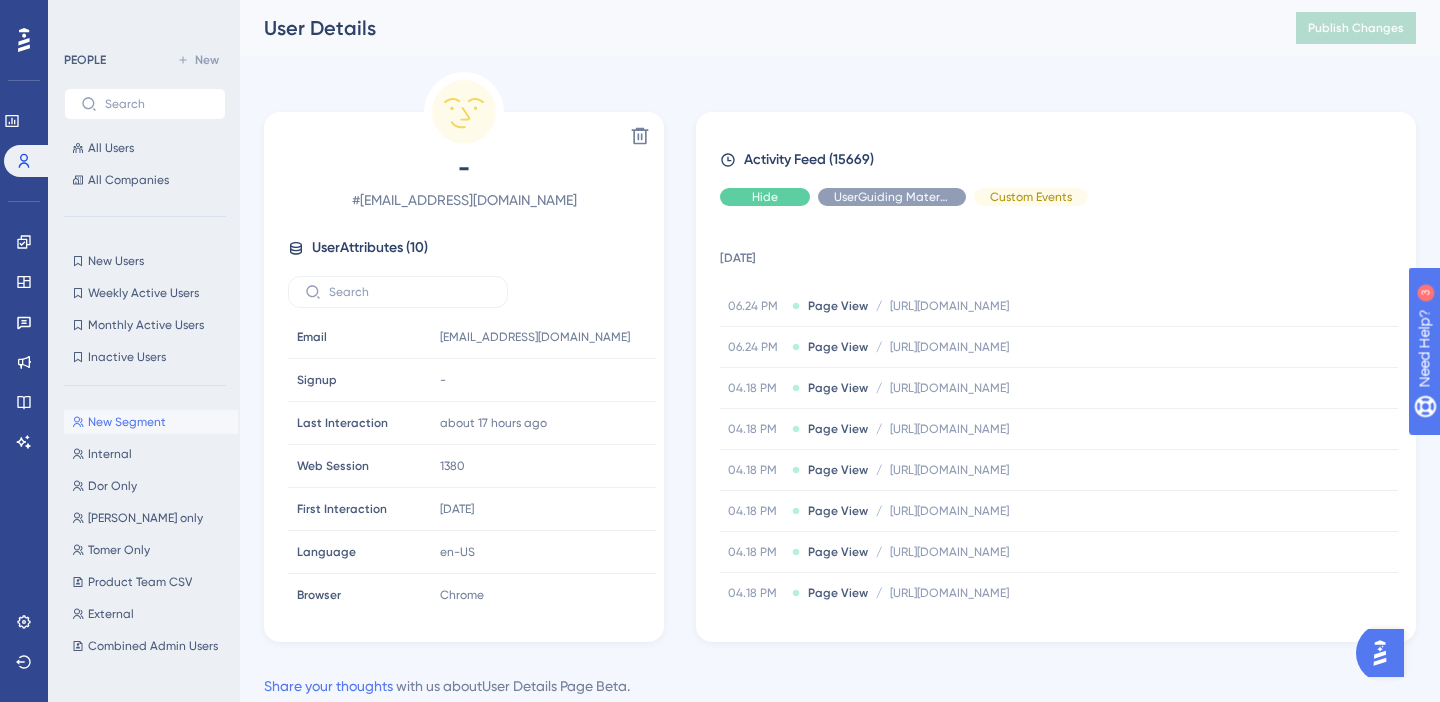click on "Hide" at bounding box center [765, 197] 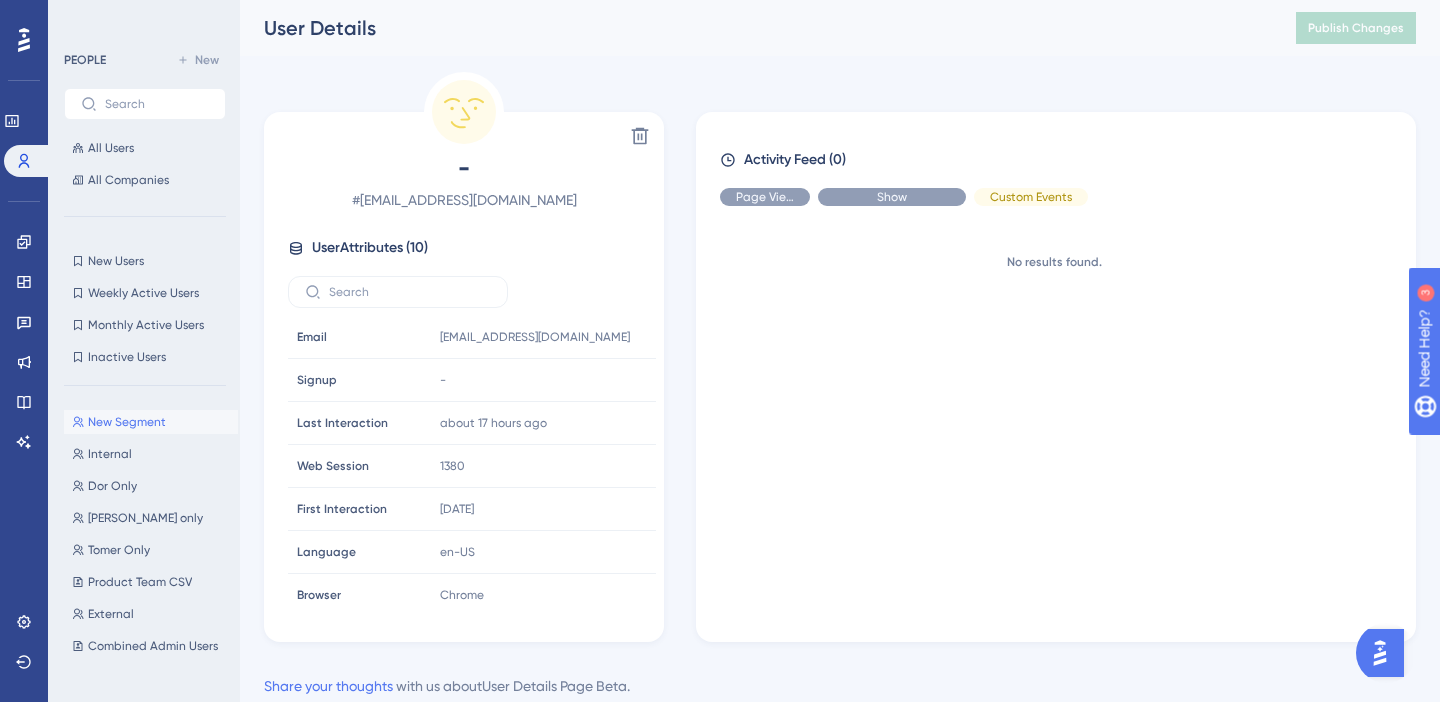 click on "Show" at bounding box center [892, 197] 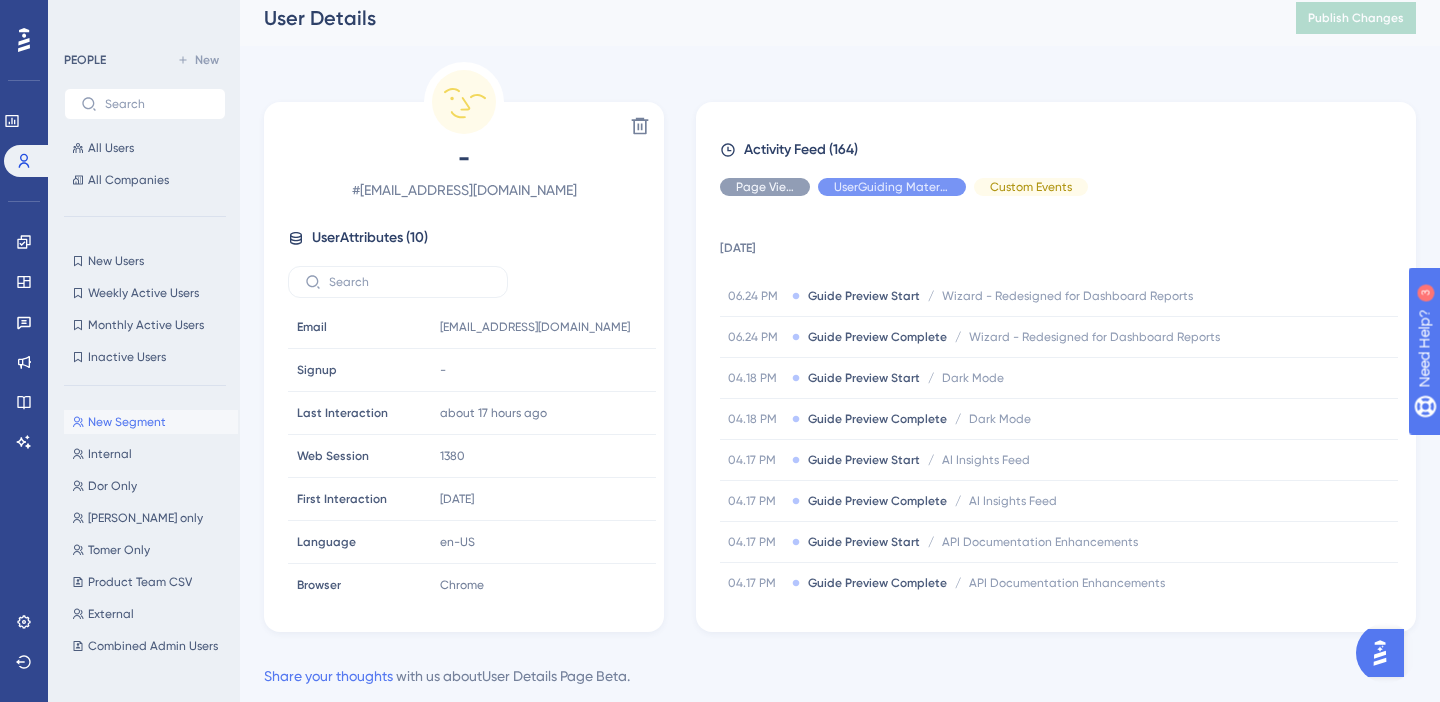 scroll, scrollTop: 13, scrollLeft: 0, axis: vertical 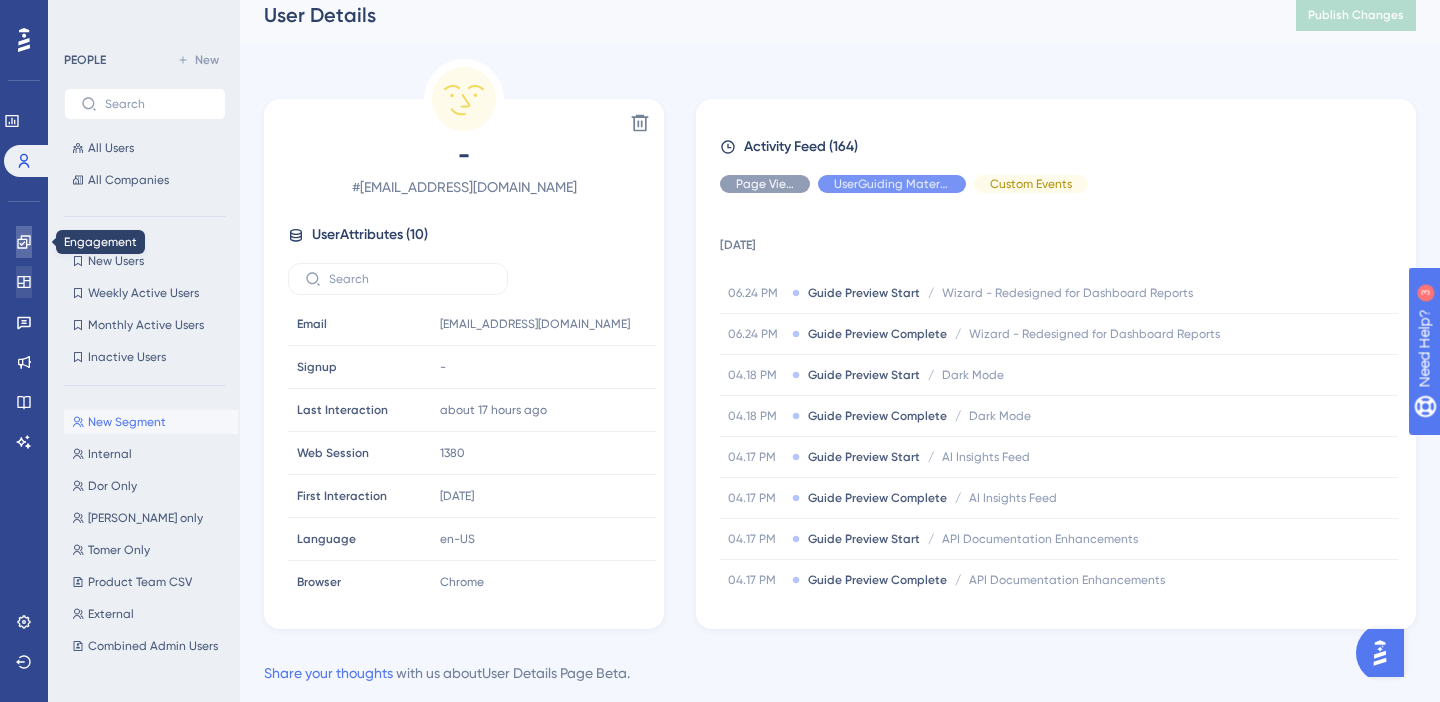 drag, startPoint x: 18, startPoint y: 235, endPoint x: 9, endPoint y: 271, distance: 37.107952 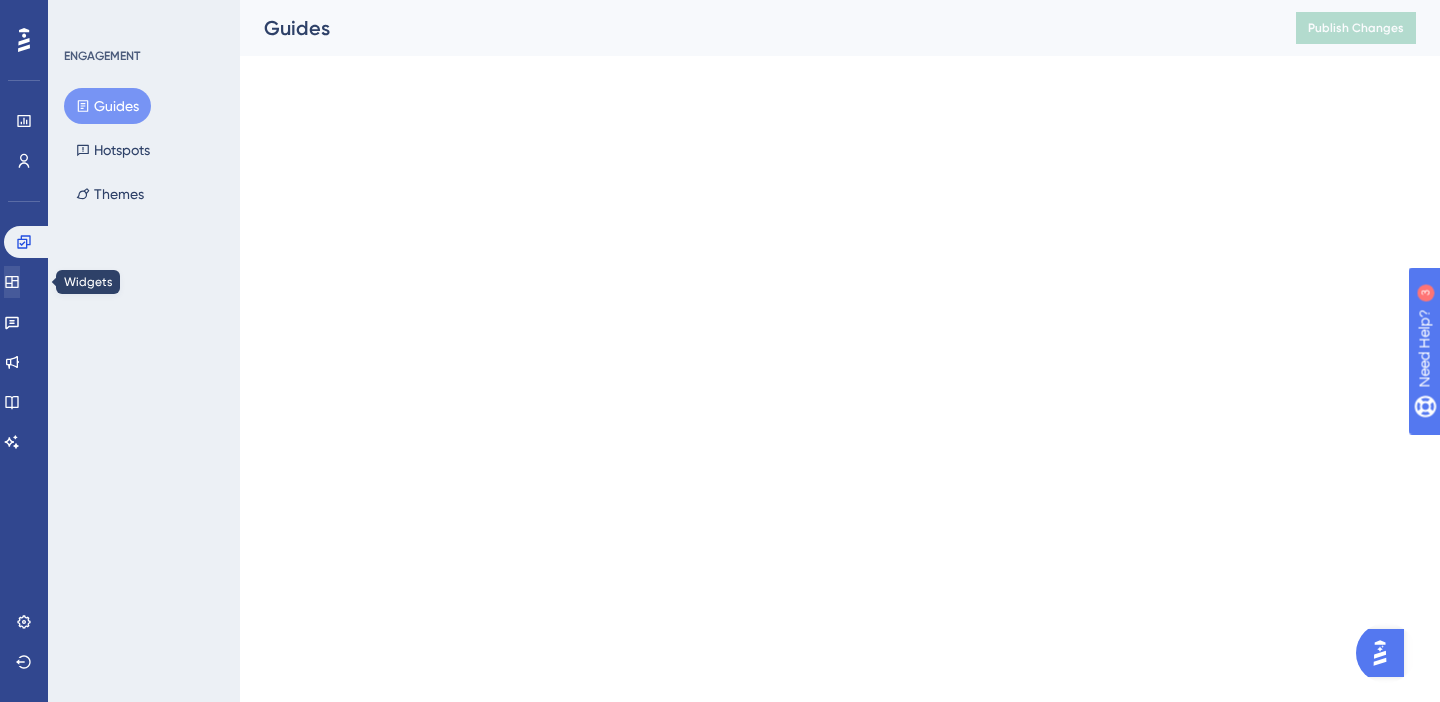 scroll, scrollTop: 0, scrollLeft: 0, axis: both 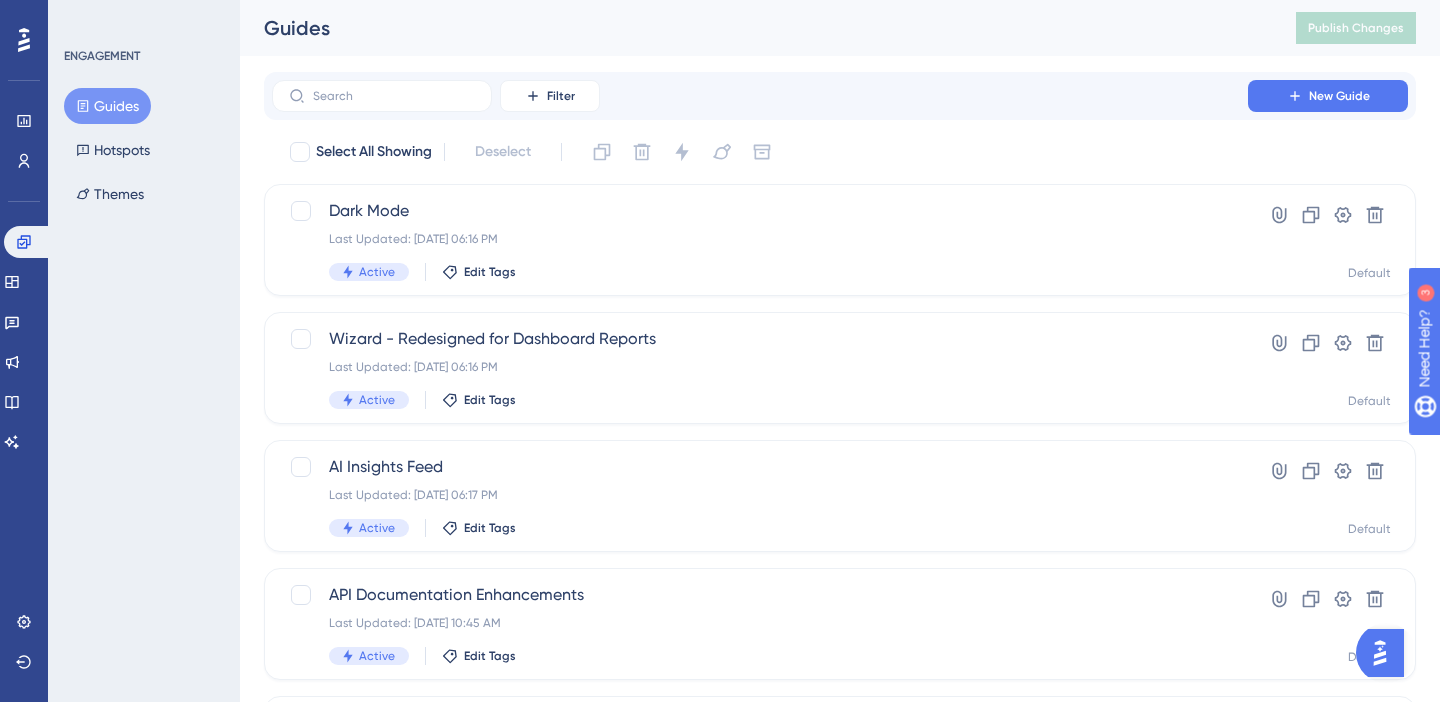 click on "Guides" at bounding box center [107, 106] 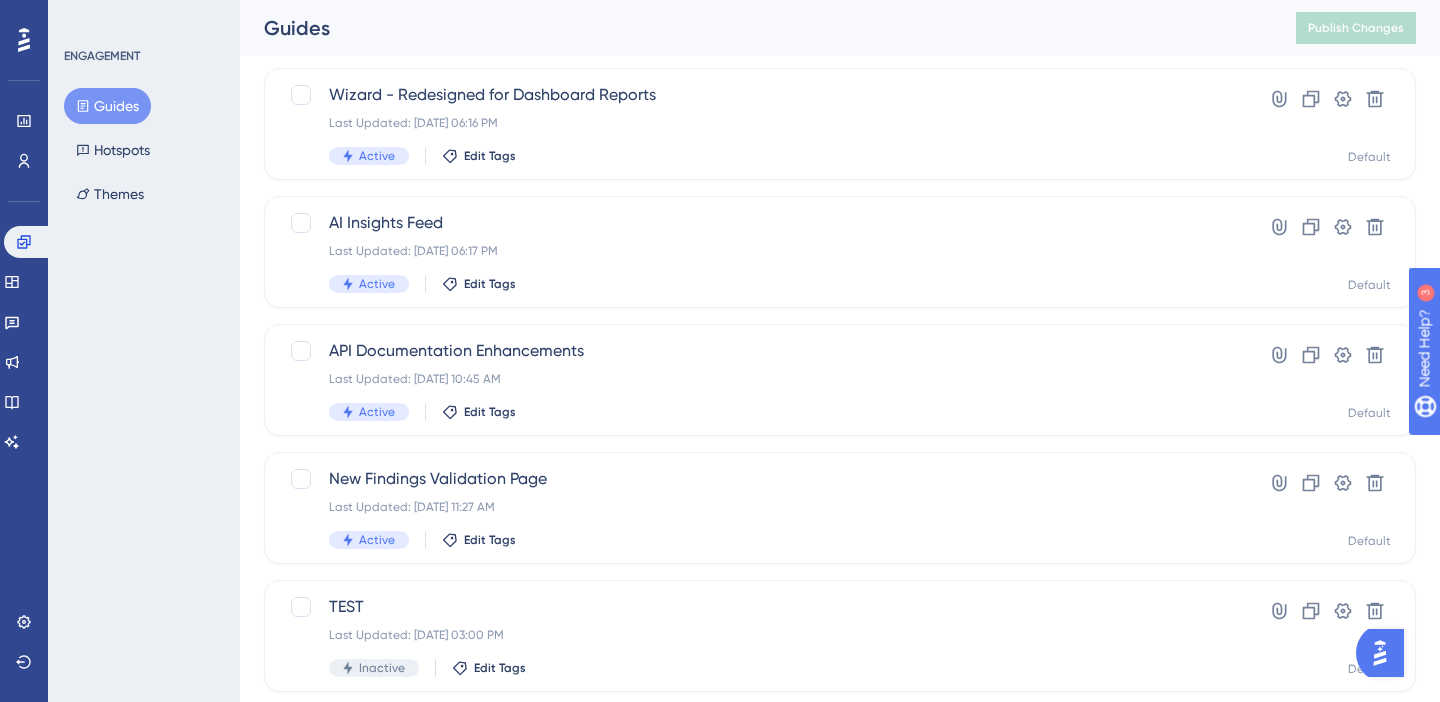 scroll, scrollTop: 0, scrollLeft: 0, axis: both 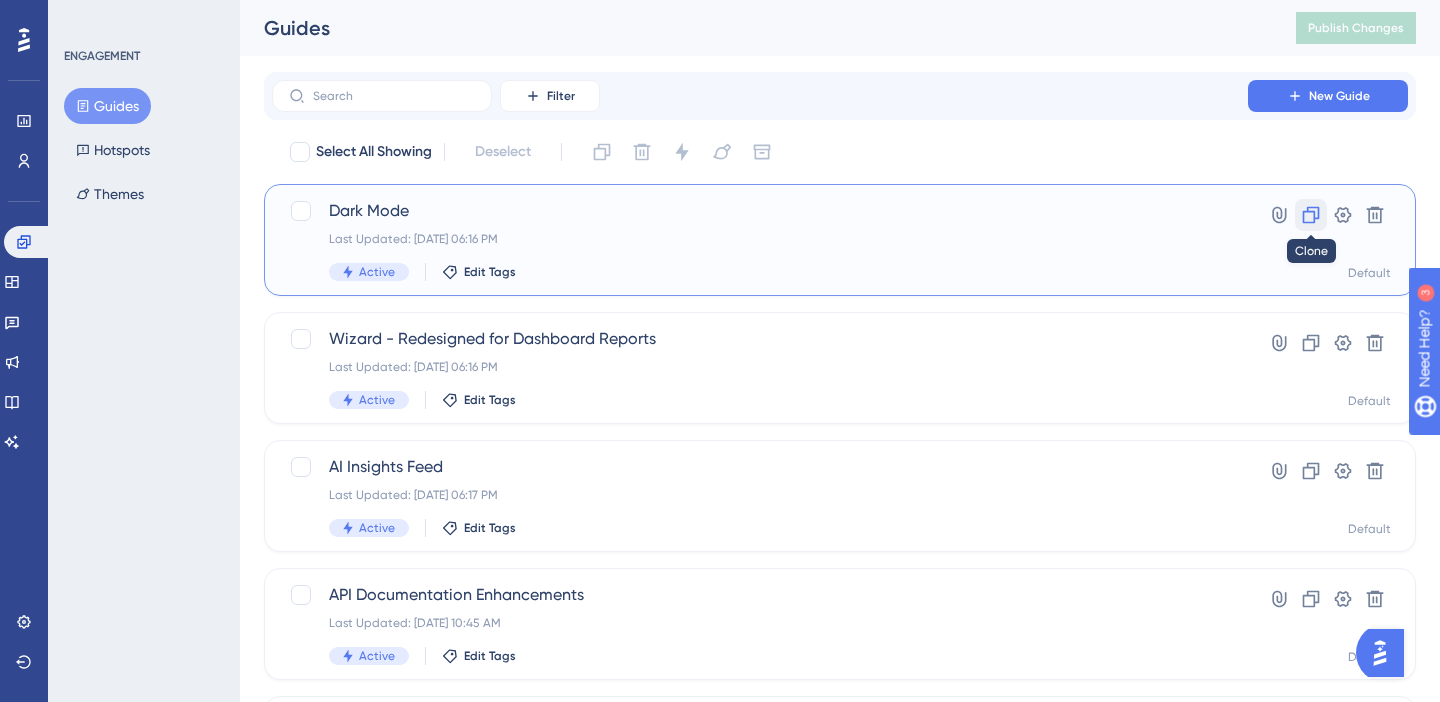 click at bounding box center (1311, 215) 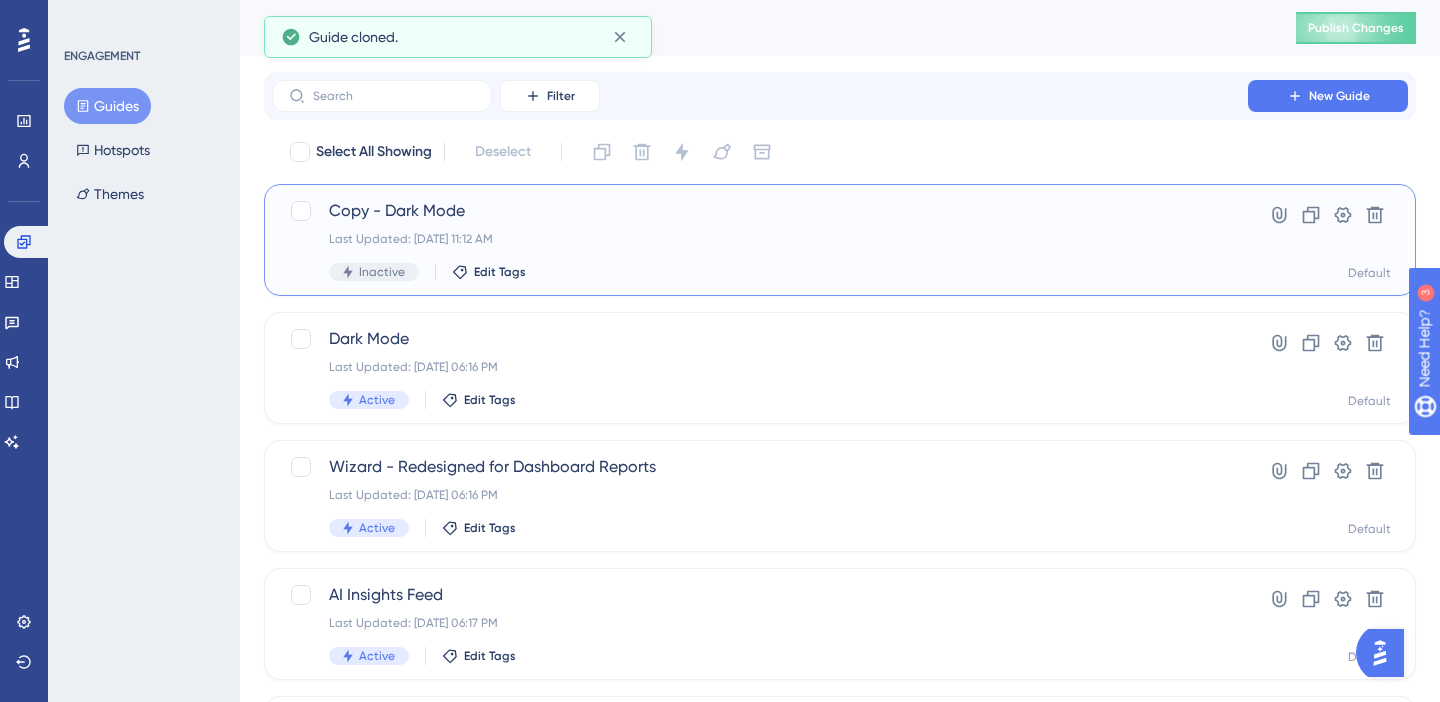 click on "Last Updated: Jul 28 2025, 11:12 AM" at bounding box center [760, 239] 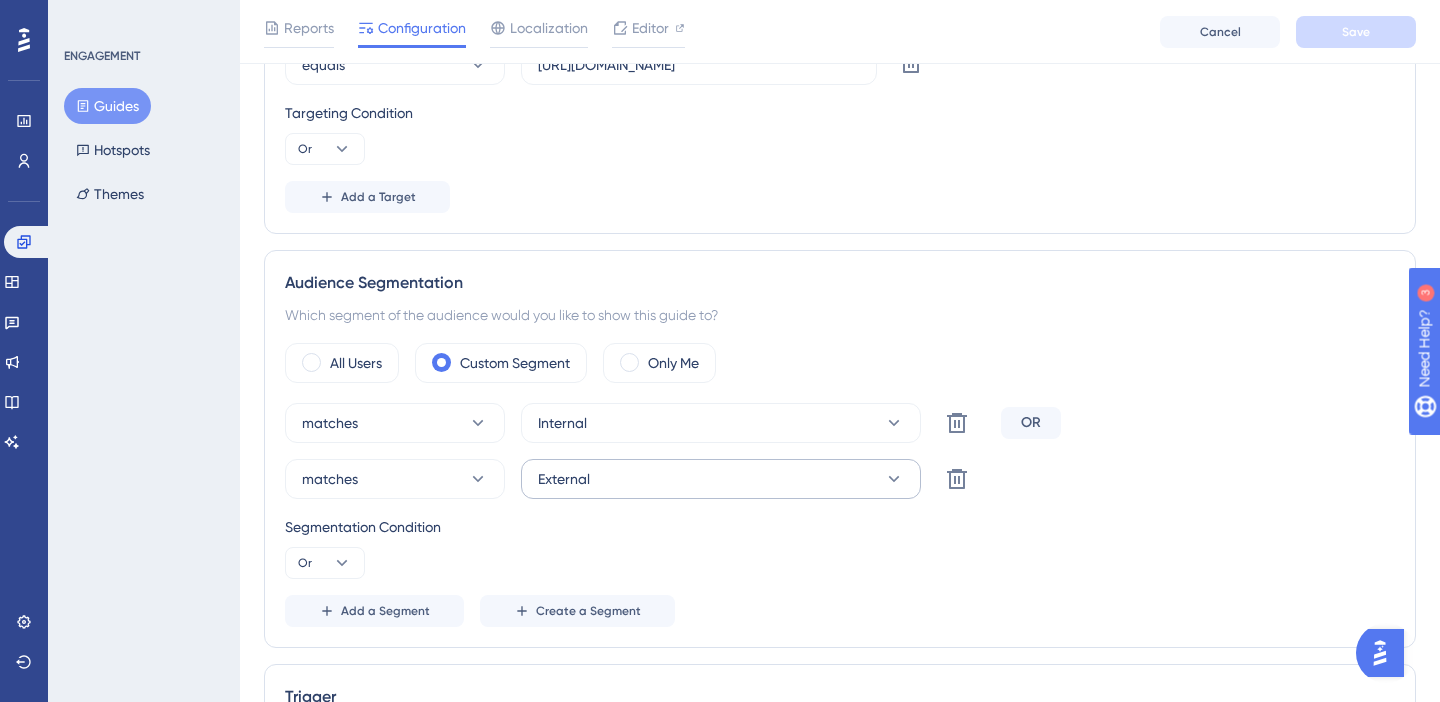 scroll, scrollTop: 887, scrollLeft: 0, axis: vertical 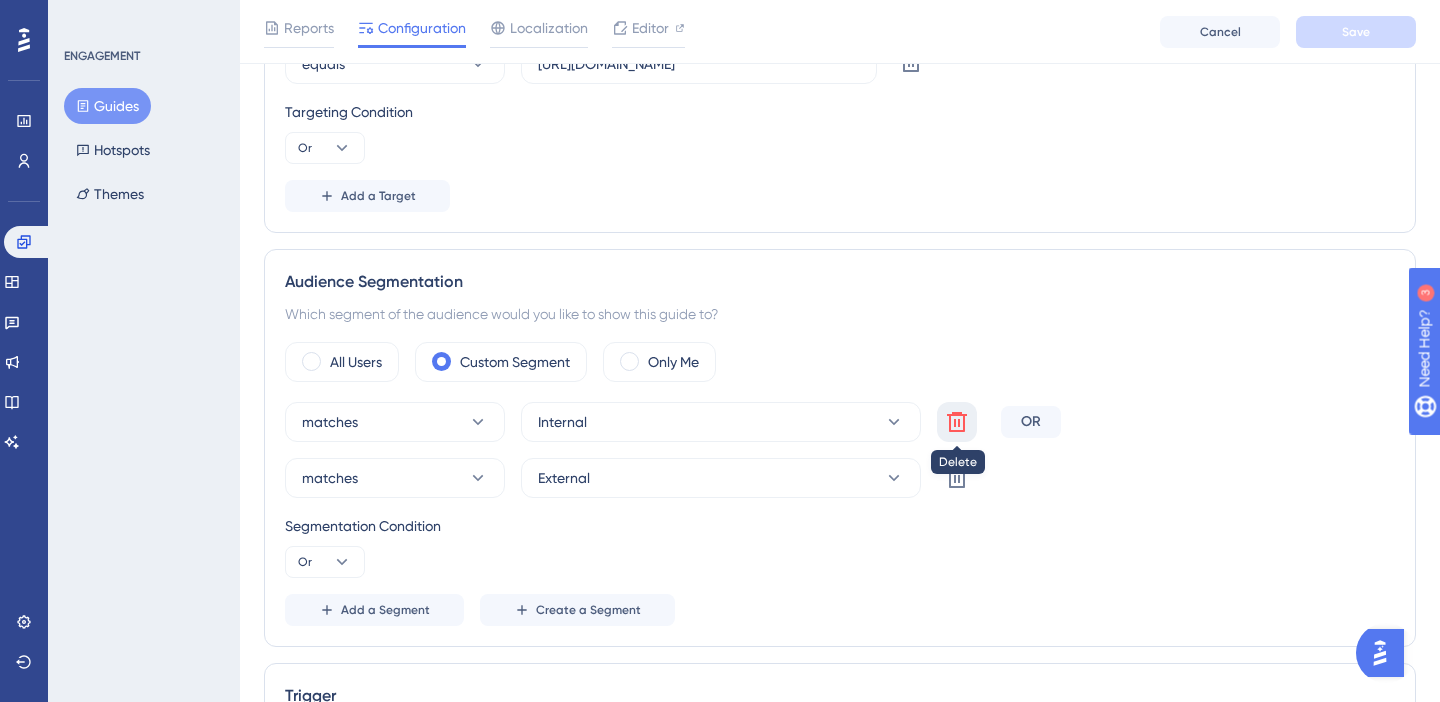 click 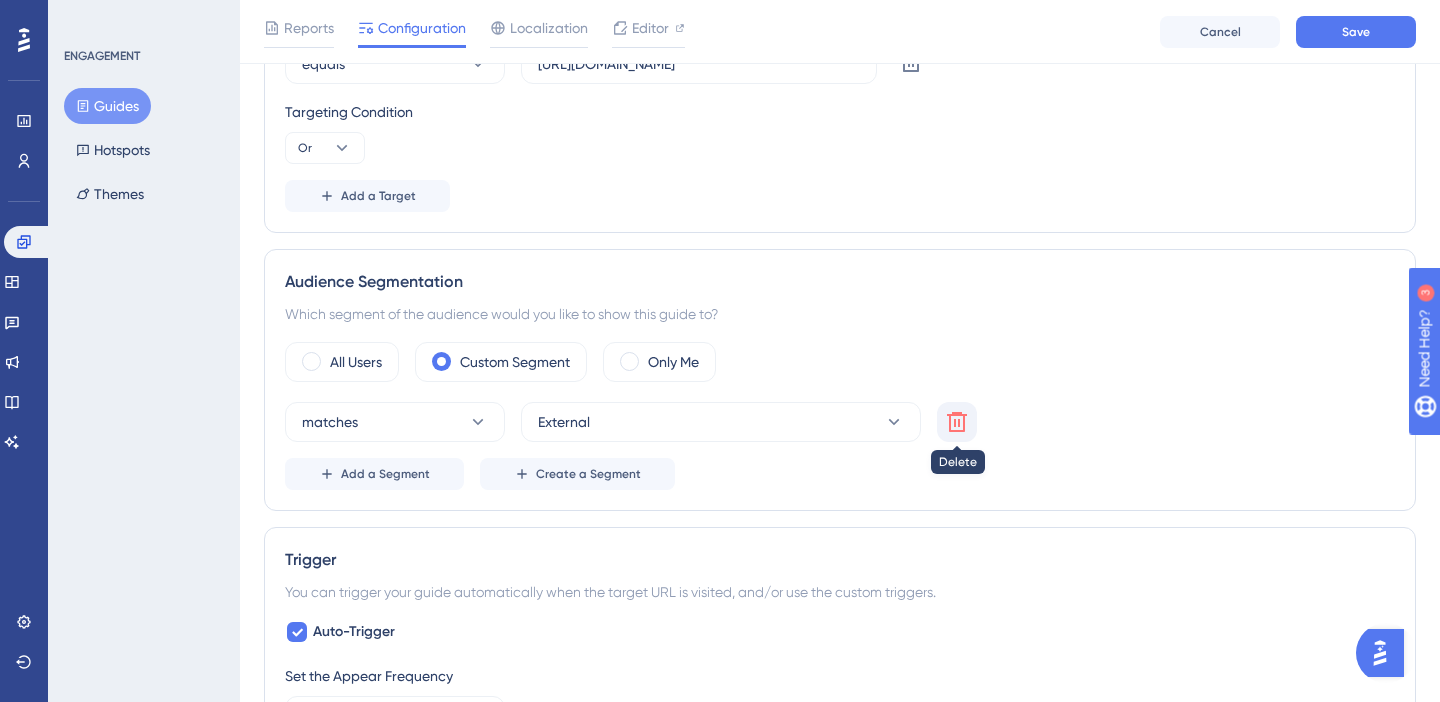 click 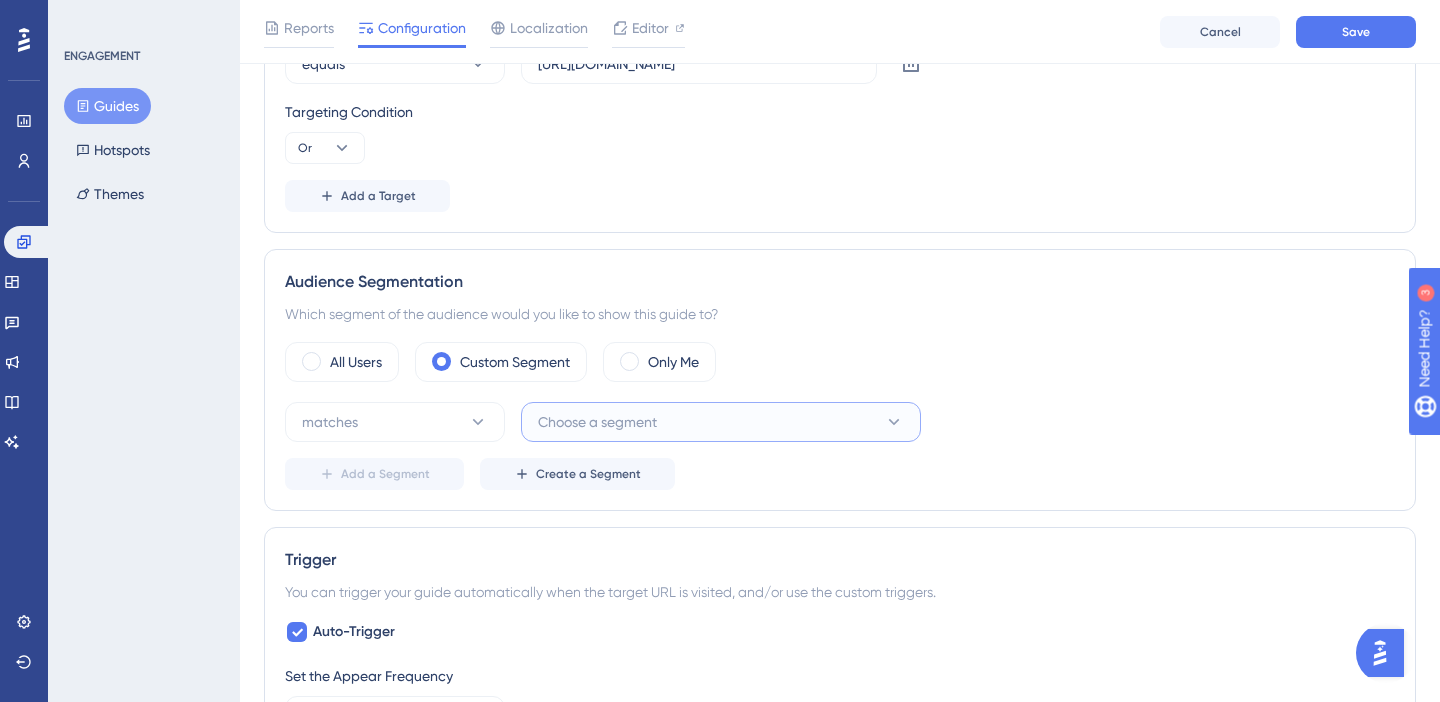 click on "Choose a segment" at bounding box center [597, 422] 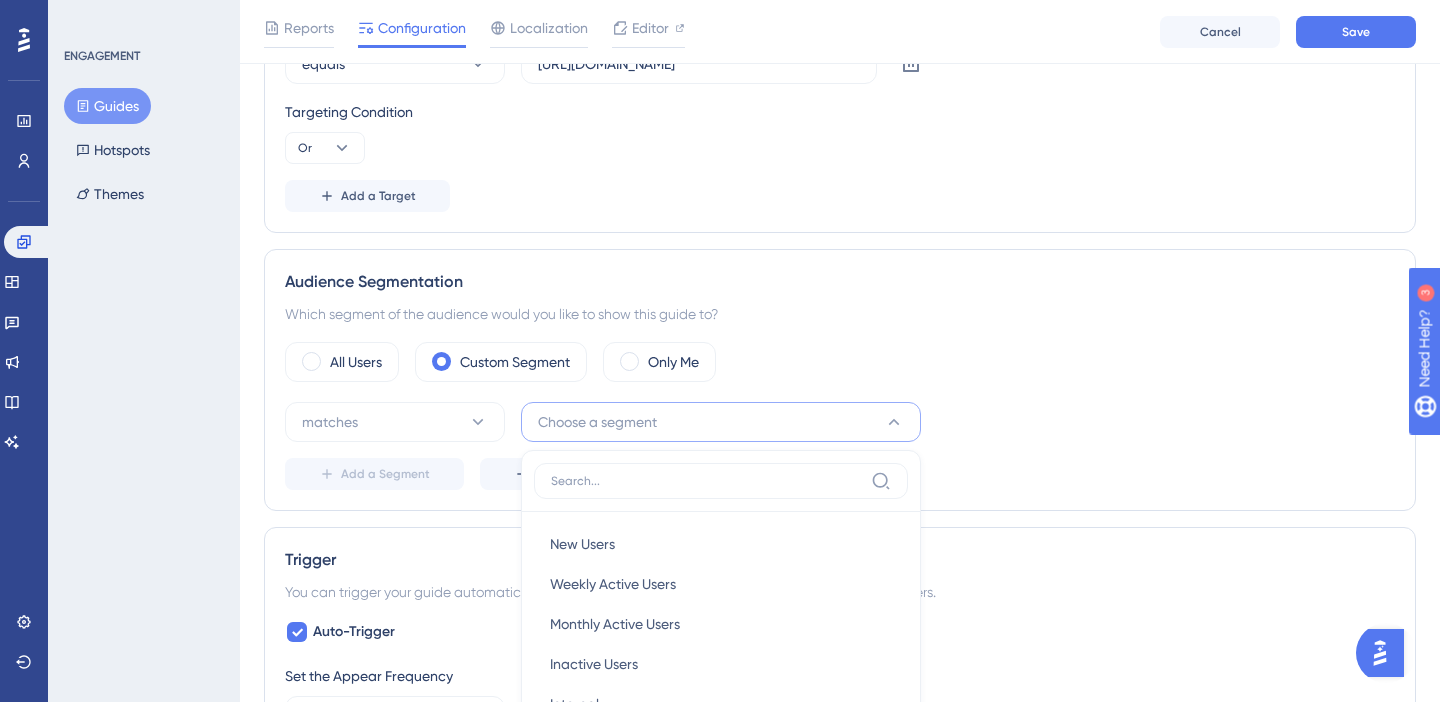 scroll, scrollTop: 1187, scrollLeft: 0, axis: vertical 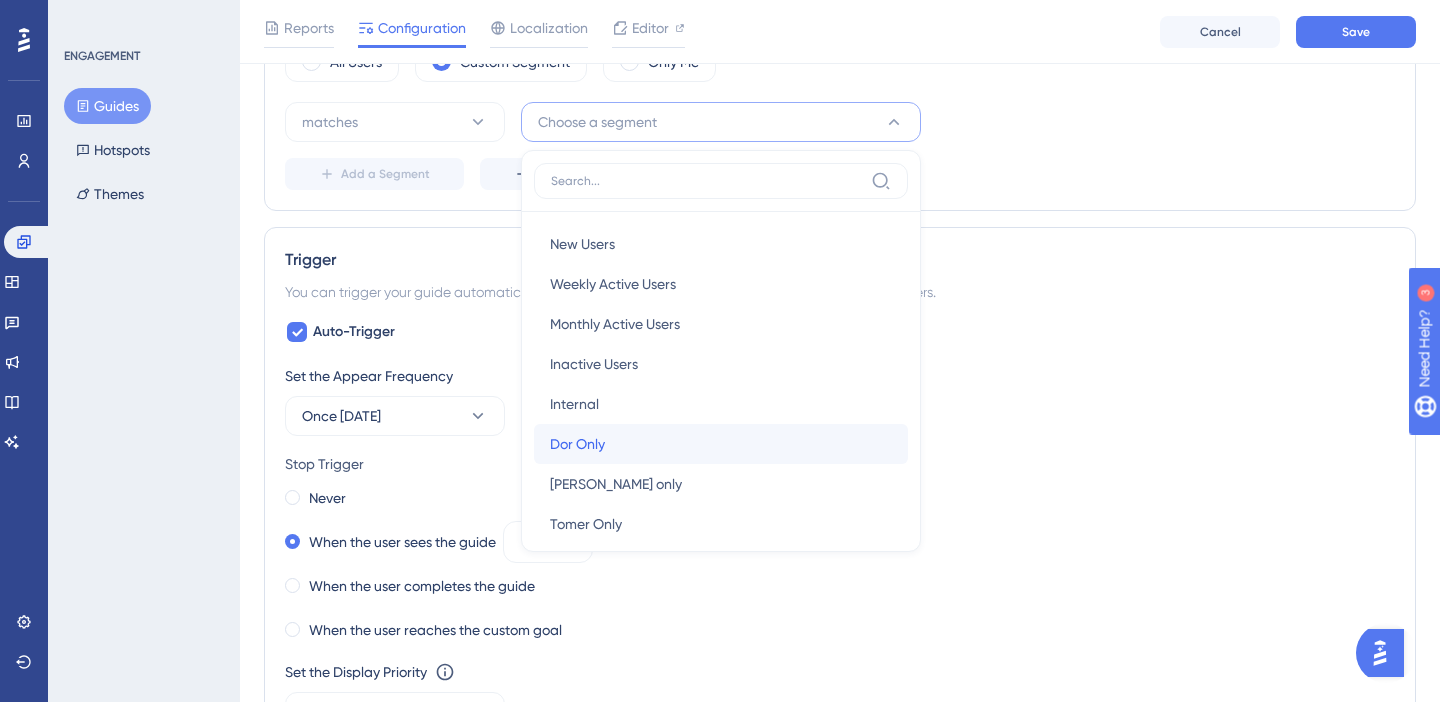 click on "Dor Only" at bounding box center [577, 444] 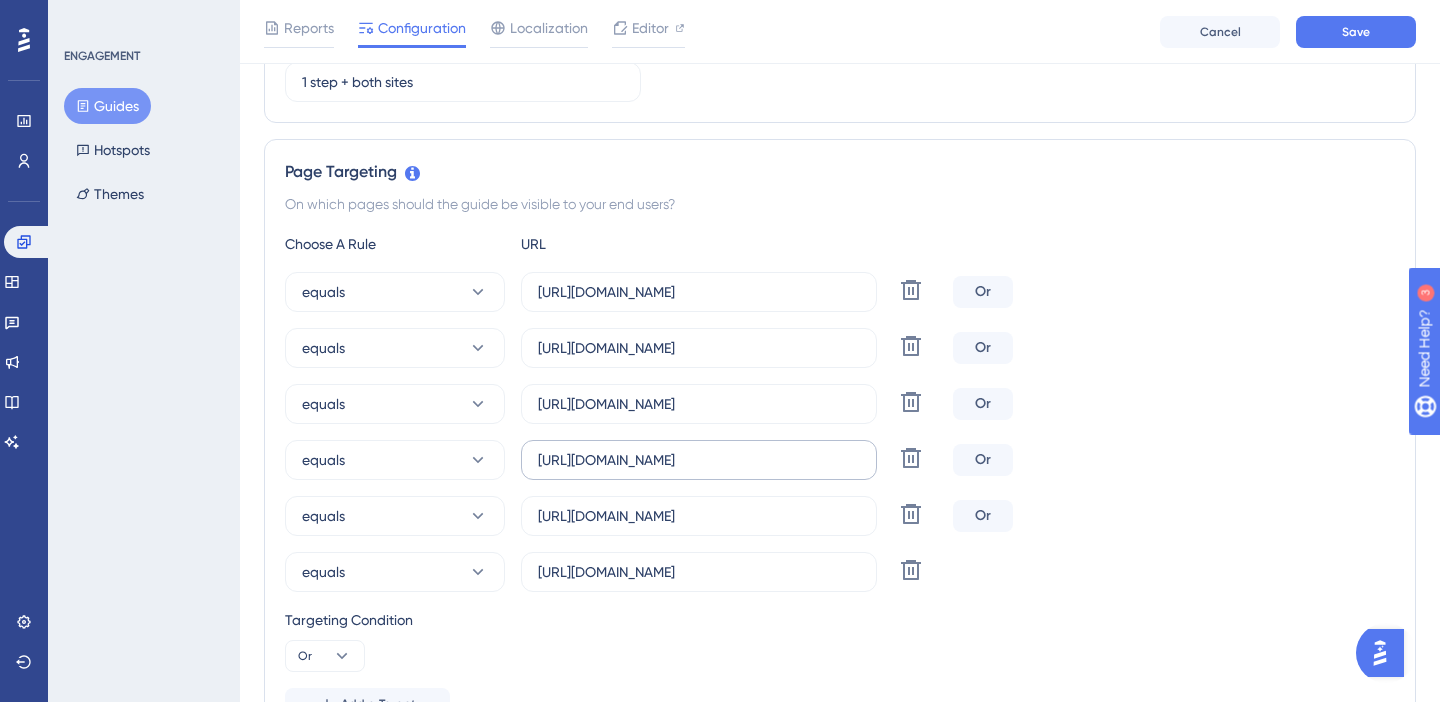scroll, scrollTop: 384, scrollLeft: 0, axis: vertical 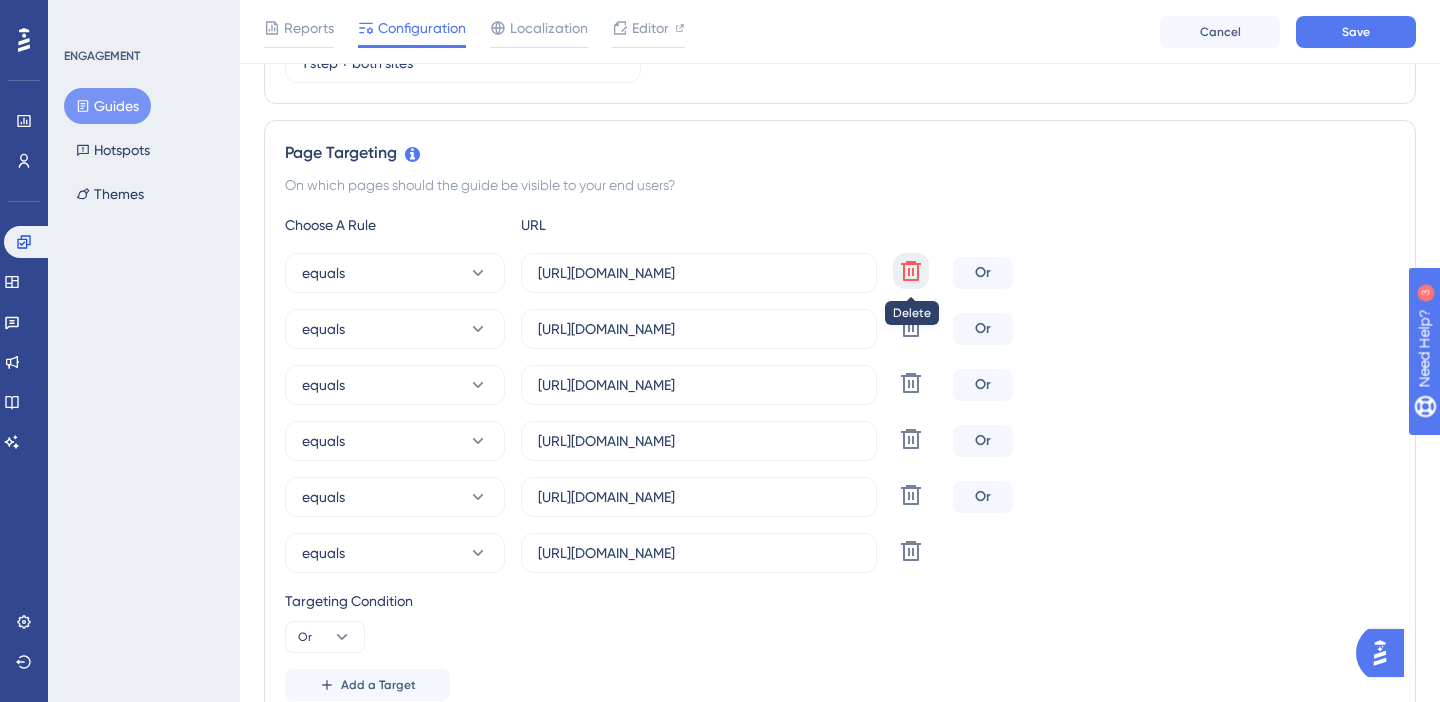 click at bounding box center [911, 271] 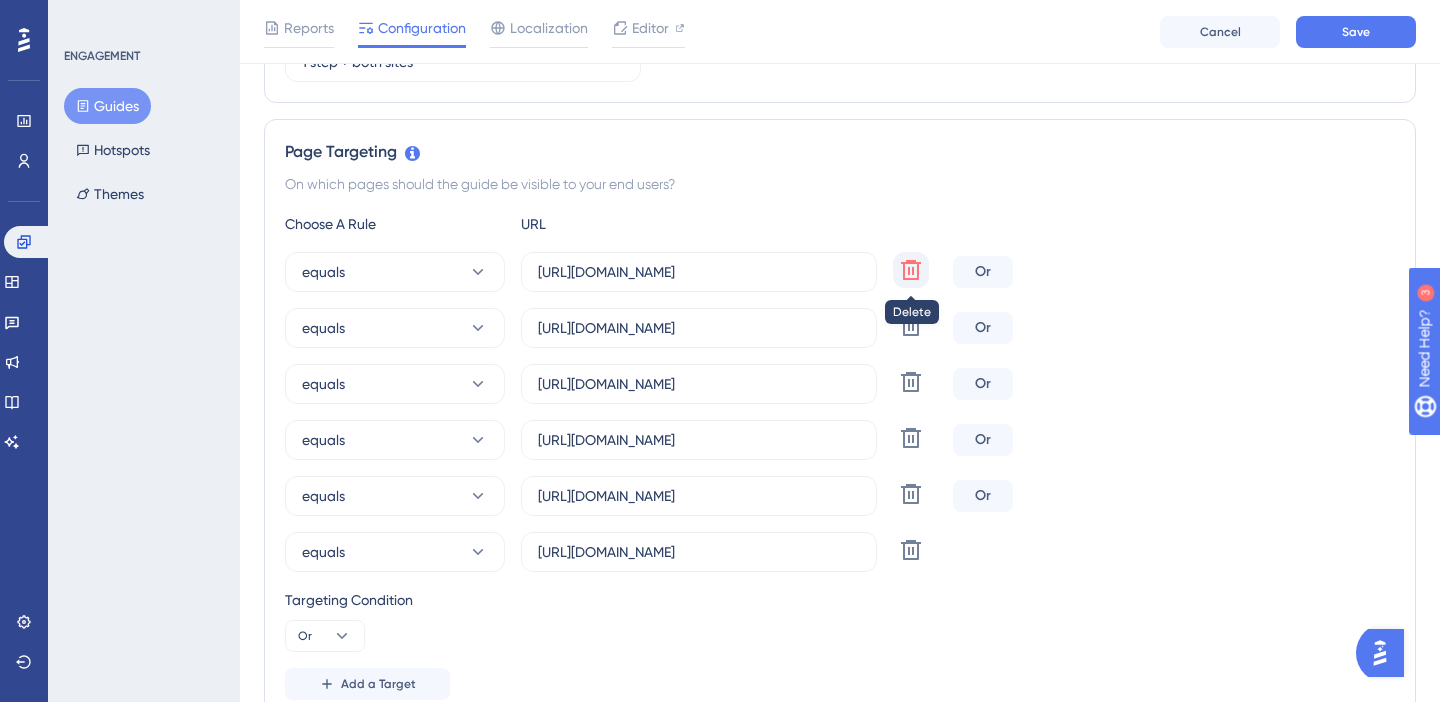type on "https://app.us.seemplicity.io/dashboard/organizational" 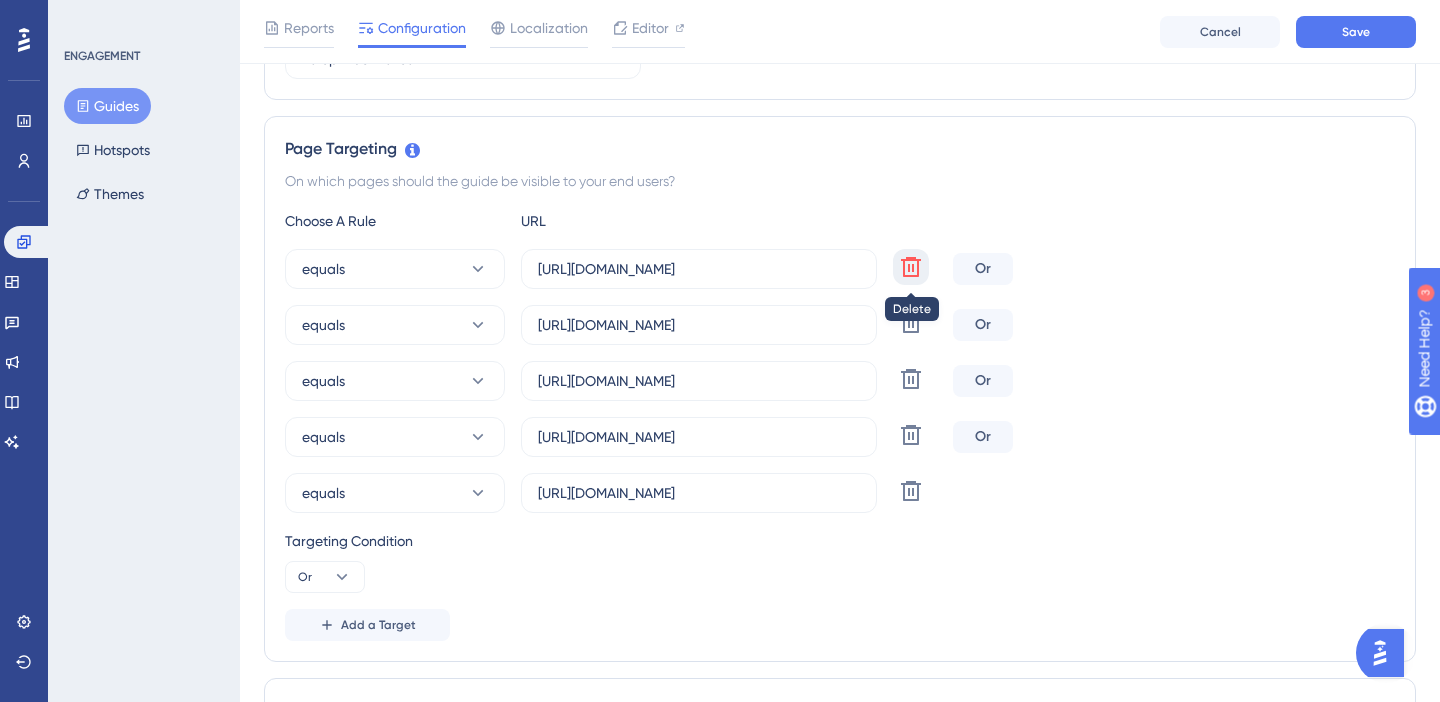 click 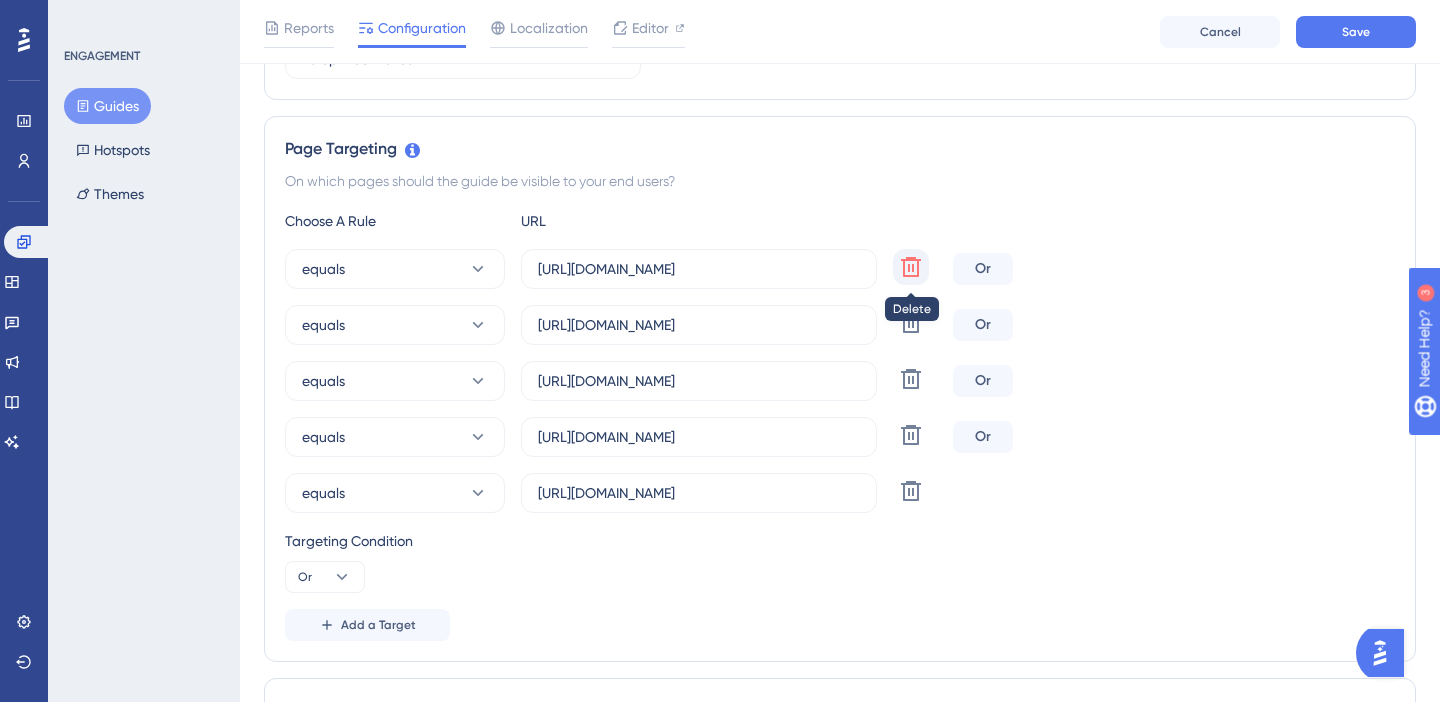 type on "https://app.seemplicity.io/rules/sla" 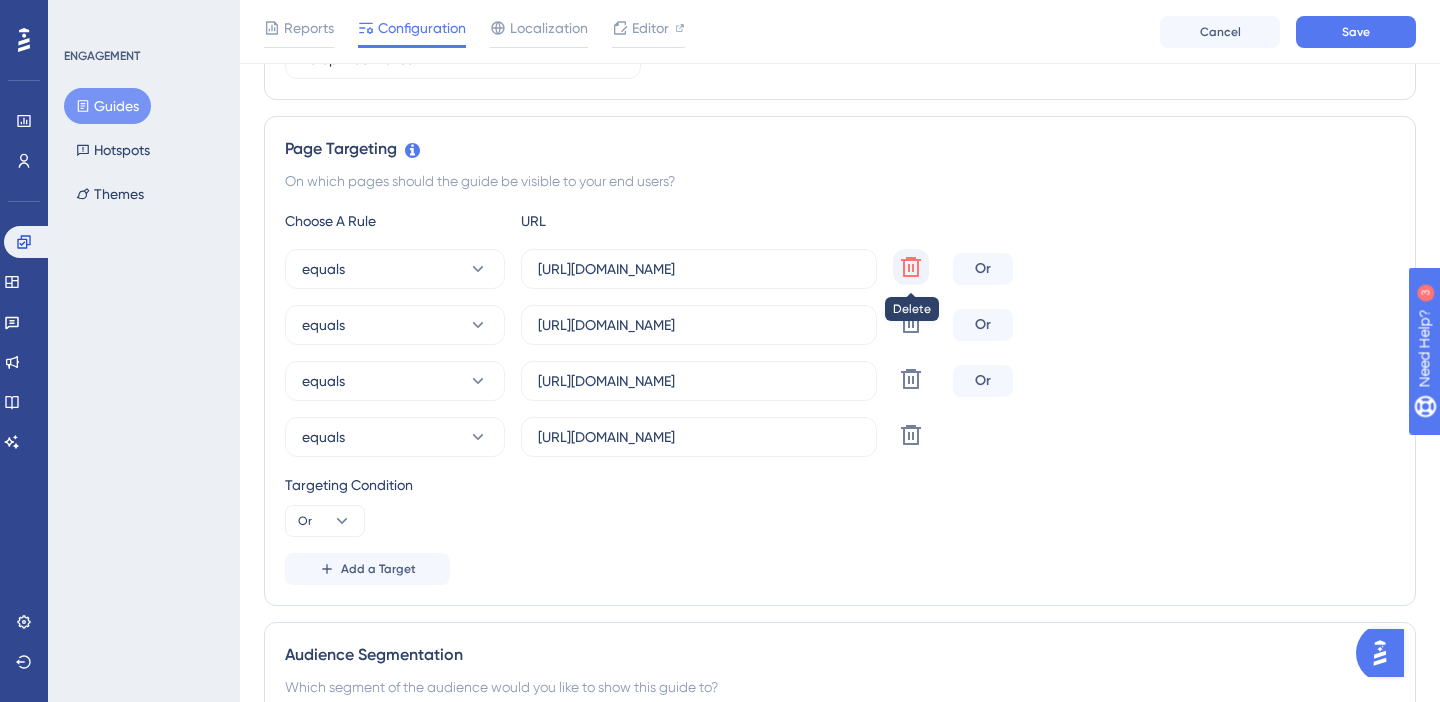 click 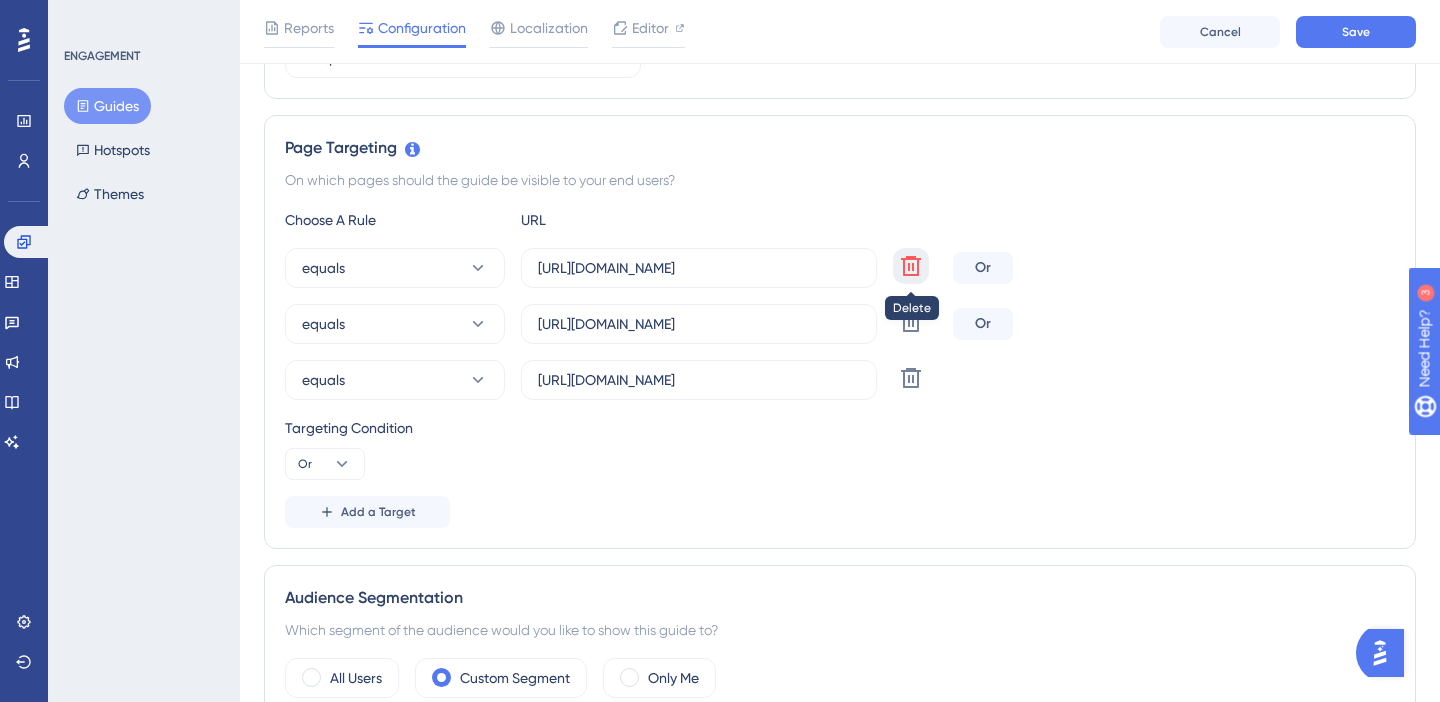 click 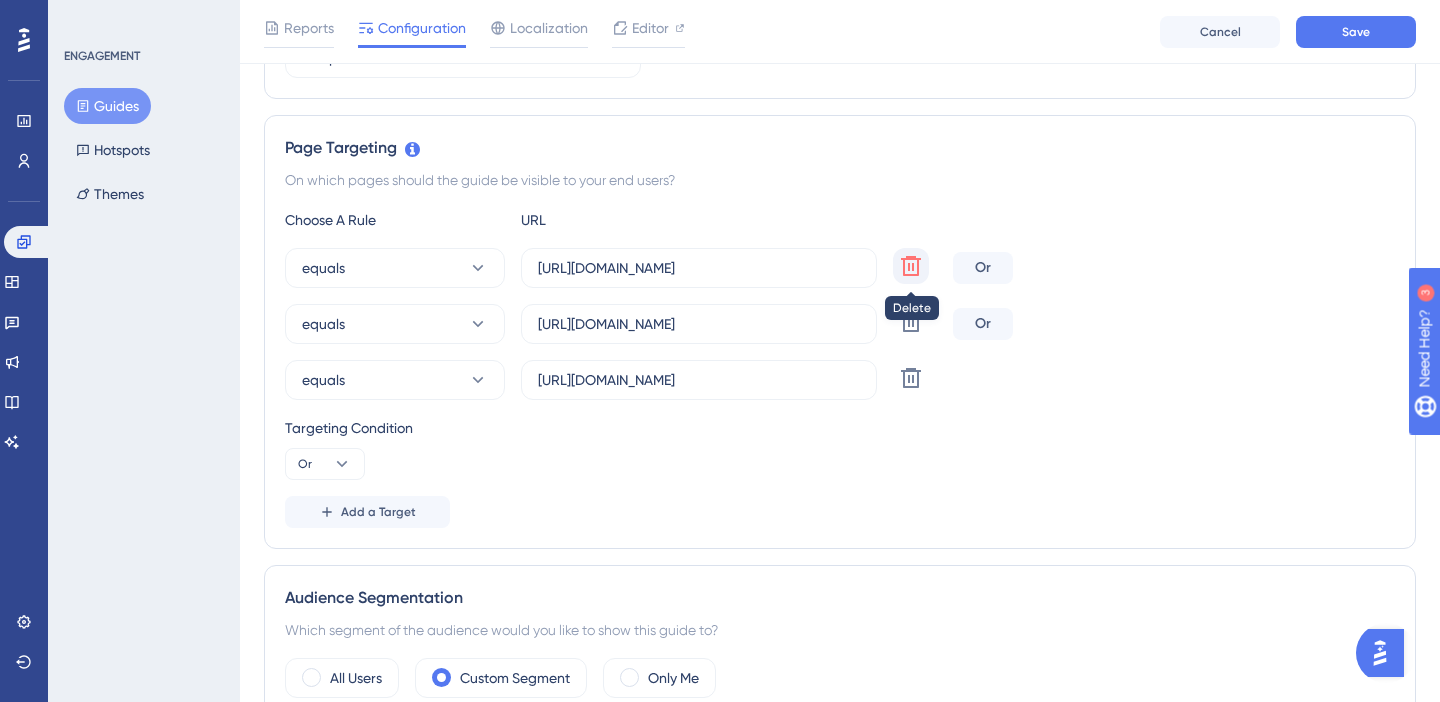 type on "https://app.seemplicity.io/discovery/findings-validation" 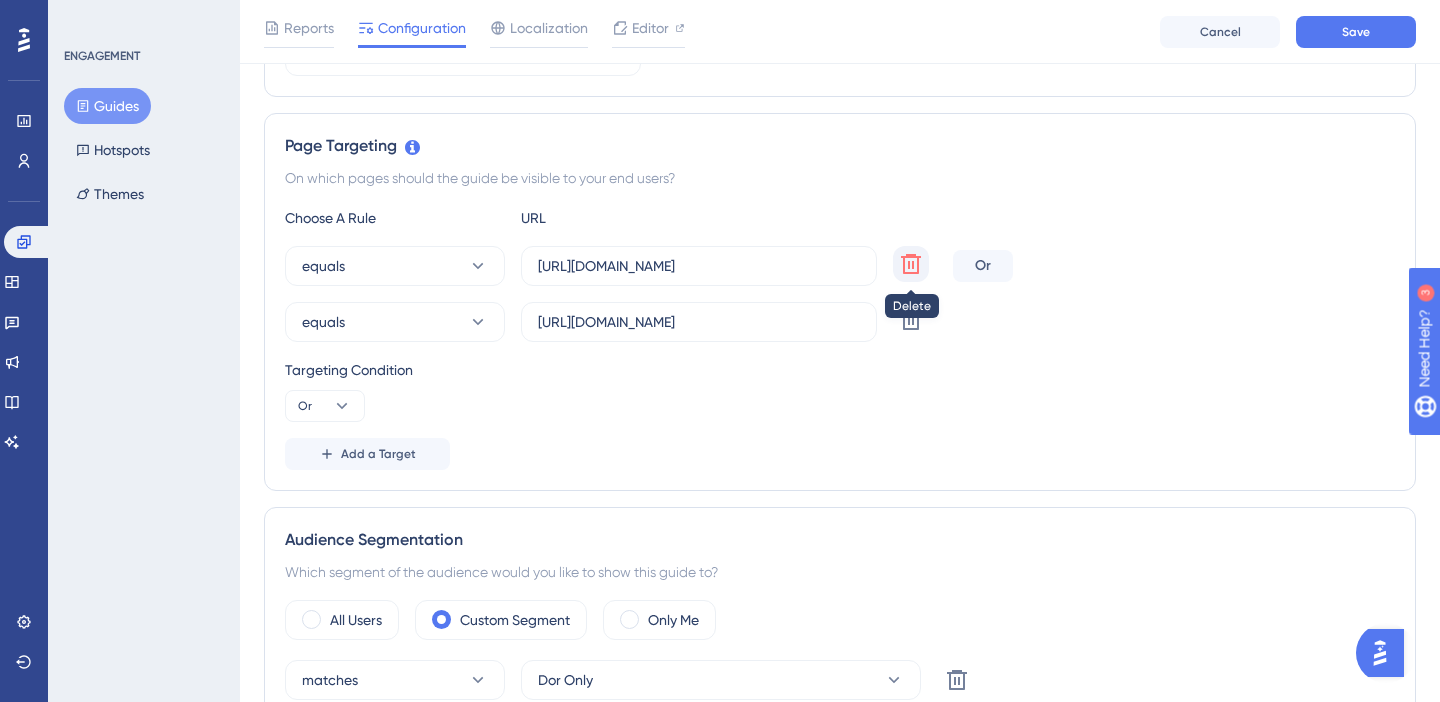 scroll, scrollTop: 403, scrollLeft: 0, axis: vertical 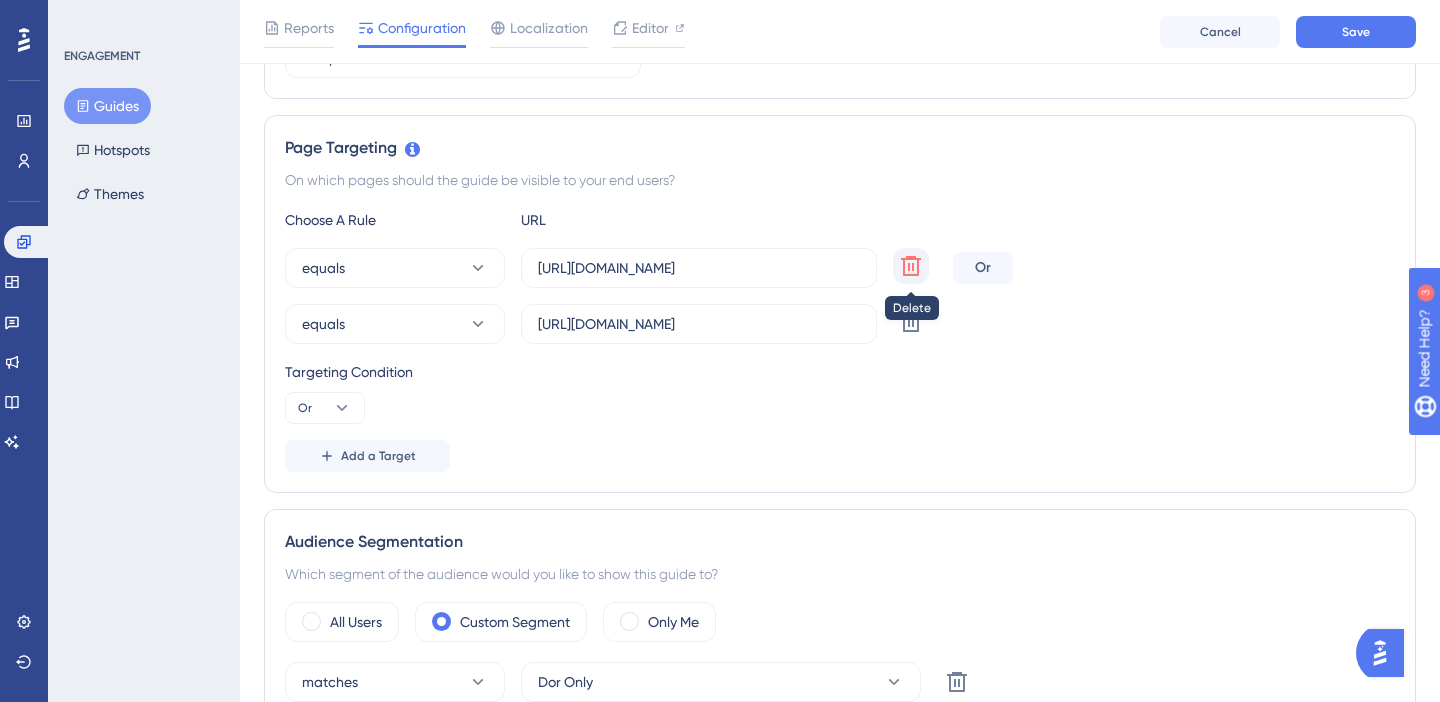 click 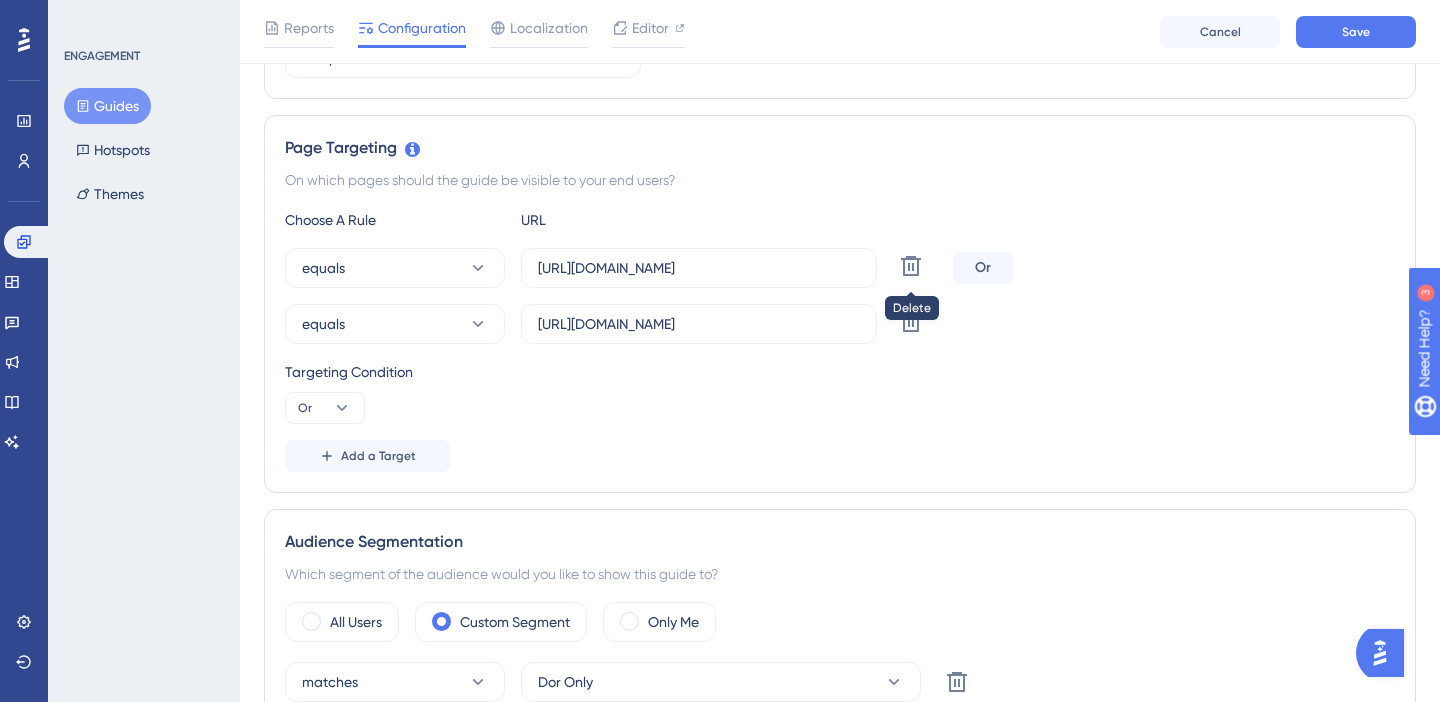type on "https://app.us.seemplicity.io/discovery/findings-validation" 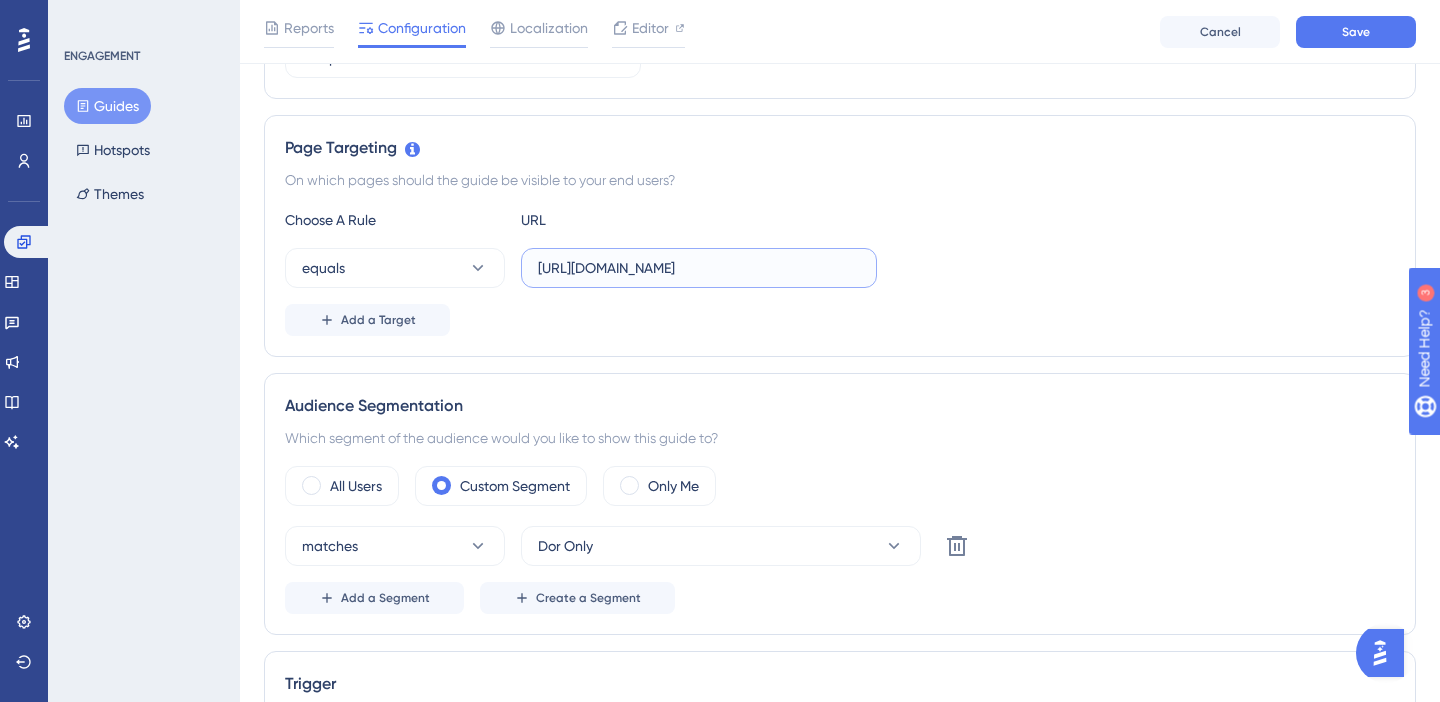 click on "https://app.us.seemplicity.io/discovery/findings-validation" at bounding box center [699, 268] 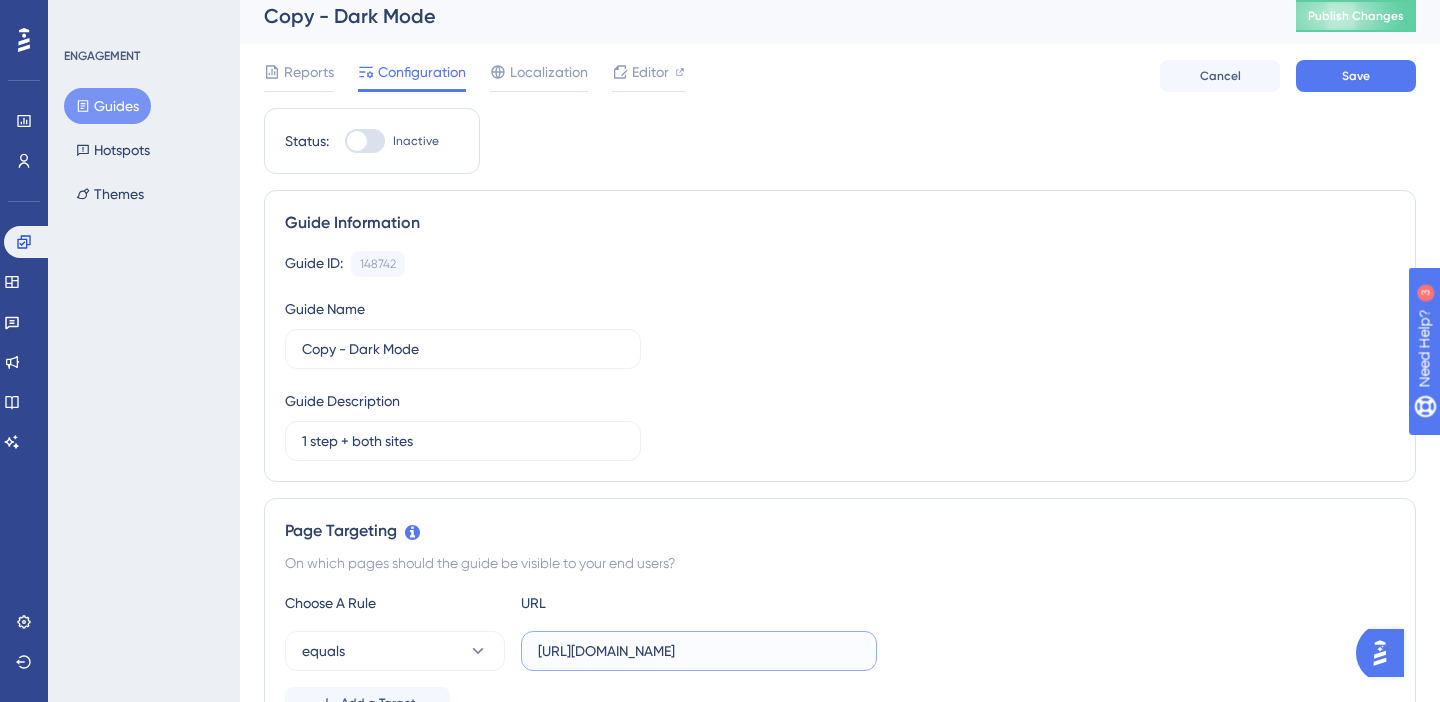 scroll, scrollTop: 0, scrollLeft: 0, axis: both 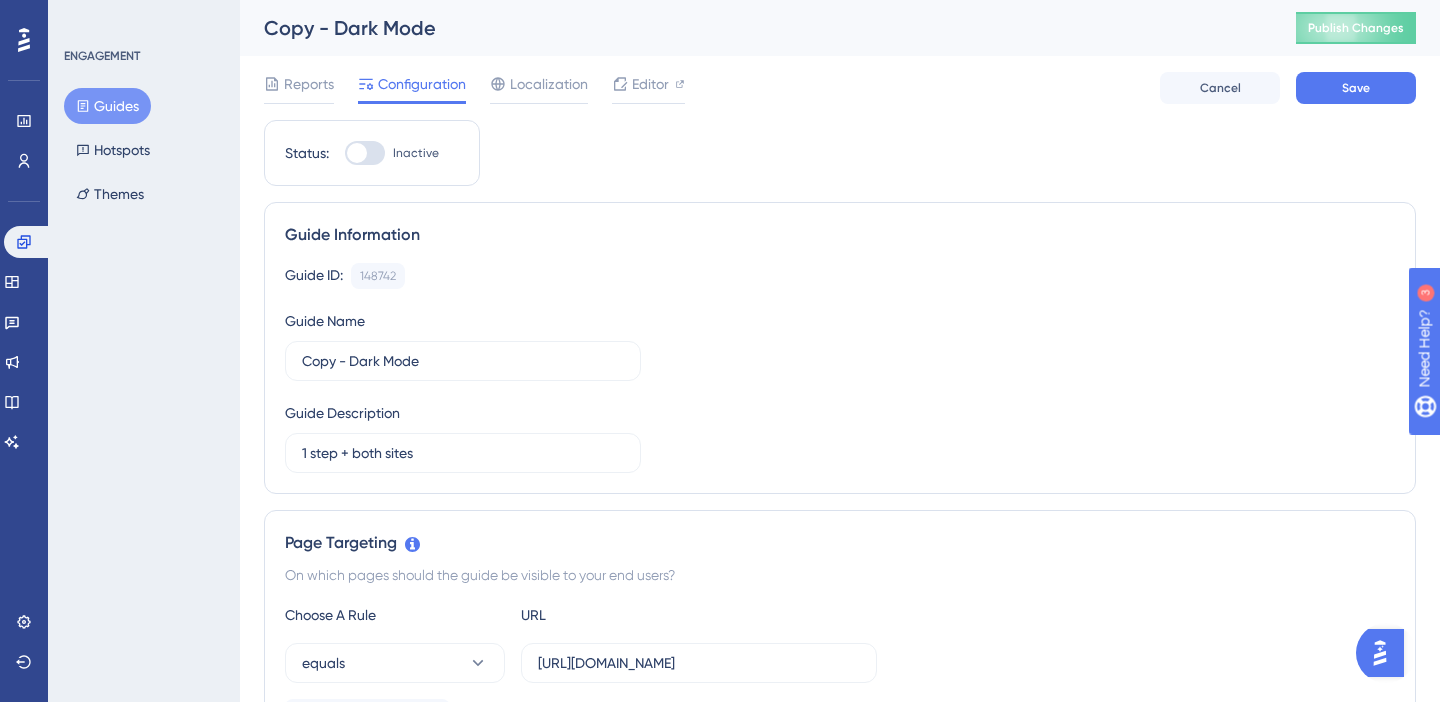 click at bounding box center [357, 153] 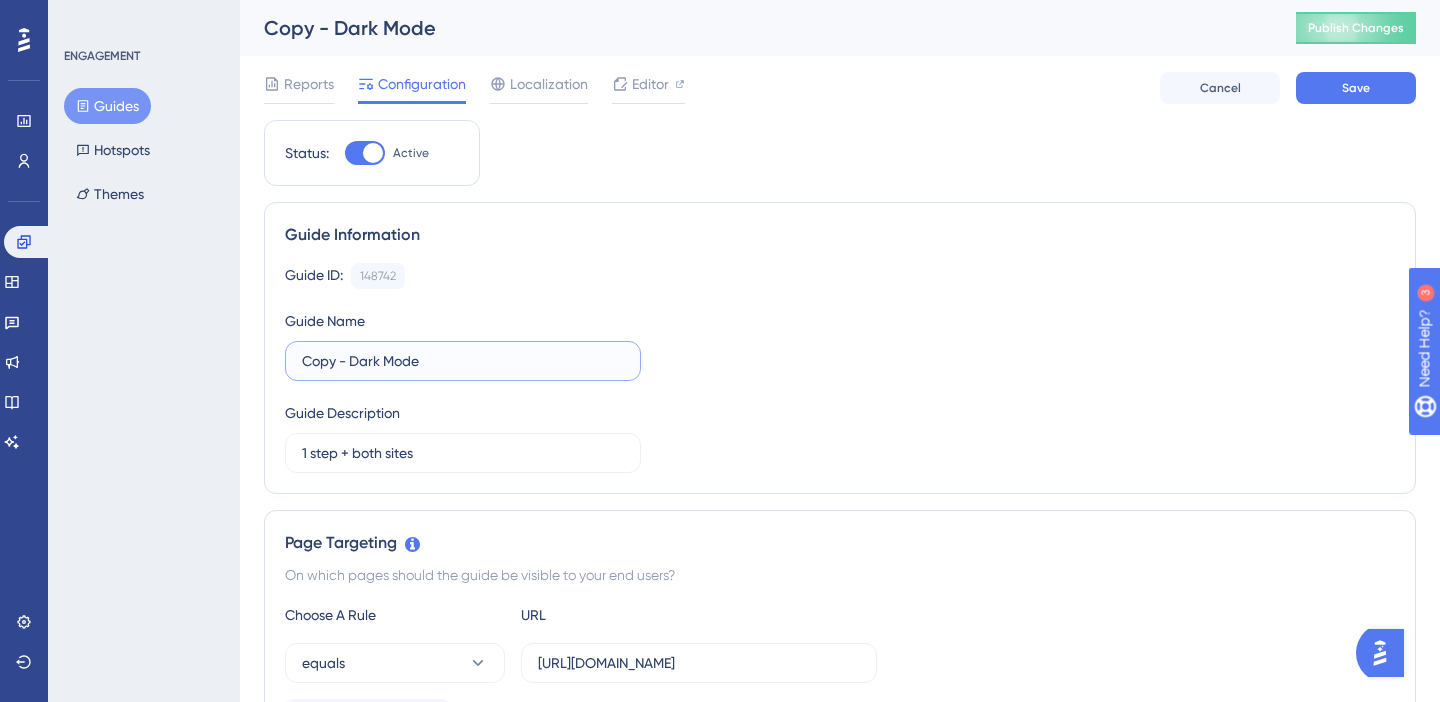 drag, startPoint x: 468, startPoint y: 368, endPoint x: 286, endPoint y: 354, distance: 182.53767 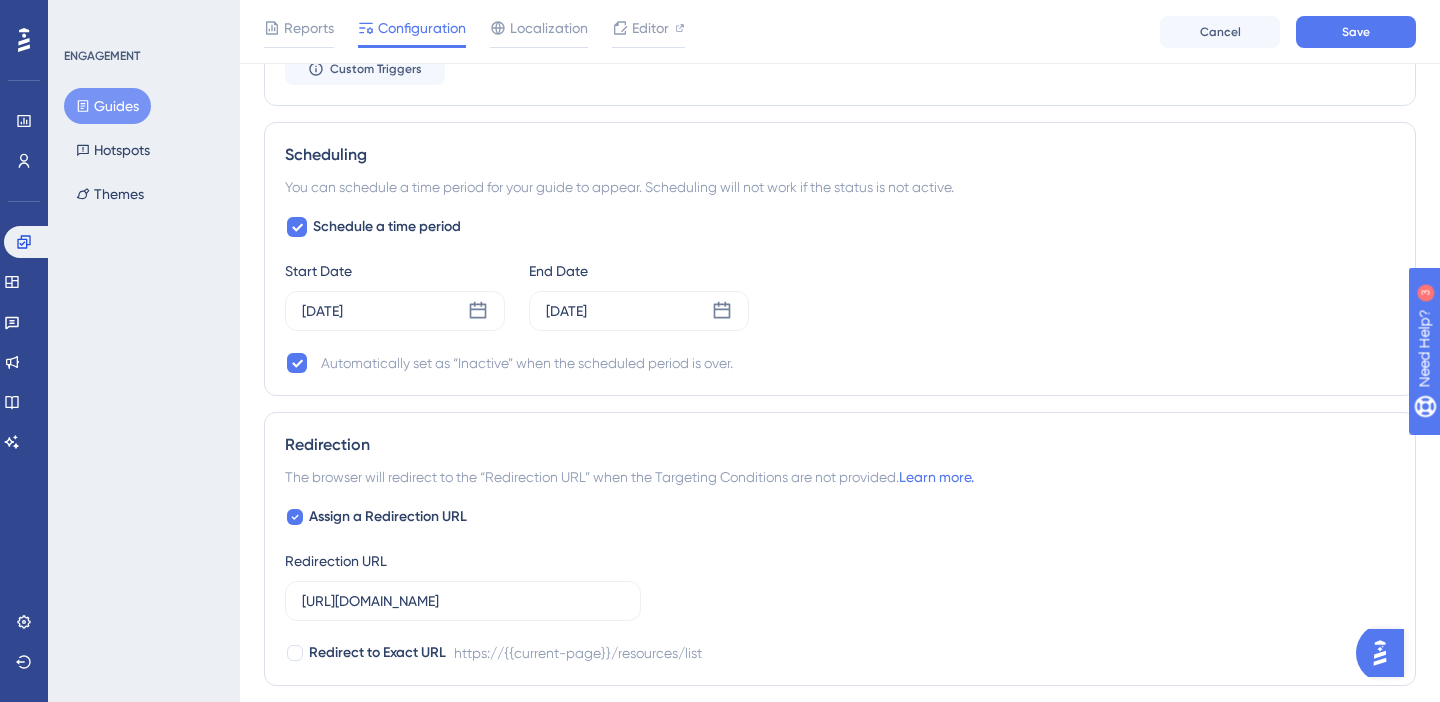 scroll, scrollTop: 1530, scrollLeft: 0, axis: vertical 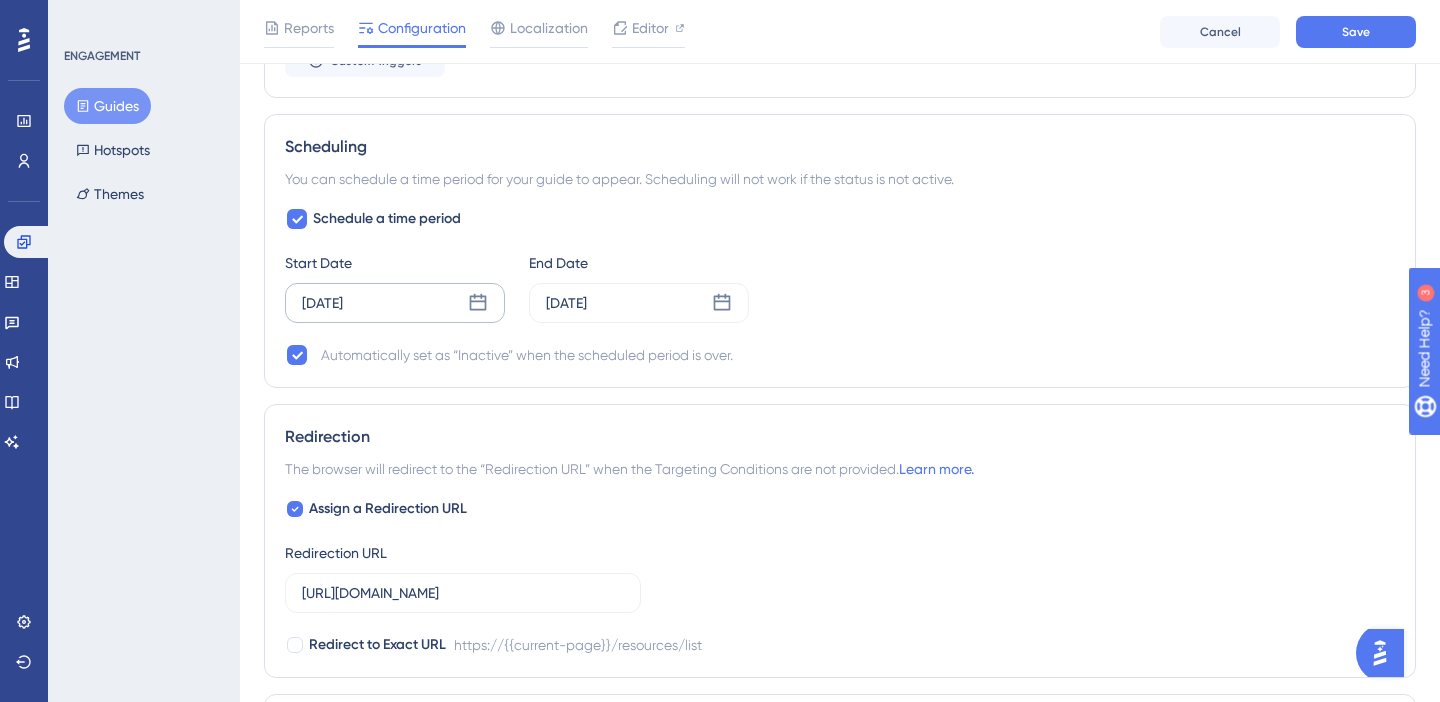 type on "Copy of Dark Mode for Dor" 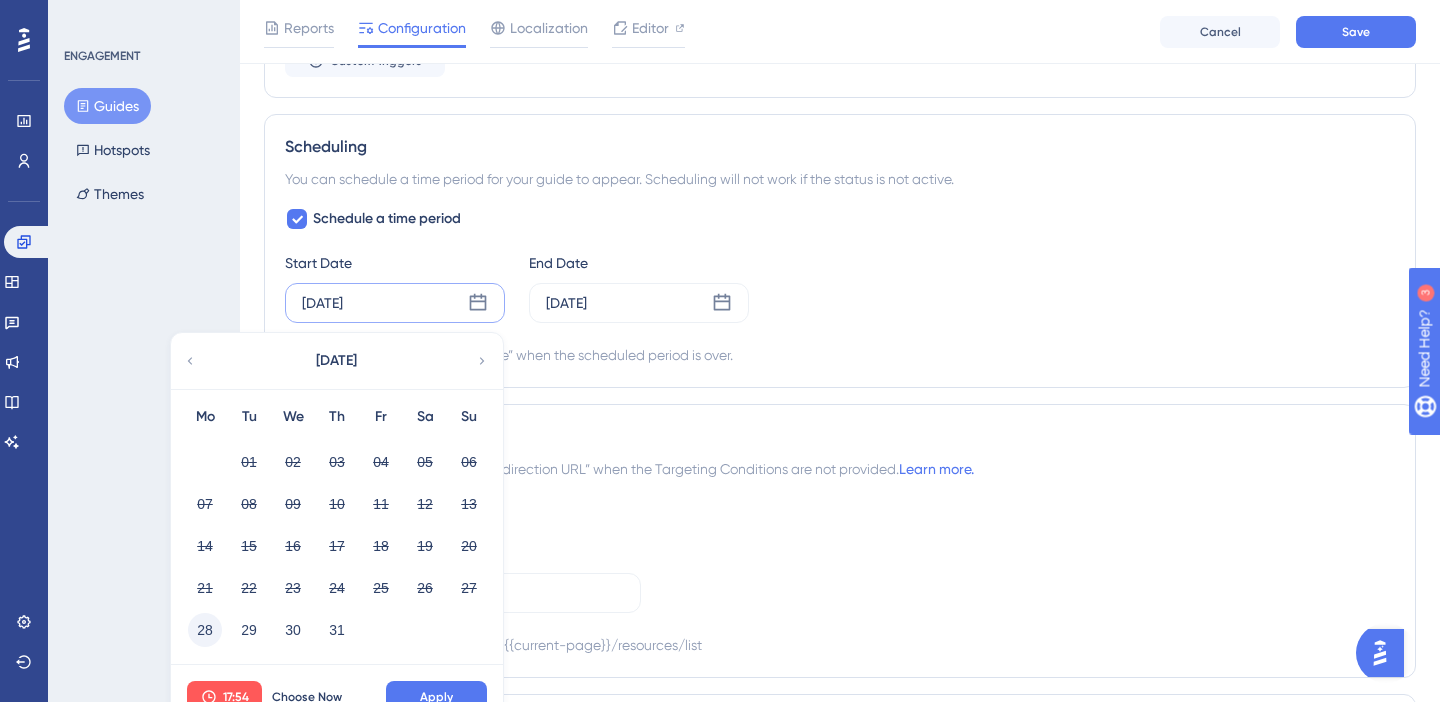 click on "28" at bounding box center [205, 630] 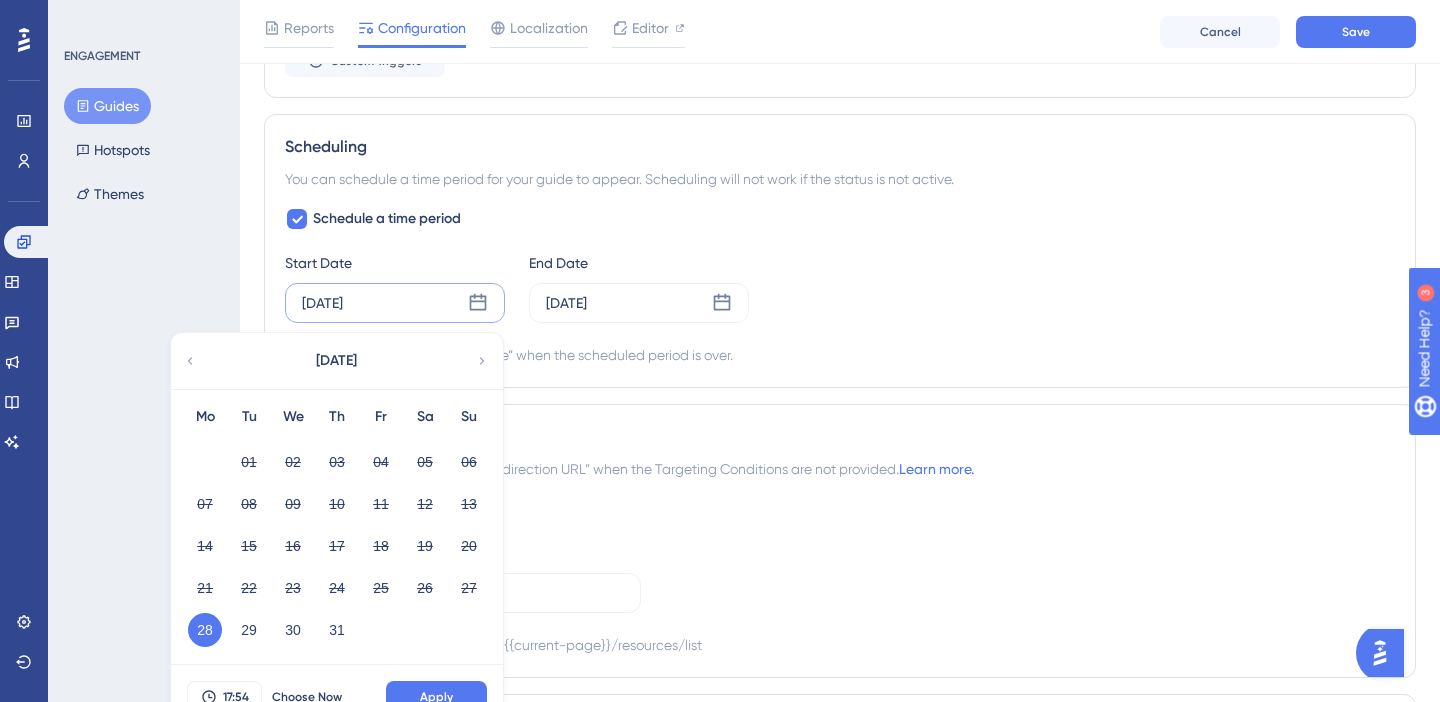 click on "Apply" at bounding box center [436, 697] 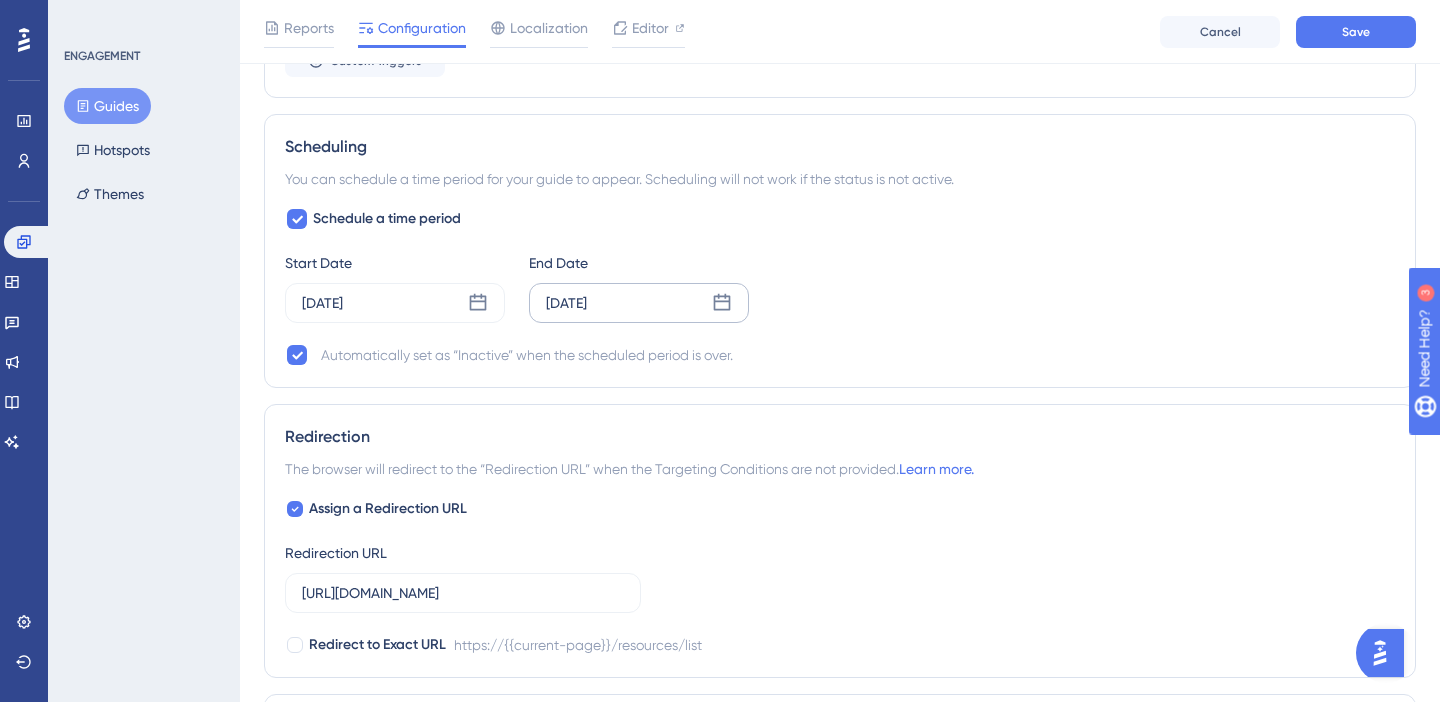 click on "Aug 08 2025" at bounding box center [566, 303] 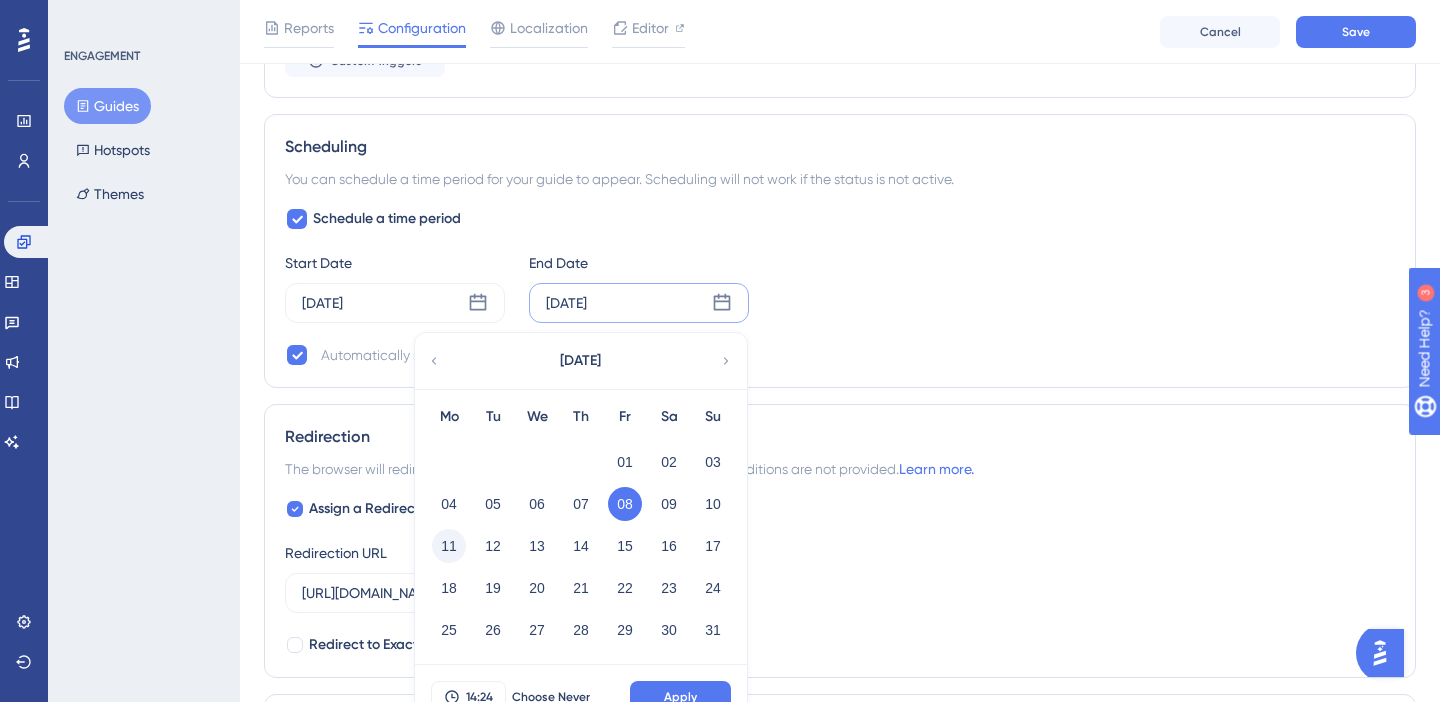 click on "11" at bounding box center [449, 546] 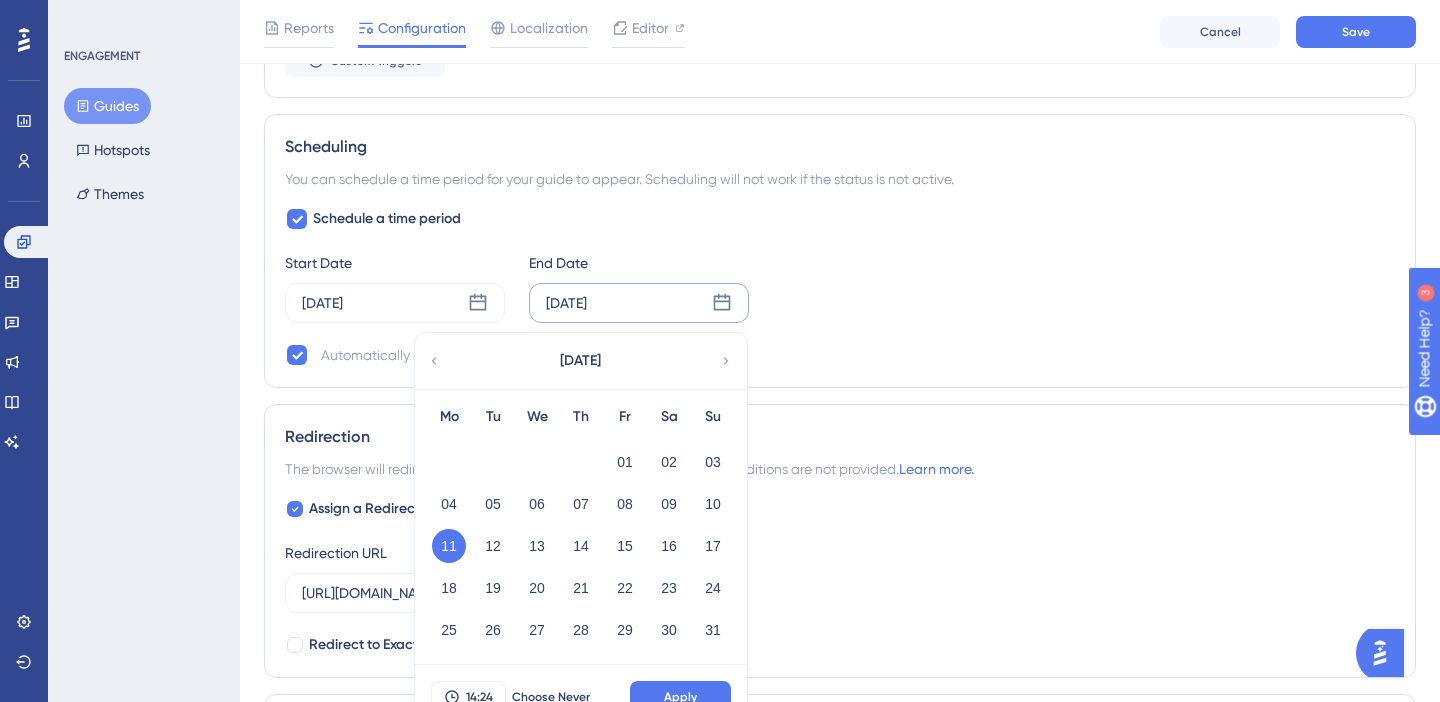 click on "Apply" at bounding box center (680, 697) 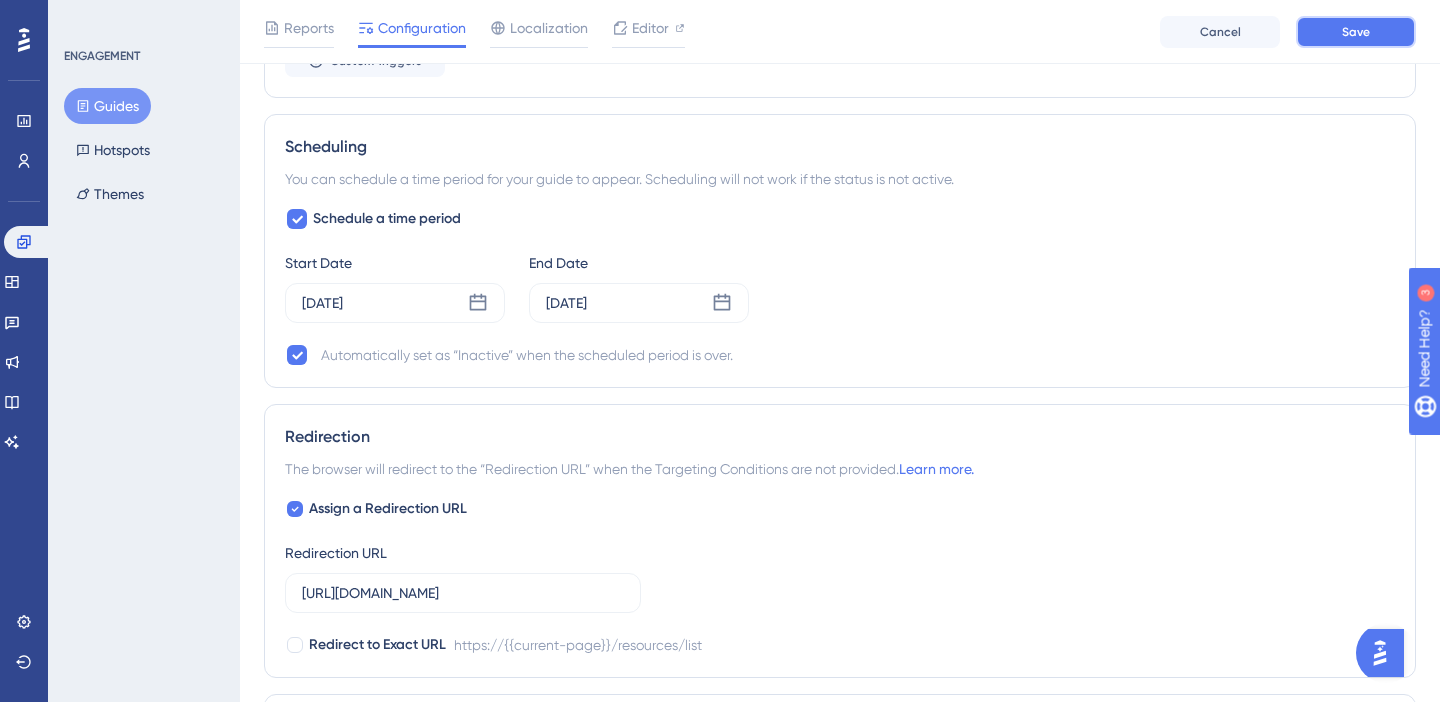 click on "Save" at bounding box center (1356, 32) 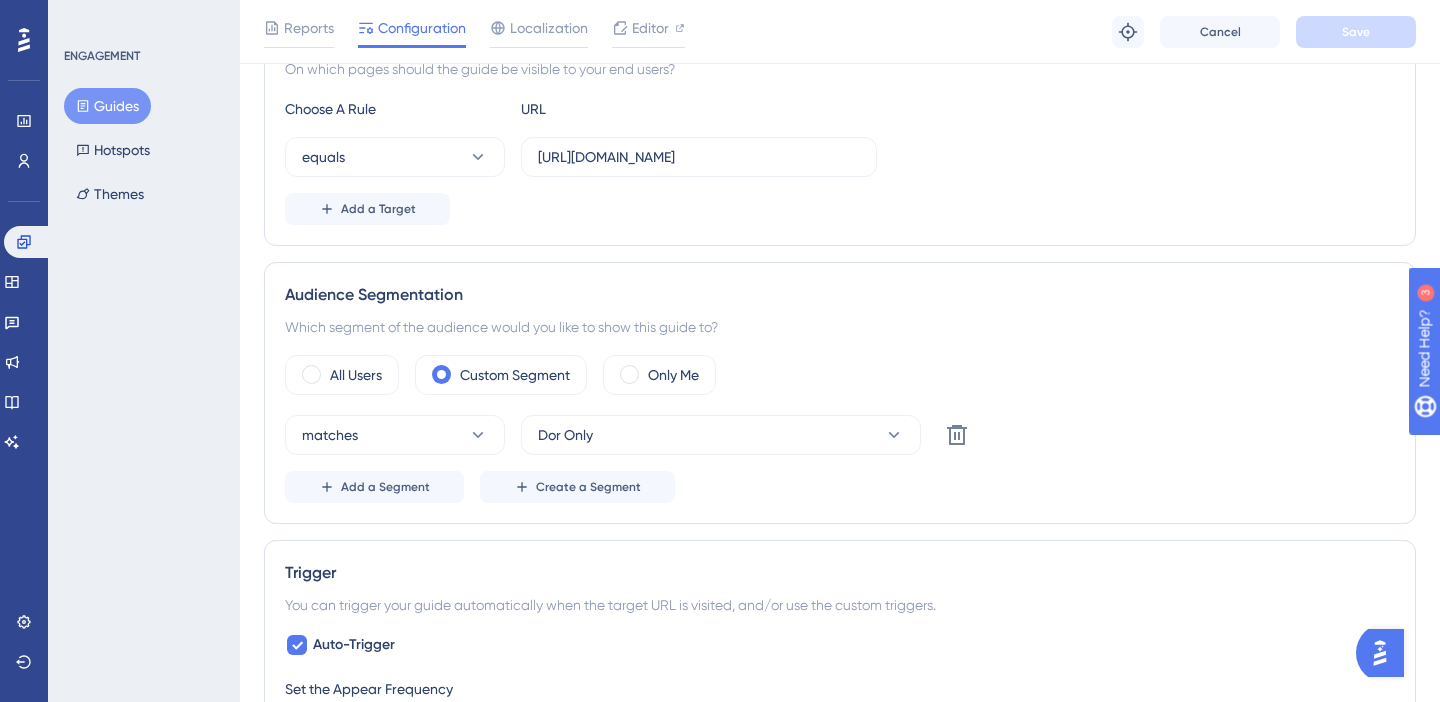 scroll, scrollTop: 494, scrollLeft: 0, axis: vertical 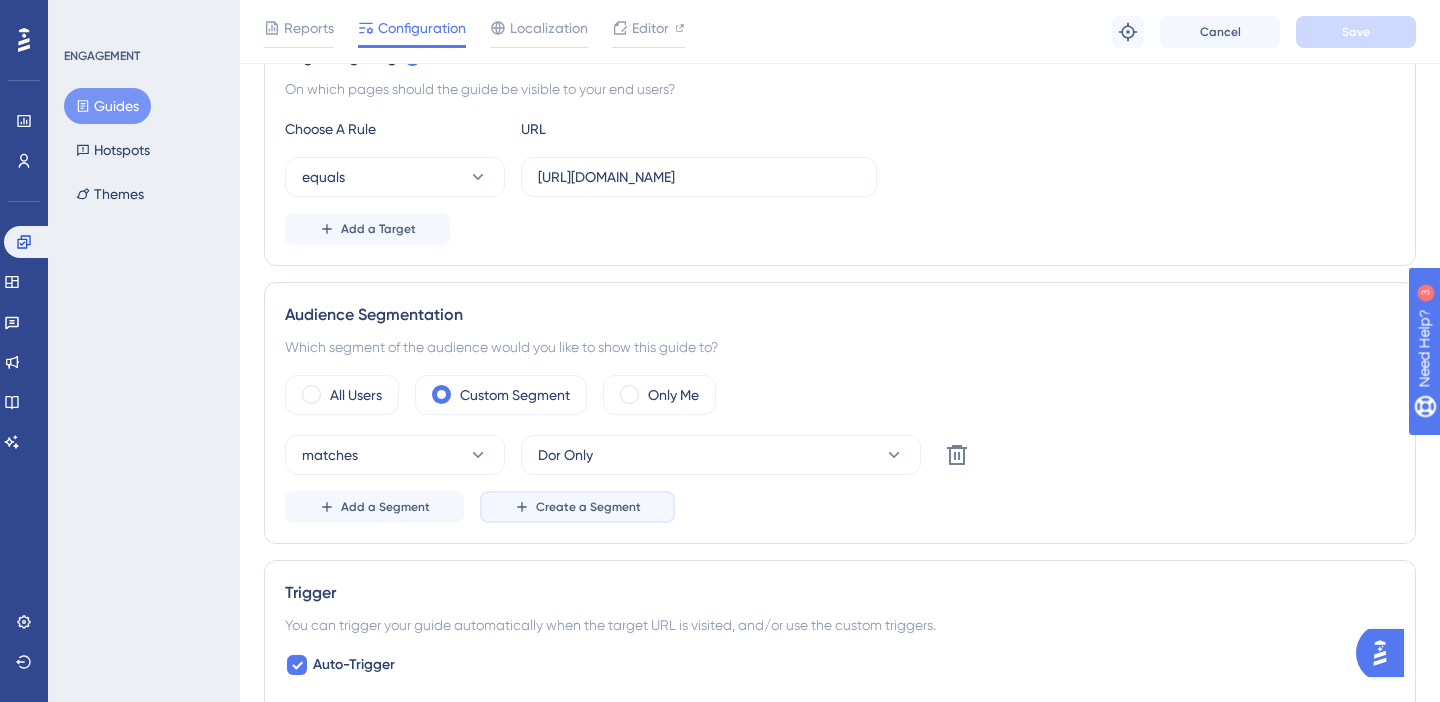 click on "Create a Segment" at bounding box center [588, 507] 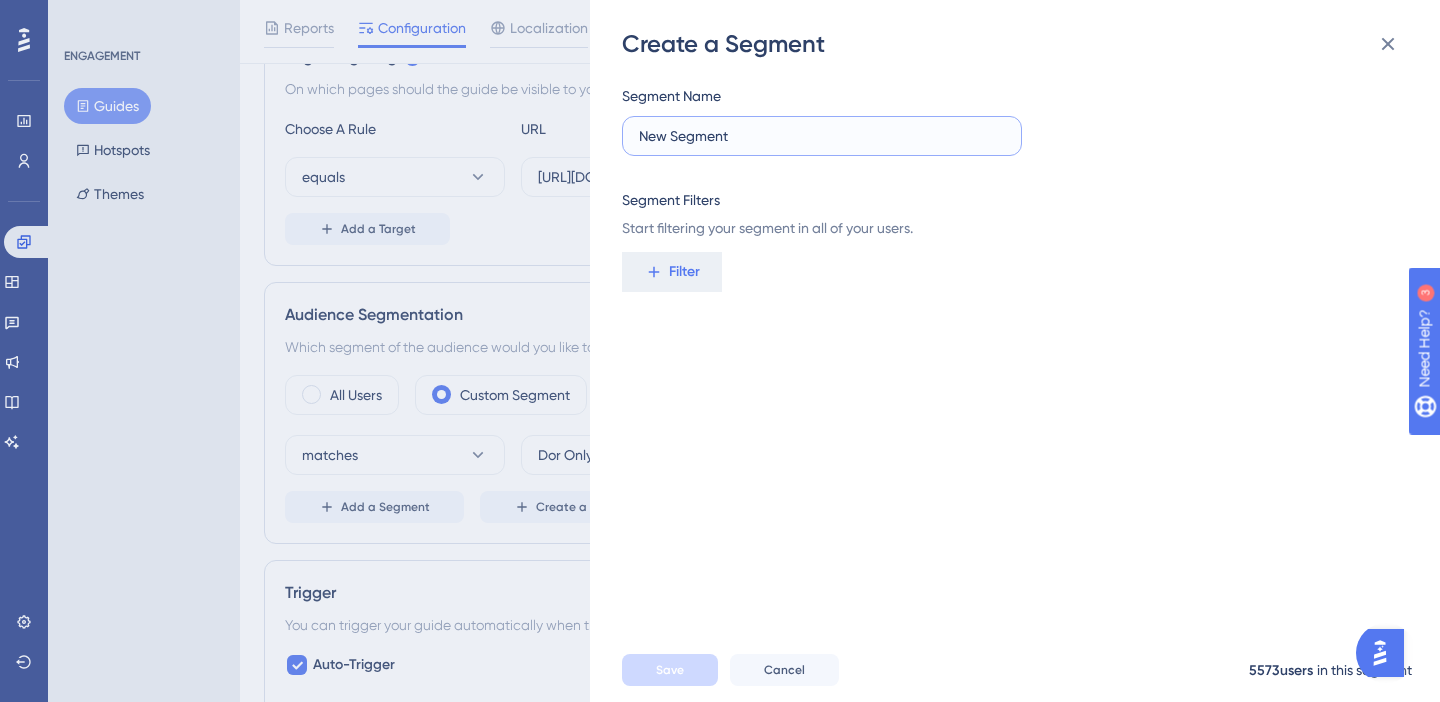 drag, startPoint x: 759, startPoint y: 141, endPoint x: 840, endPoint y: 141, distance: 81 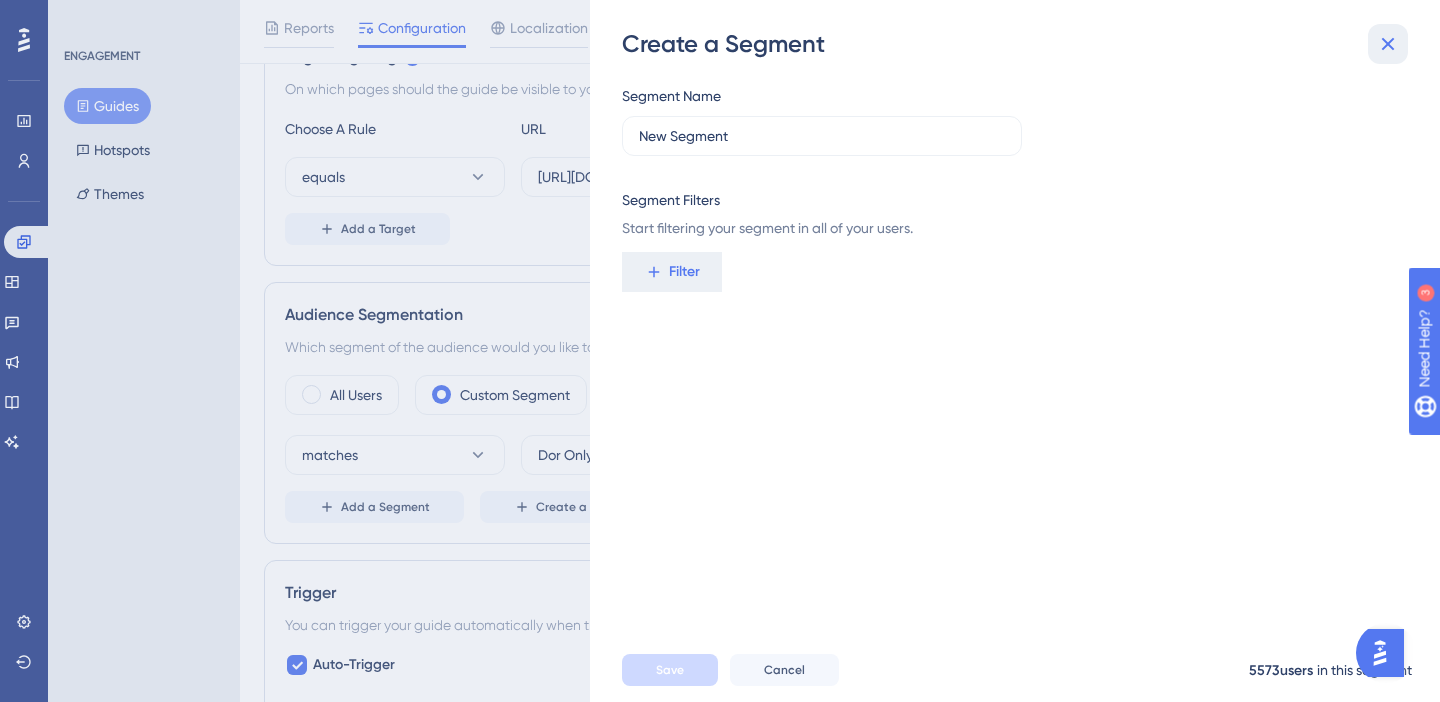 click 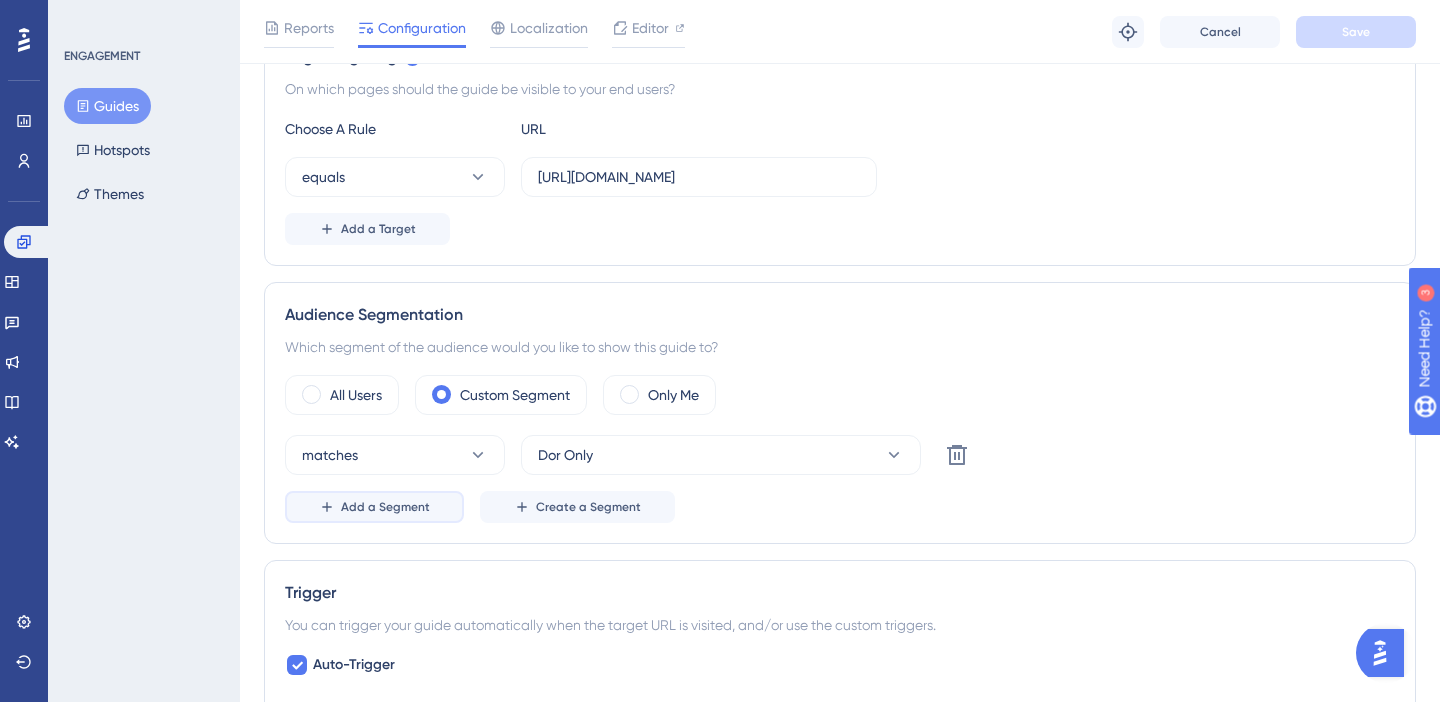click on "Add a Segment" at bounding box center (374, 507) 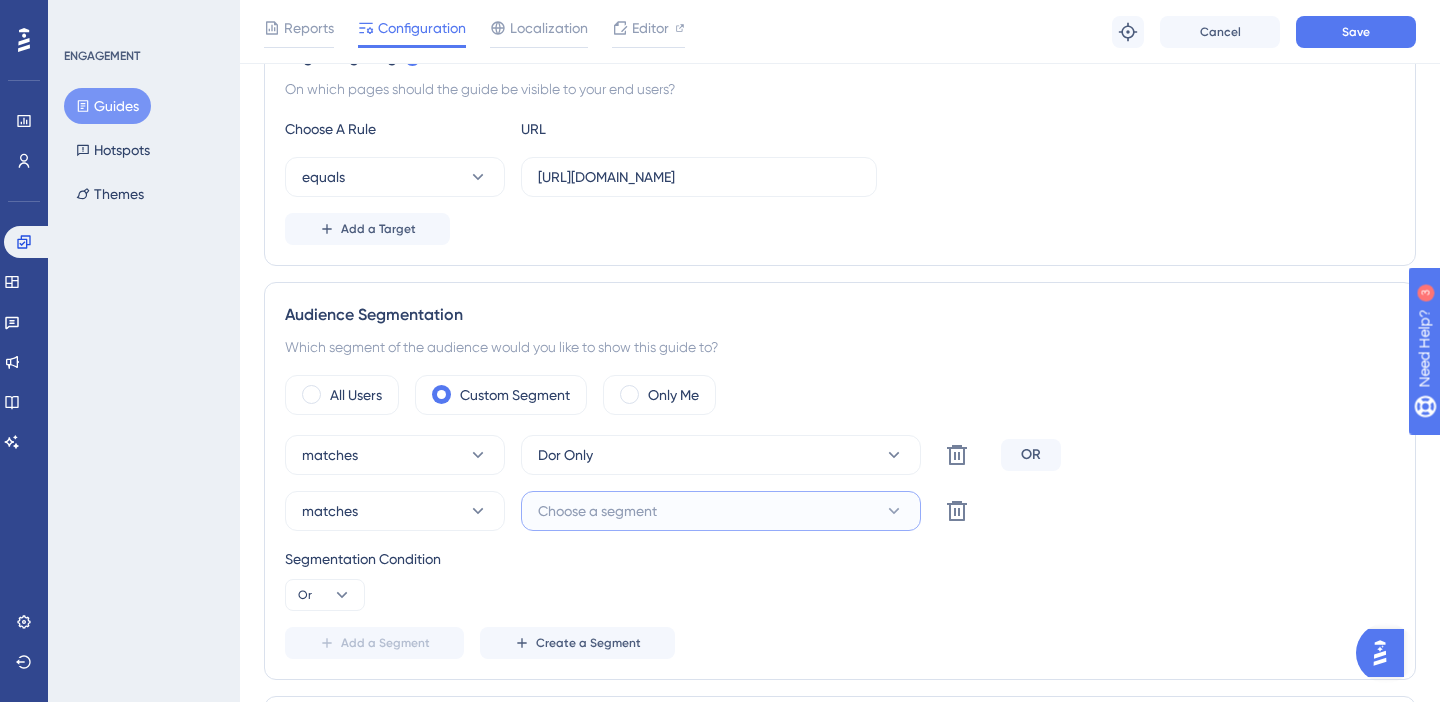 click on "Choose a segment" at bounding box center [597, 511] 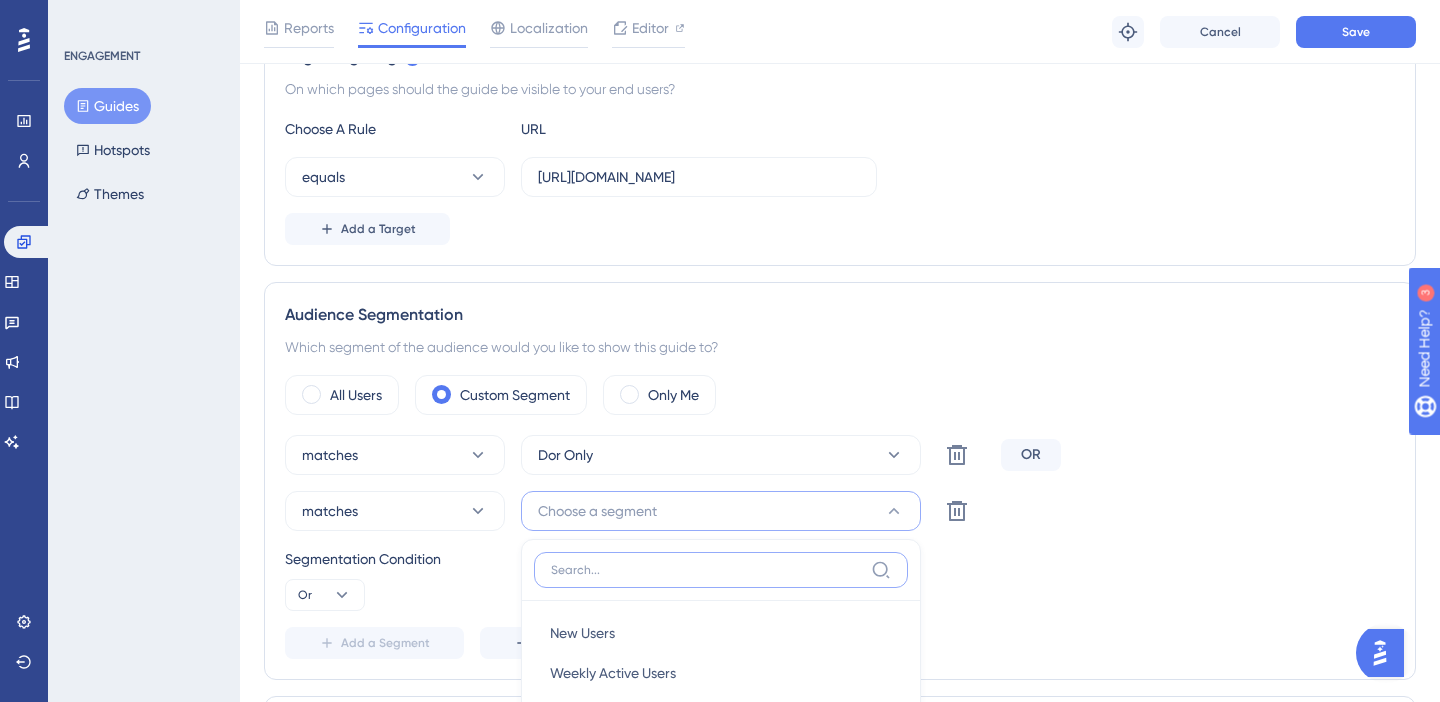 scroll, scrollTop: 883, scrollLeft: 0, axis: vertical 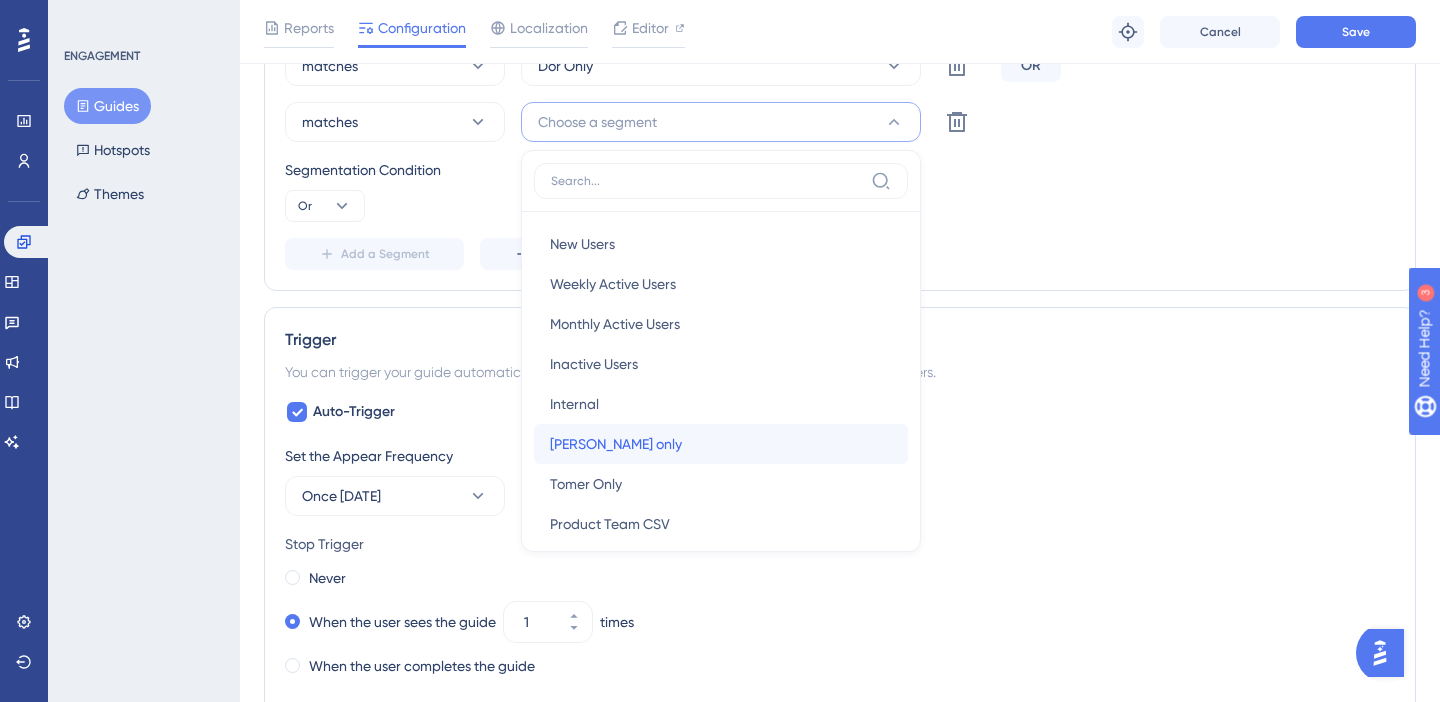 click on "Jessie only" at bounding box center [616, 444] 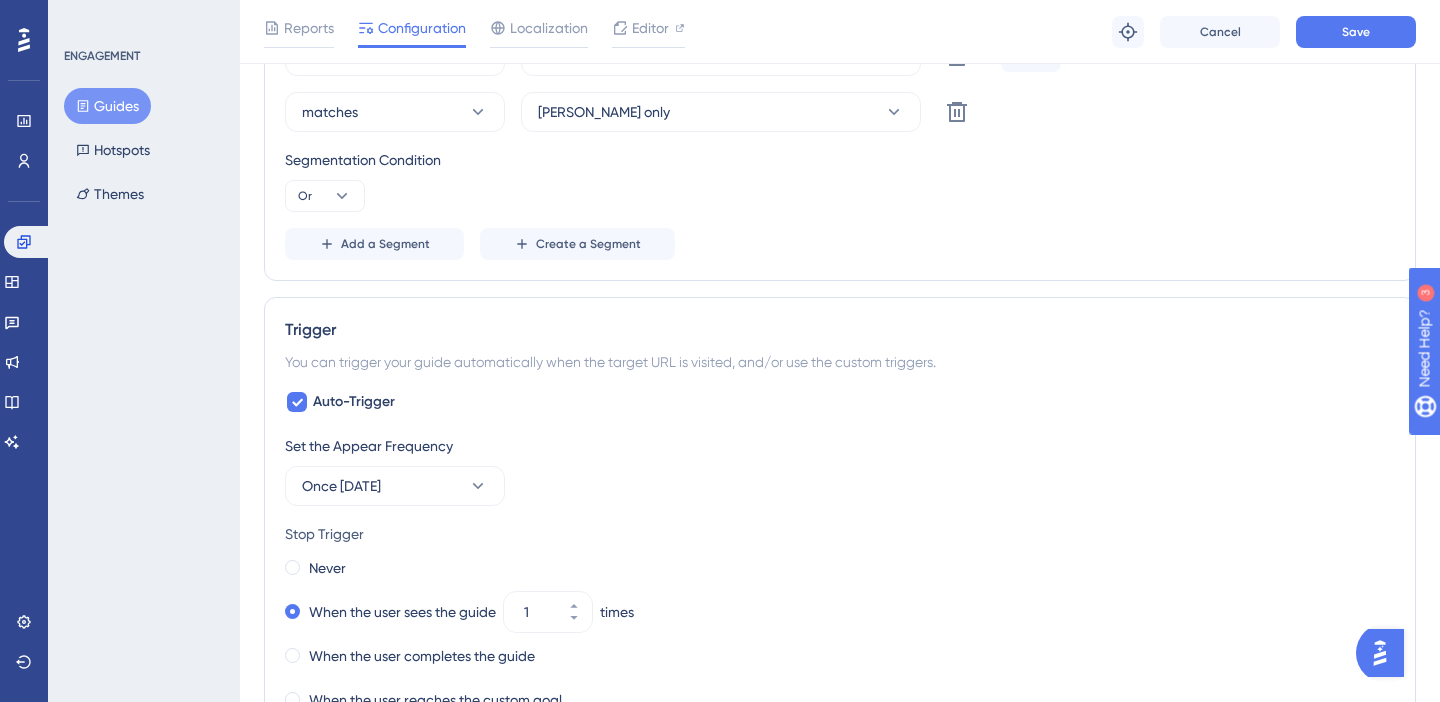 scroll, scrollTop: 900, scrollLeft: 0, axis: vertical 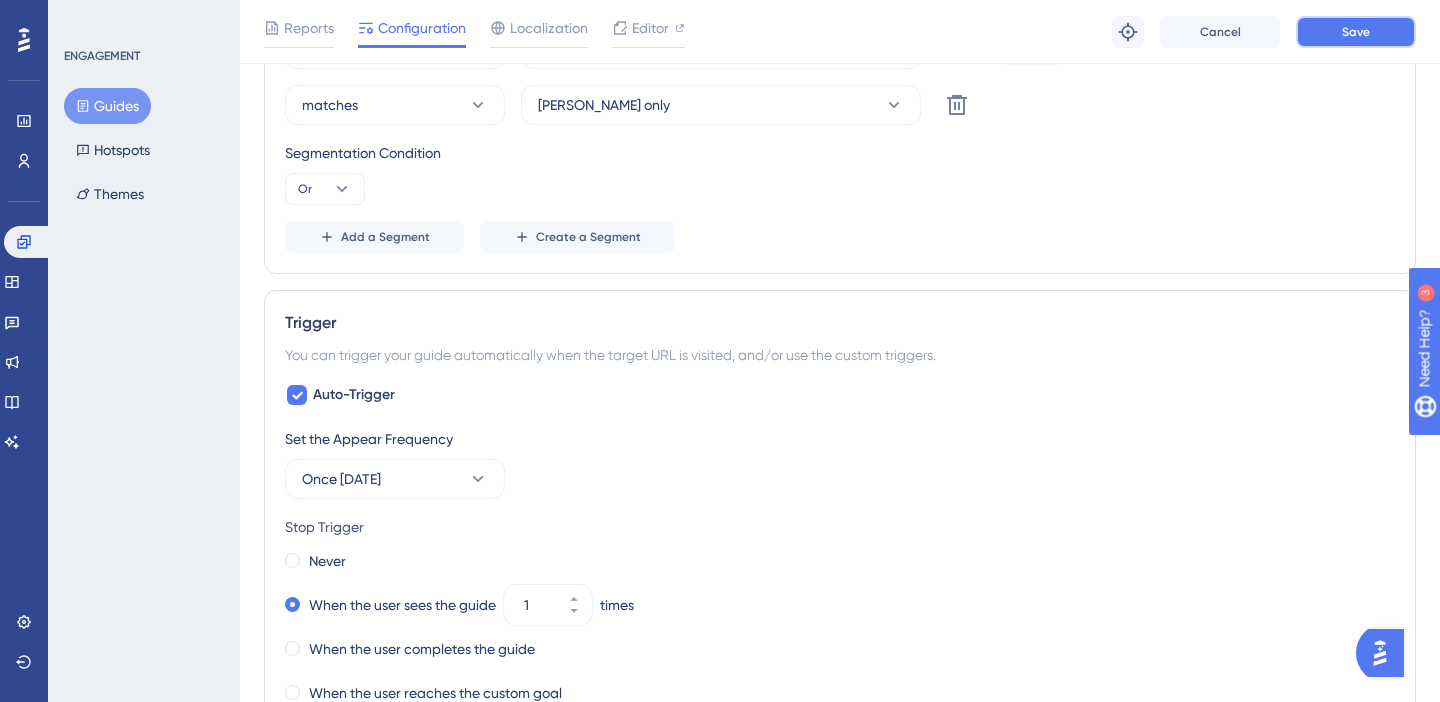 click on "Save" at bounding box center (1356, 32) 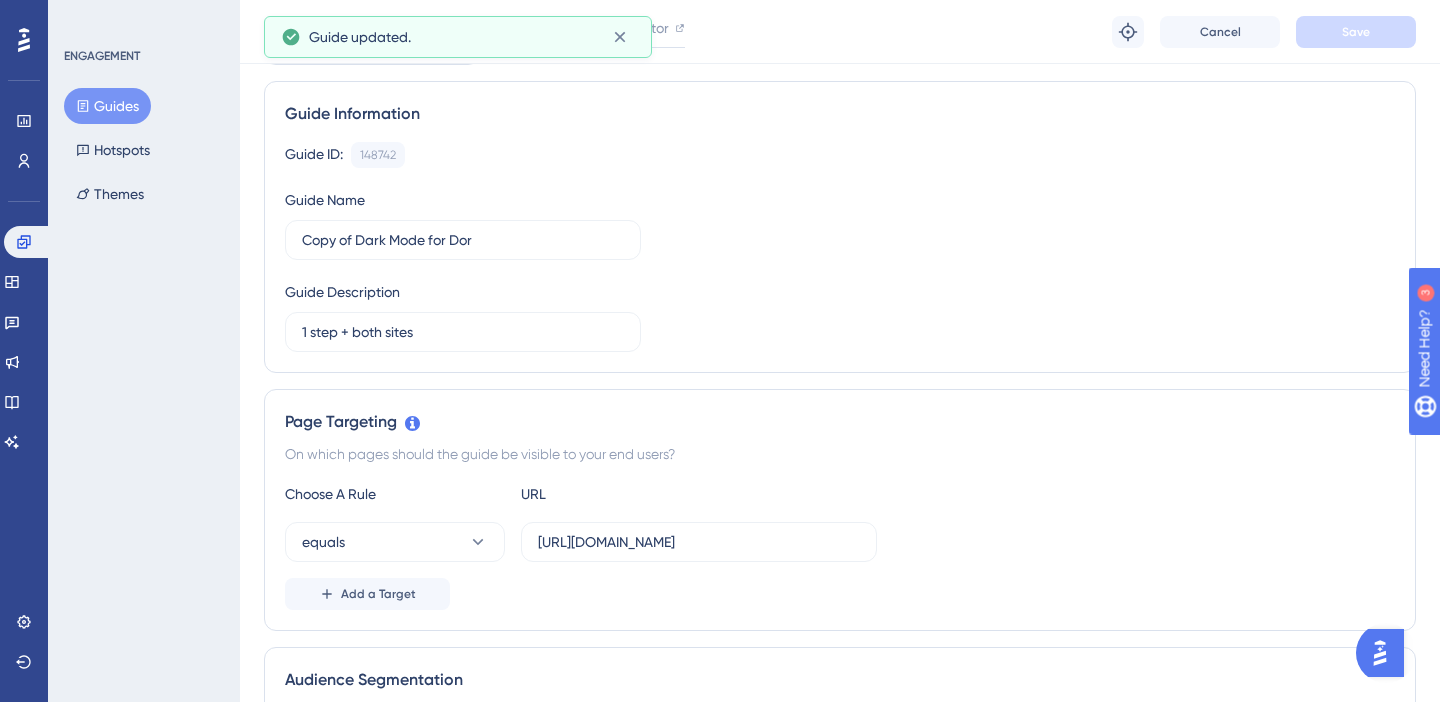 scroll, scrollTop: 0, scrollLeft: 0, axis: both 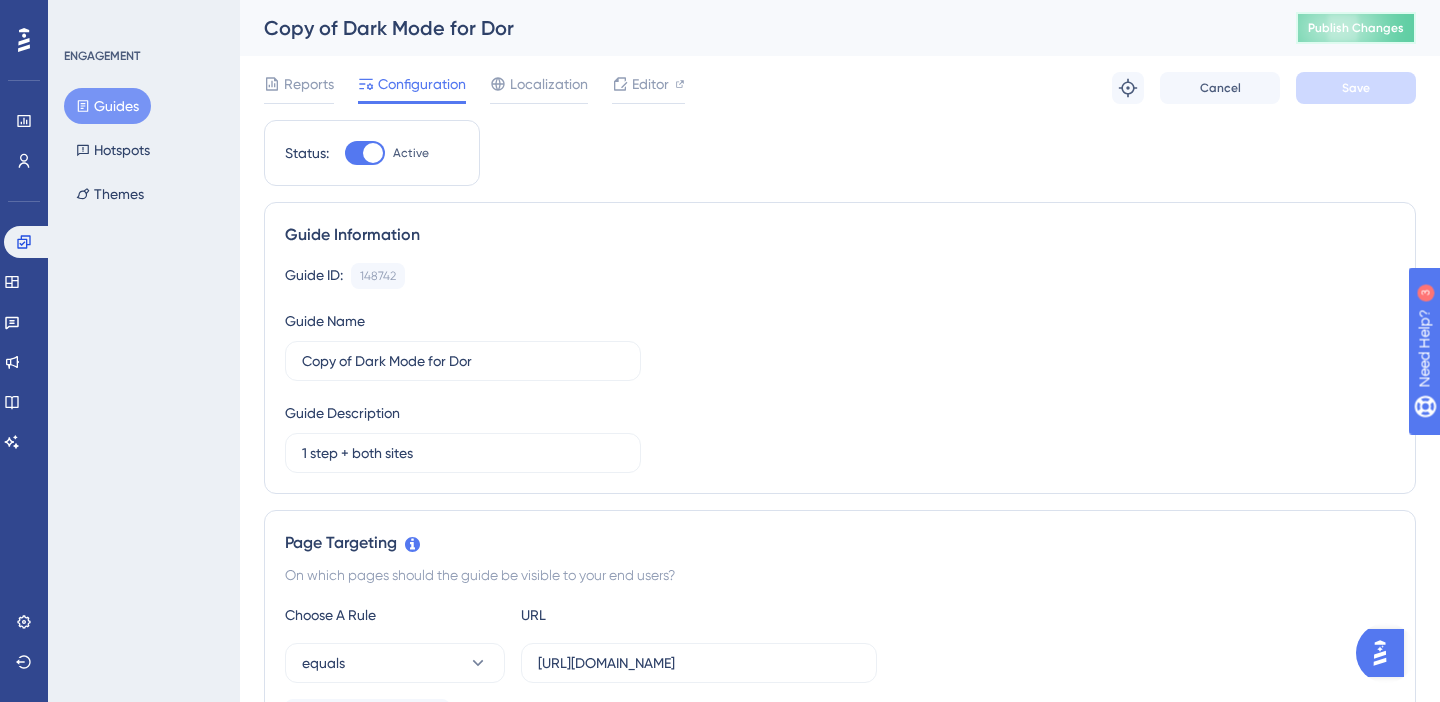 click on "Publish Changes" at bounding box center [1356, 28] 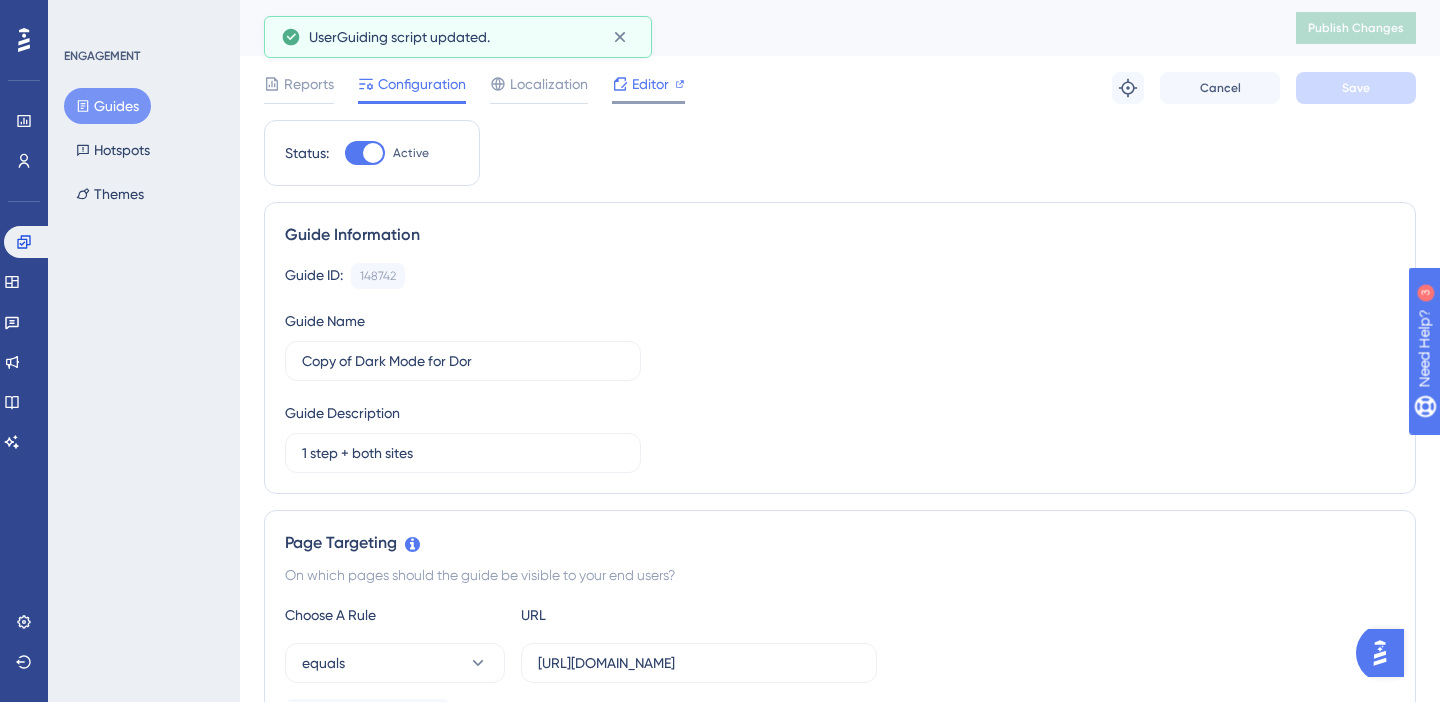 click on "Editor" at bounding box center [650, 84] 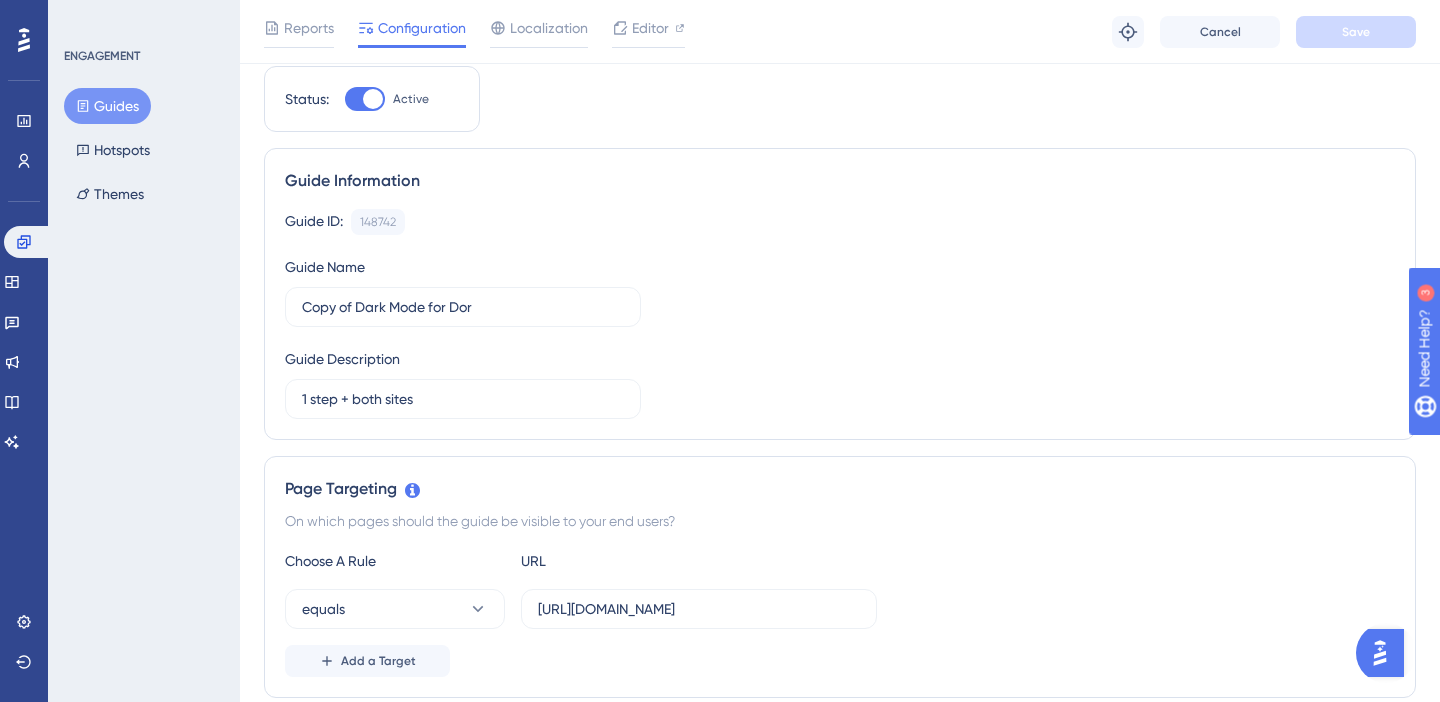 scroll, scrollTop: 0, scrollLeft: 0, axis: both 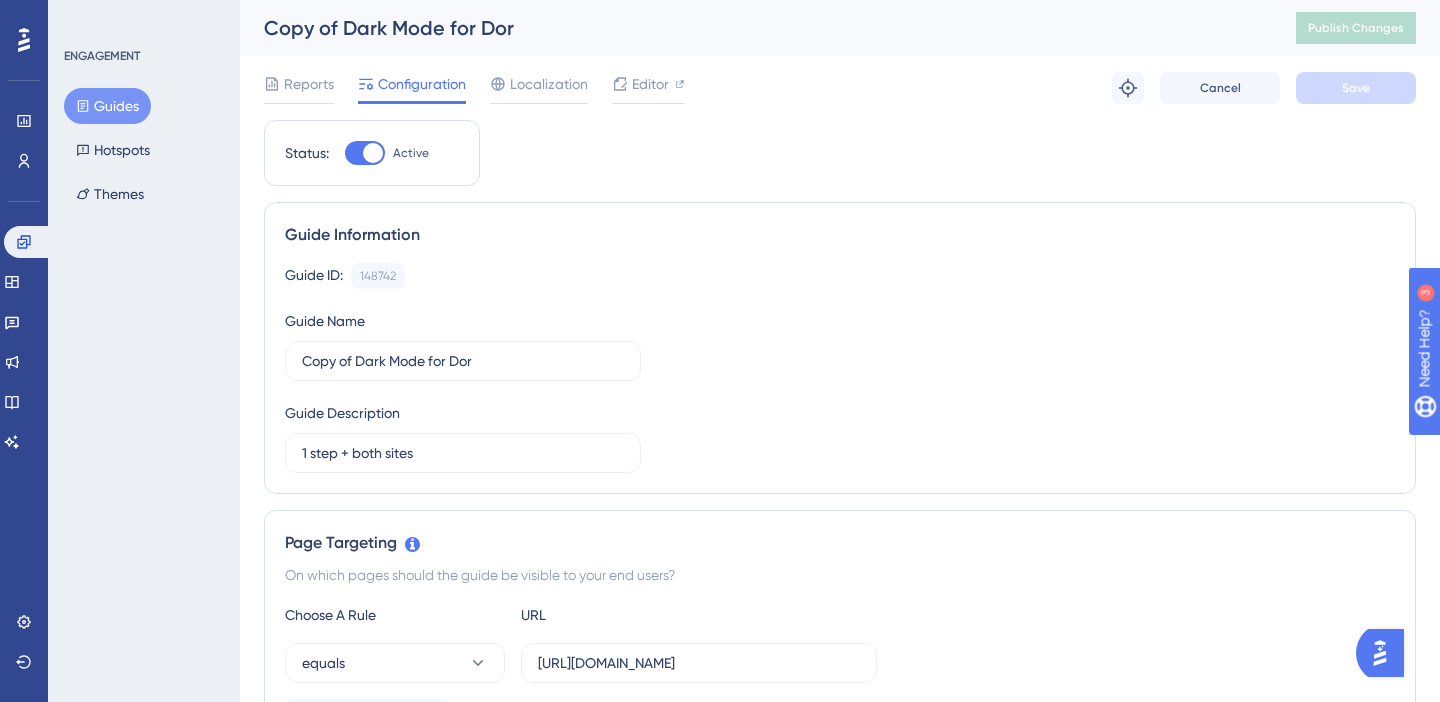 click on "Guides" at bounding box center [107, 106] 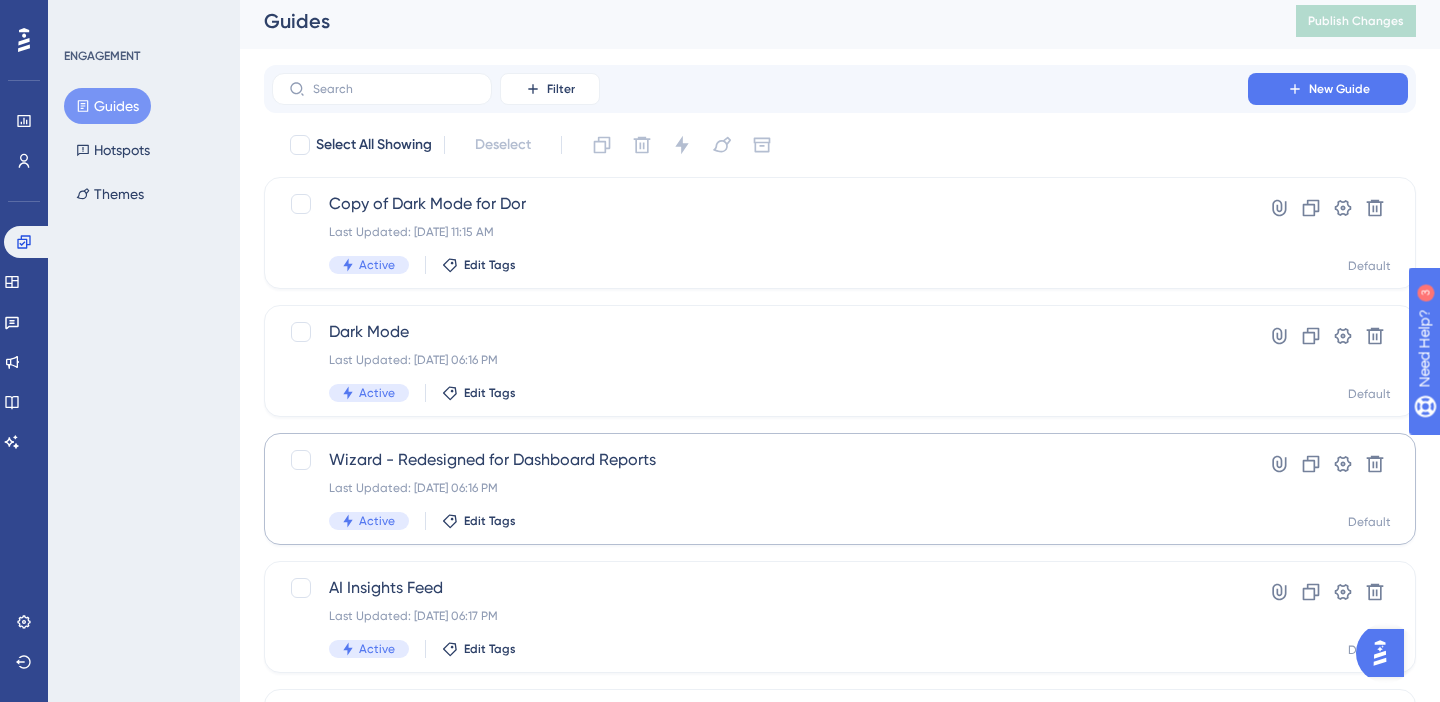 scroll, scrollTop: 0, scrollLeft: 0, axis: both 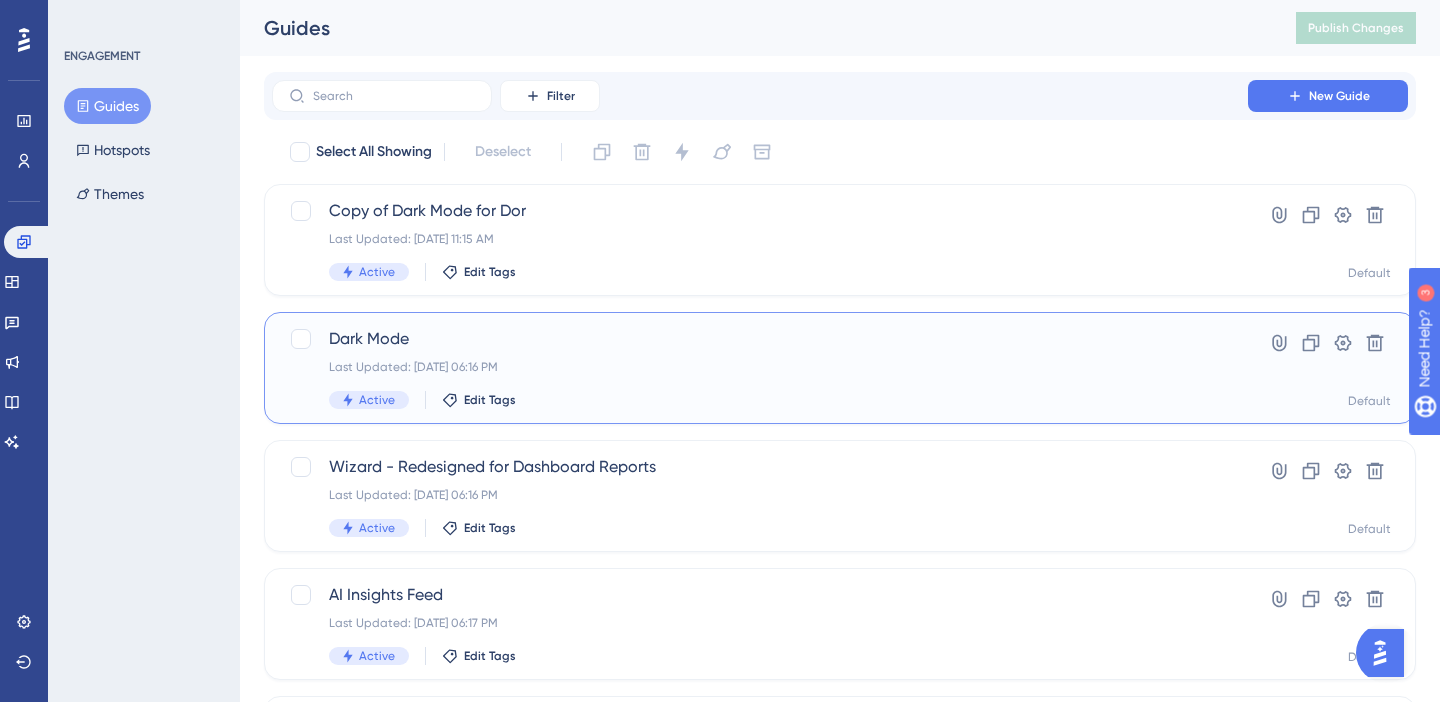 click on "Active Edit Tags" at bounding box center [760, 400] 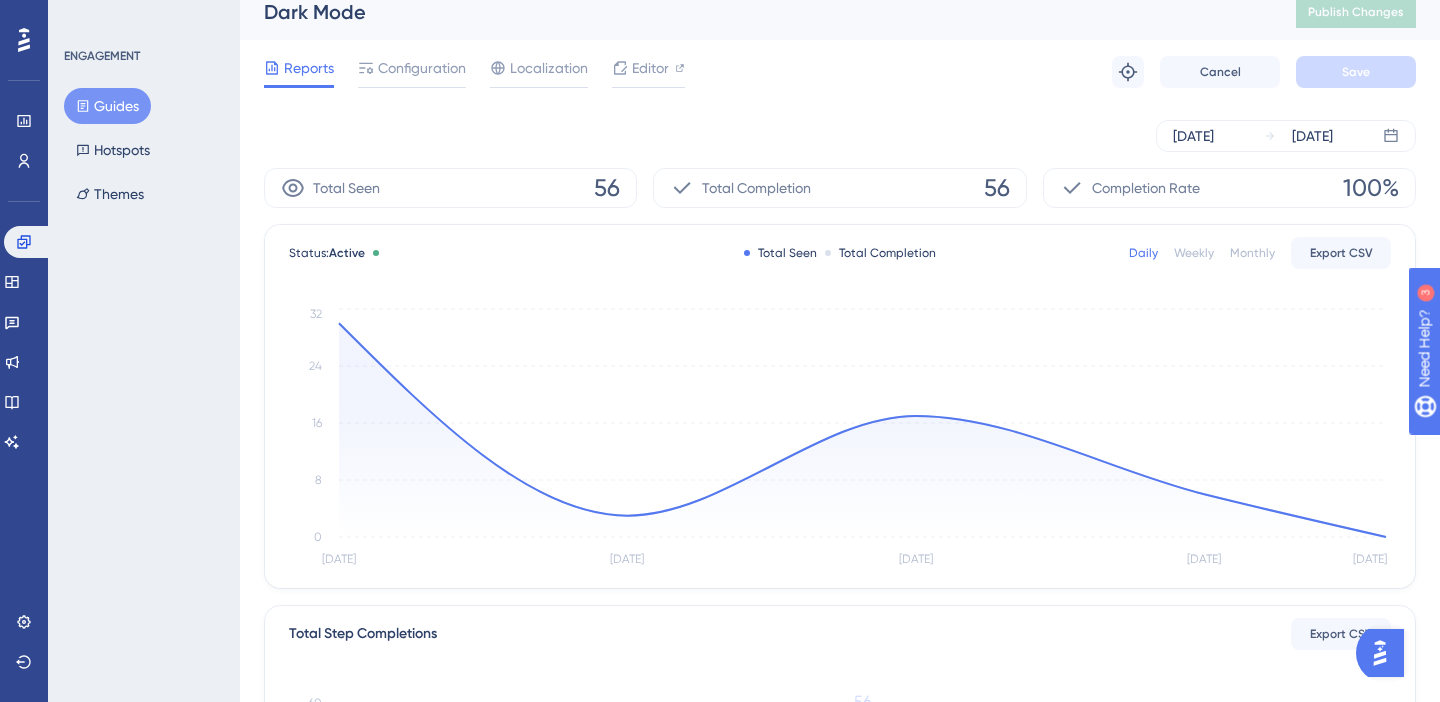 scroll, scrollTop: 36, scrollLeft: 0, axis: vertical 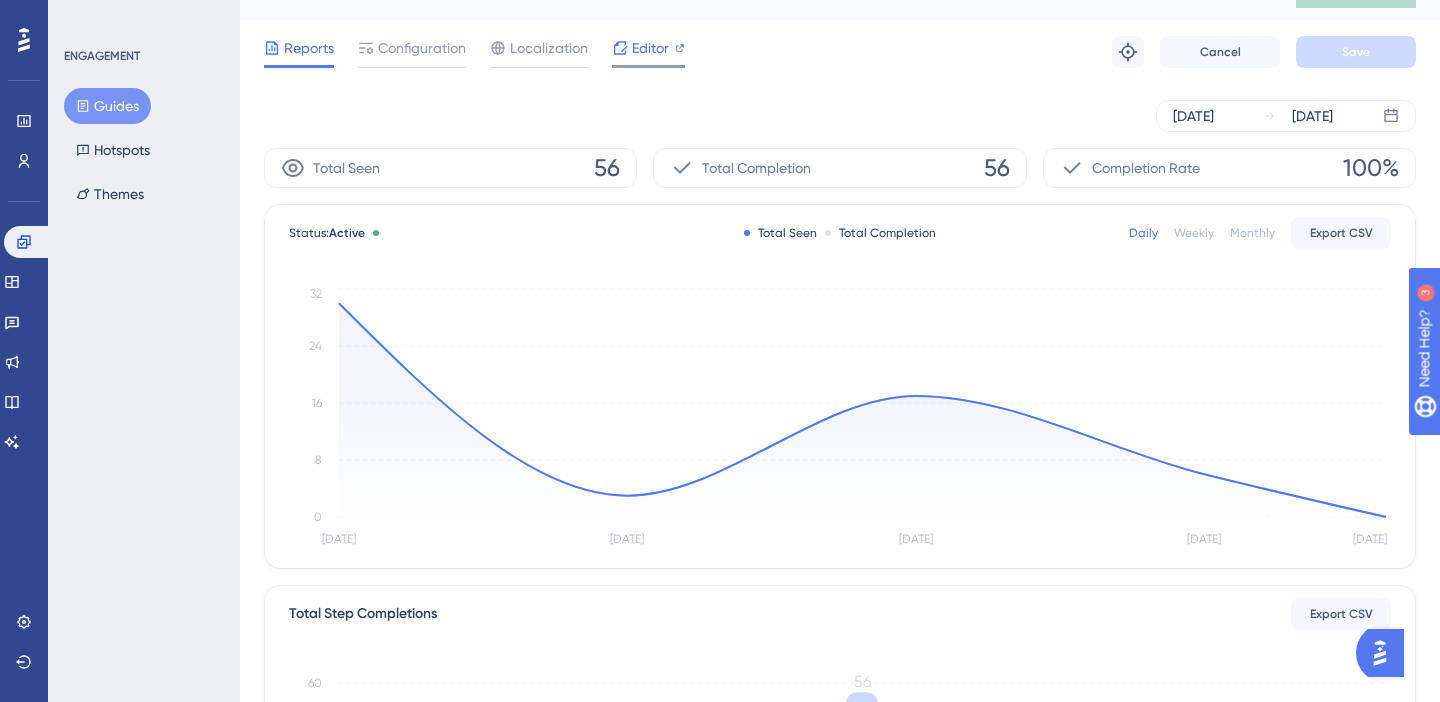 click on "Editor" at bounding box center (650, 48) 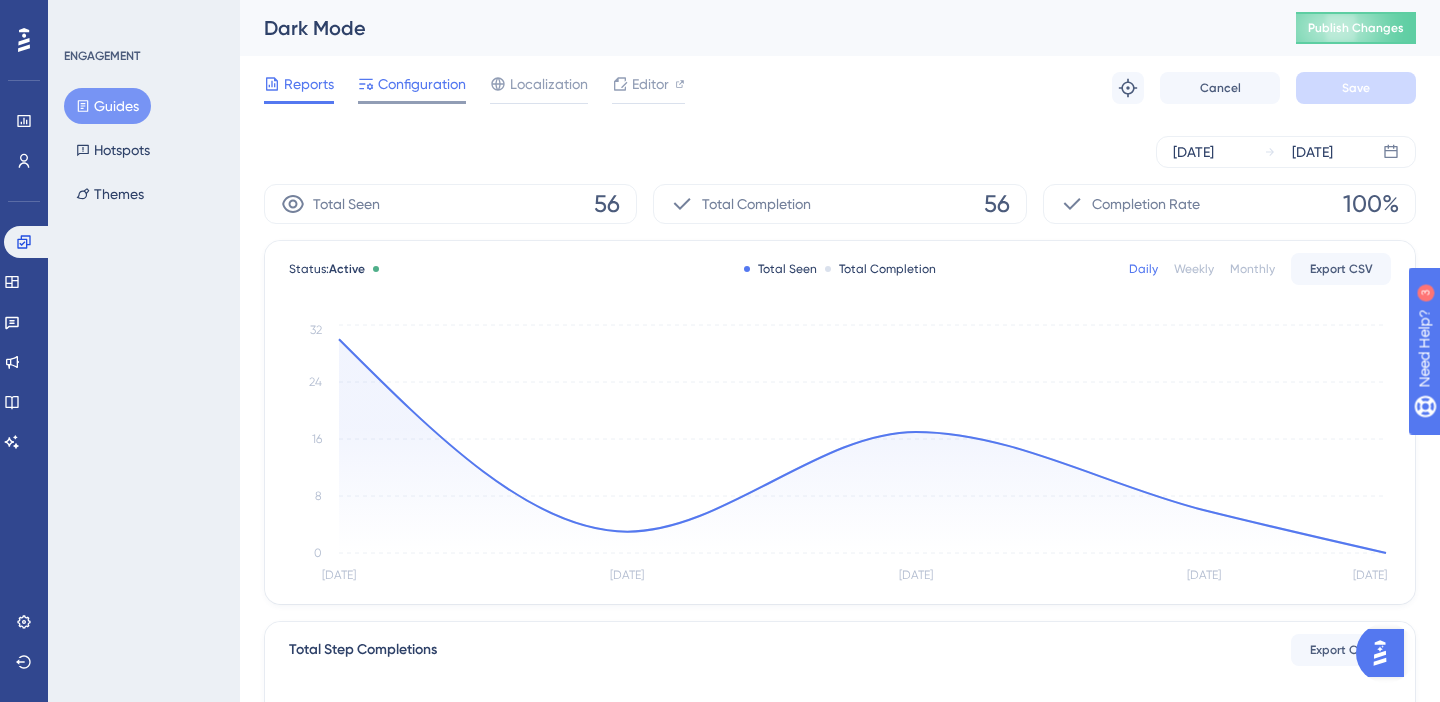 click on "Configuration" at bounding box center [422, 84] 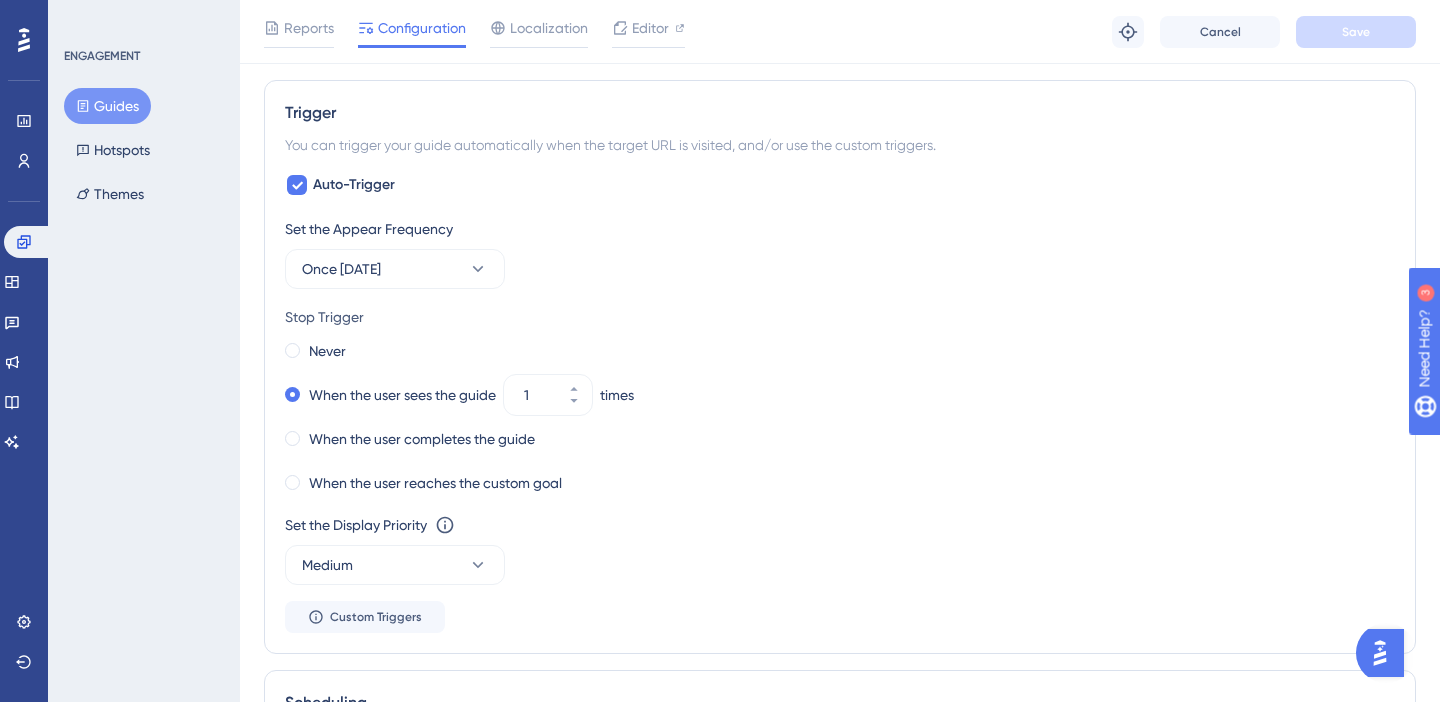 scroll, scrollTop: 1480, scrollLeft: 0, axis: vertical 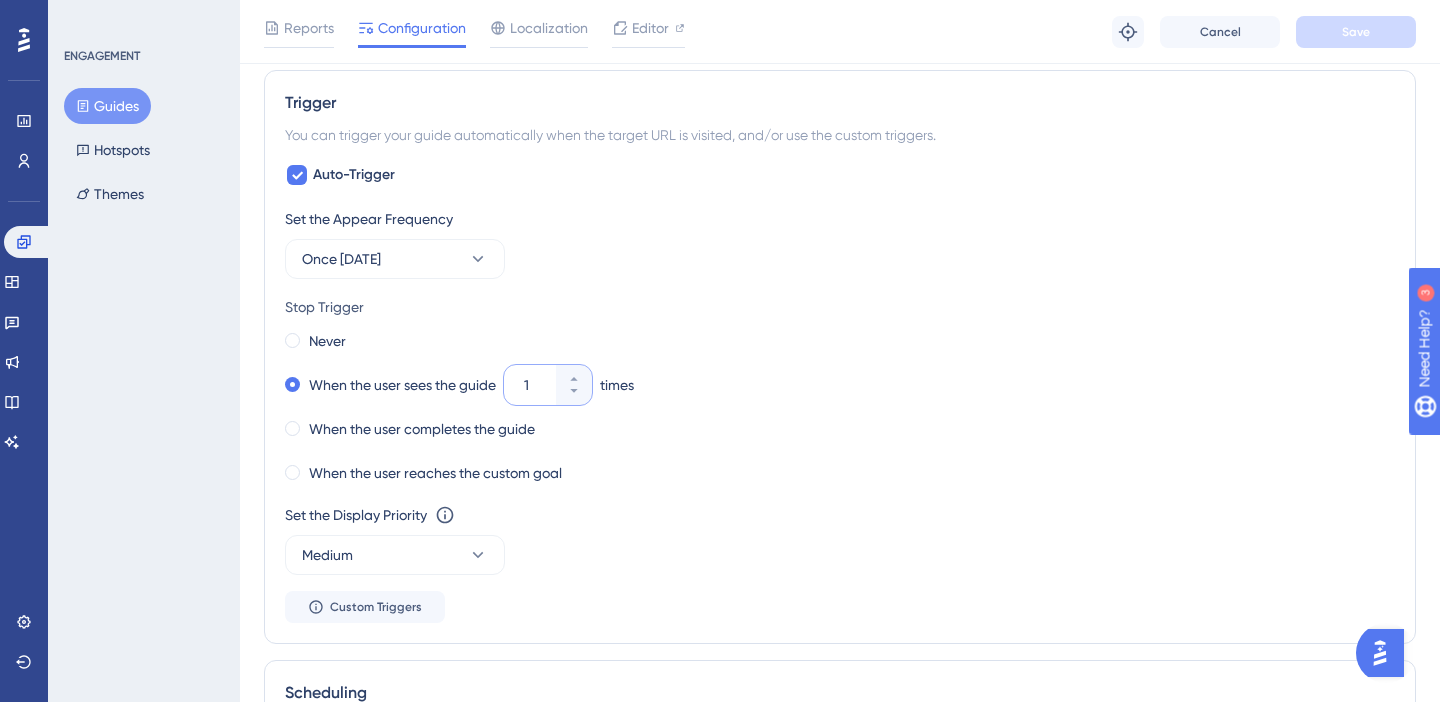 click on "1" at bounding box center [538, 385] 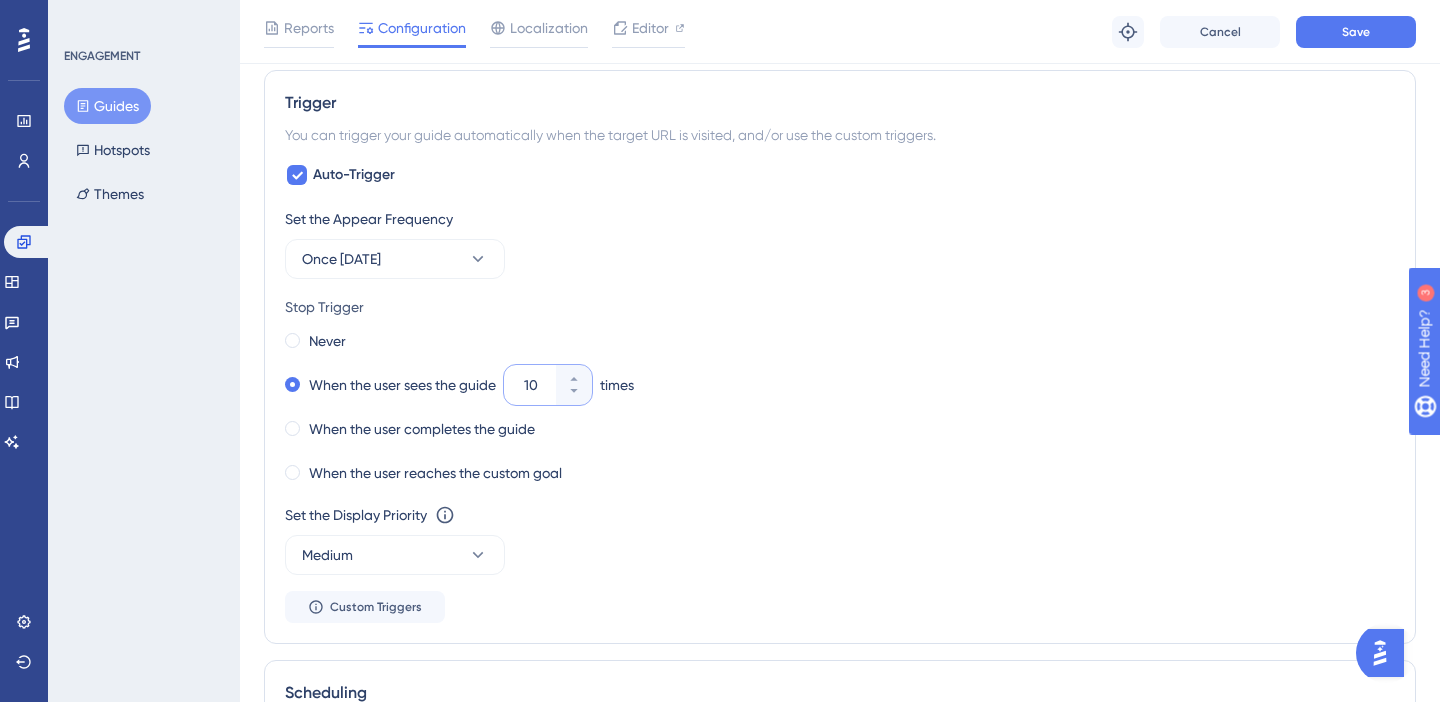 type on "10" 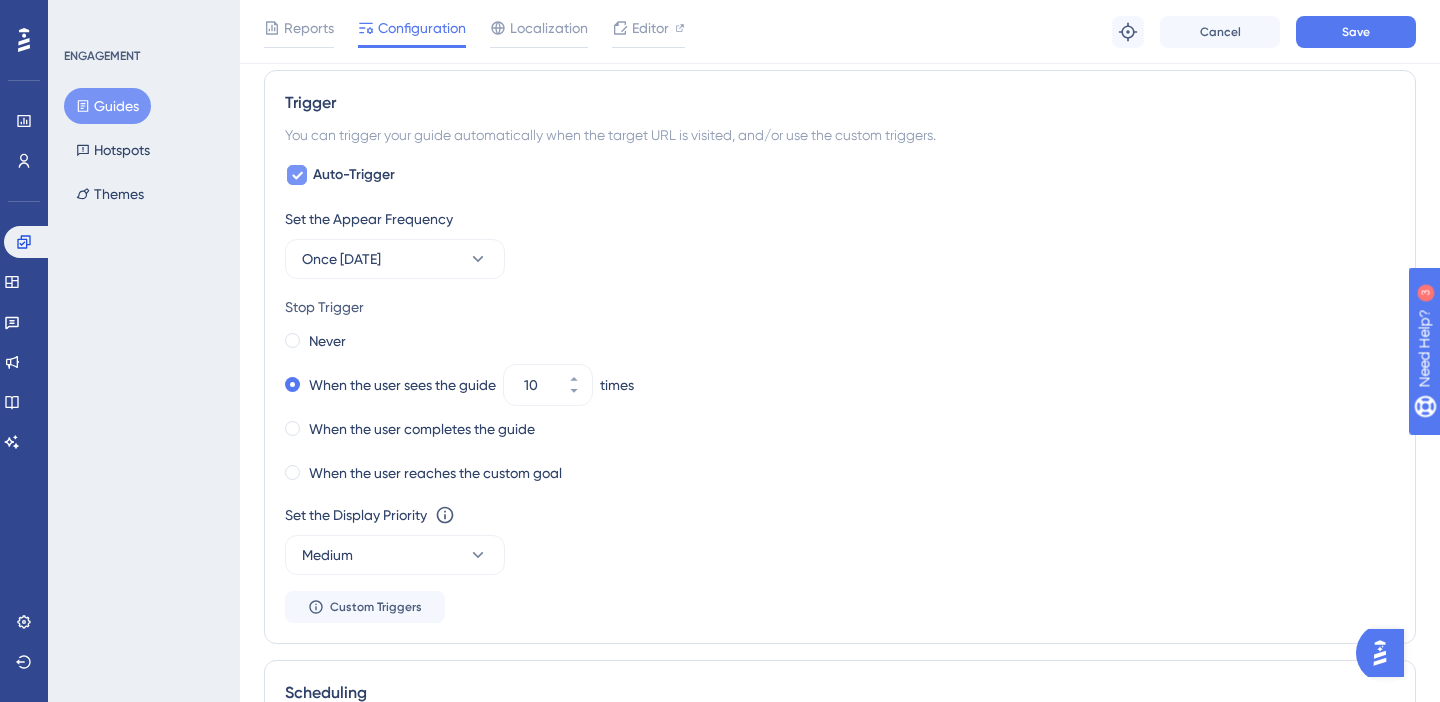 click 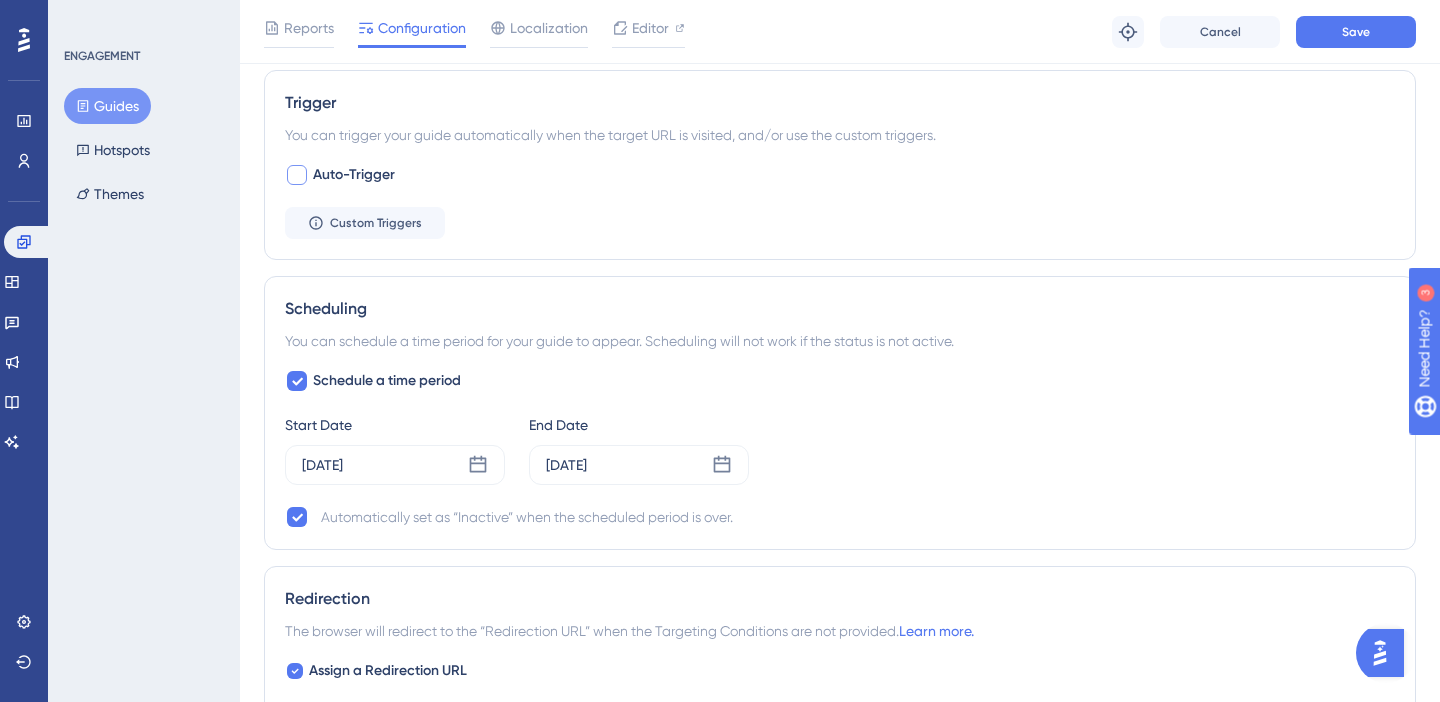 click at bounding box center [297, 175] 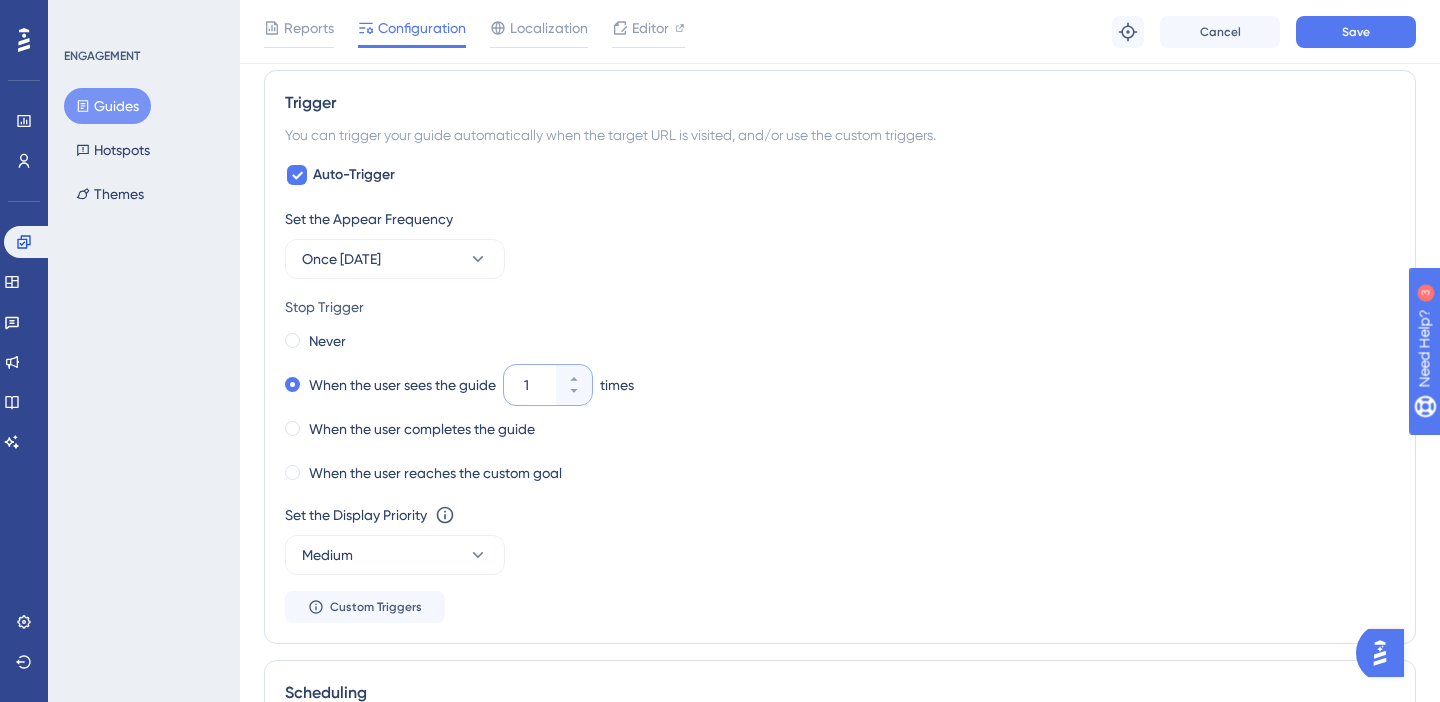 click on "1" at bounding box center (538, 385) 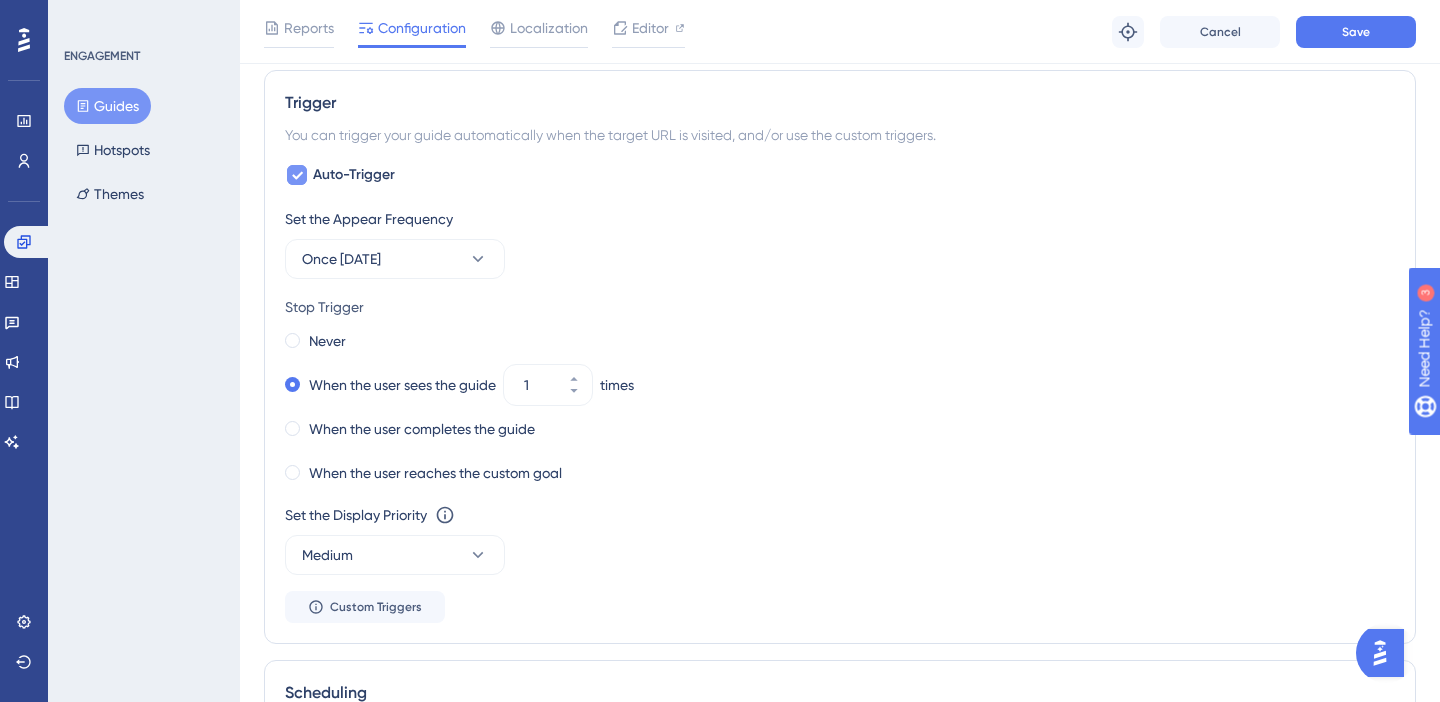click 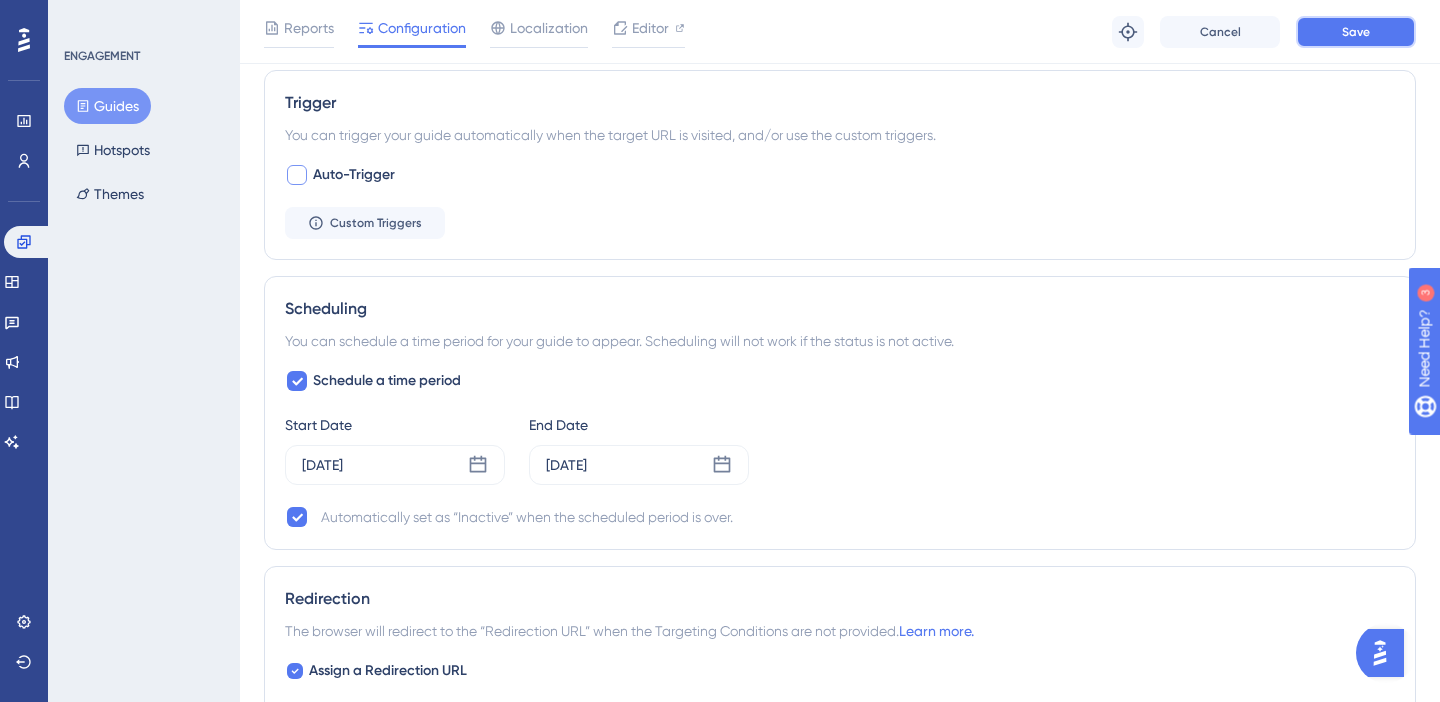 click on "Save" at bounding box center [1356, 32] 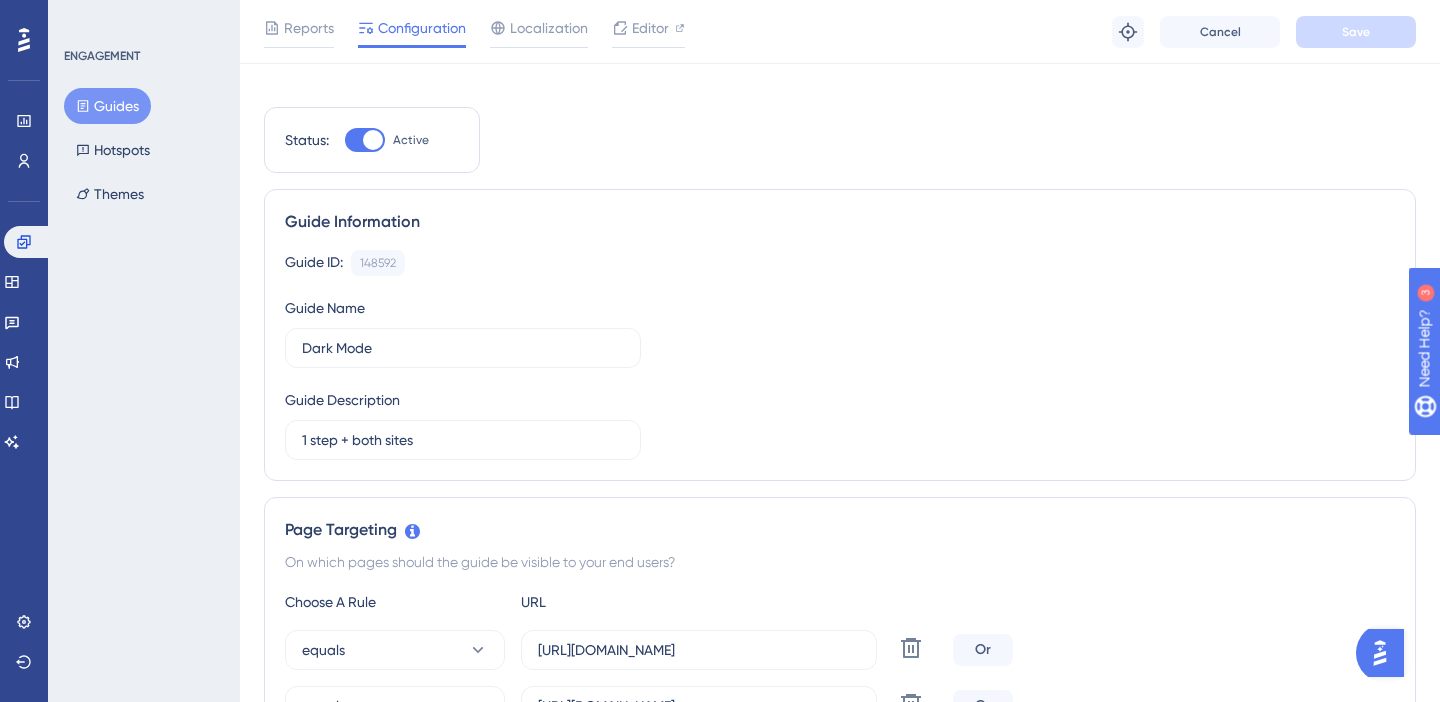 scroll, scrollTop: 0, scrollLeft: 0, axis: both 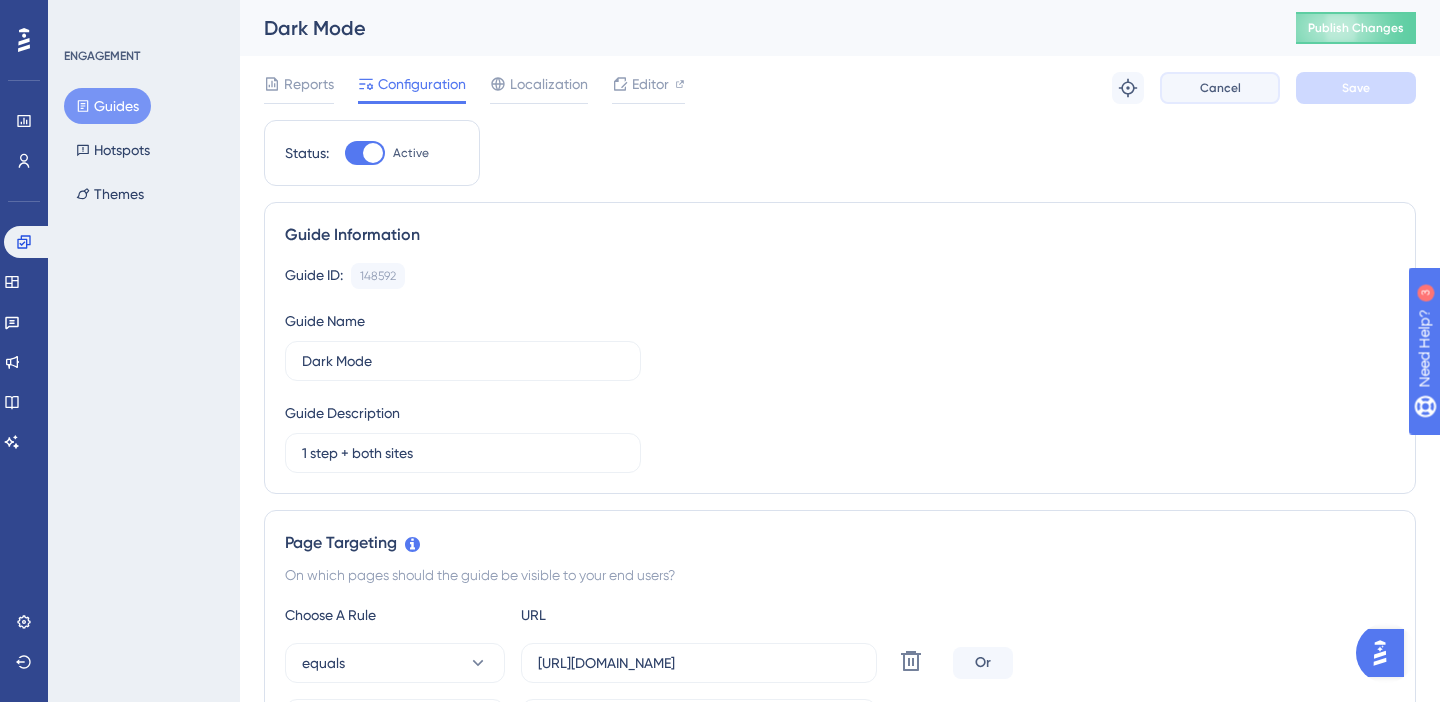 click on "Cancel" at bounding box center [1220, 88] 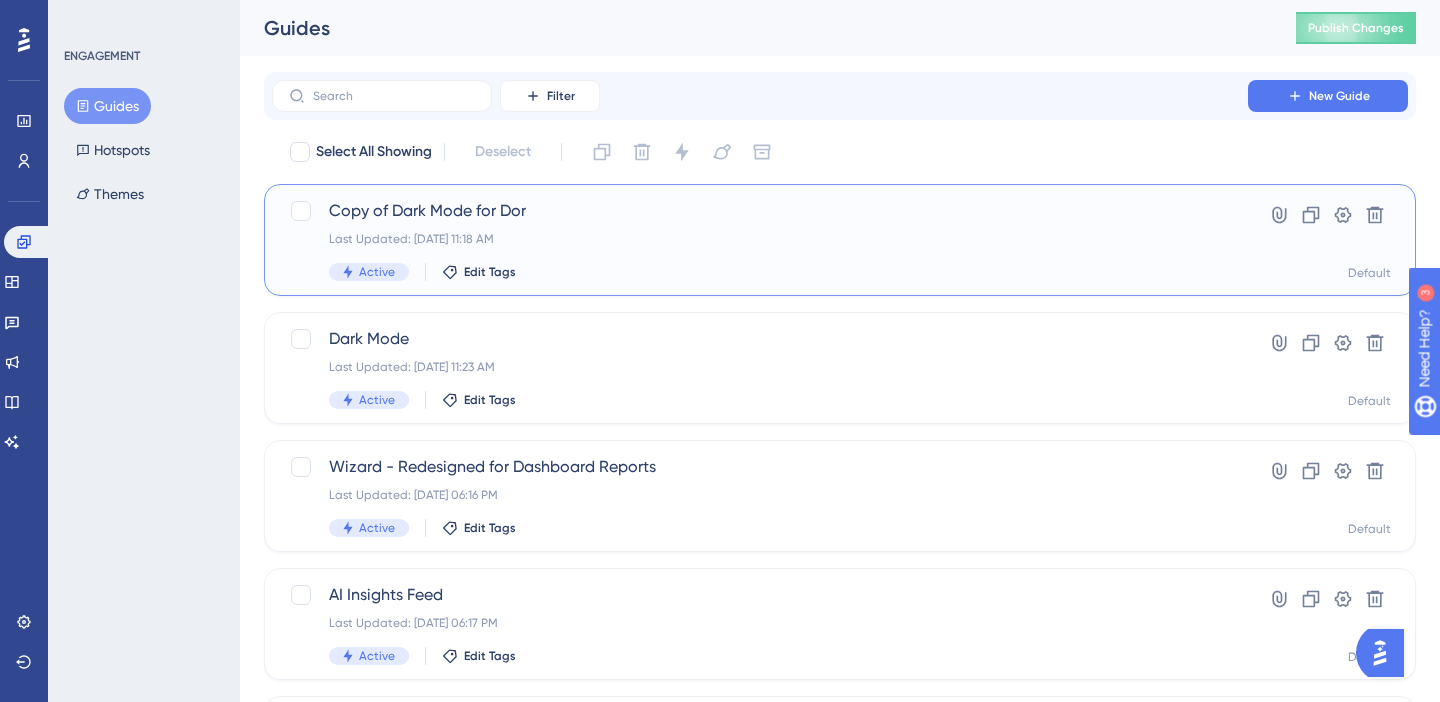 click on "Last Updated: Jul 28 2025, 11:18 AM" at bounding box center (760, 239) 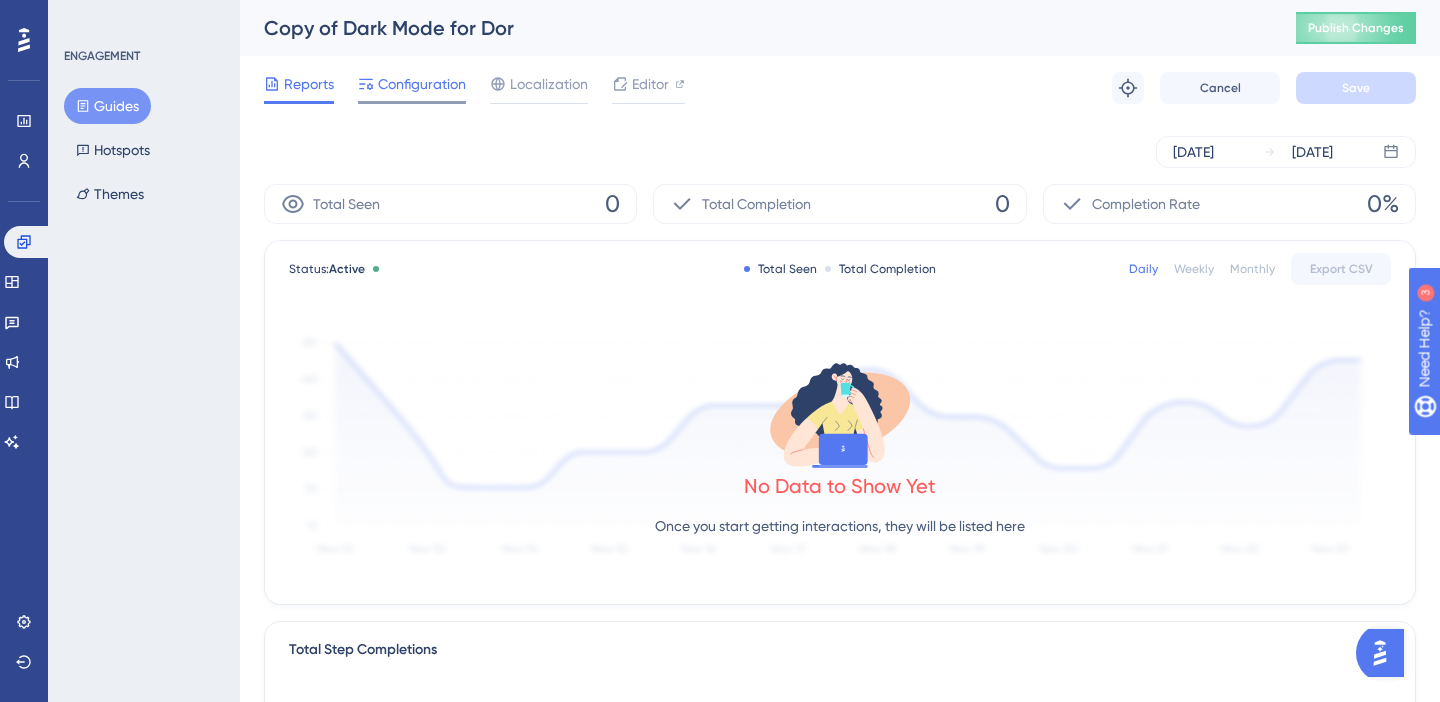 click 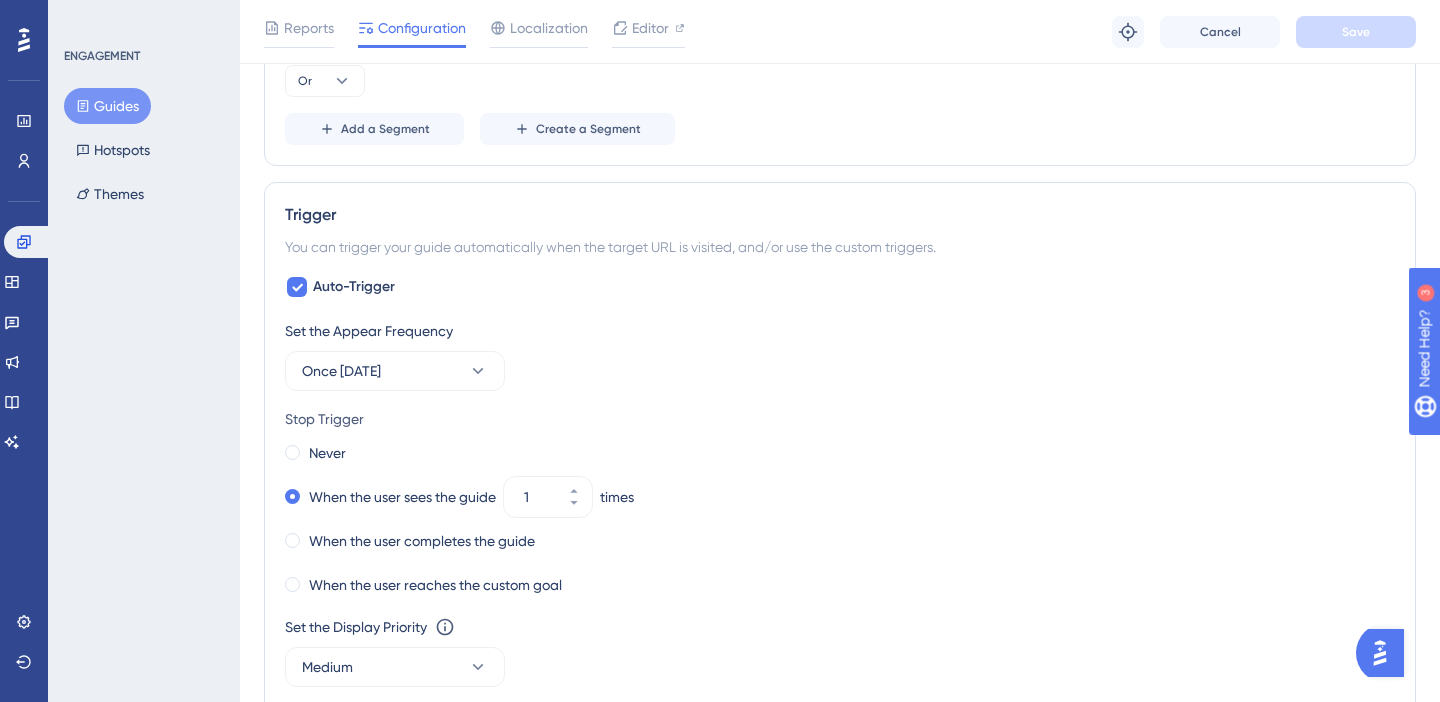 scroll, scrollTop: 1050, scrollLeft: 0, axis: vertical 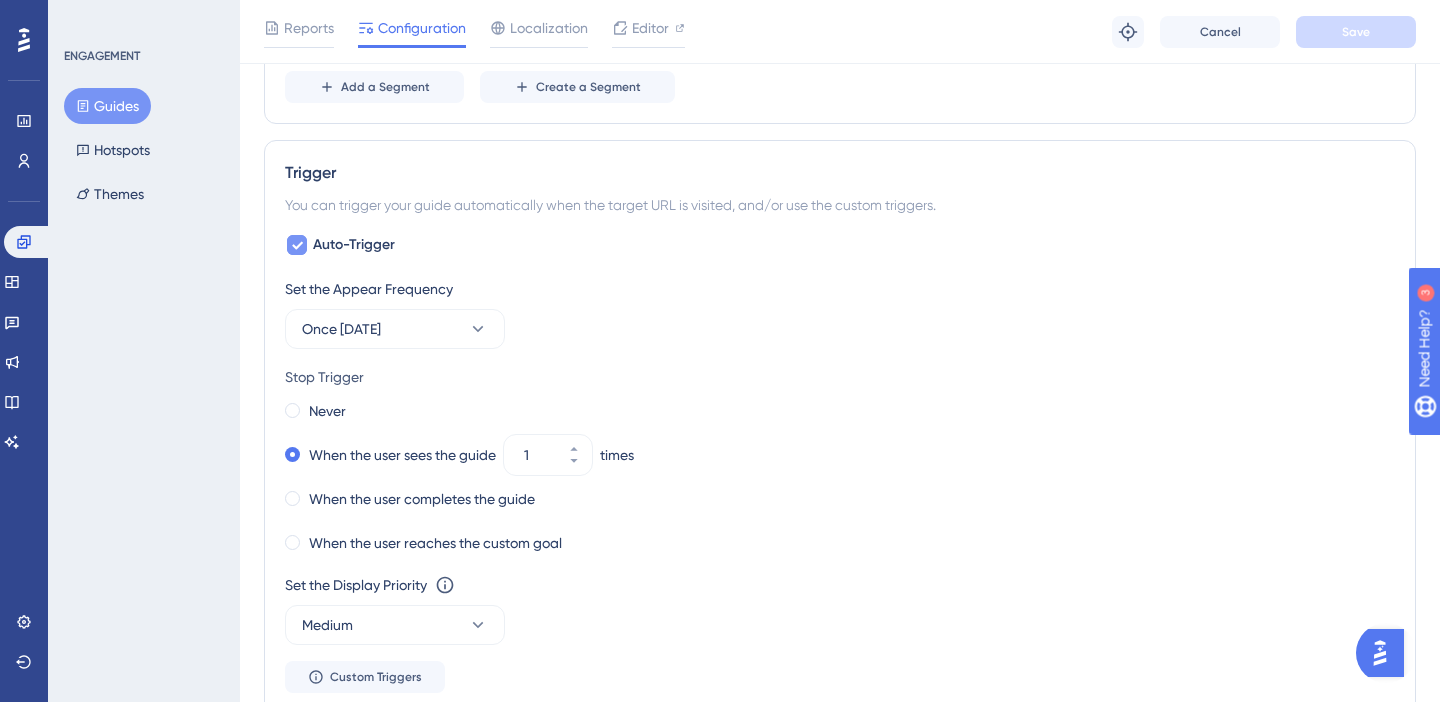click at bounding box center [297, 245] 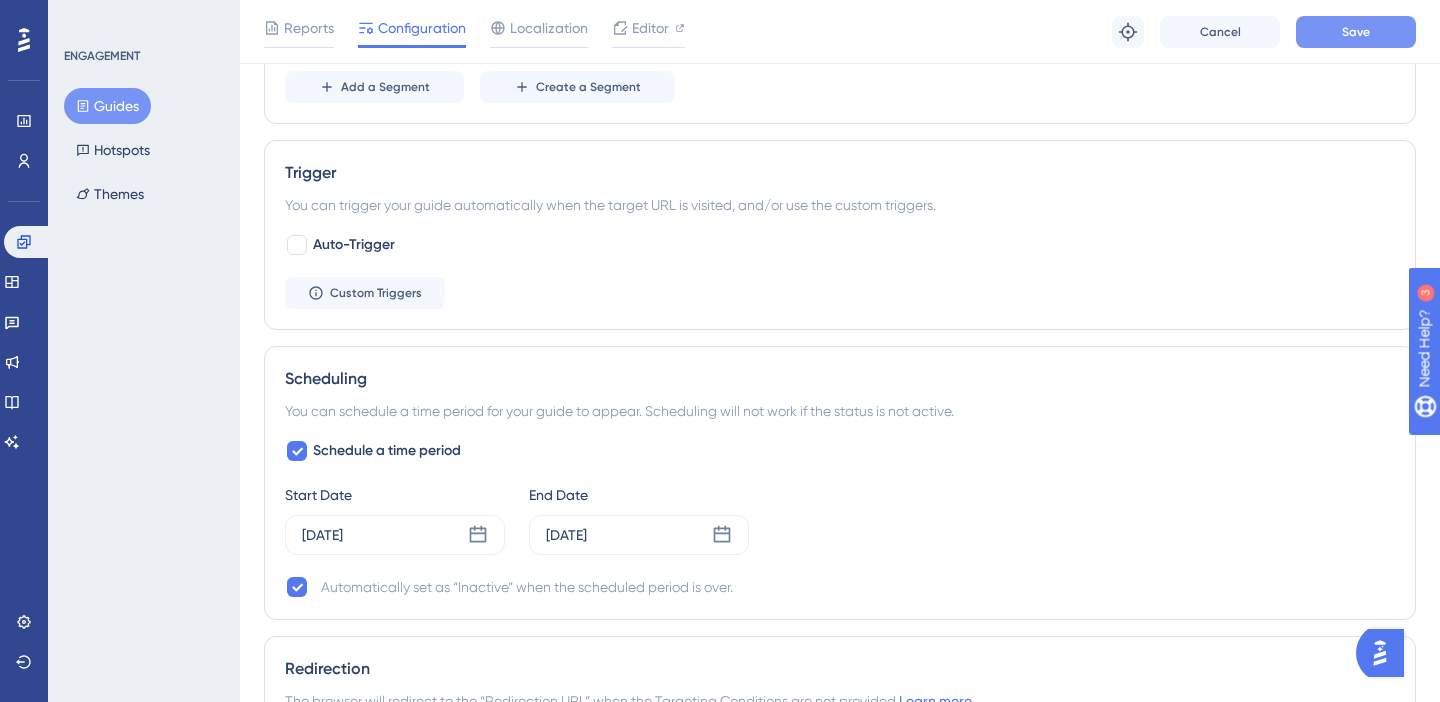 click on "Save" at bounding box center [1356, 32] 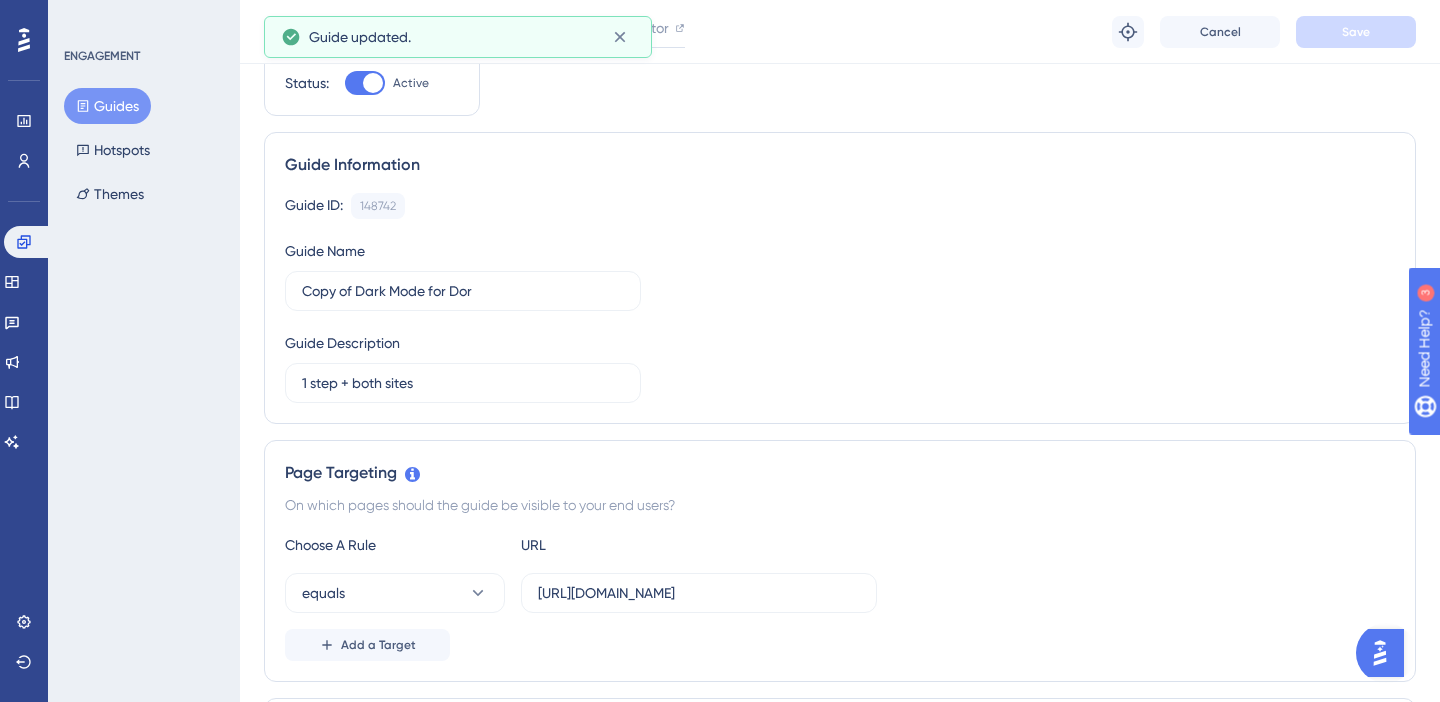 scroll, scrollTop: 0, scrollLeft: 0, axis: both 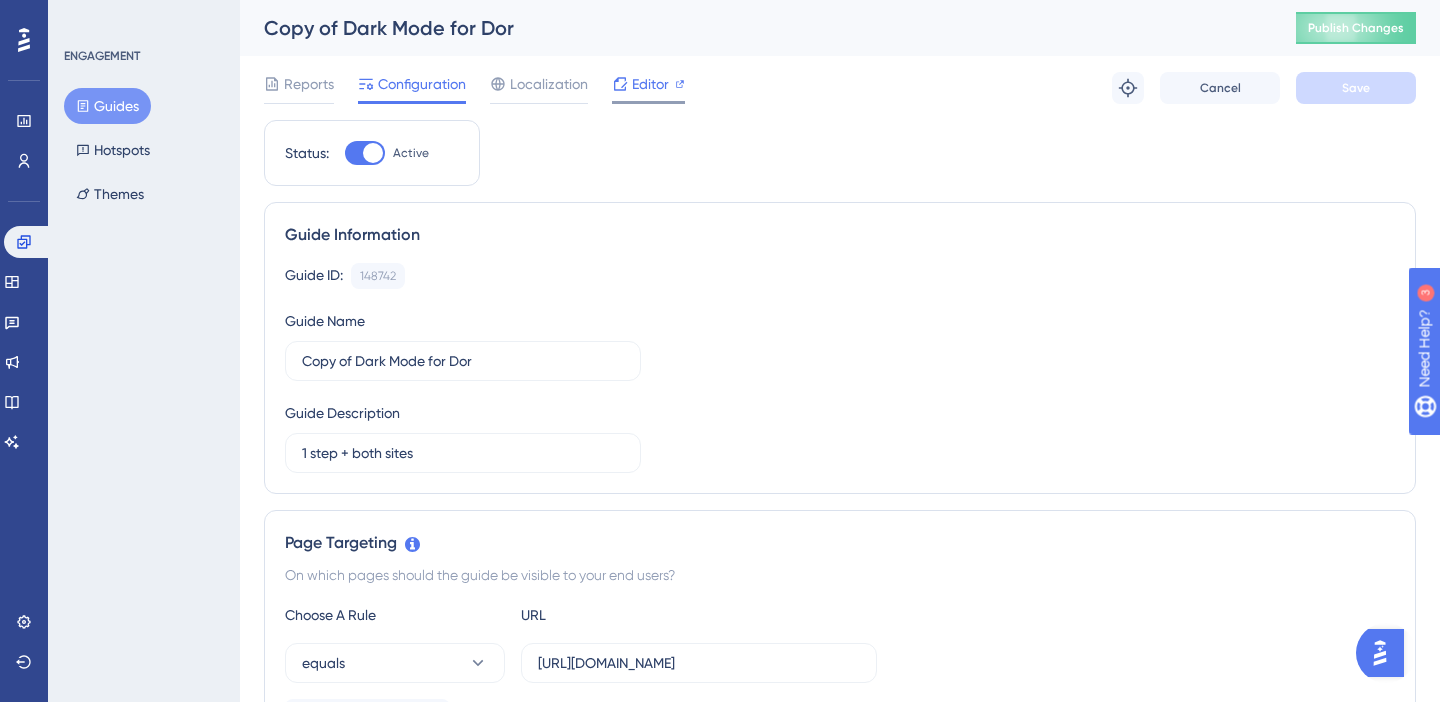 click on "Editor" at bounding box center (650, 84) 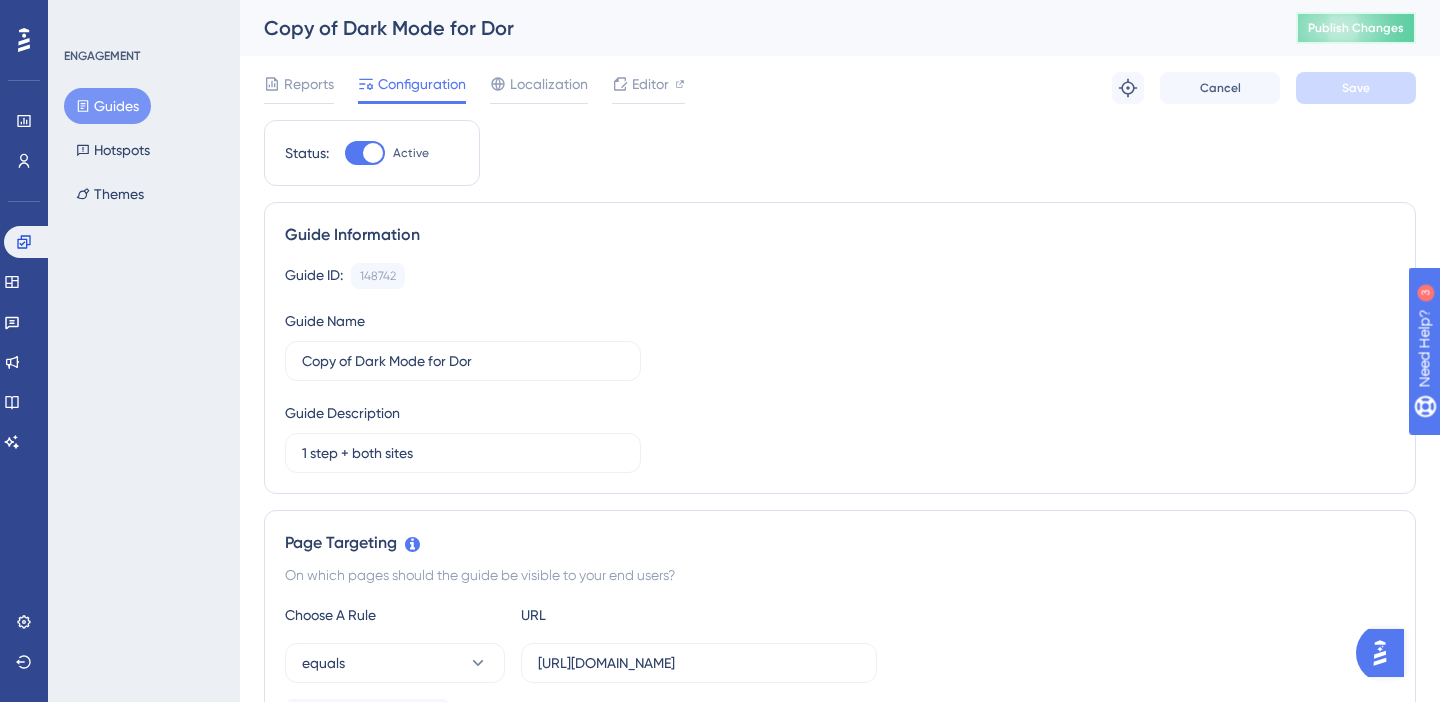 click on "Publish Changes" at bounding box center [1356, 28] 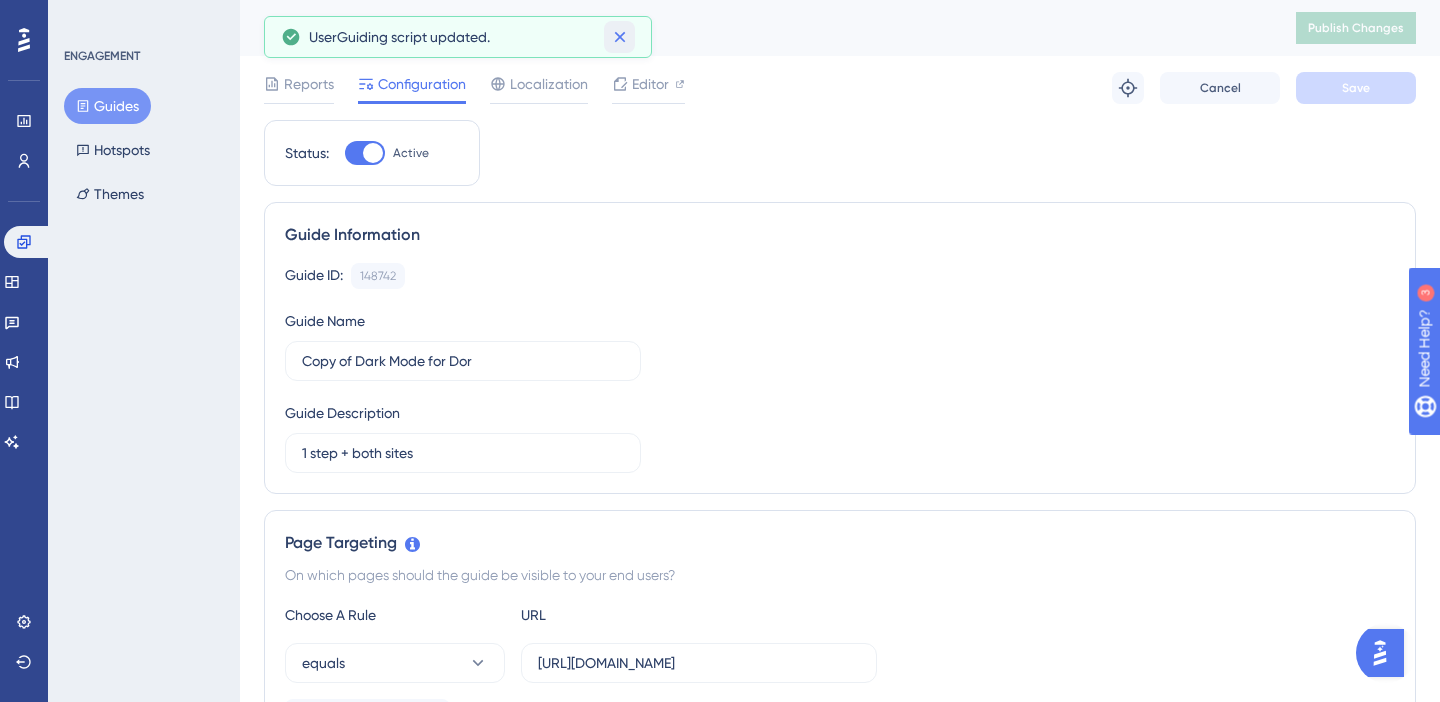 click 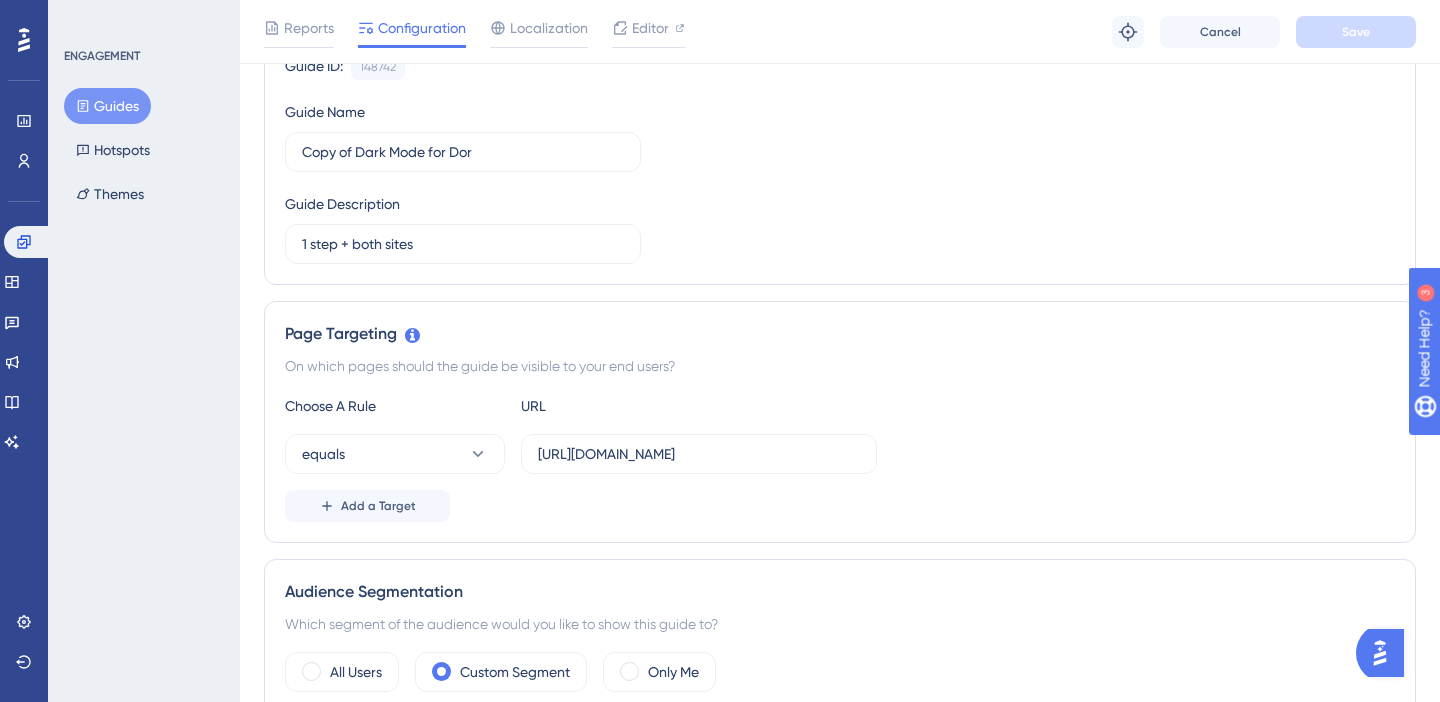 scroll, scrollTop: 0, scrollLeft: 0, axis: both 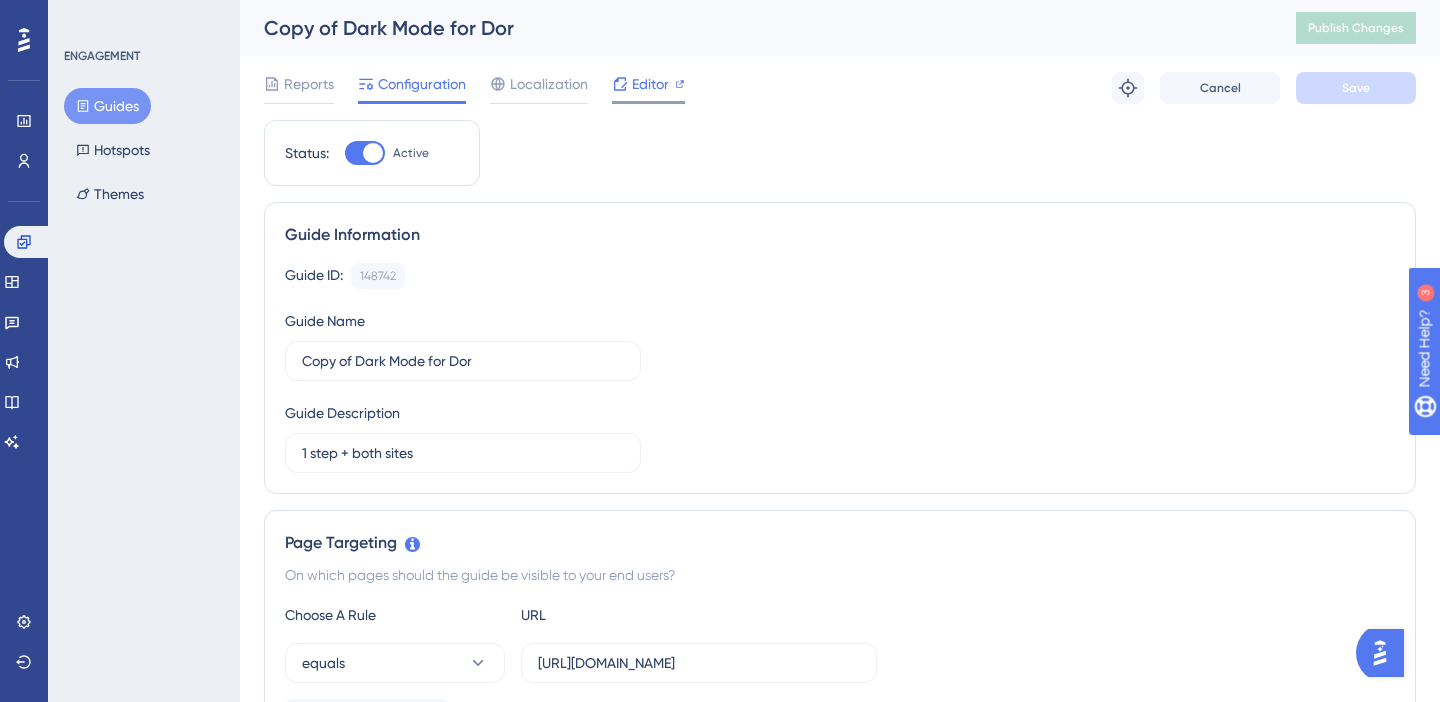 click 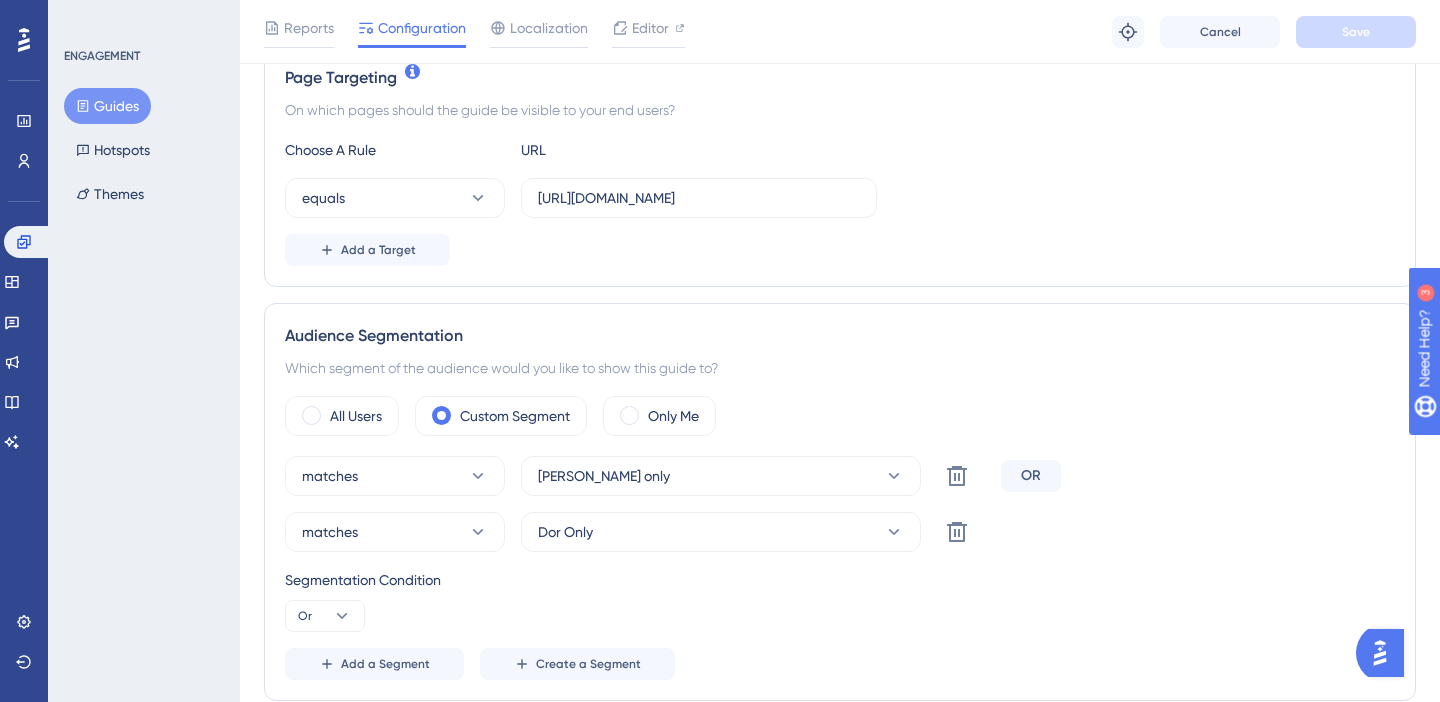 scroll, scrollTop: 480, scrollLeft: 0, axis: vertical 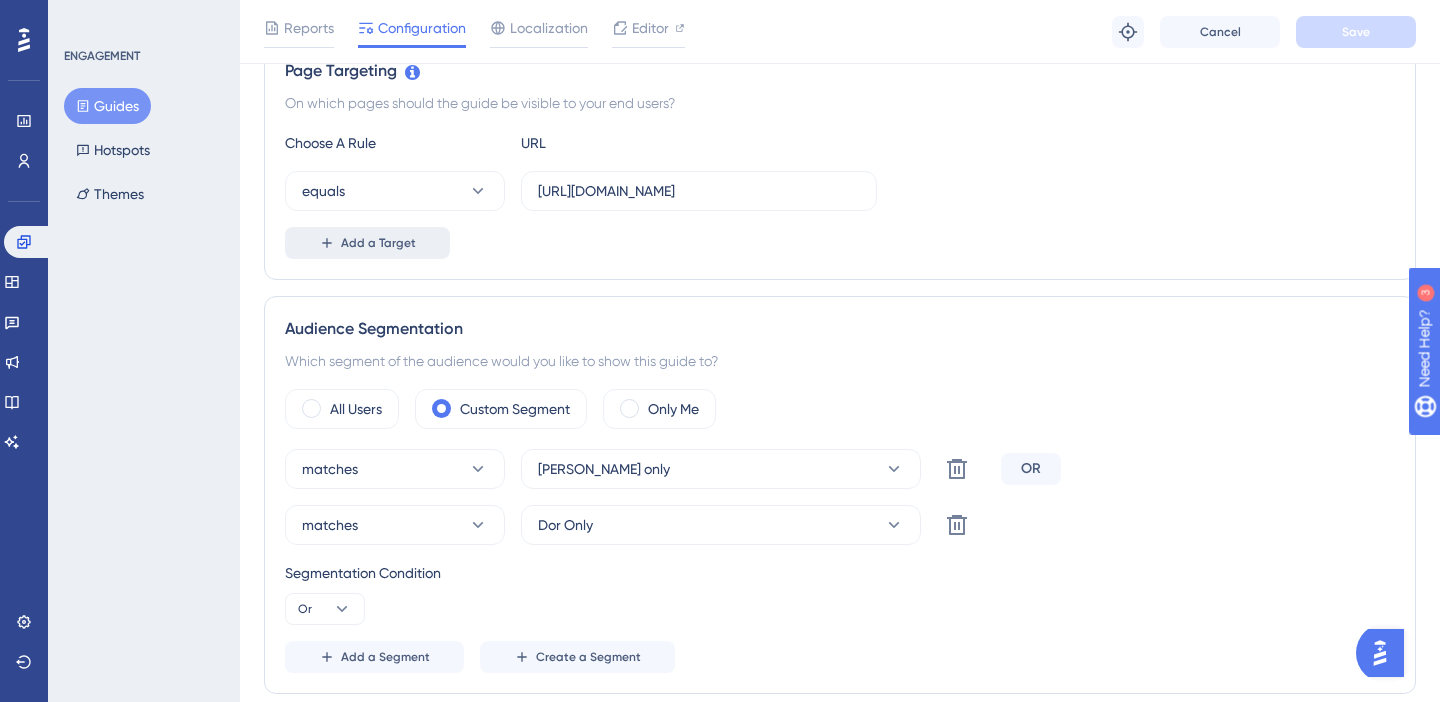 click on "Add a Target" at bounding box center (367, 243) 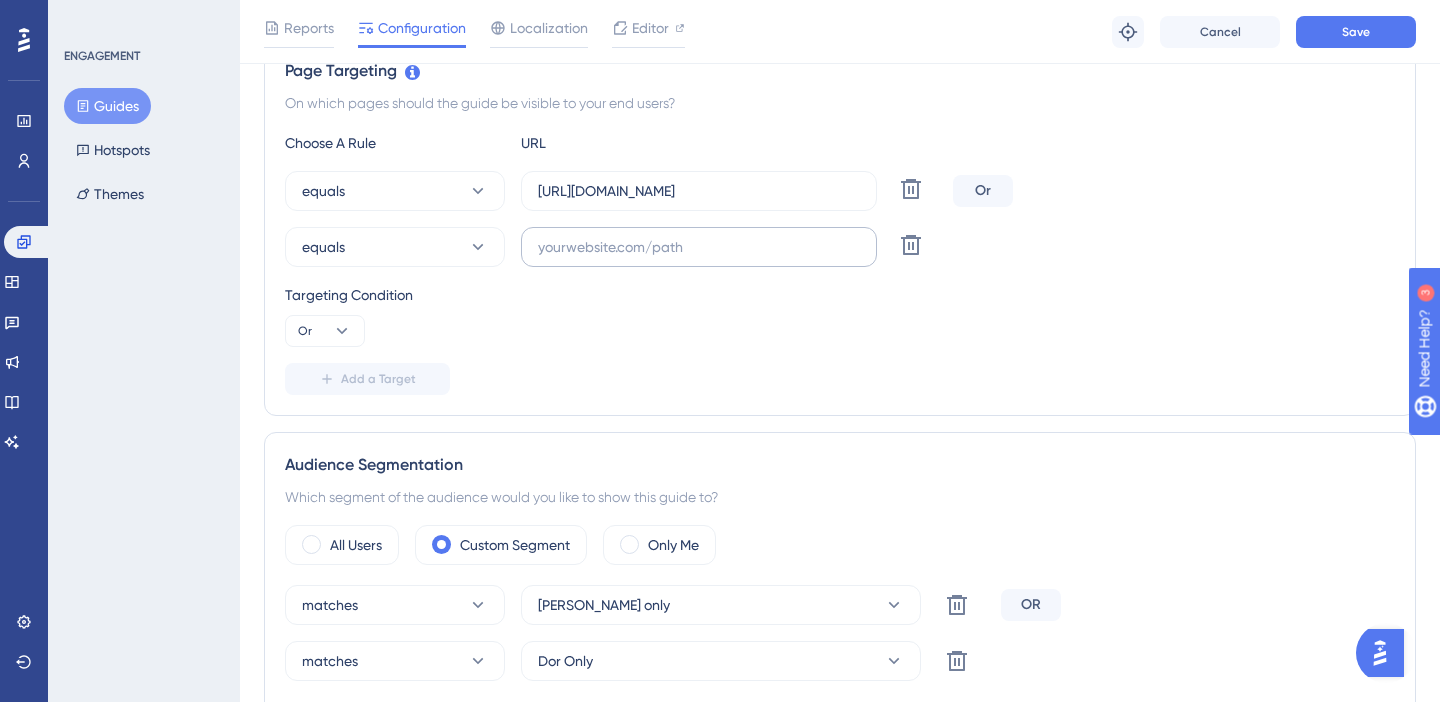 click at bounding box center (699, 247) 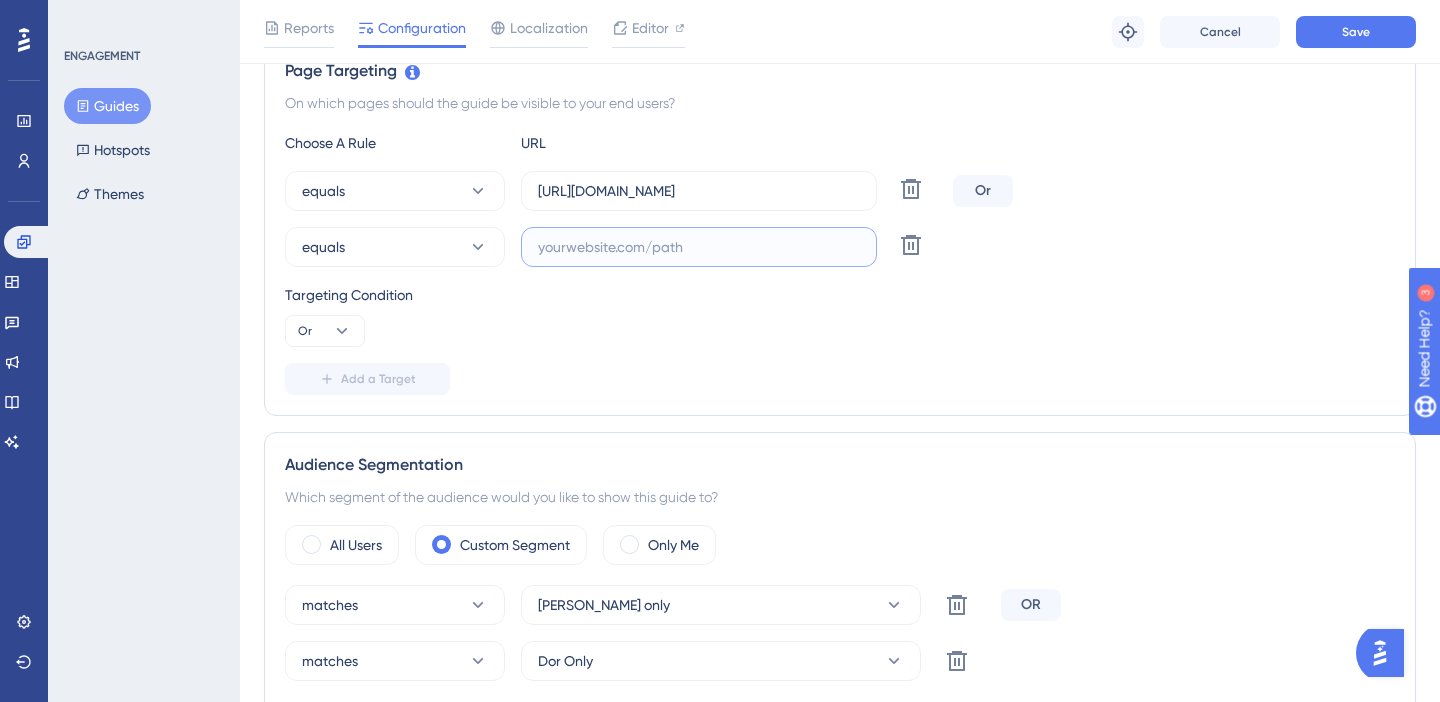 paste on "https://app.seemplicity.io/rules/aggregation" 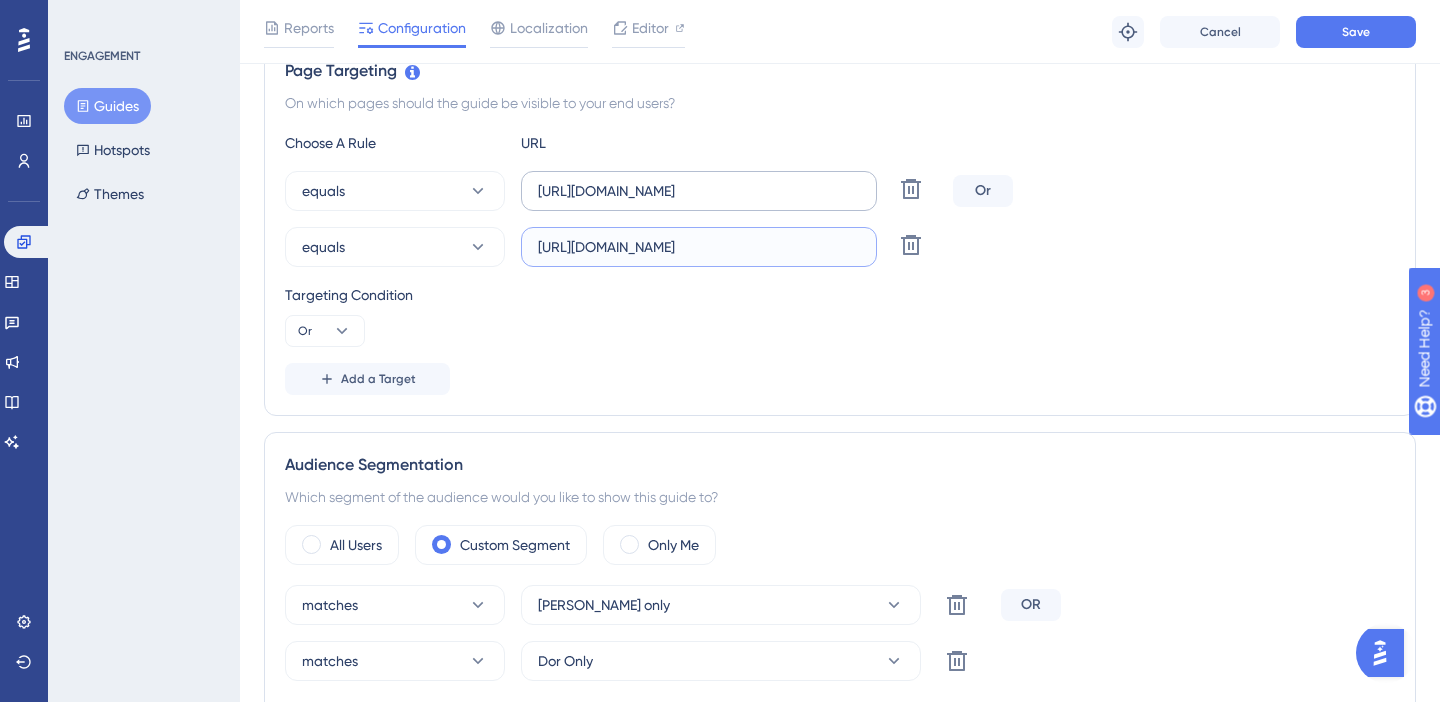 scroll, scrollTop: 0, scrollLeft: 21, axis: horizontal 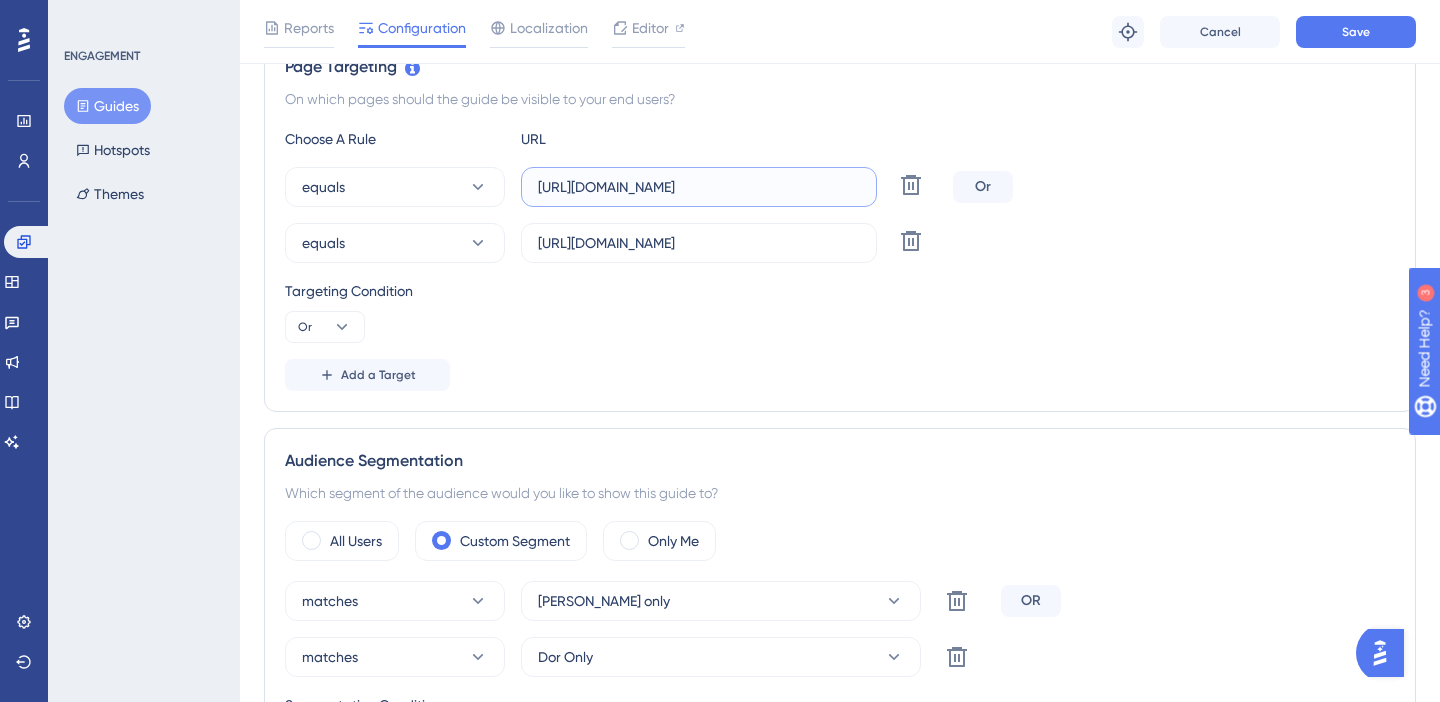 click on "https://app.us.seemplicity.io/discovery/findings-validation" at bounding box center [699, 187] 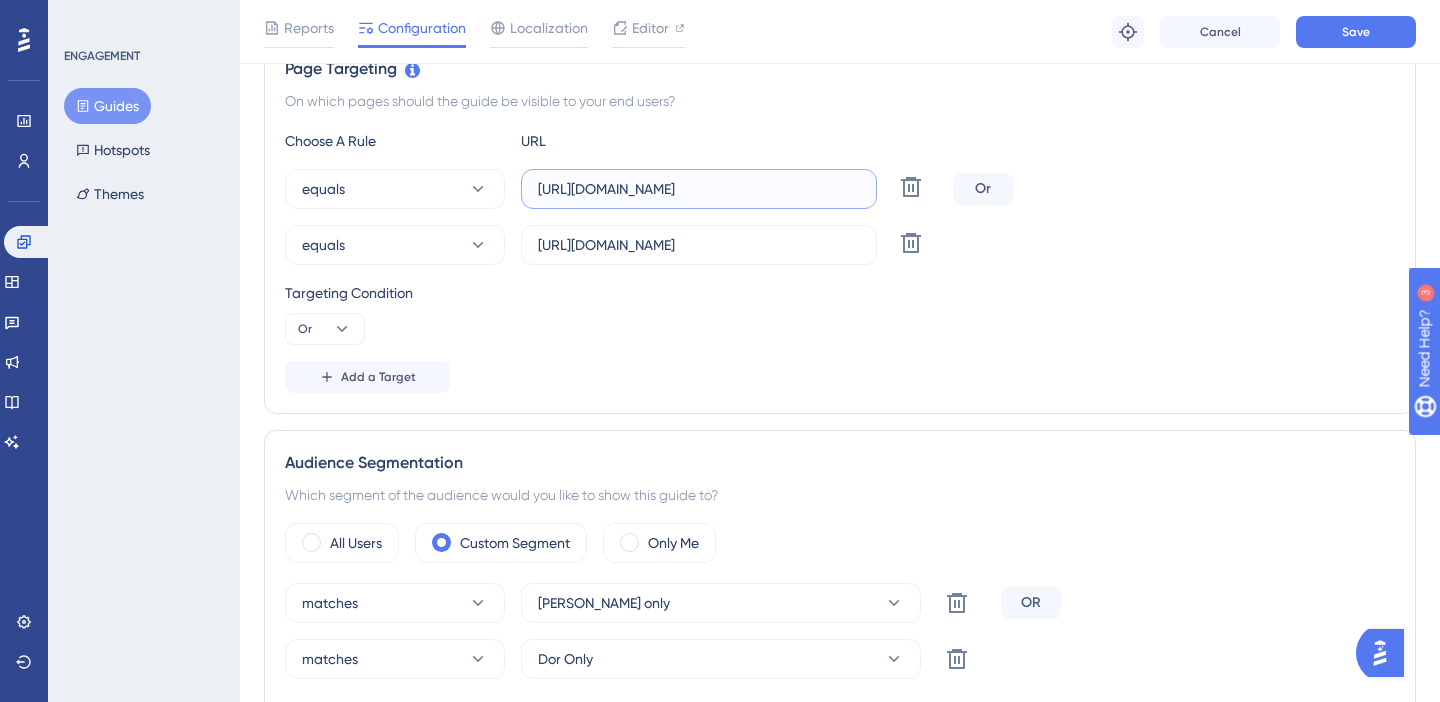 scroll, scrollTop: 0, scrollLeft: 60, axis: horizontal 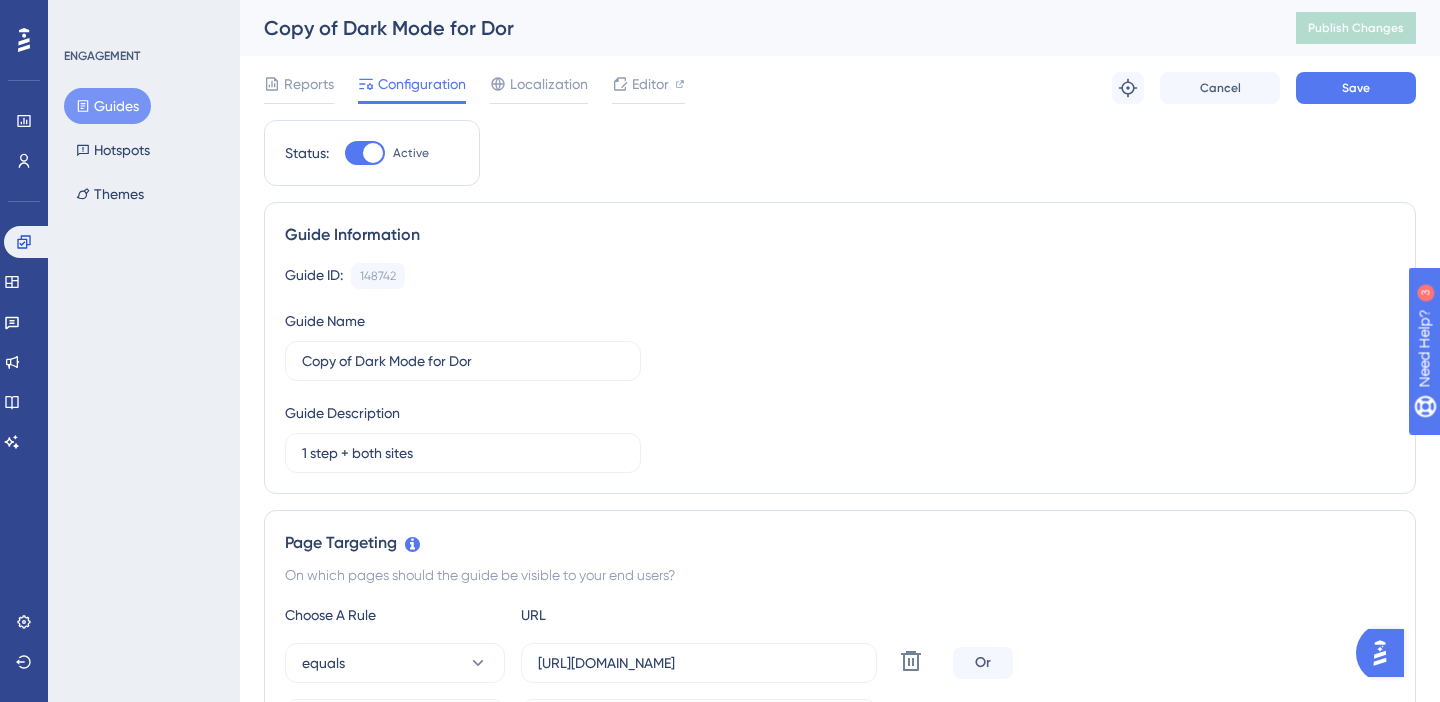 click on "Guides" at bounding box center [107, 106] 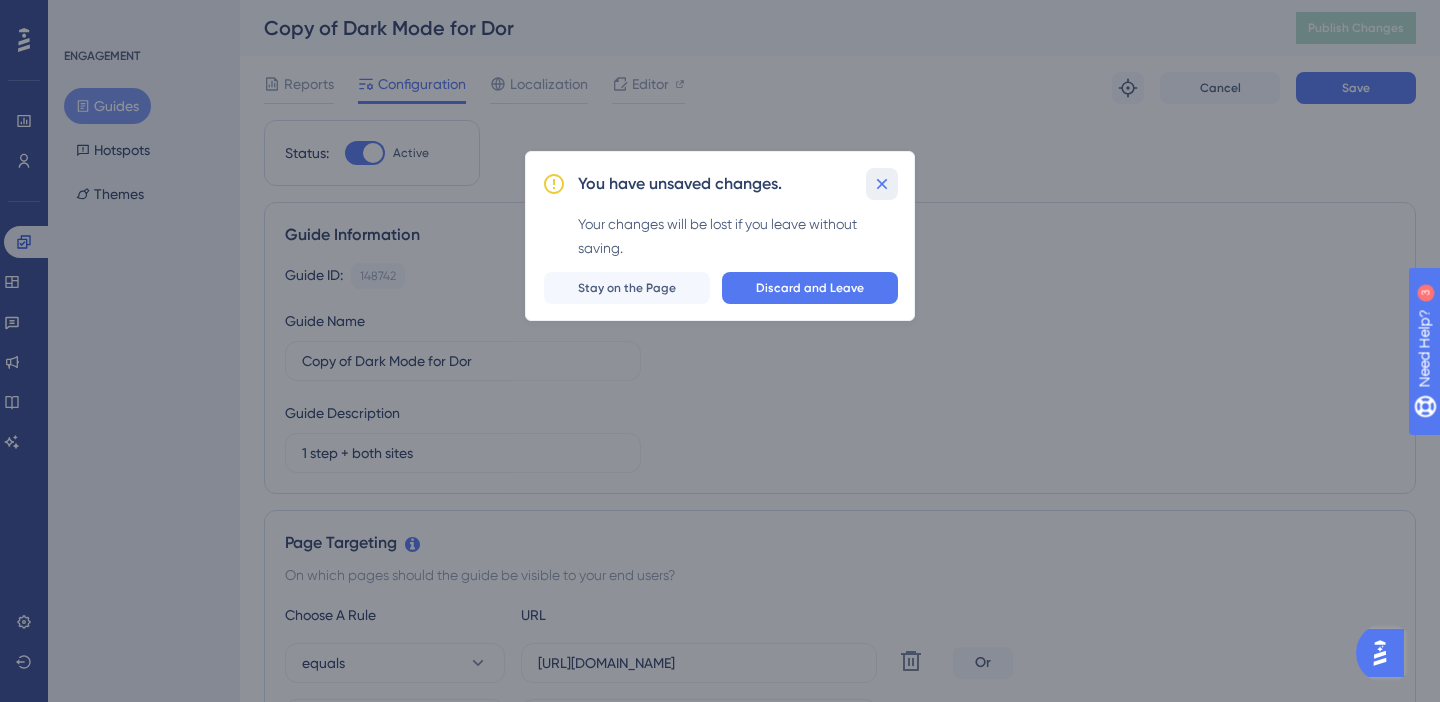click 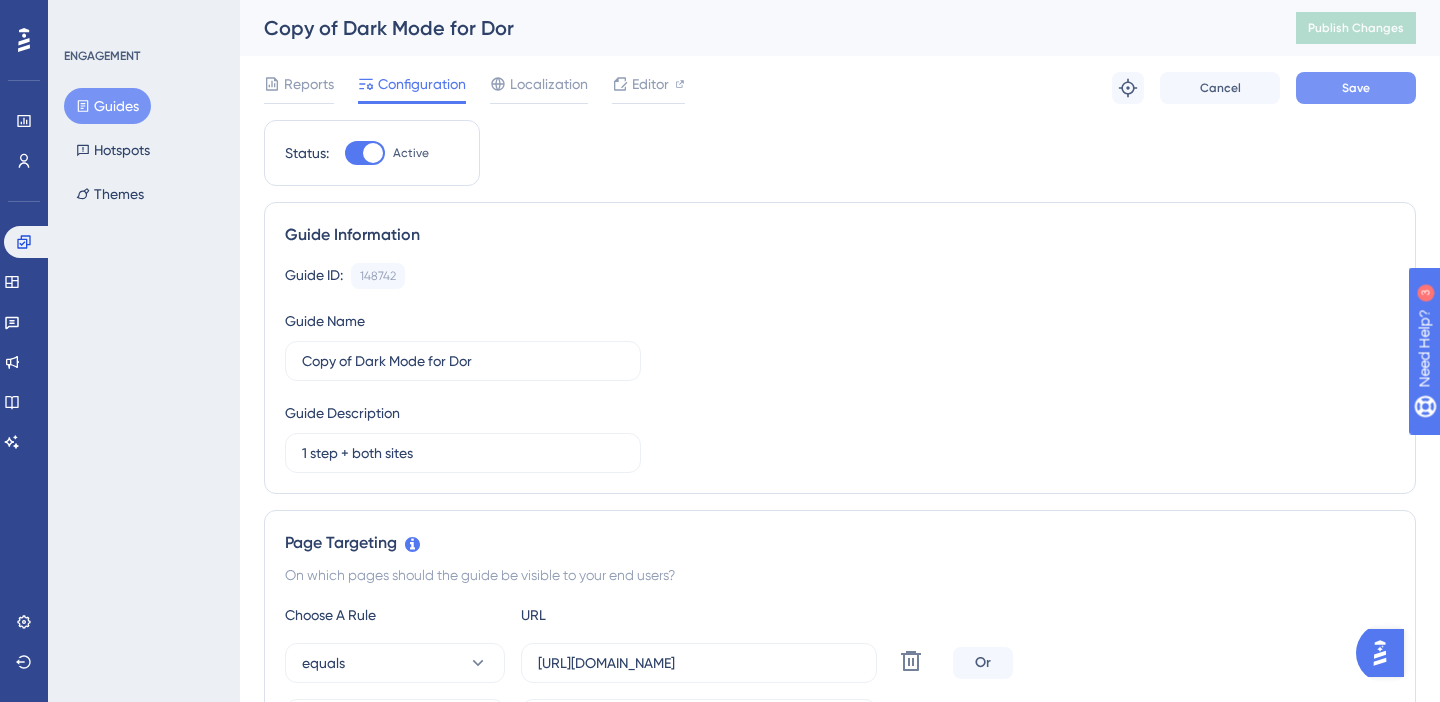 click on "Save" at bounding box center [1356, 88] 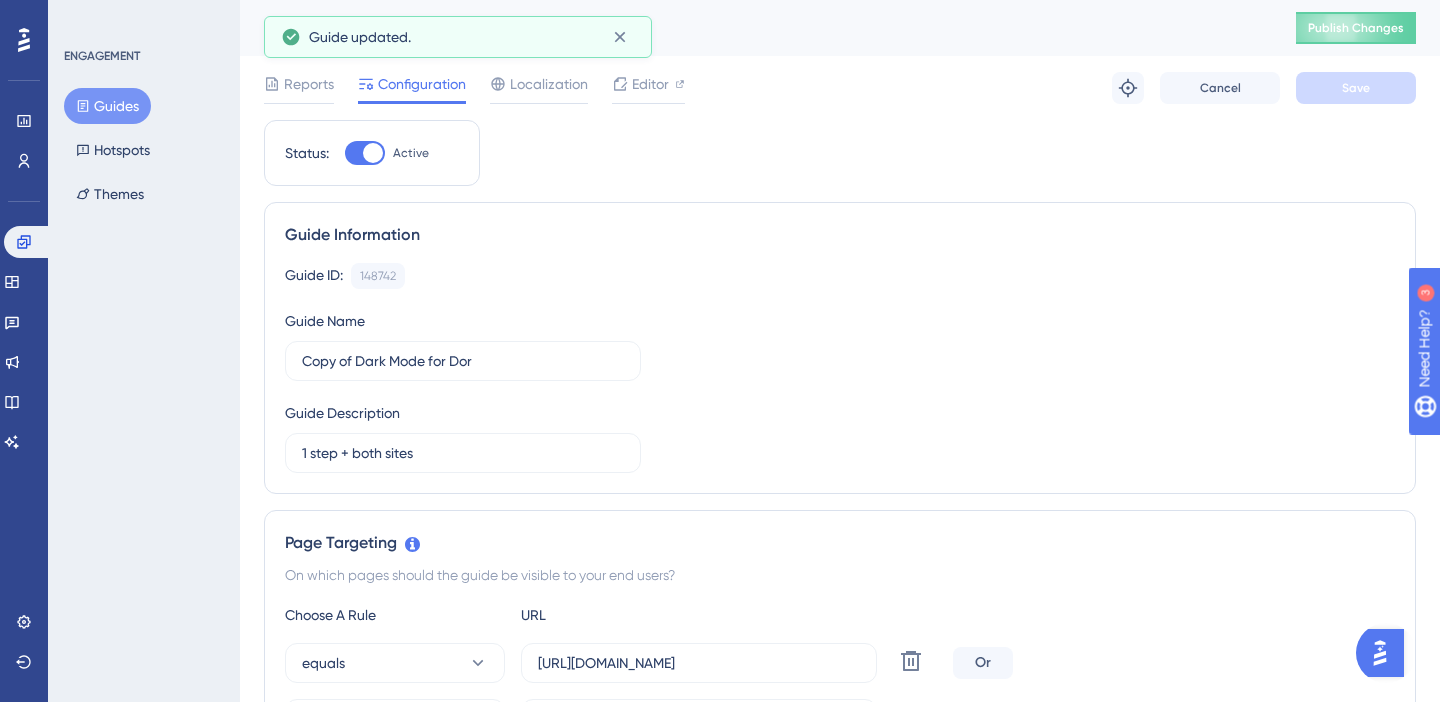 click on "Guides" at bounding box center (107, 106) 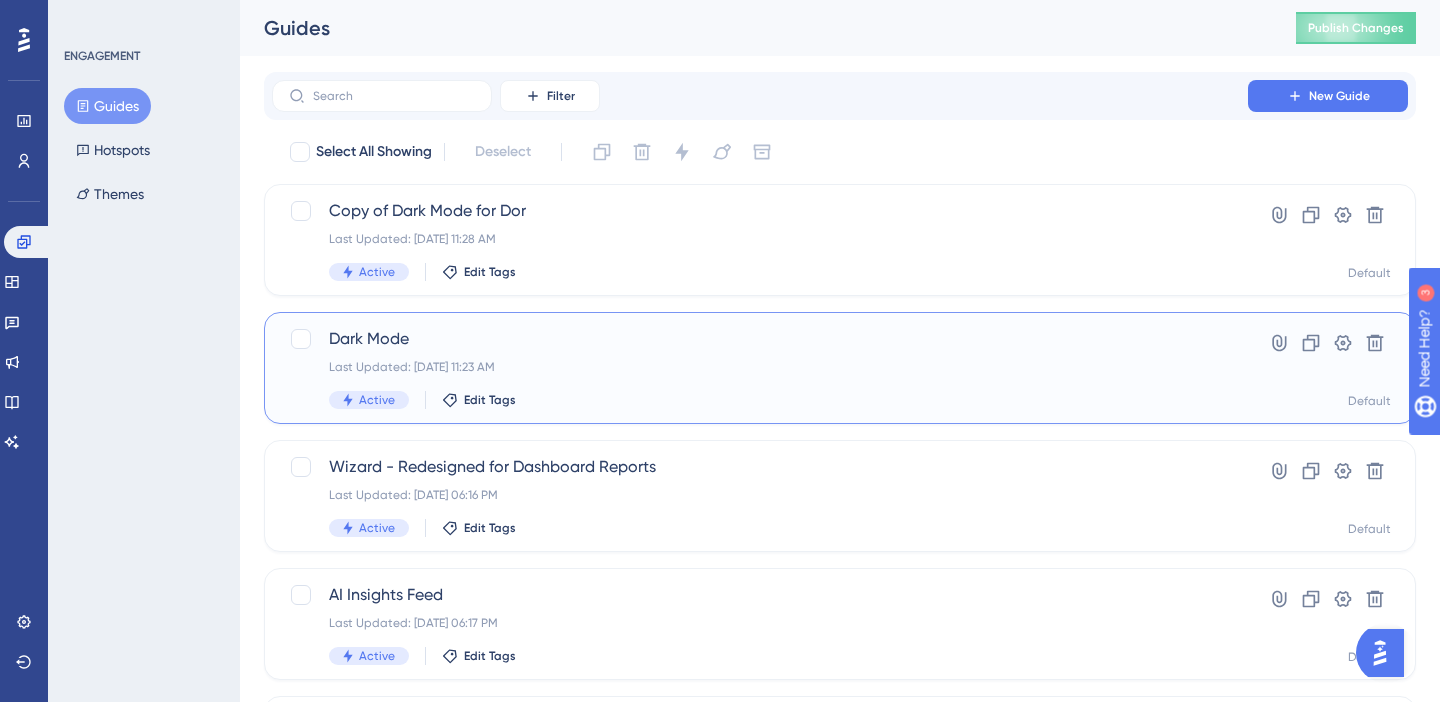 click on "Dark Mode" at bounding box center [760, 339] 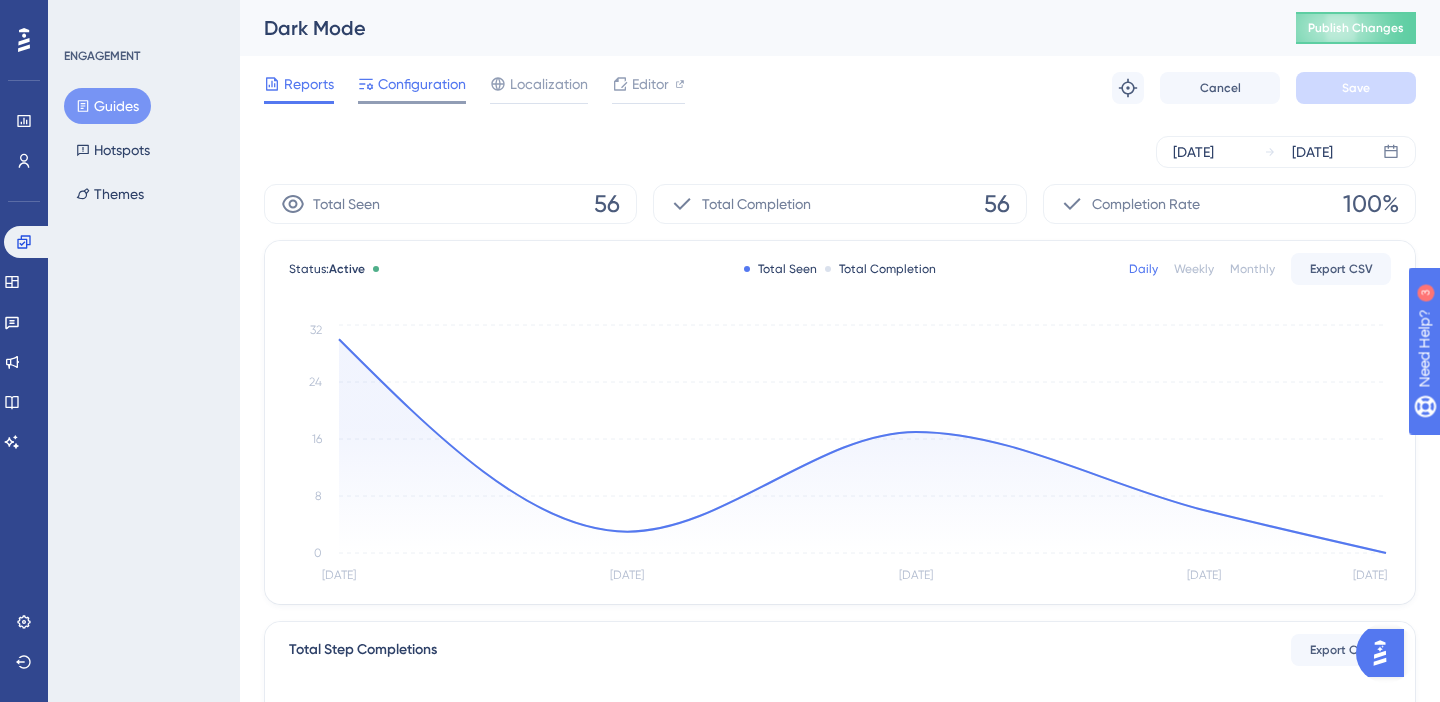 click on "Configuration" at bounding box center [422, 84] 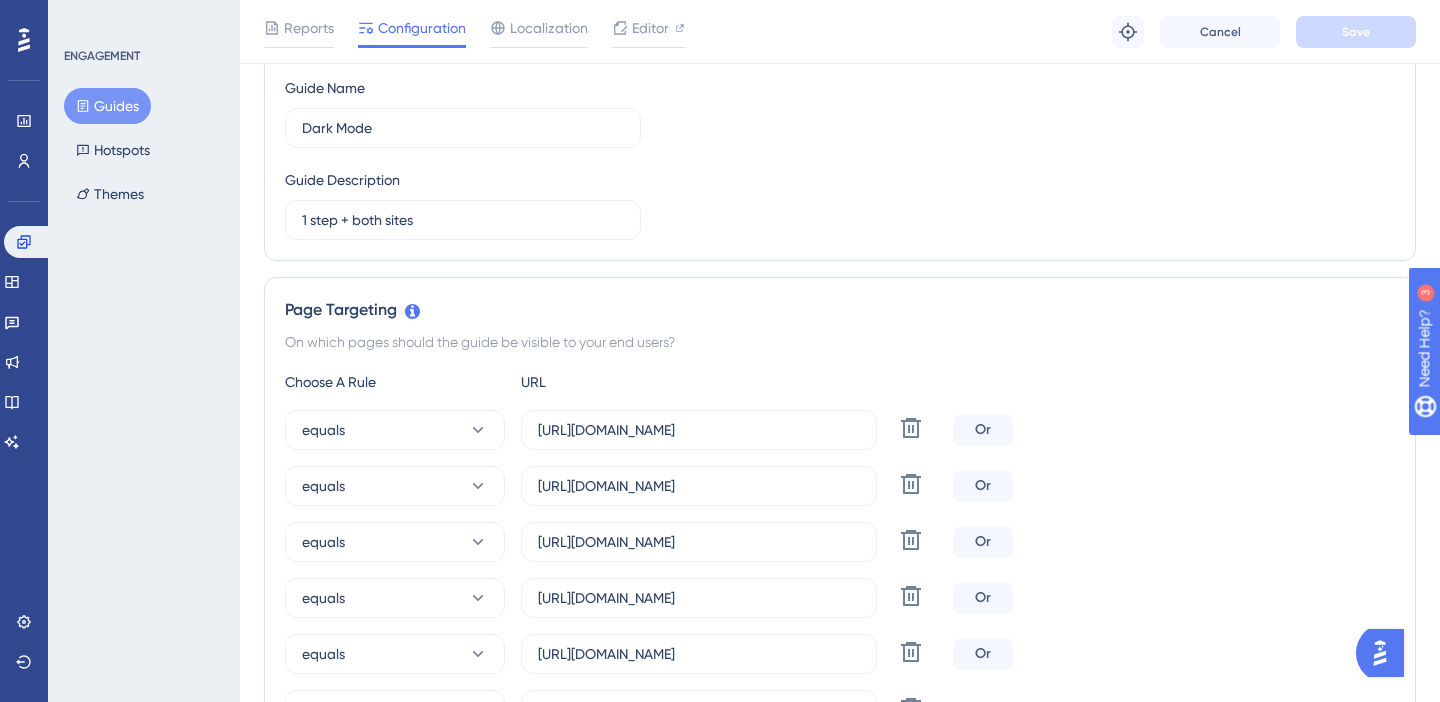 scroll, scrollTop: 0, scrollLeft: 0, axis: both 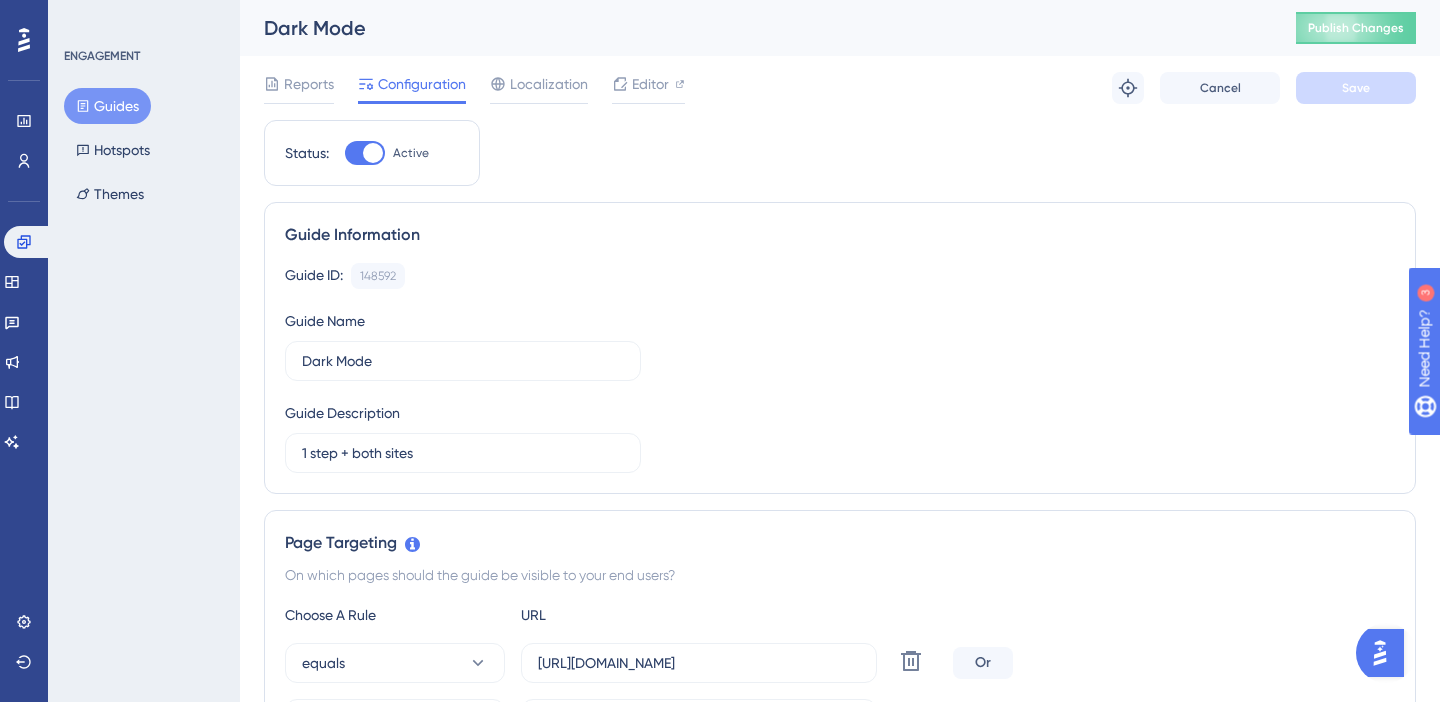 click on "Guides" at bounding box center (107, 106) 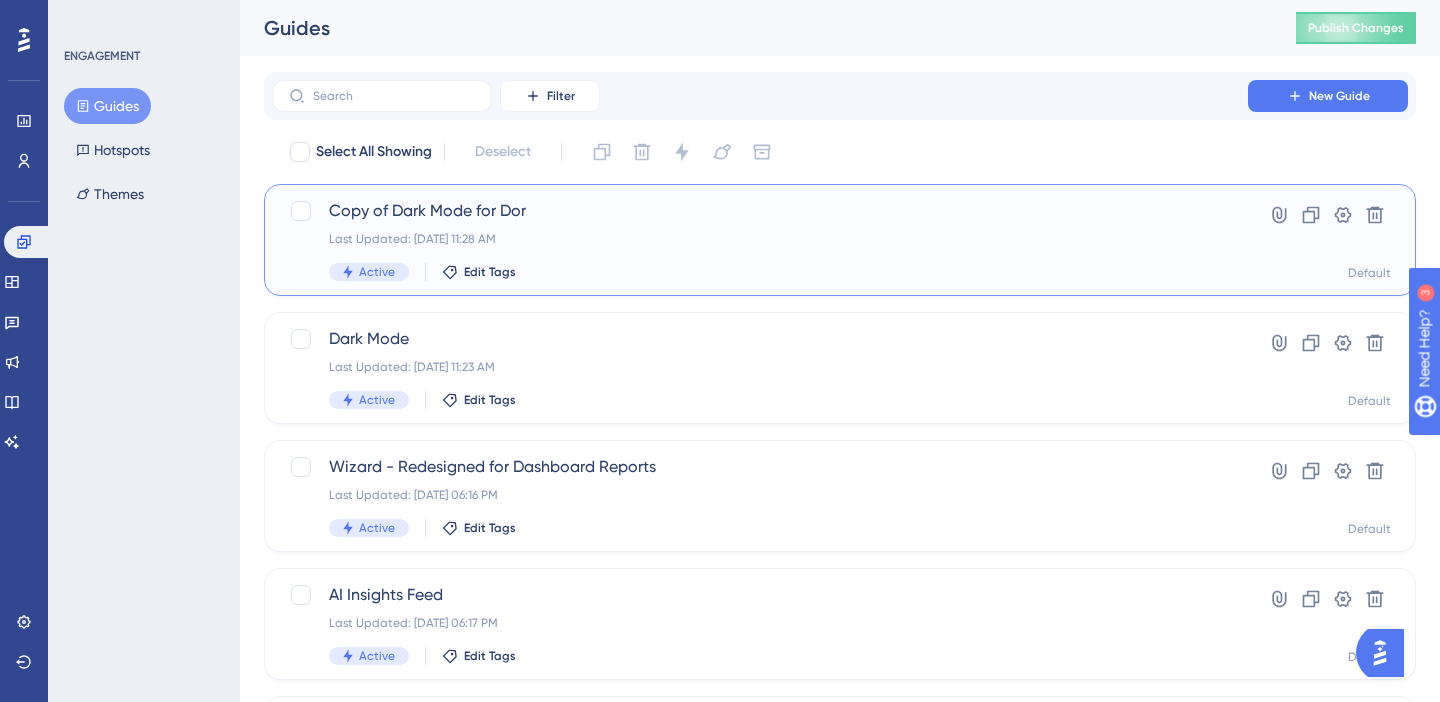 click on "Copy of Dark Mode for Dor" at bounding box center [760, 211] 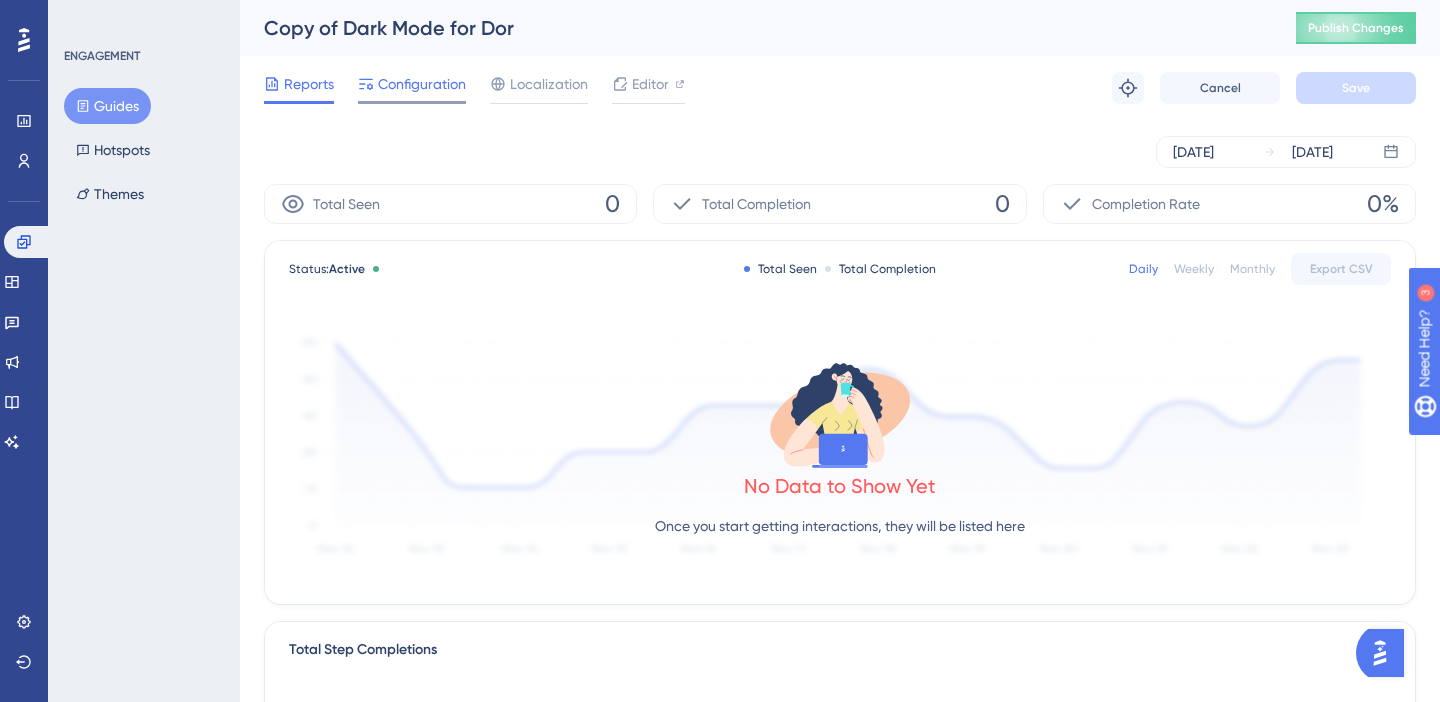 click on "Configuration" at bounding box center [422, 84] 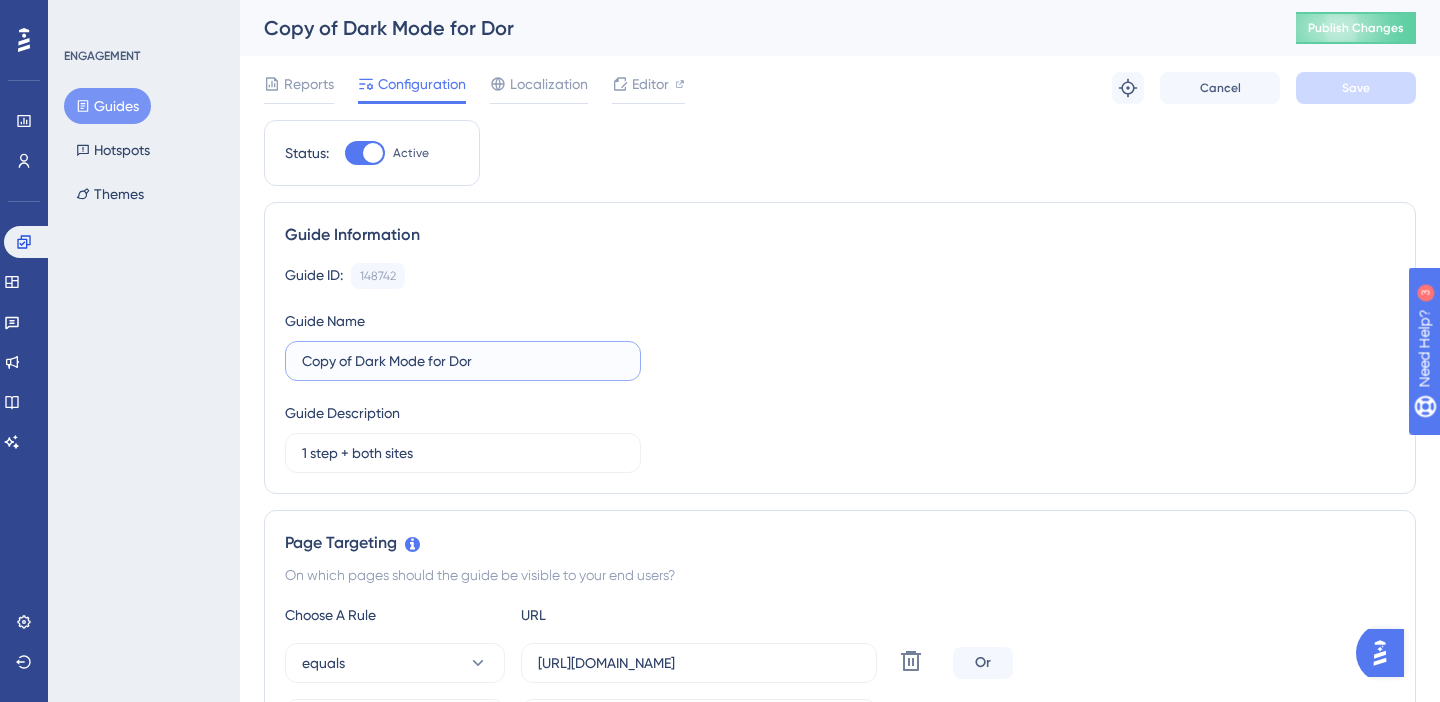 drag, startPoint x: 358, startPoint y: 354, endPoint x: 209, endPoint y: 347, distance: 149.16434 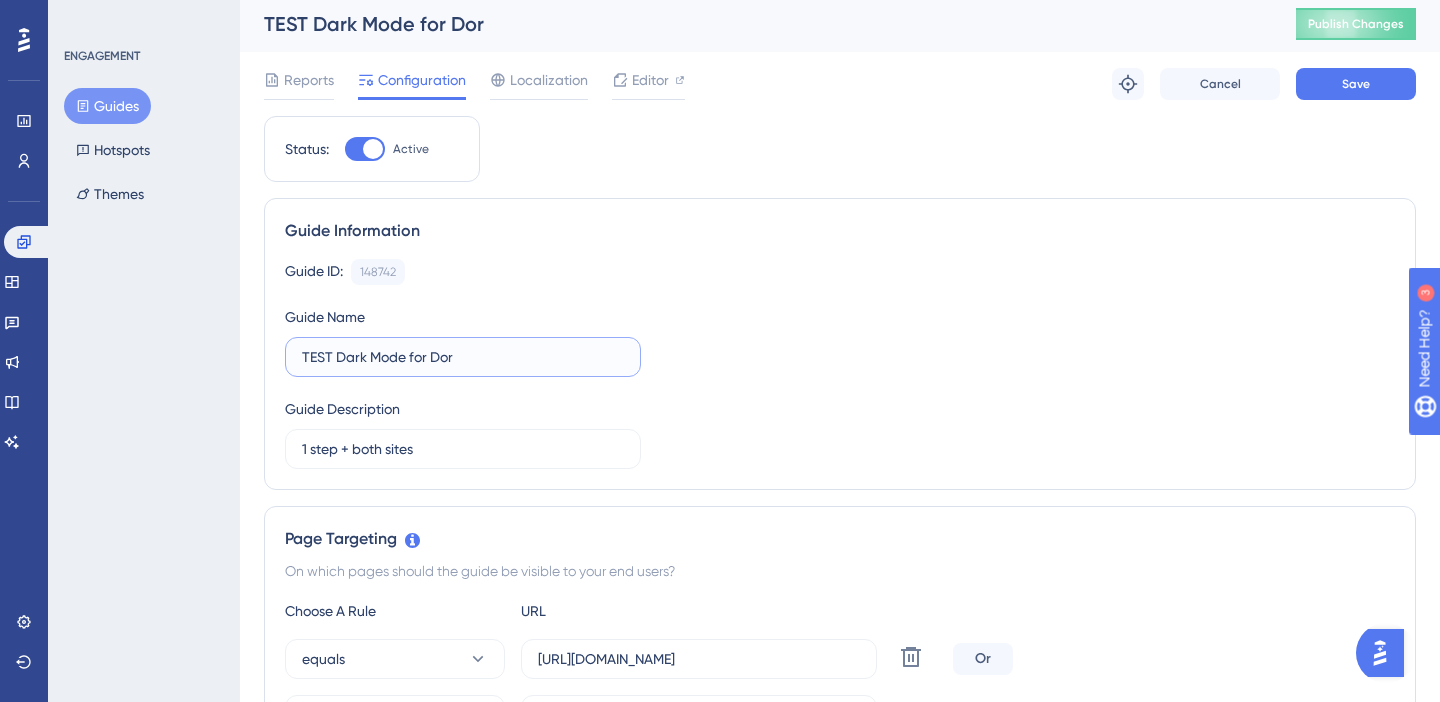 scroll, scrollTop: 3, scrollLeft: 0, axis: vertical 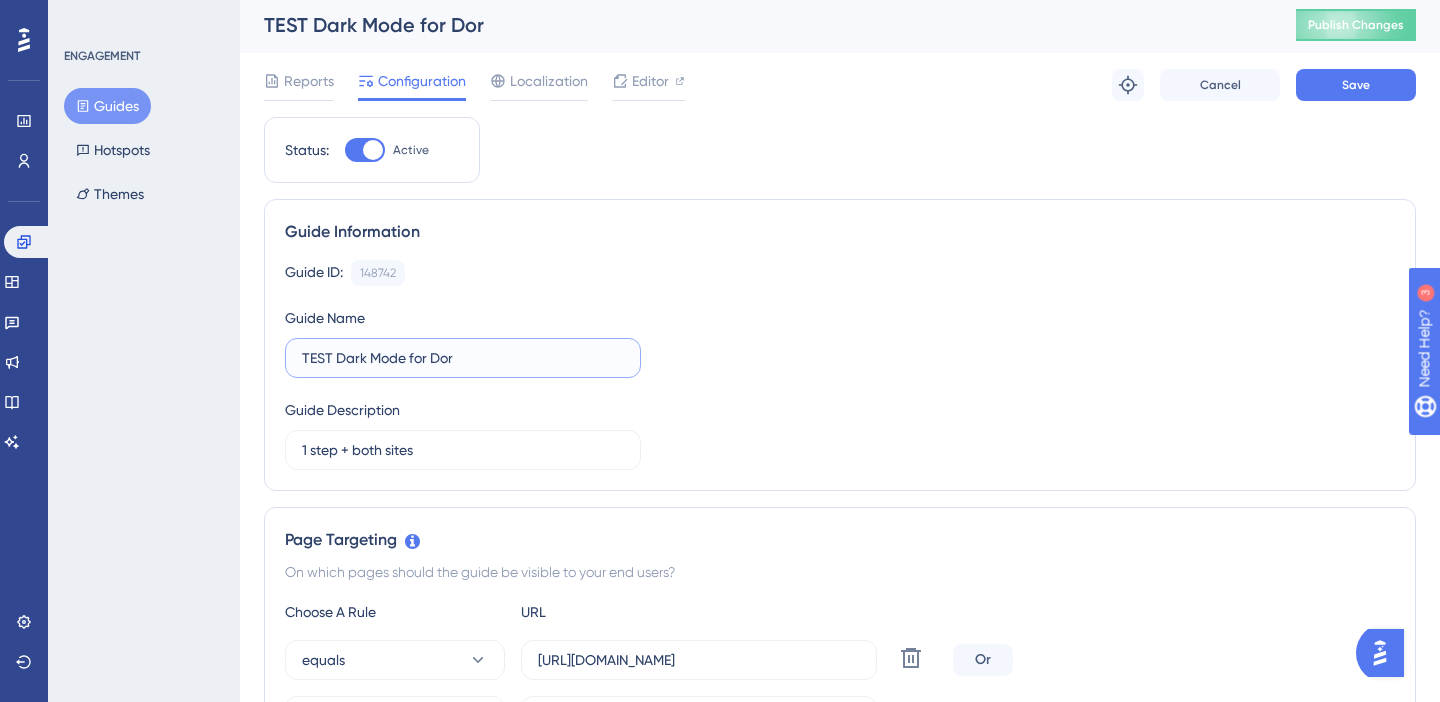 type on "TEST Dark Mode for Dor" 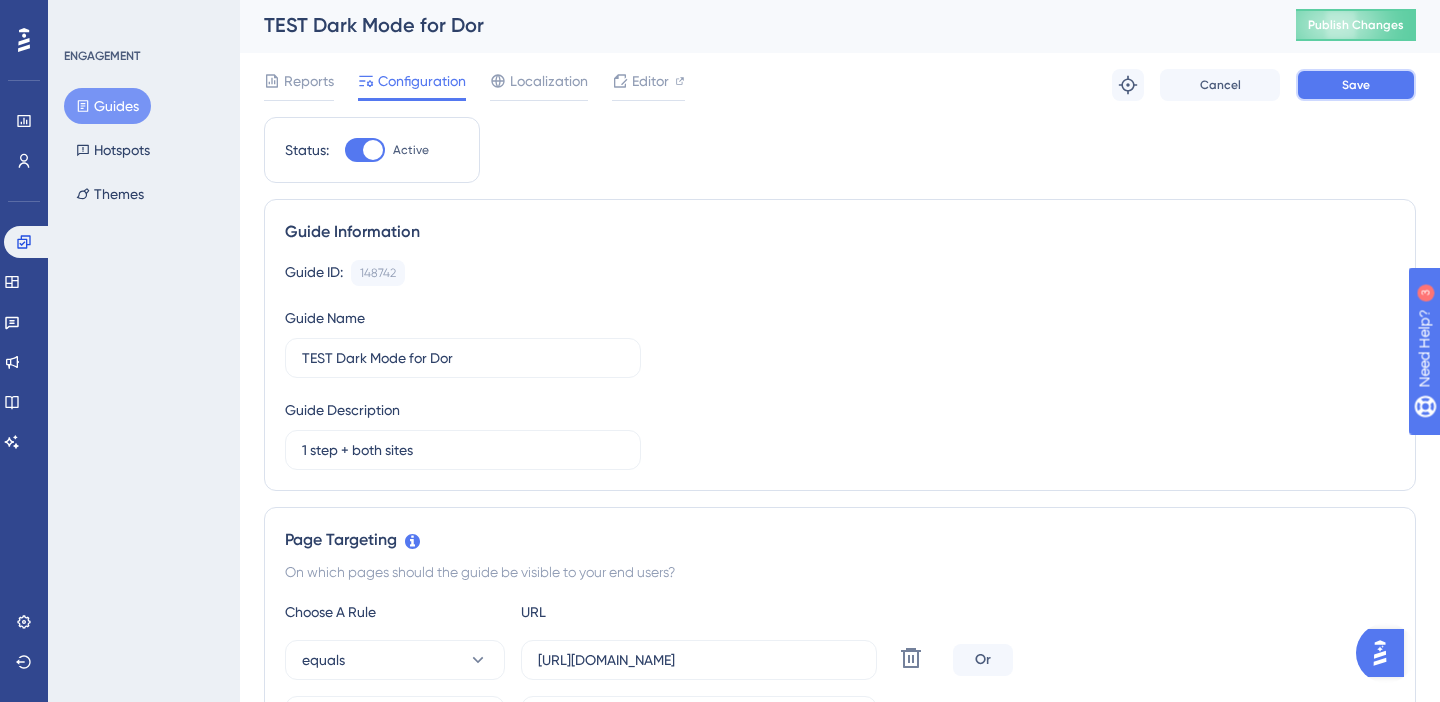 click on "Save" at bounding box center (1356, 85) 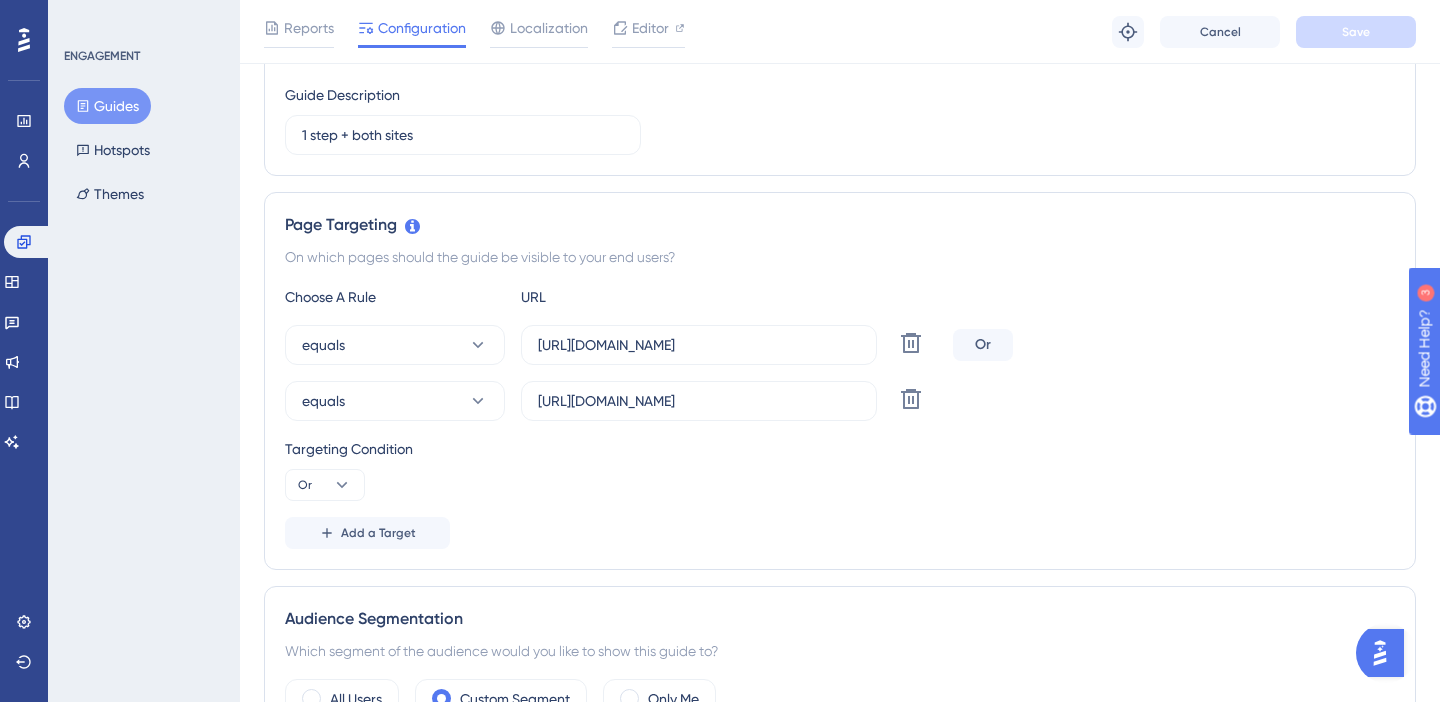 scroll, scrollTop: 325, scrollLeft: 0, axis: vertical 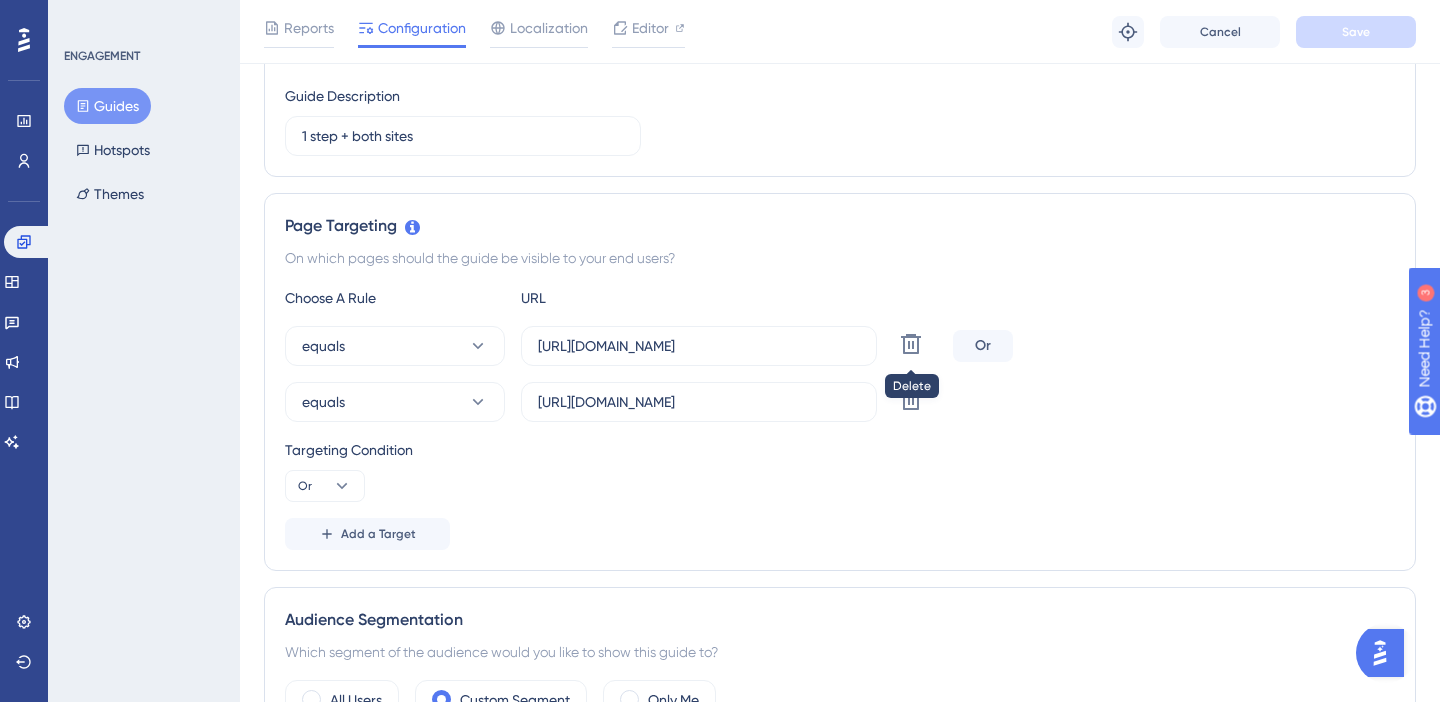 click 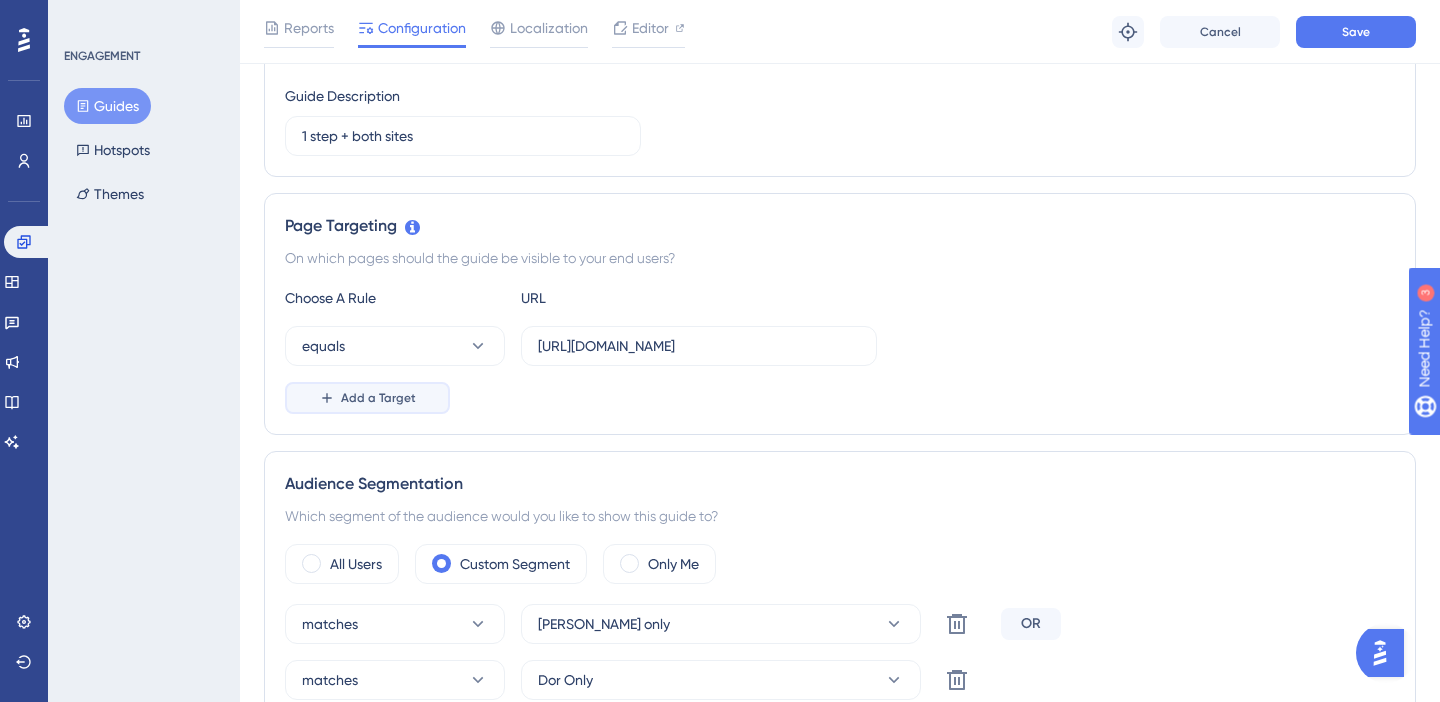 click on "Add a Target" at bounding box center [367, 398] 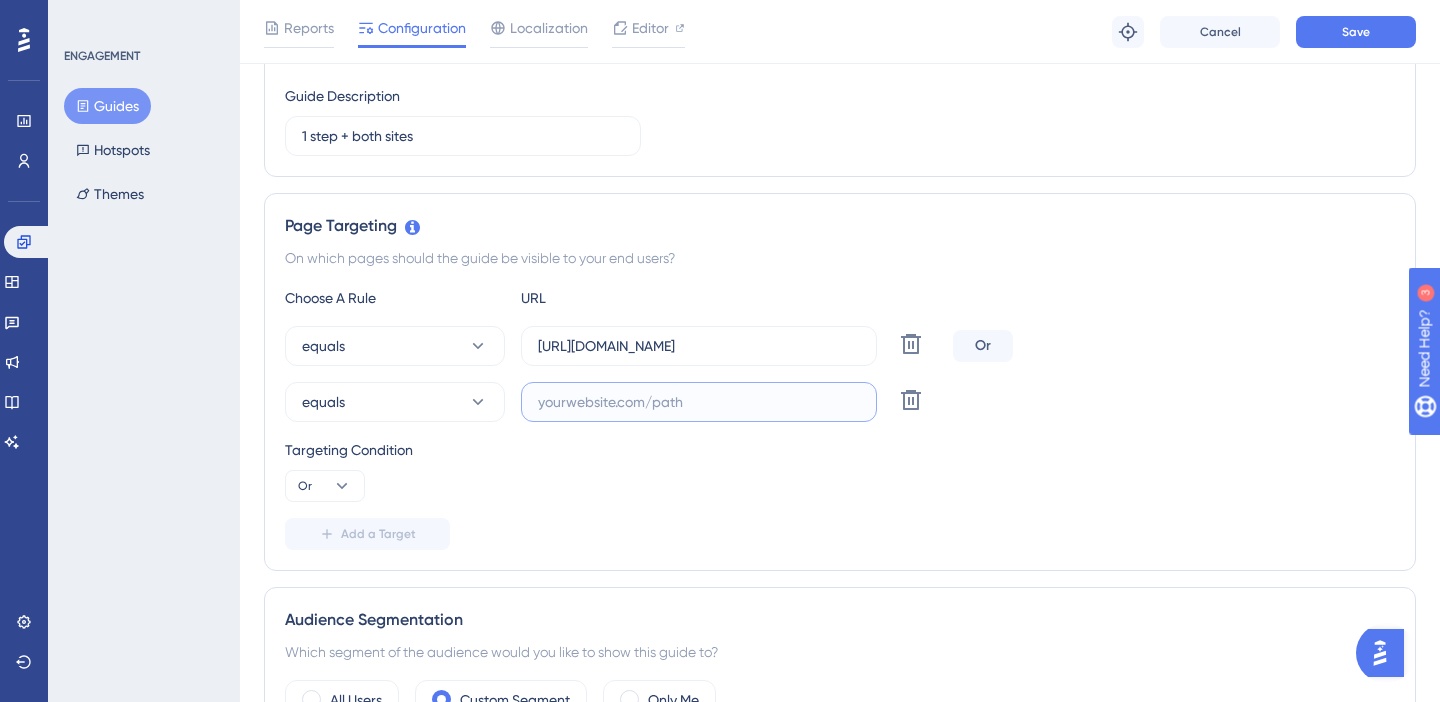 click at bounding box center (699, 402) 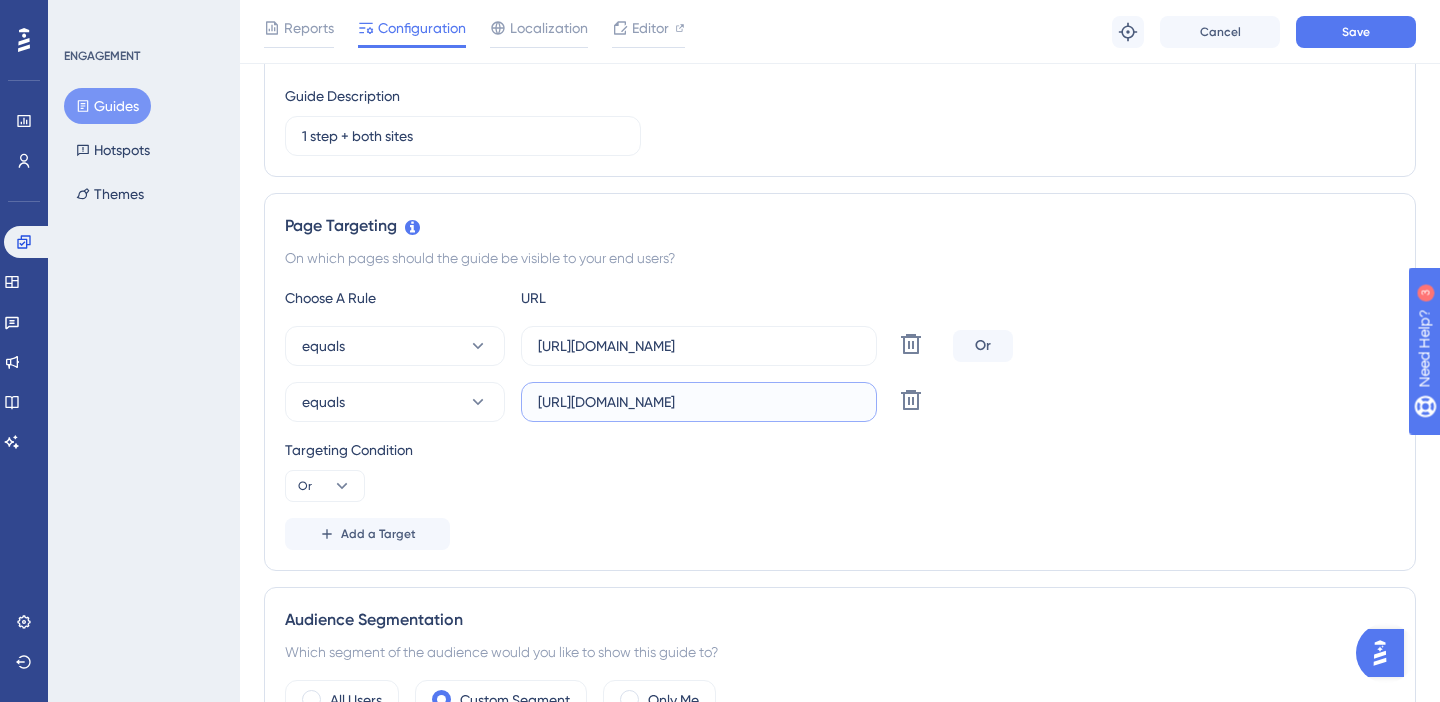type on "https://app.seemplicity.io/rules/ticketSla" 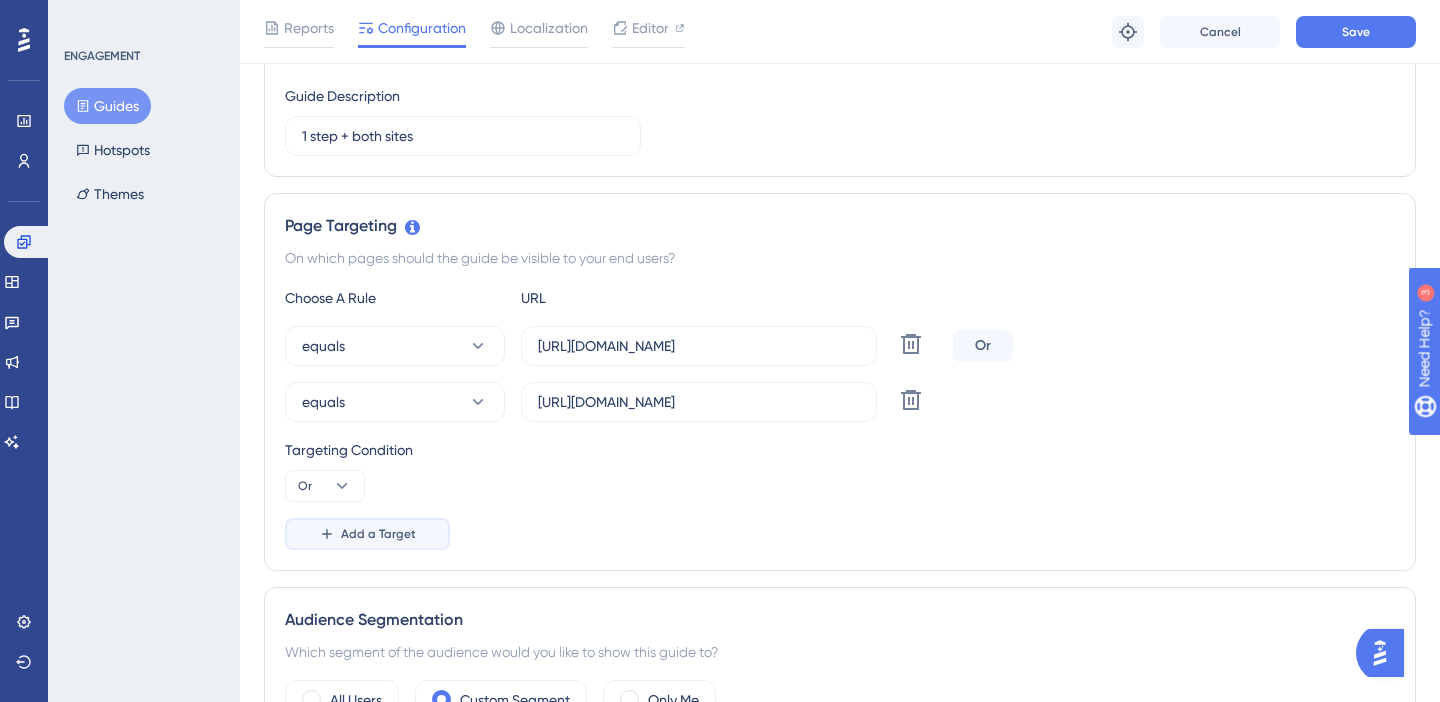 click on "Add a Target" at bounding box center (378, 534) 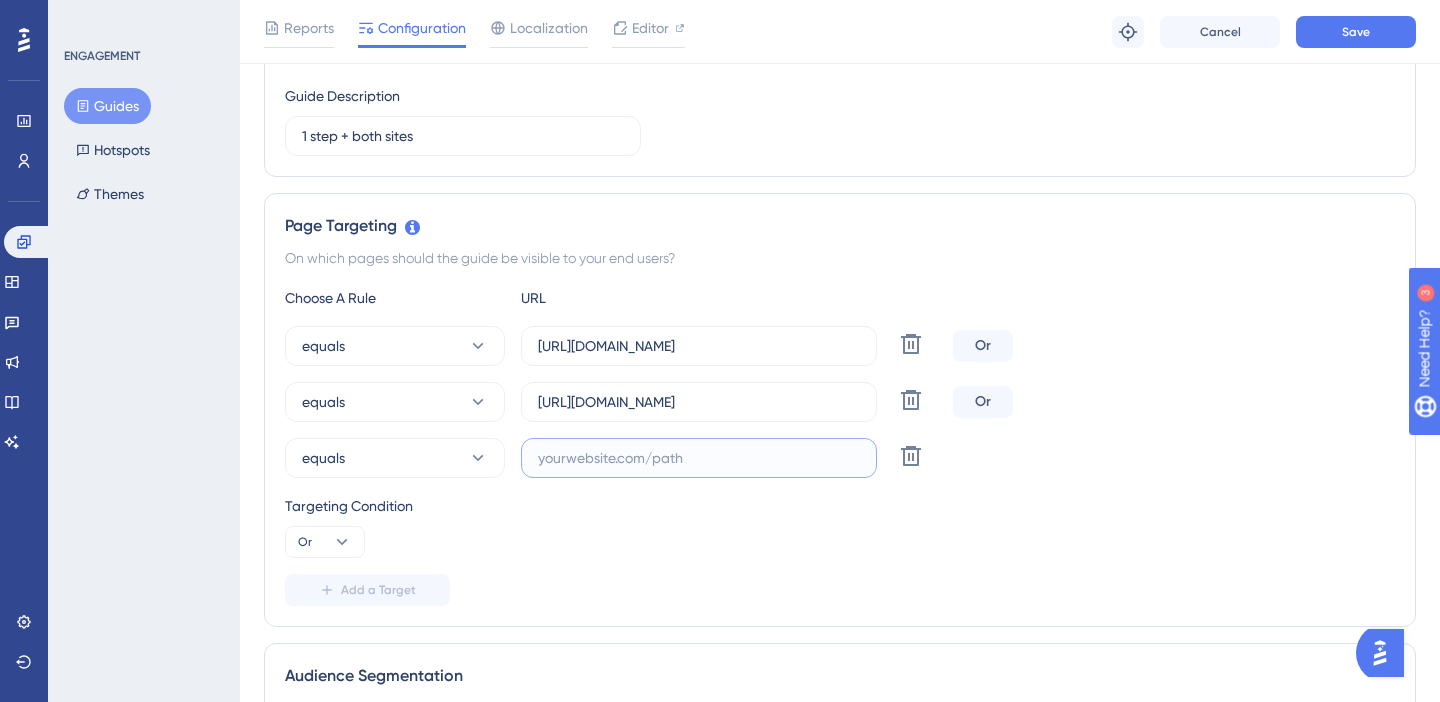 click at bounding box center (699, 458) 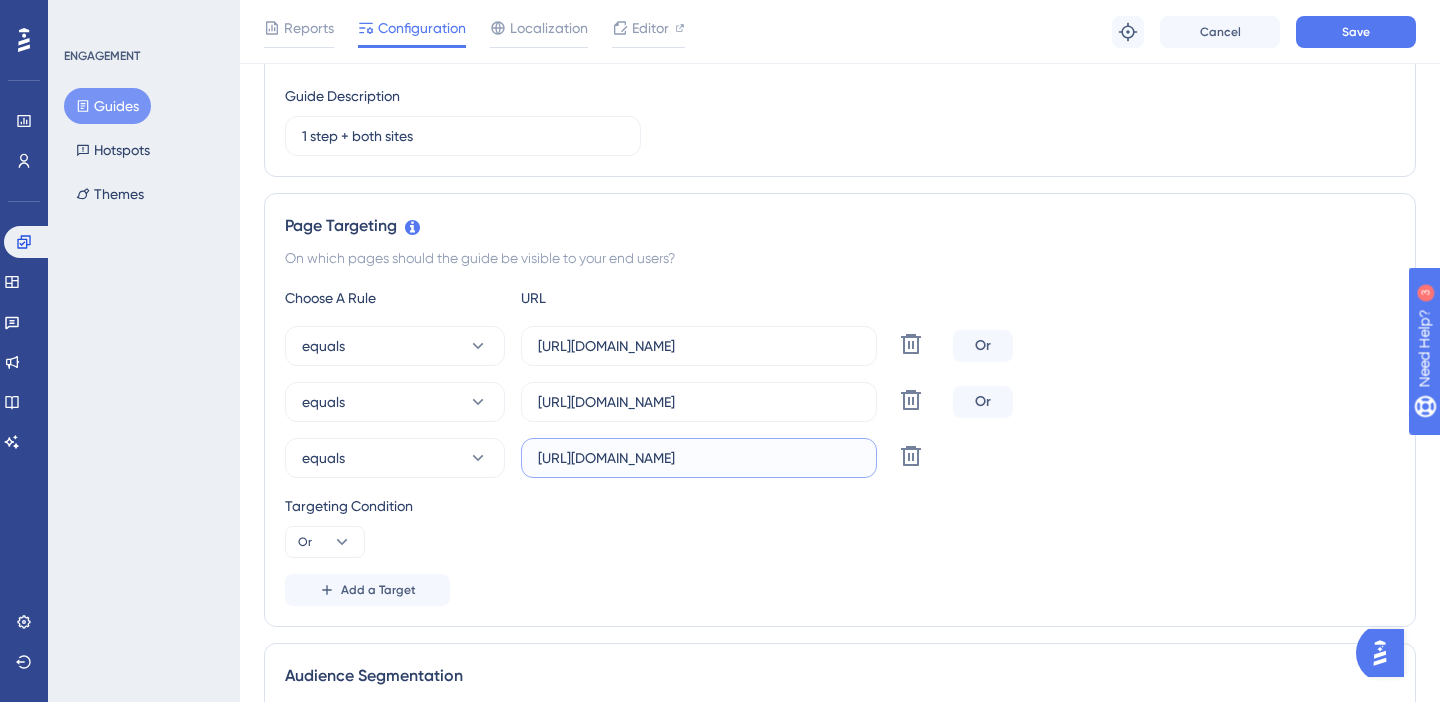 type on "https://app.seemplicity.io/rules/sla" 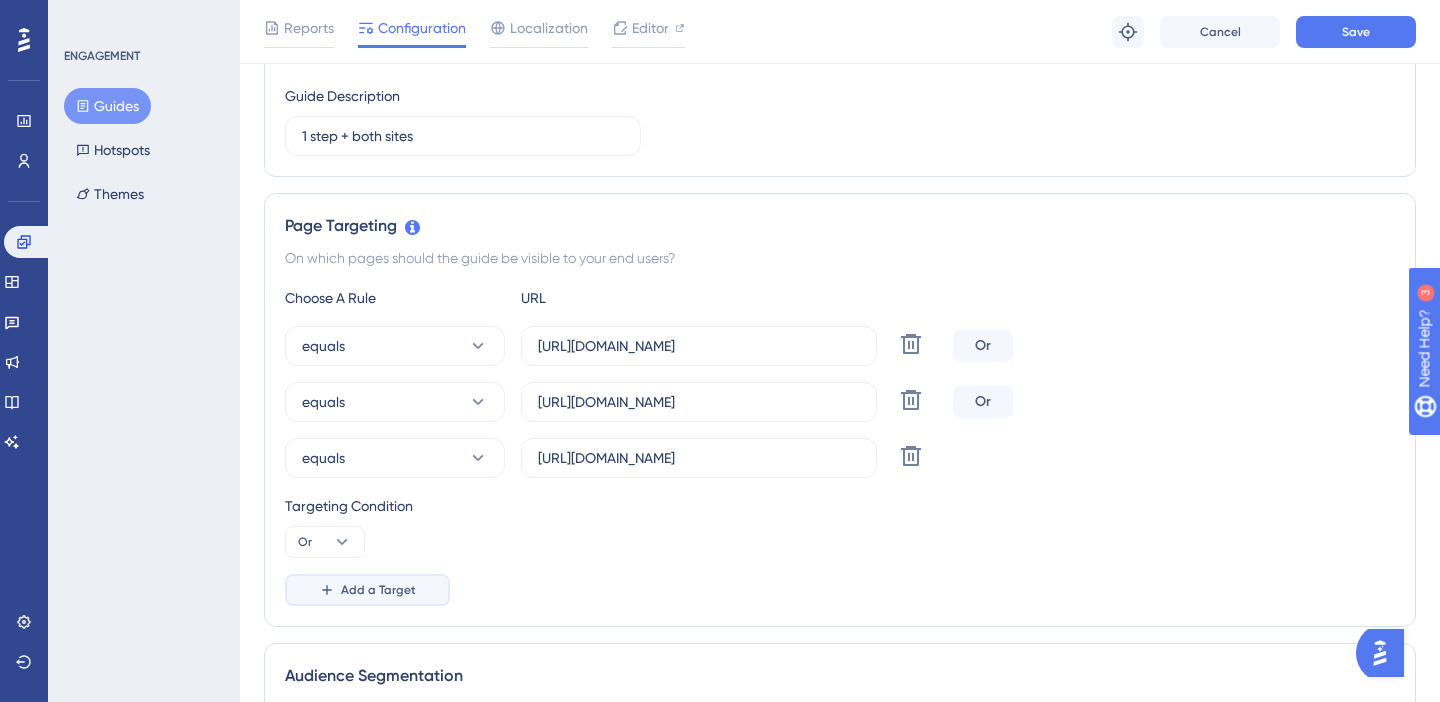drag, startPoint x: 382, startPoint y: 590, endPoint x: 392, endPoint y: 586, distance: 10.770329 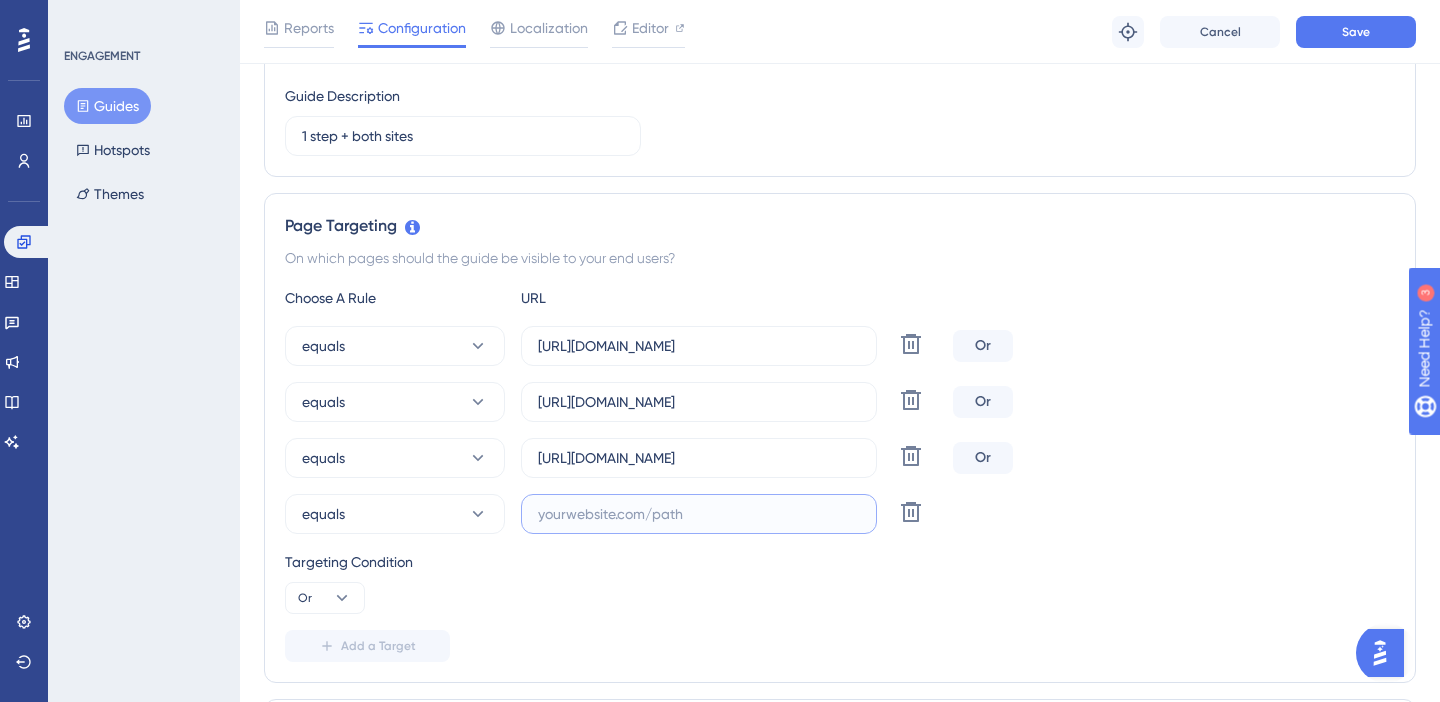 click at bounding box center [699, 514] 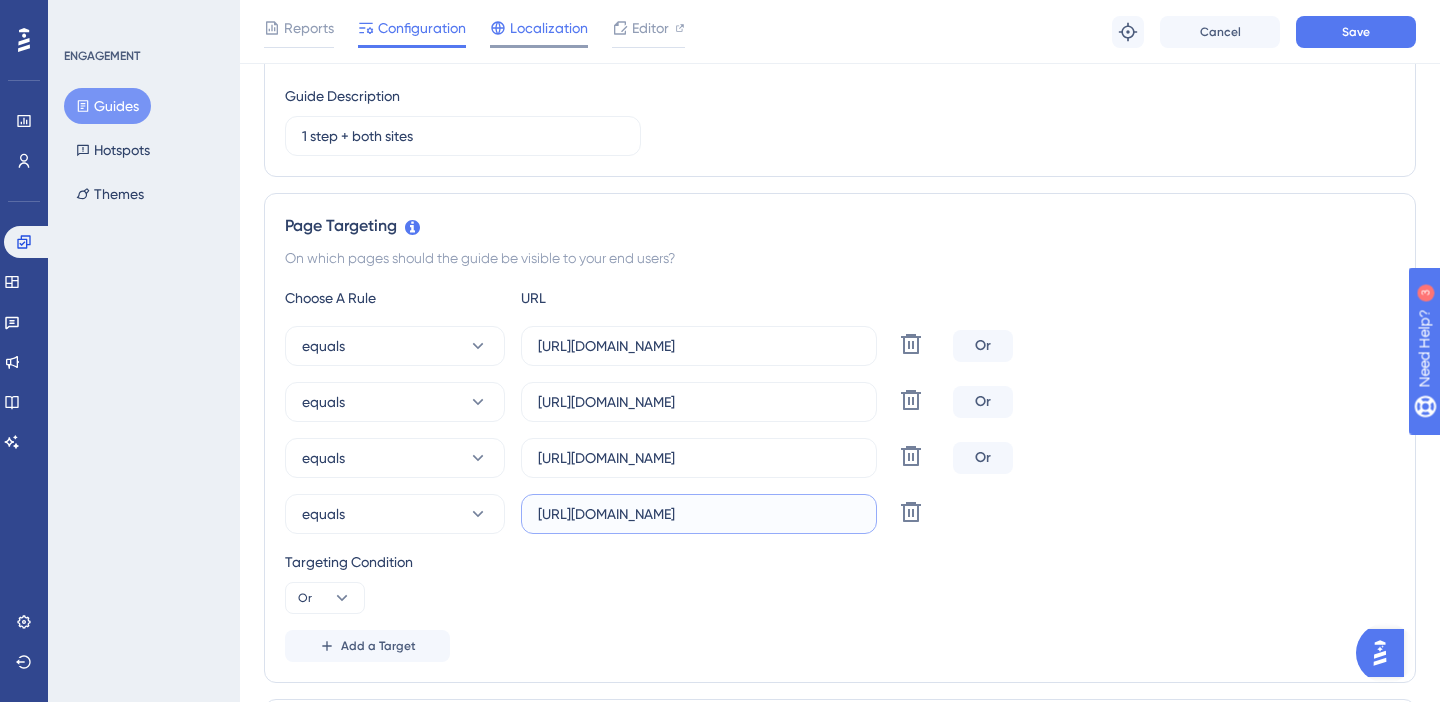 type on "https://app.seemplicity.io/rules/prioritization" 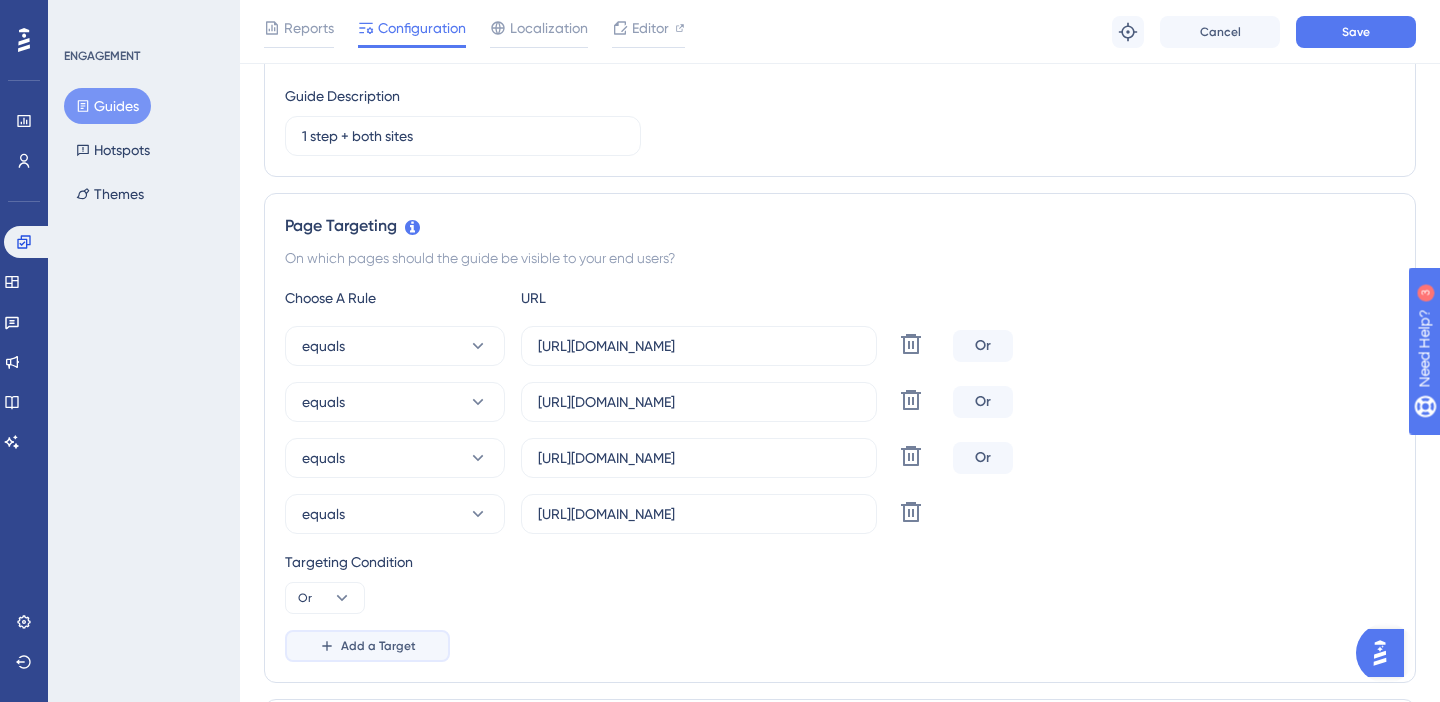 click on "Add a Target" at bounding box center [378, 646] 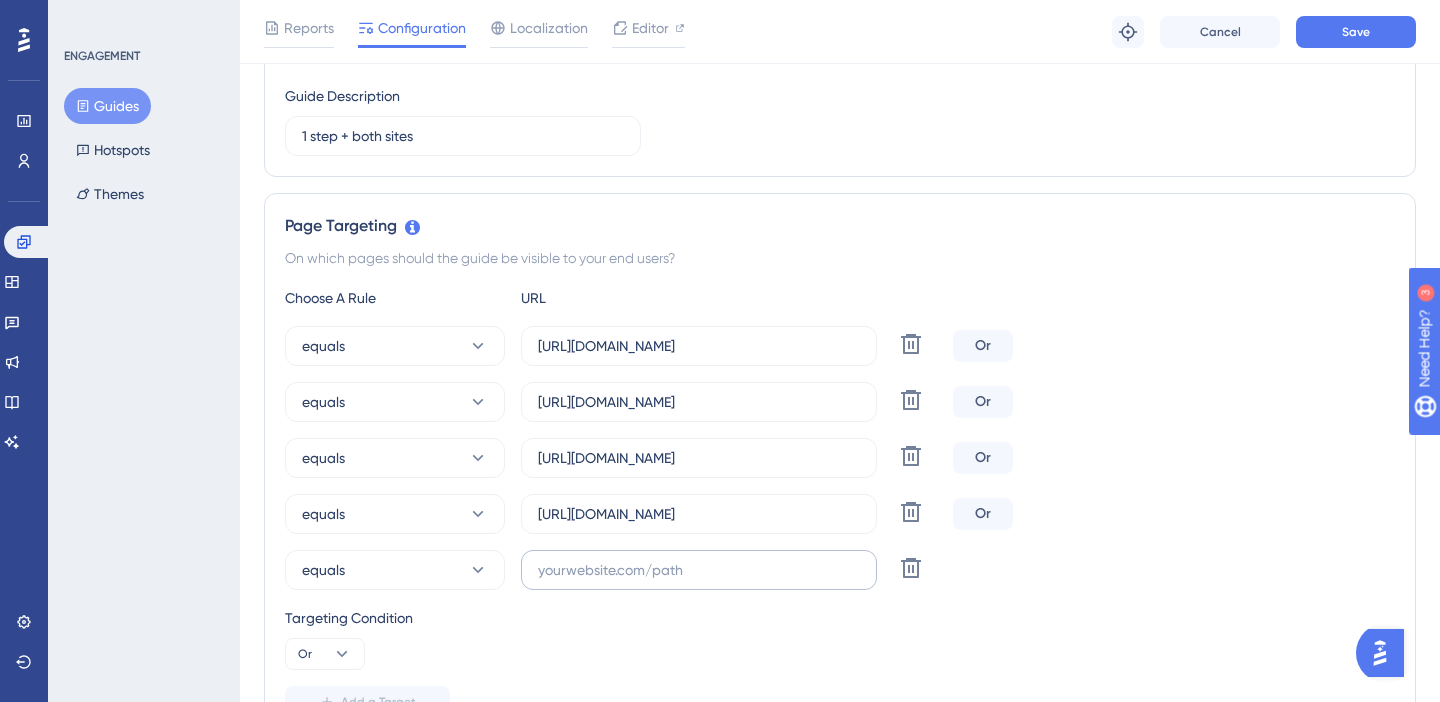 click at bounding box center (699, 570) 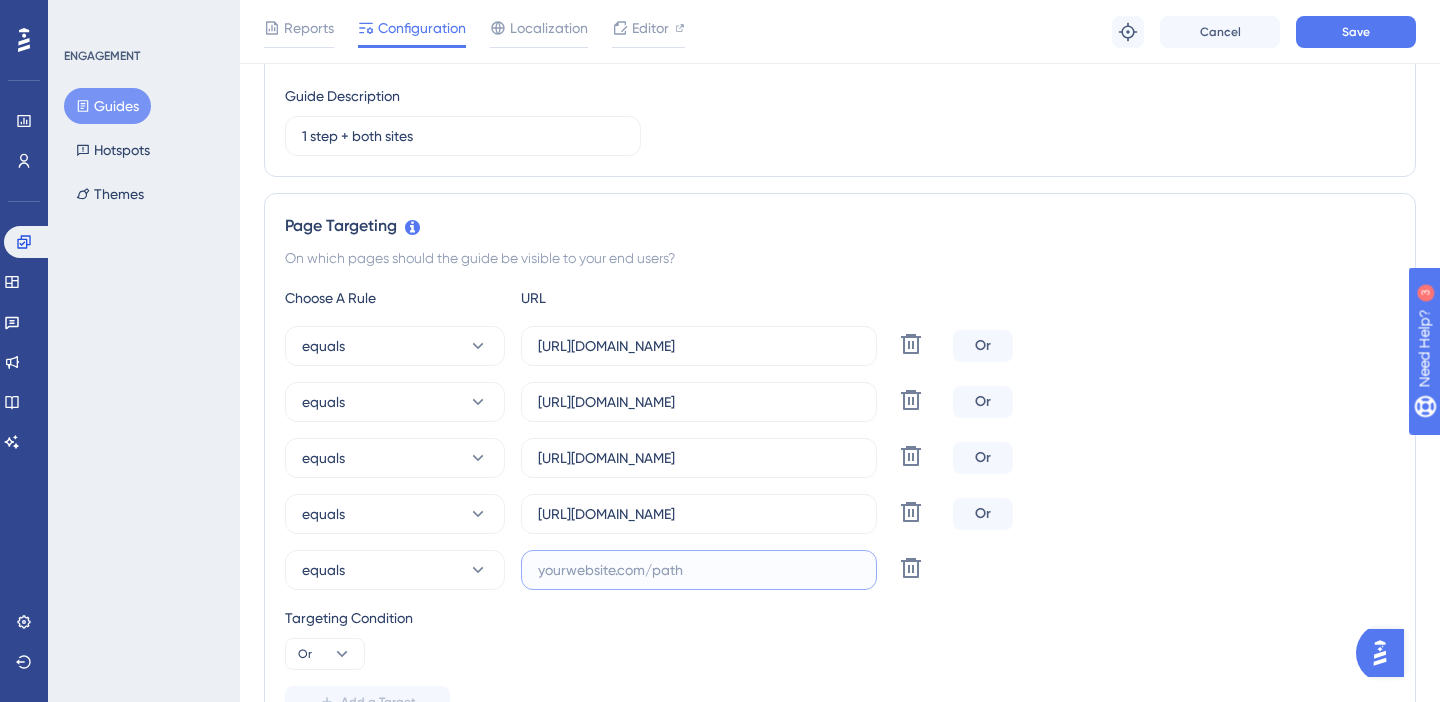 click at bounding box center [699, 570] 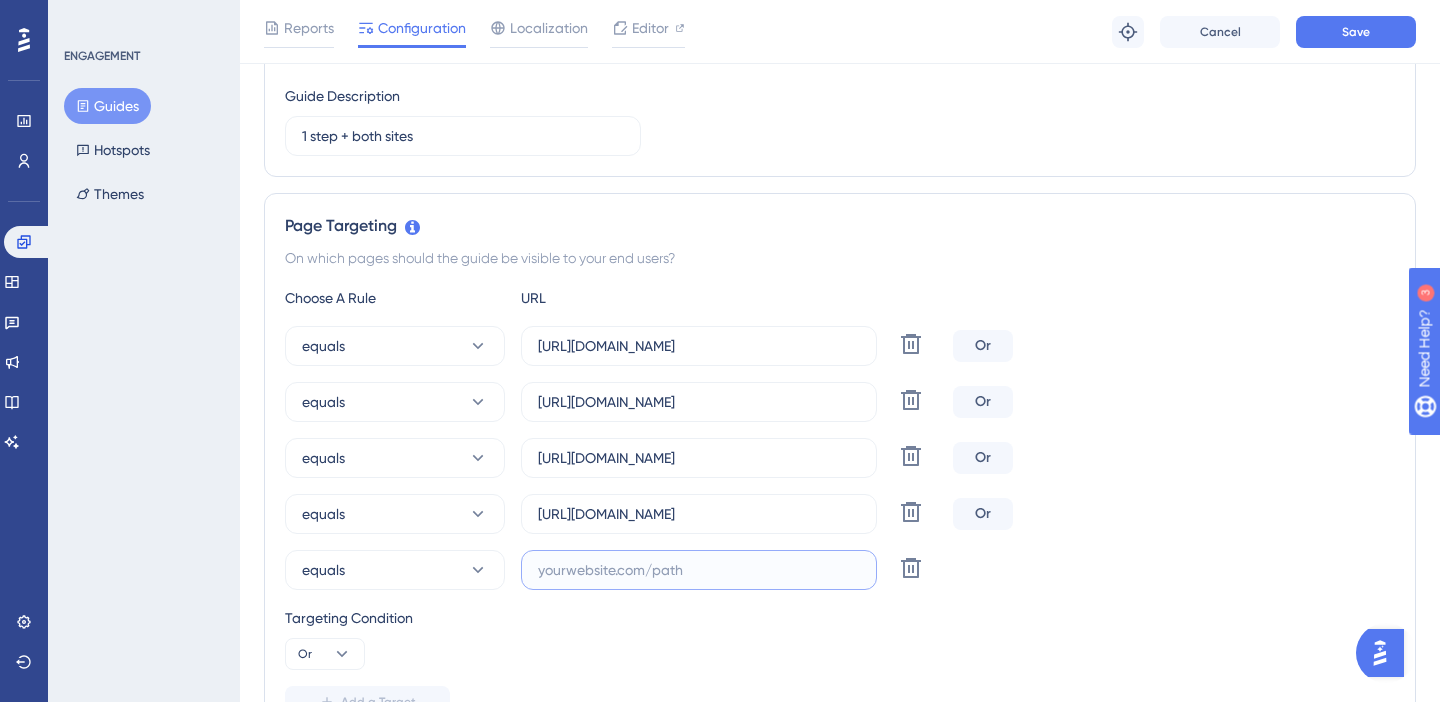 paste on "https://app.seemplicity.io/rules/status" 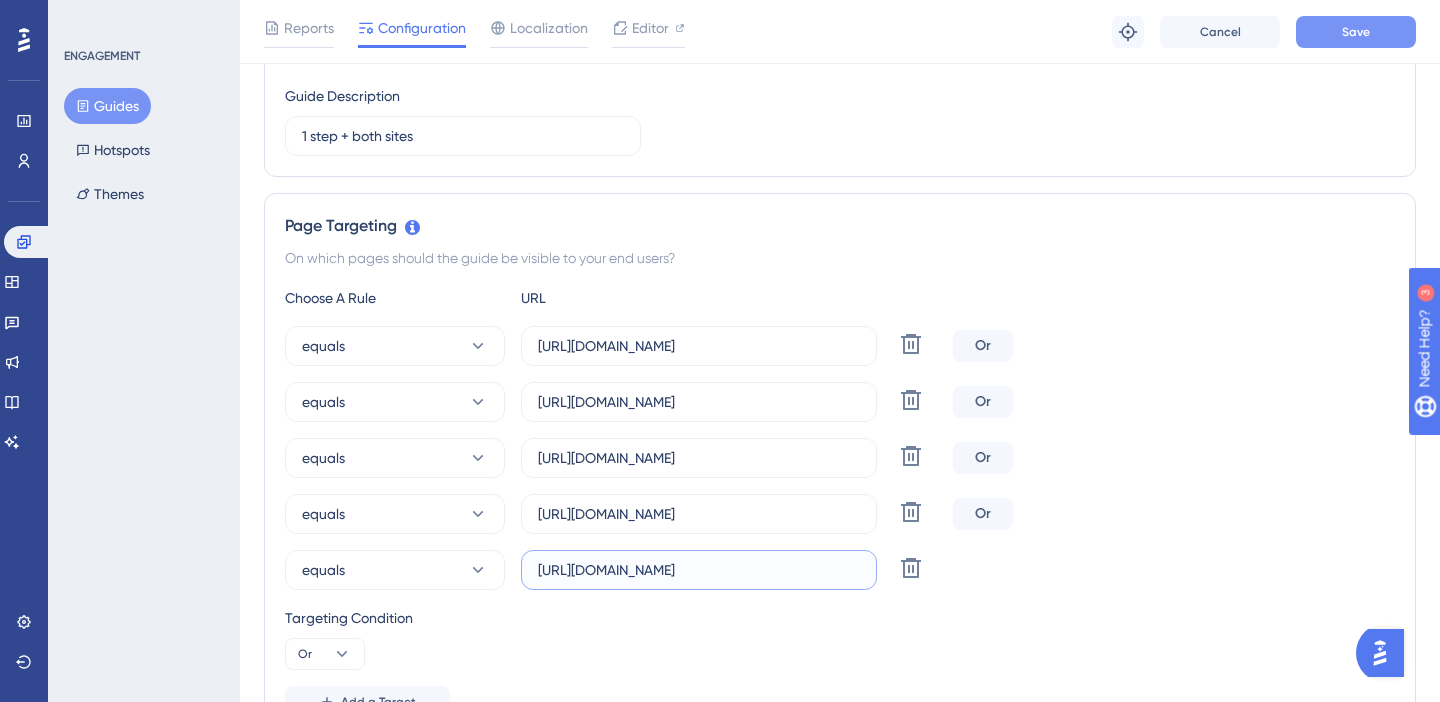 type on "https://app.seemplicity.io/rules/status" 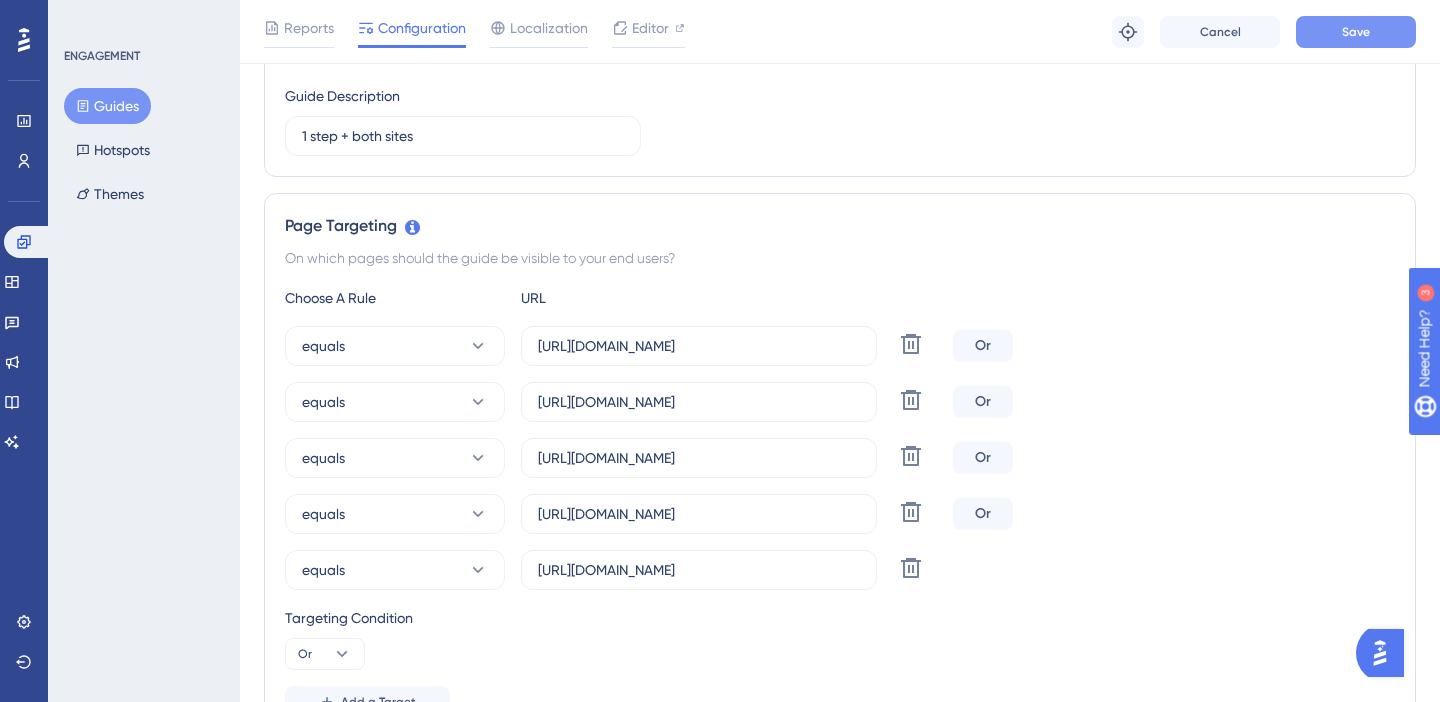 click on "Save" at bounding box center (1356, 32) 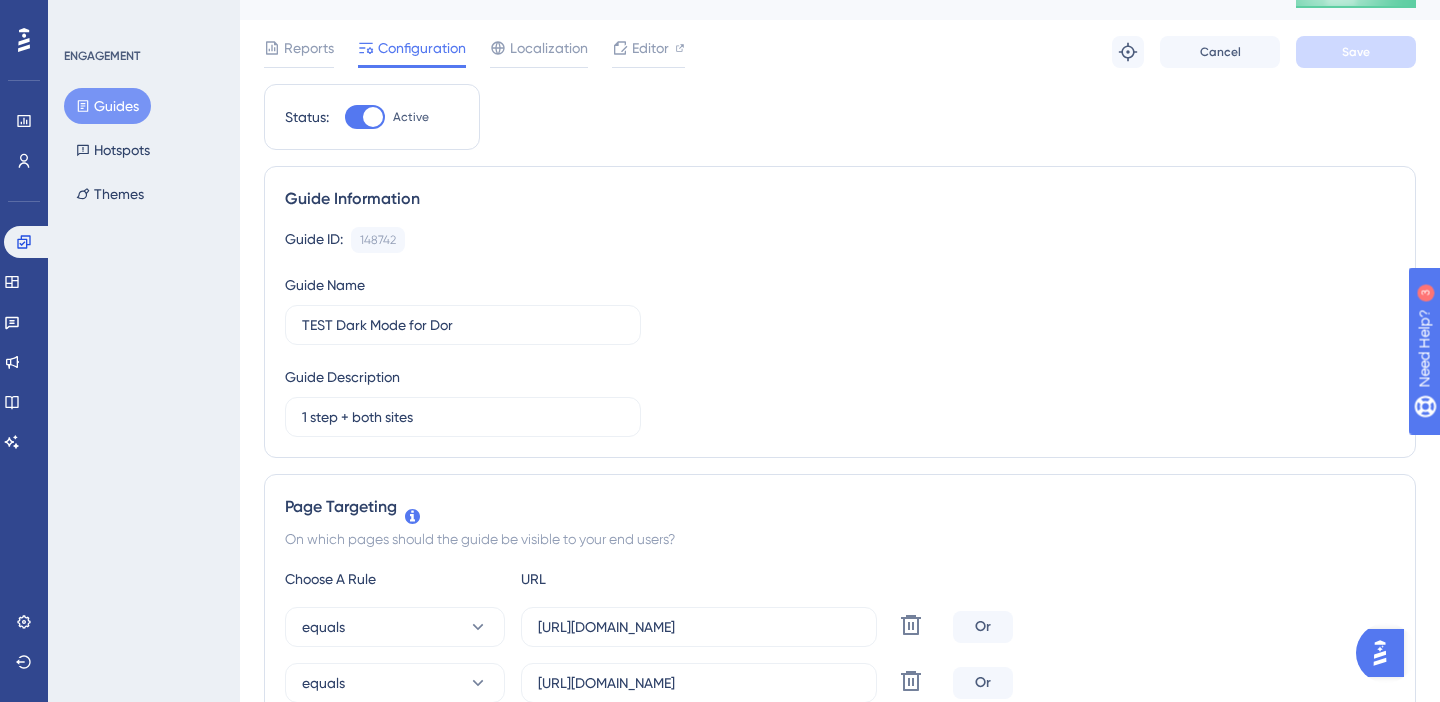 scroll, scrollTop: 0, scrollLeft: 0, axis: both 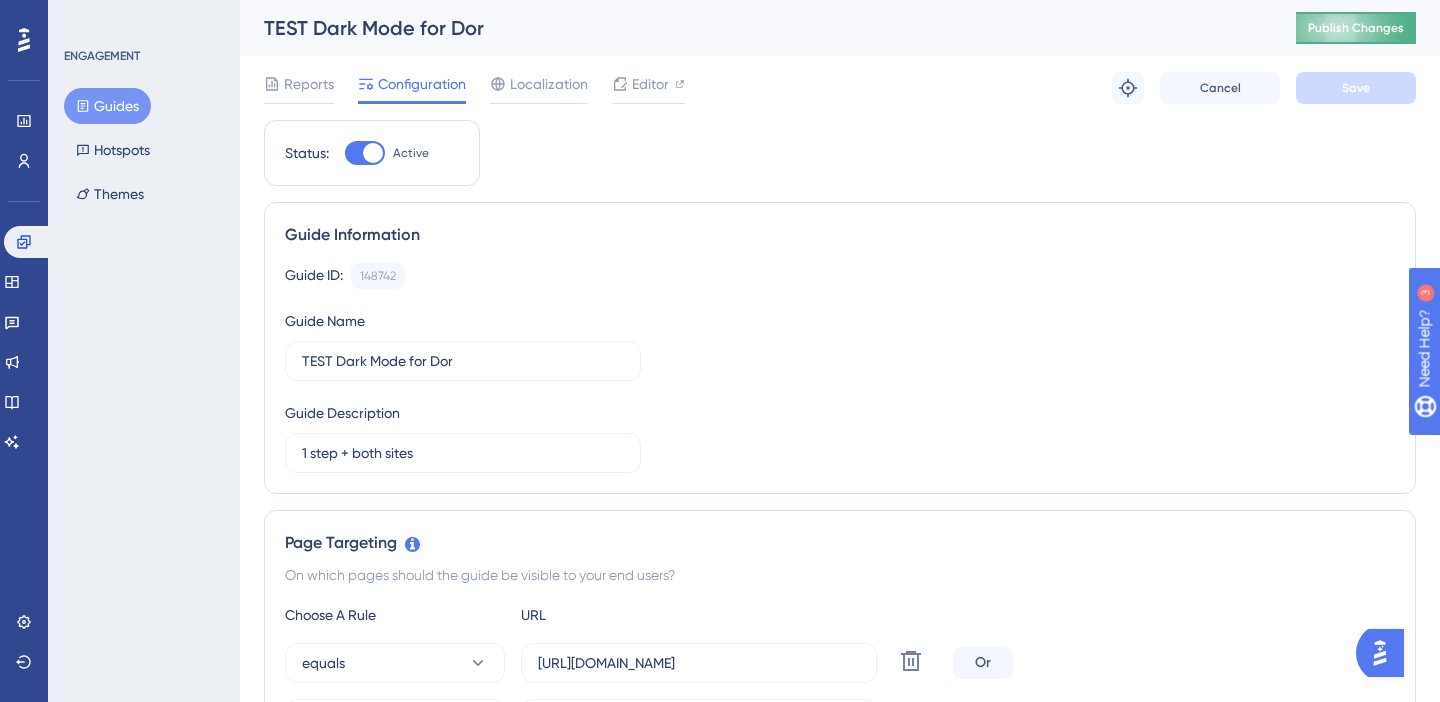 click on "Publish Changes" at bounding box center [1356, 28] 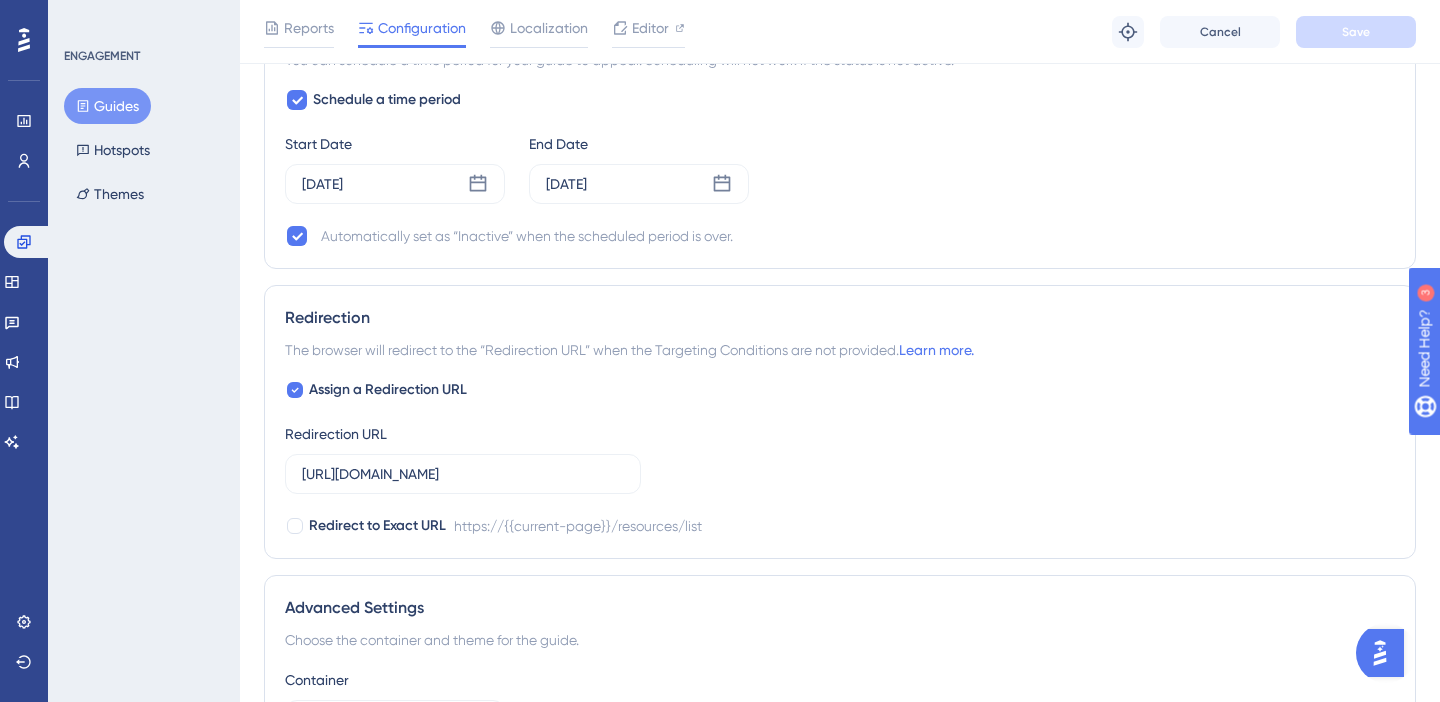 scroll, scrollTop: 1711, scrollLeft: 0, axis: vertical 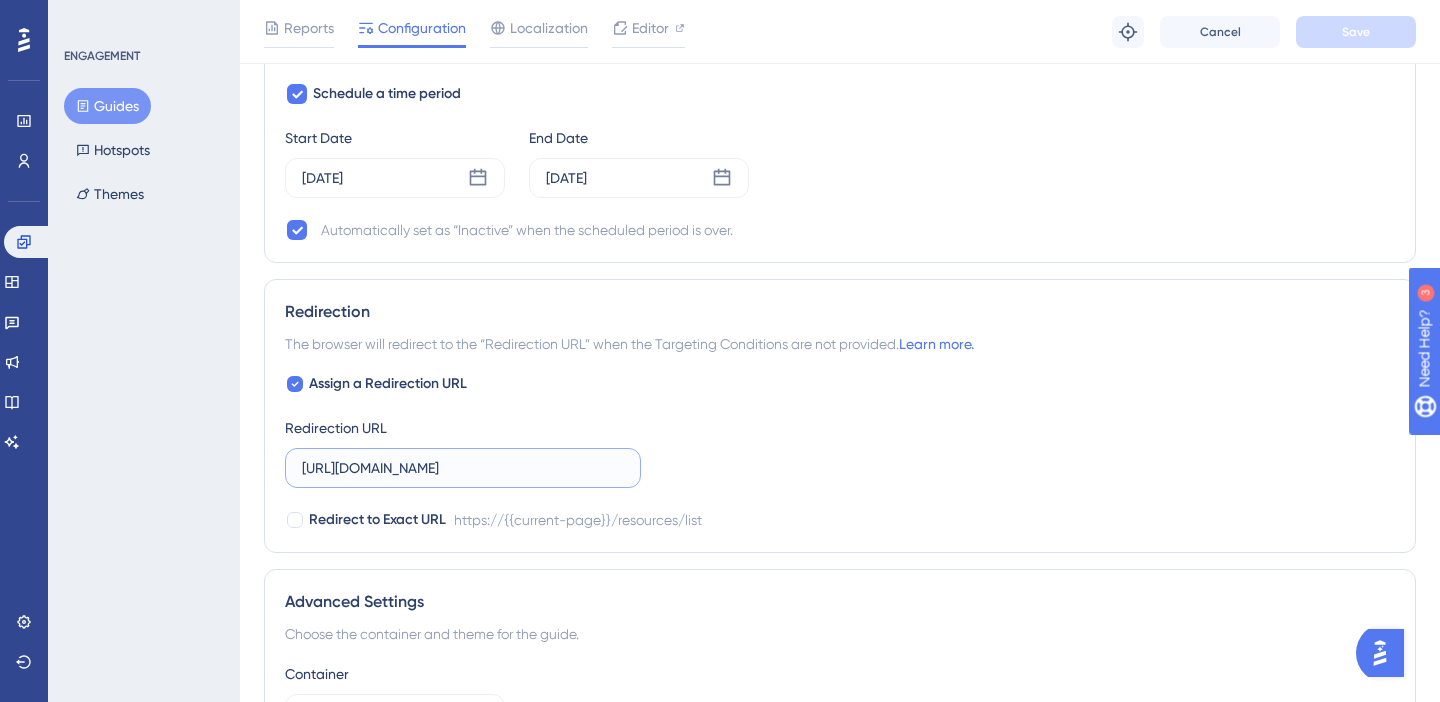 drag, startPoint x: 572, startPoint y: 471, endPoint x: 135, endPoint y: 443, distance: 437.89612 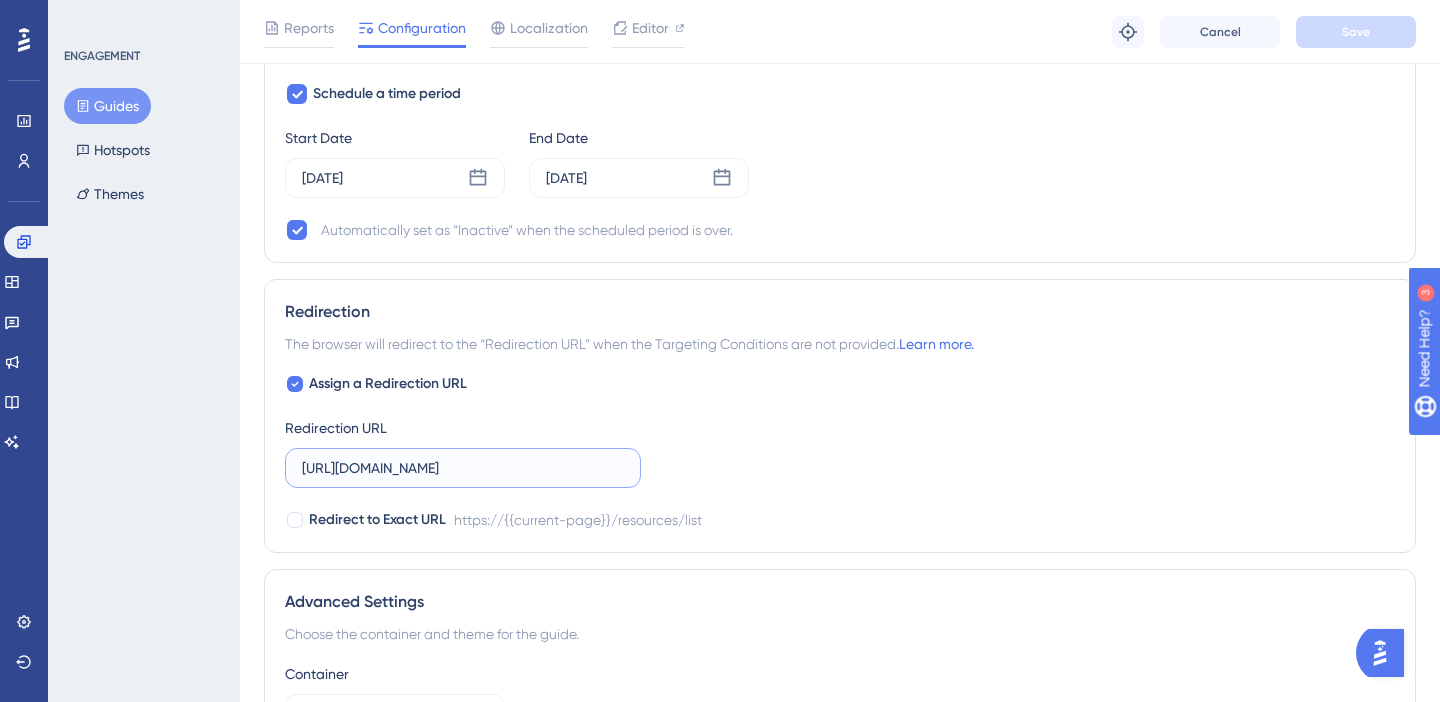 paste on "ules/status" 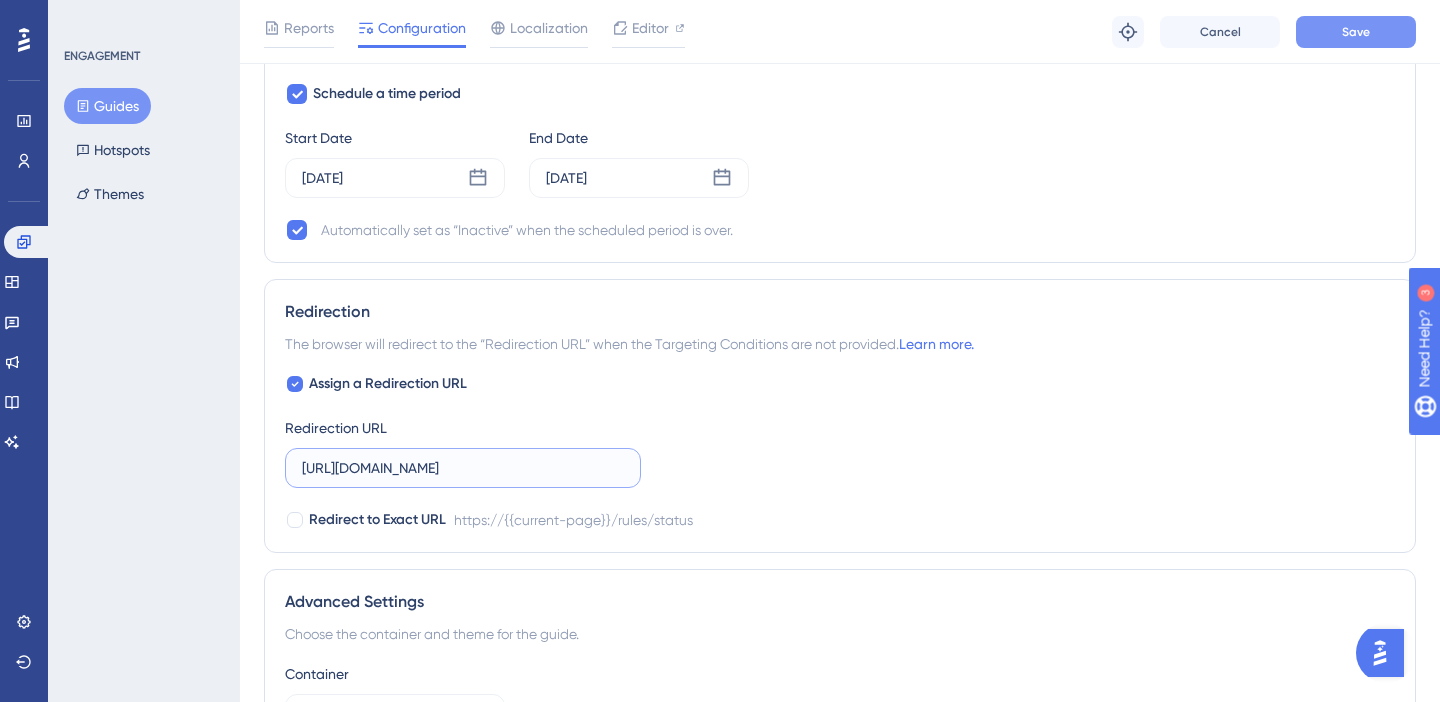 type on "https://app.seemplicity.io/rules/status" 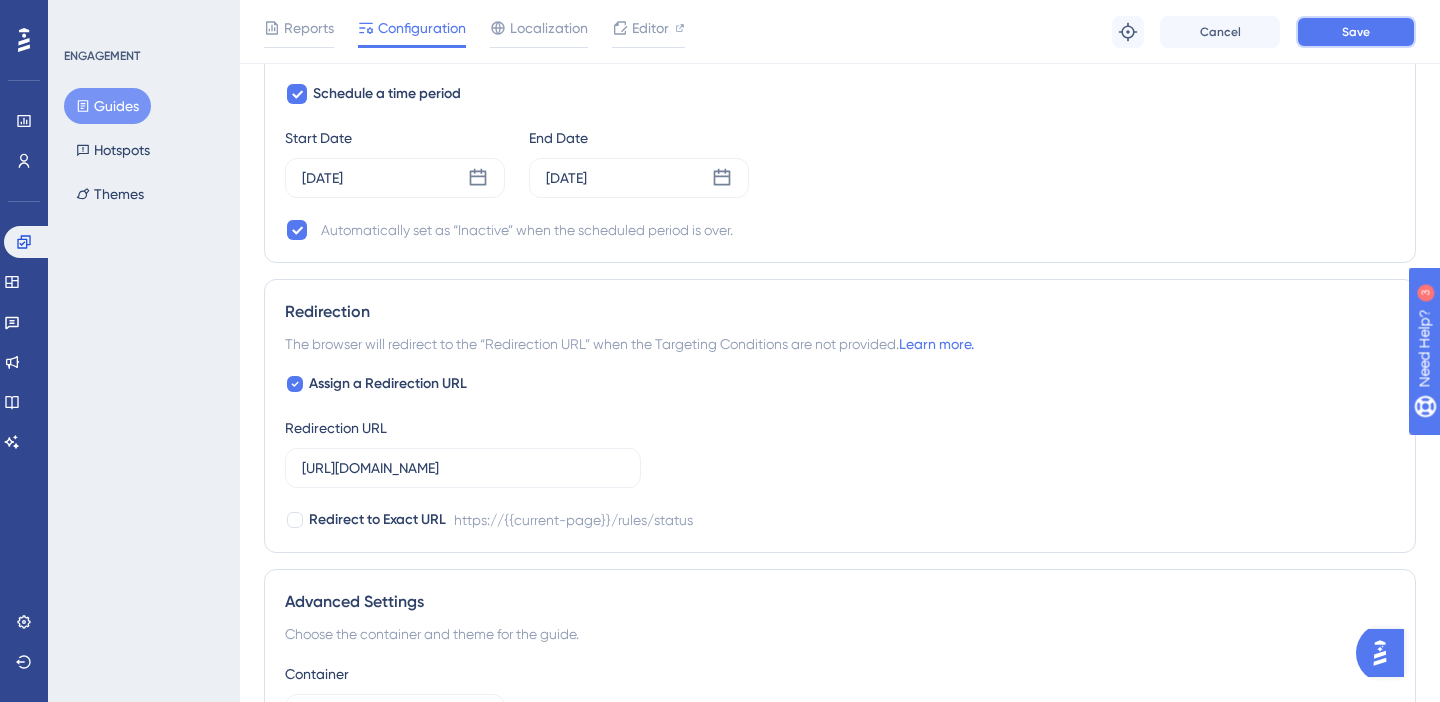 click on "Save" at bounding box center [1356, 32] 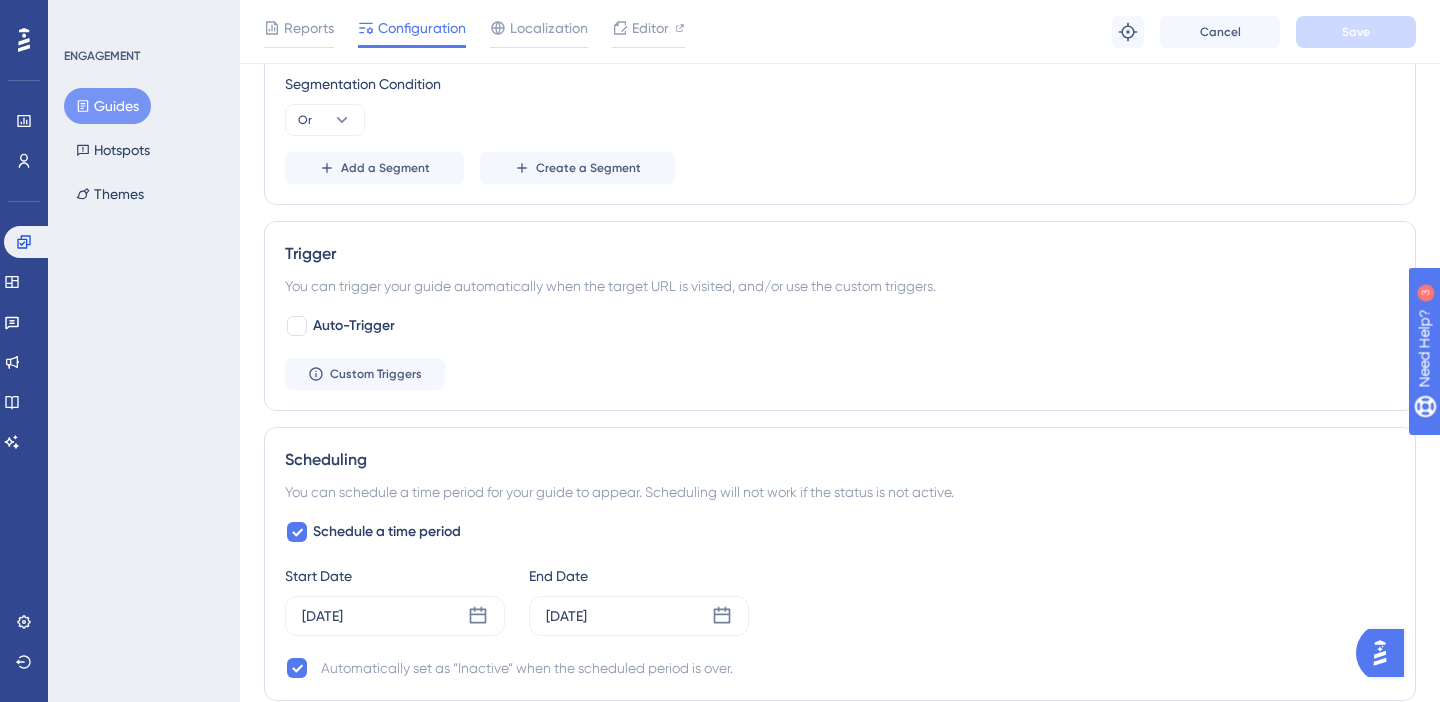 scroll, scrollTop: 1294, scrollLeft: 0, axis: vertical 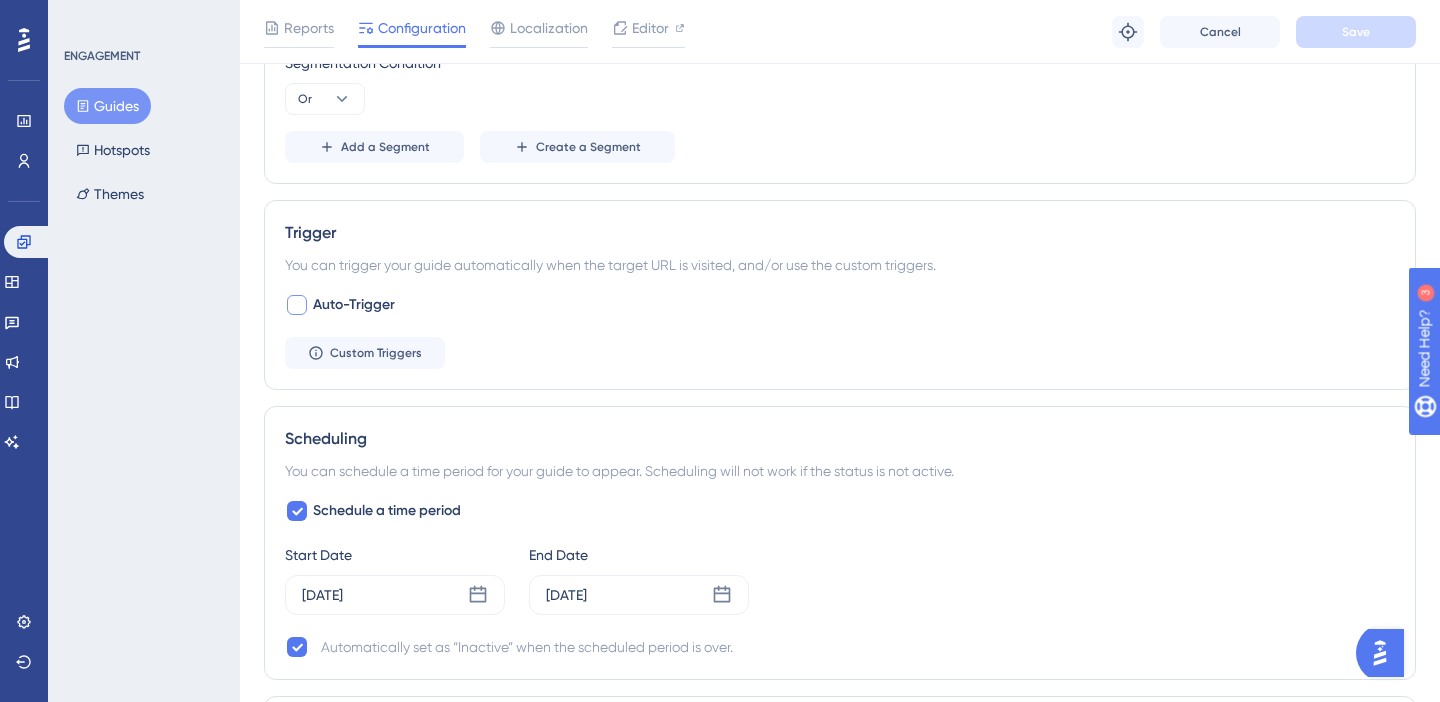 click at bounding box center [297, 305] 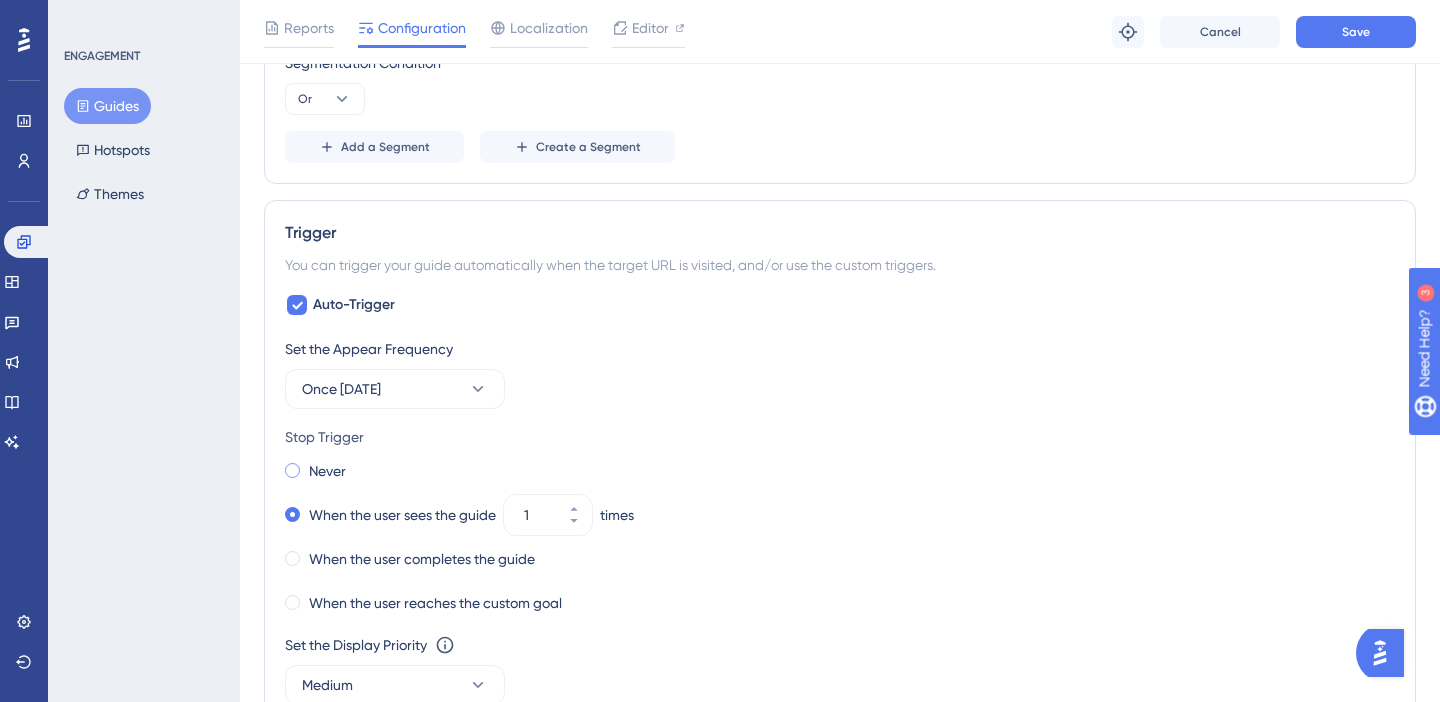 click at bounding box center [292, 470] 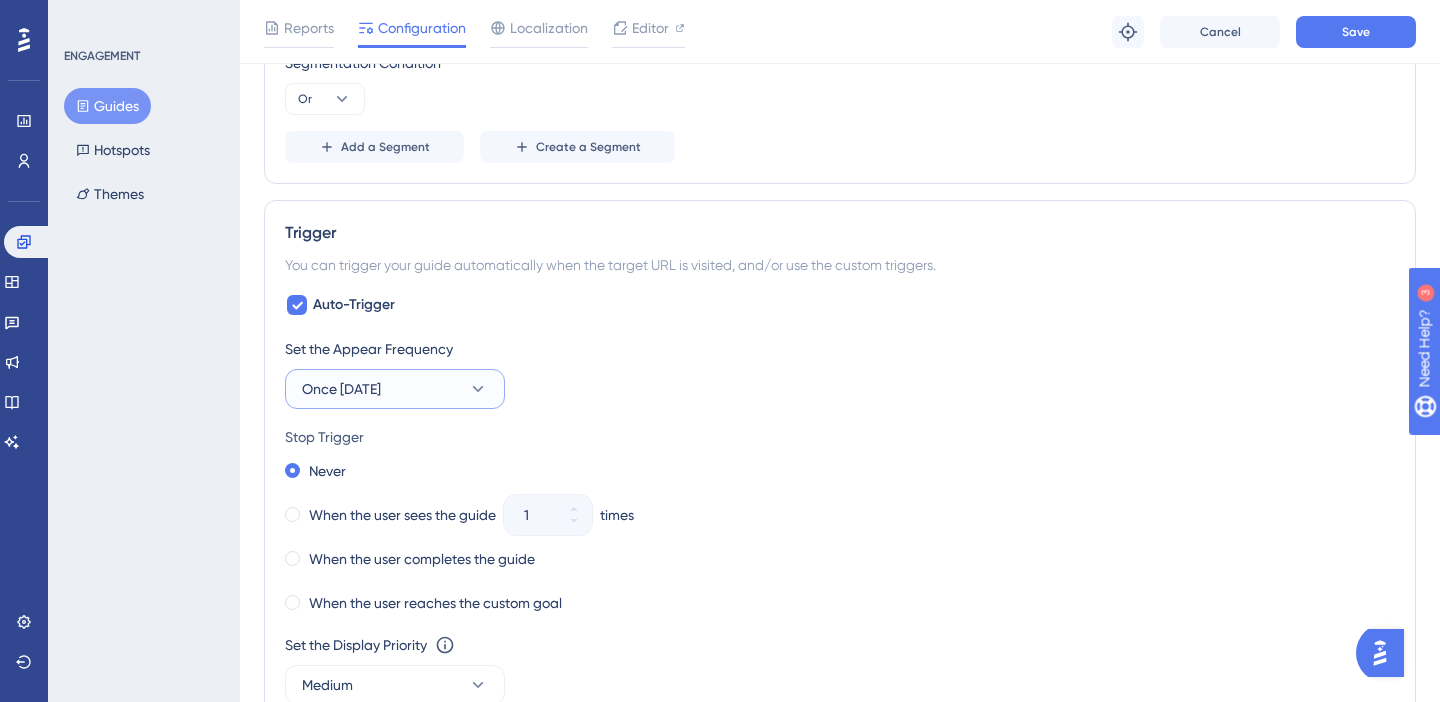 click 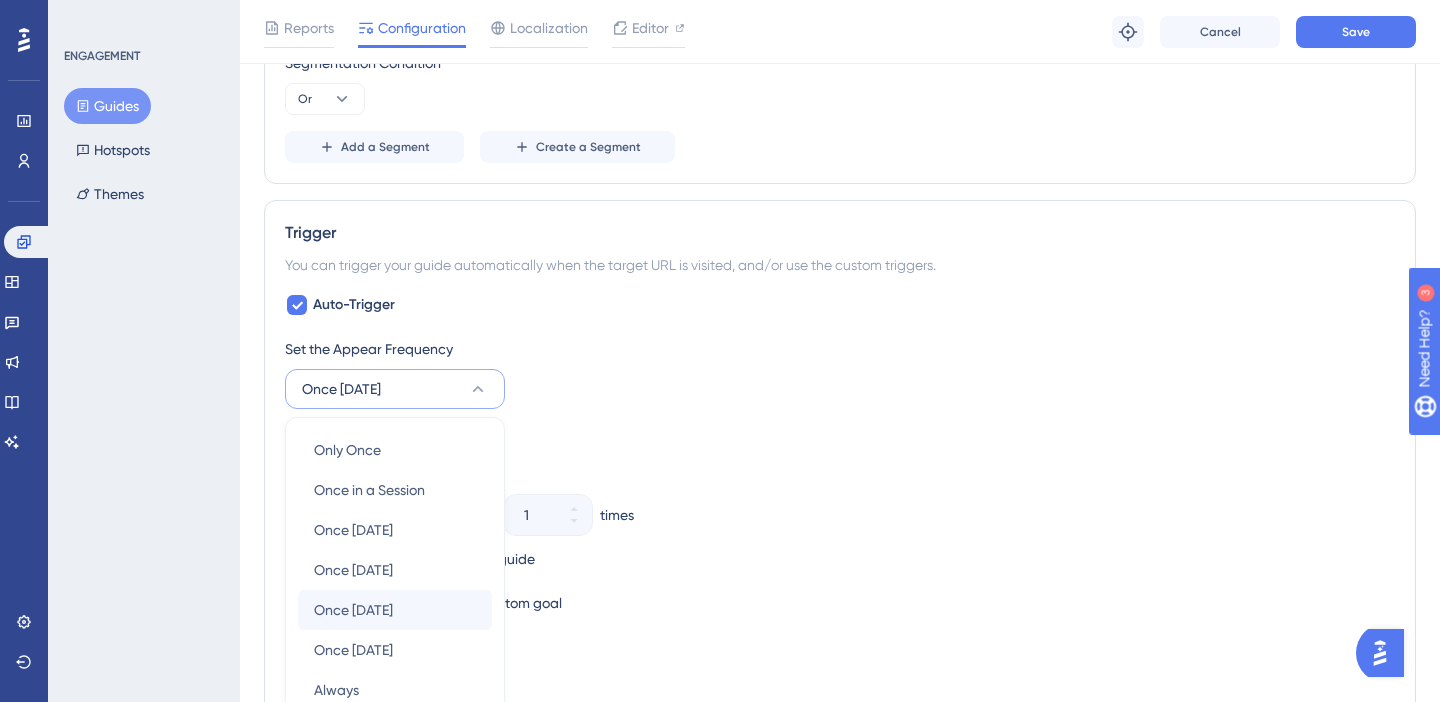 scroll, scrollTop: 1513, scrollLeft: 0, axis: vertical 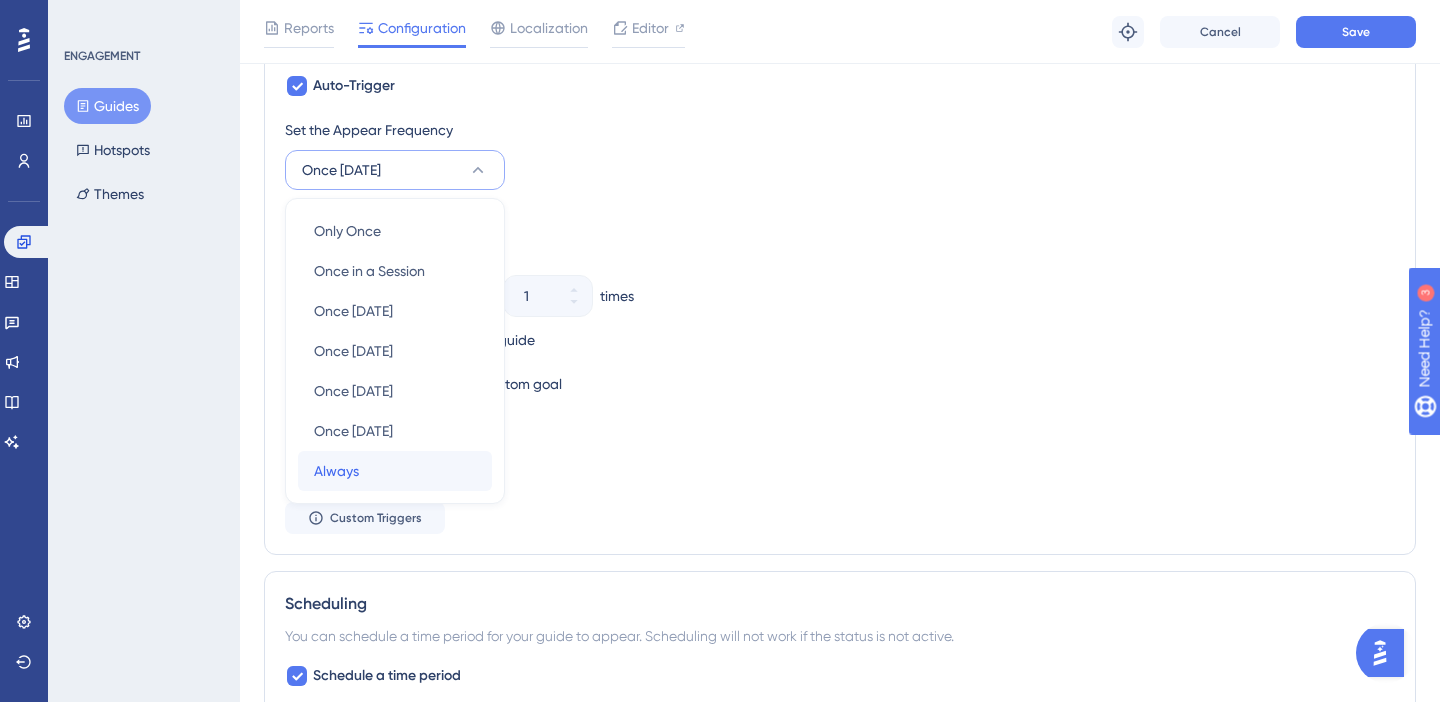 click on "Always" at bounding box center (336, 471) 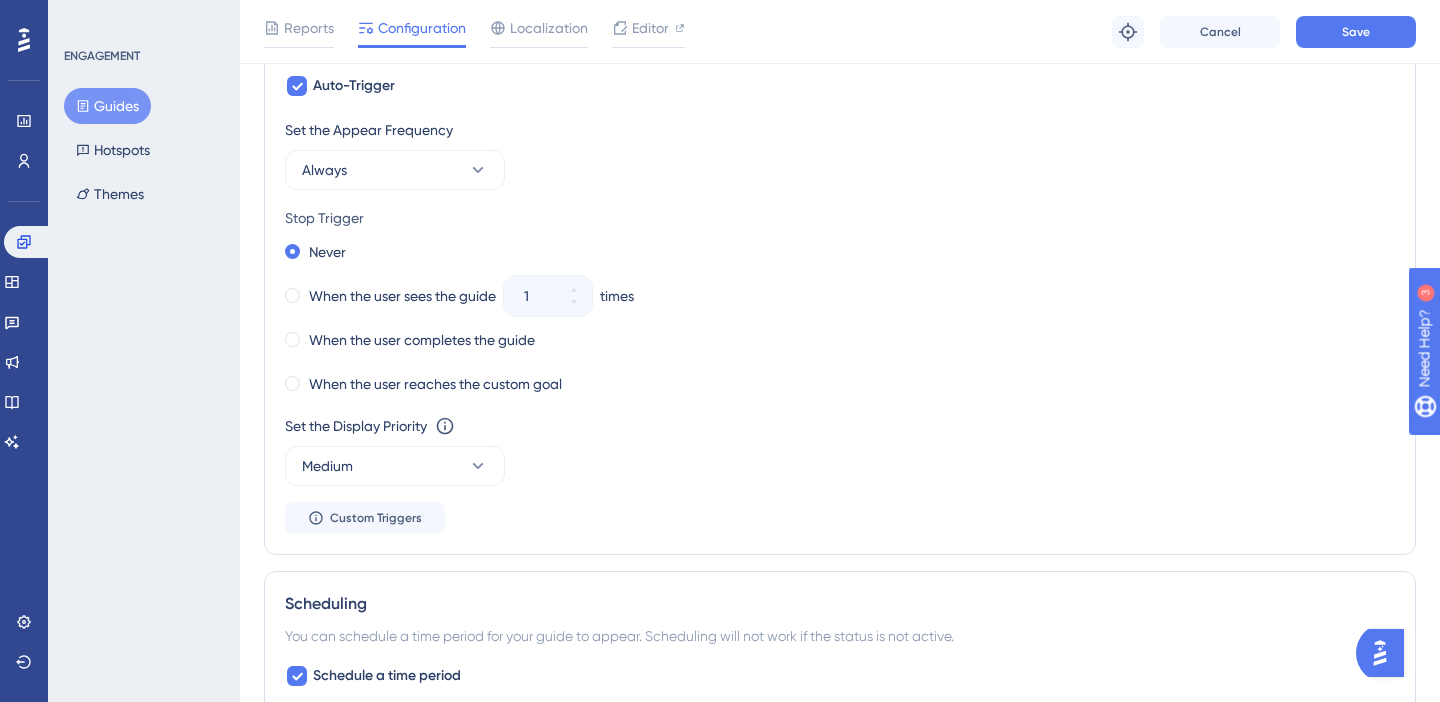 click on "Never When the user sees the guide 1 times When the user completes the guide When the user reaches the custom goal" at bounding box center (840, 318) 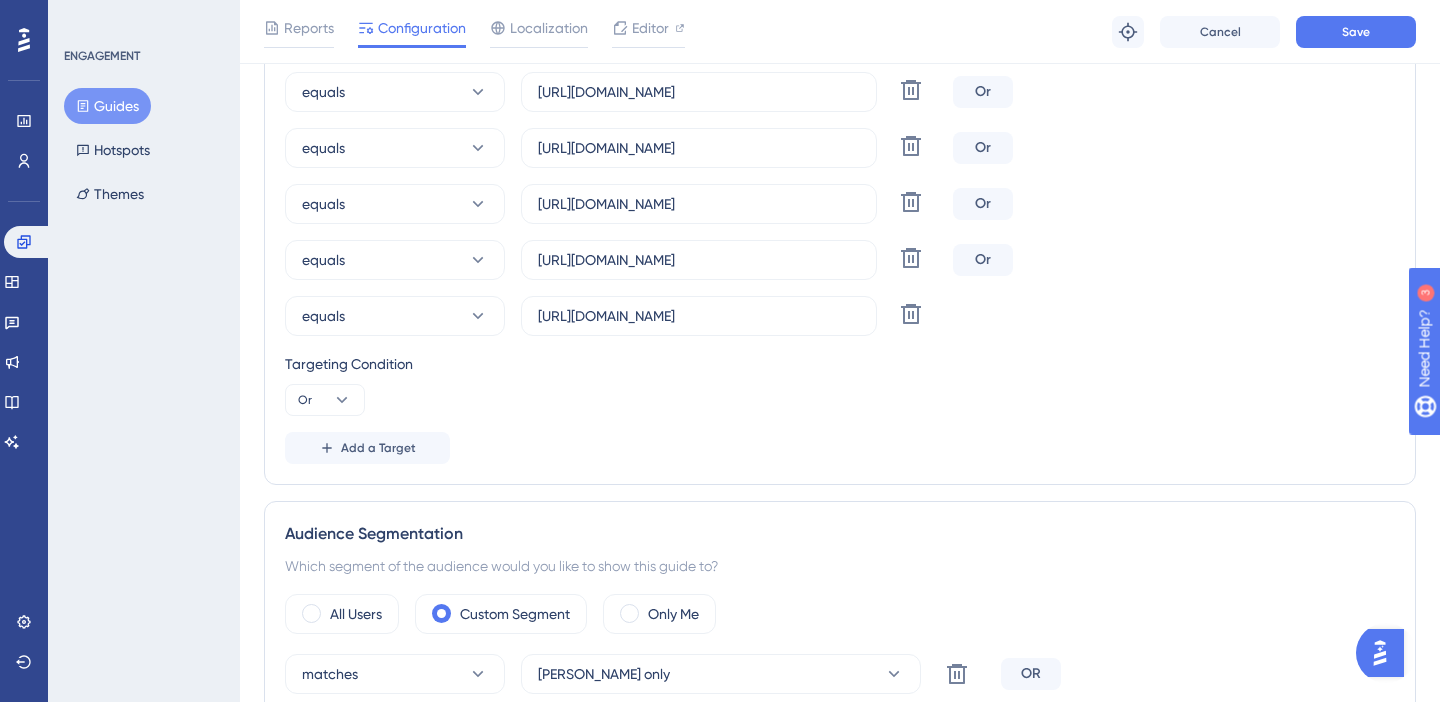 scroll, scrollTop: 572, scrollLeft: 0, axis: vertical 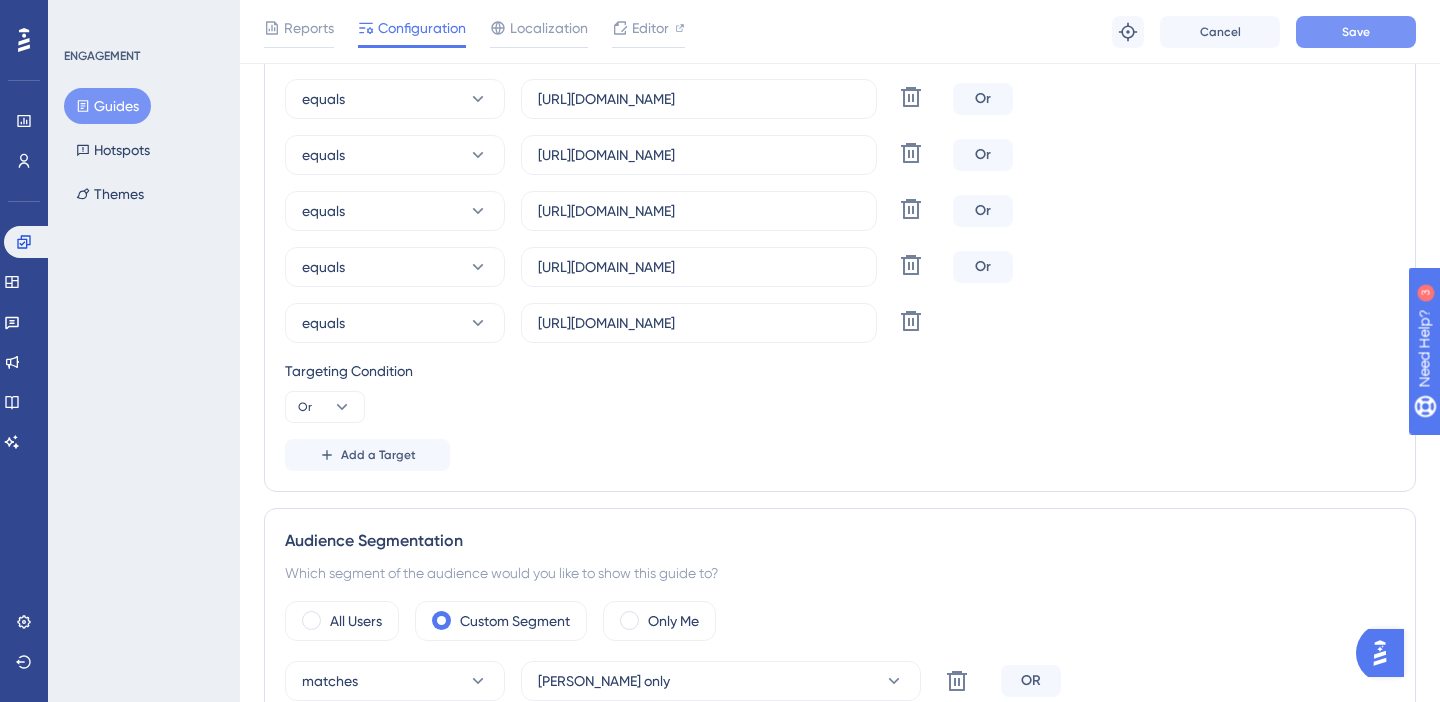 click on "Save" at bounding box center (1356, 32) 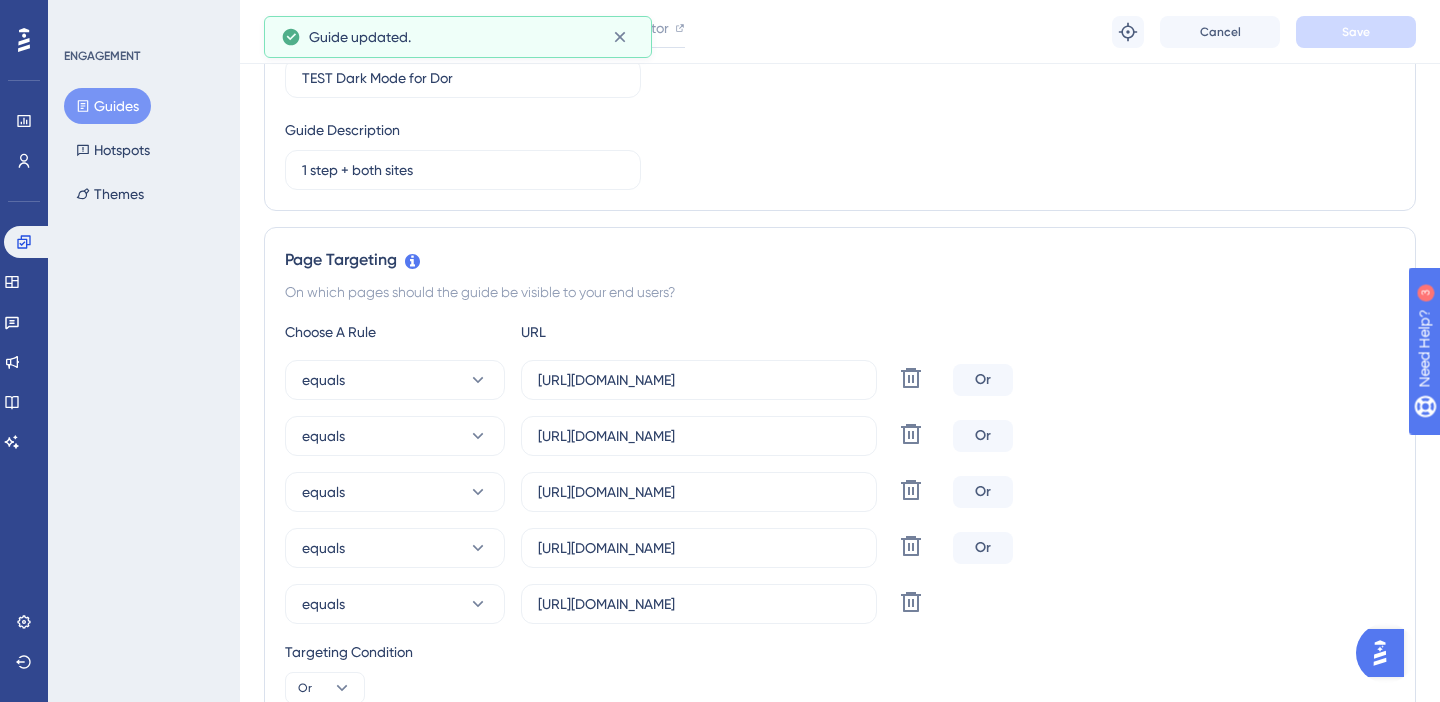 scroll, scrollTop: 0, scrollLeft: 0, axis: both 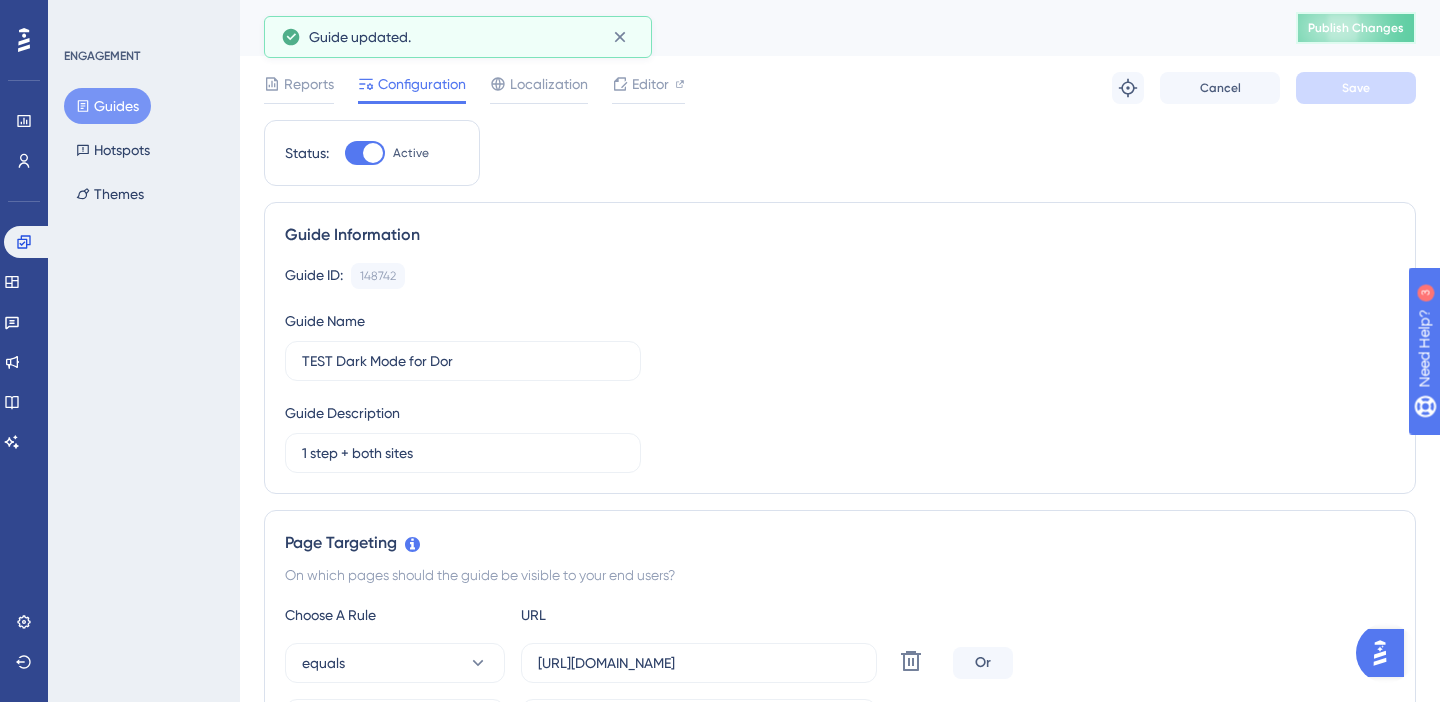 click on "Publish Changes" at bounding box center (1356, 28) 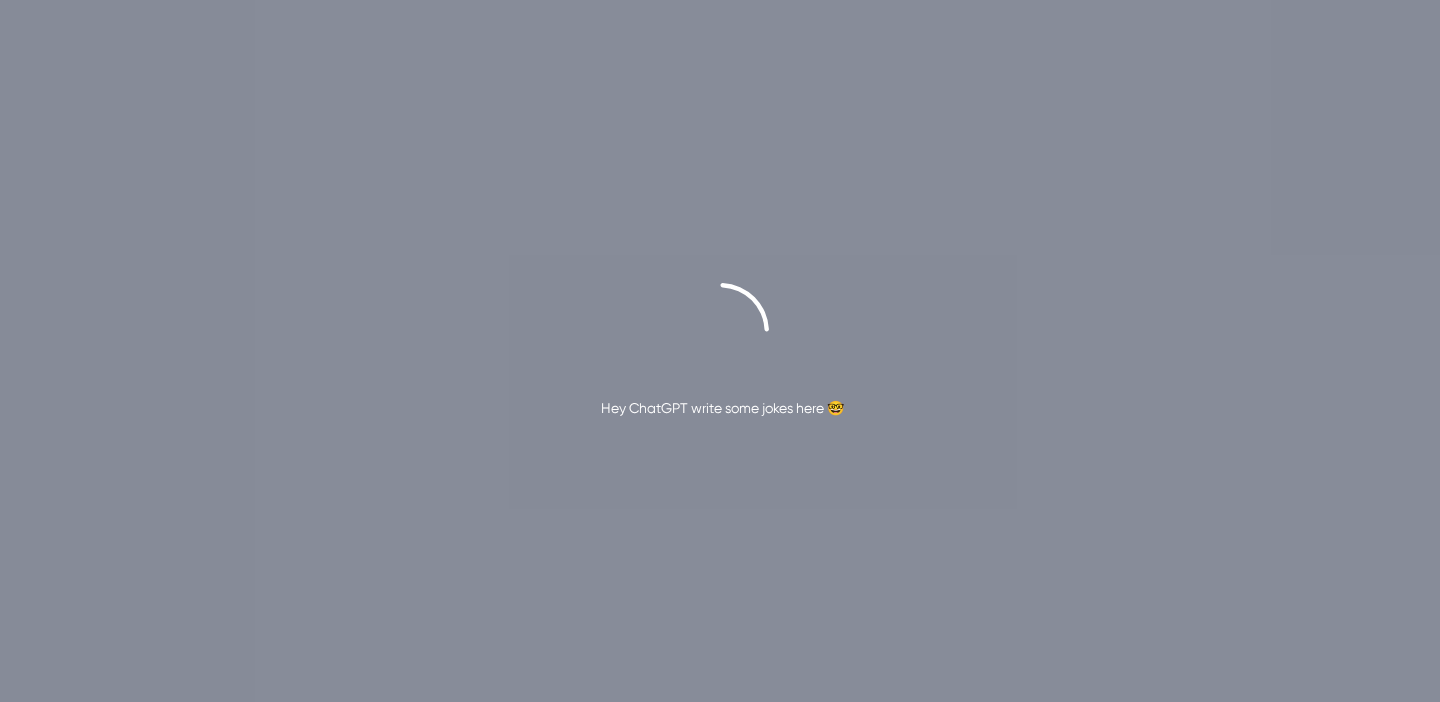 scroll, scrollTop: 0, scrollLeft: 0, axis: both 